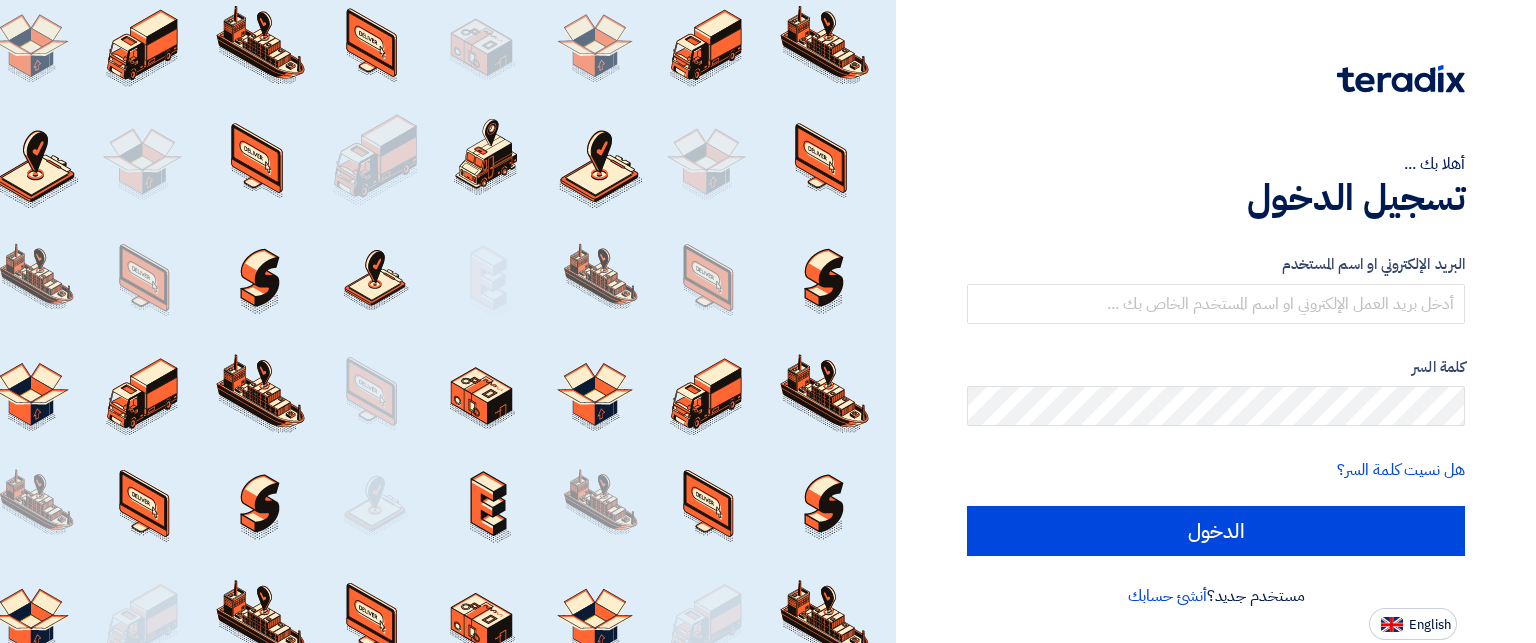 scroll, scrollTop: 0, scrollLeft: 0, axis: both 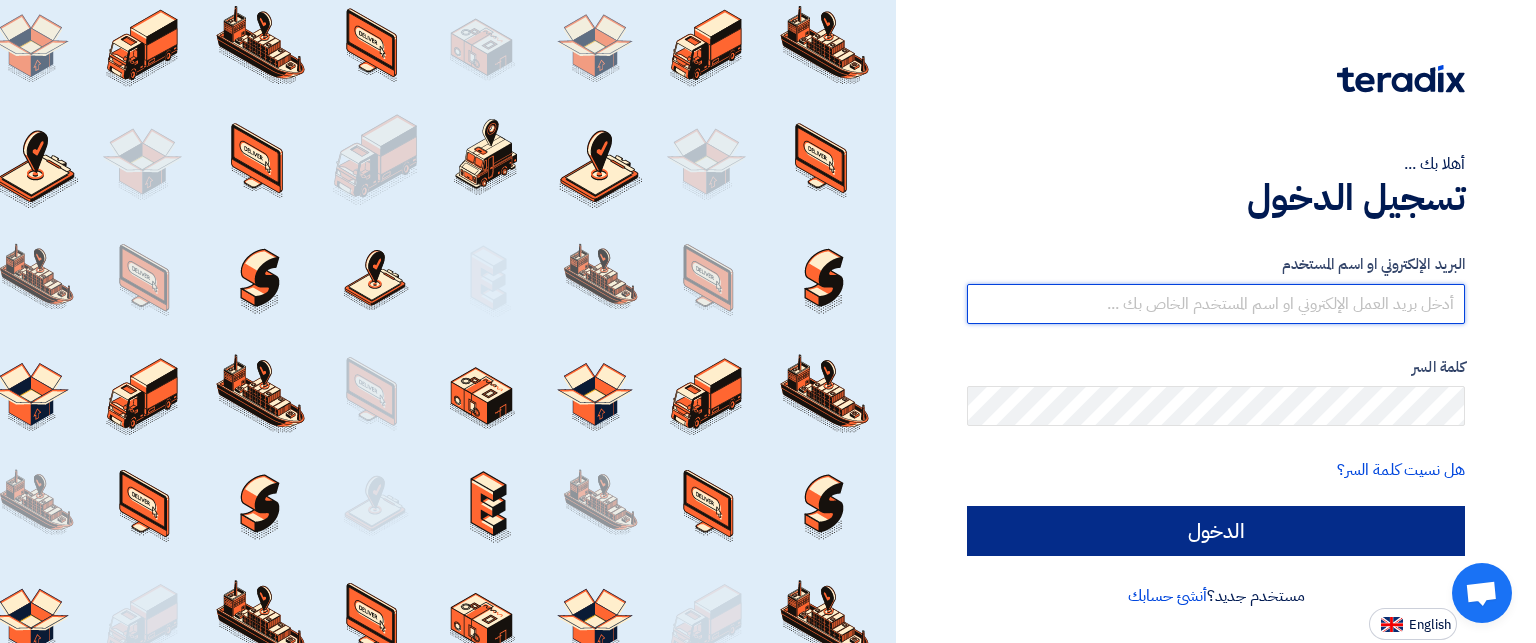 type on "[EMAIL_ADDRESS][DOMAIN_NAME]" 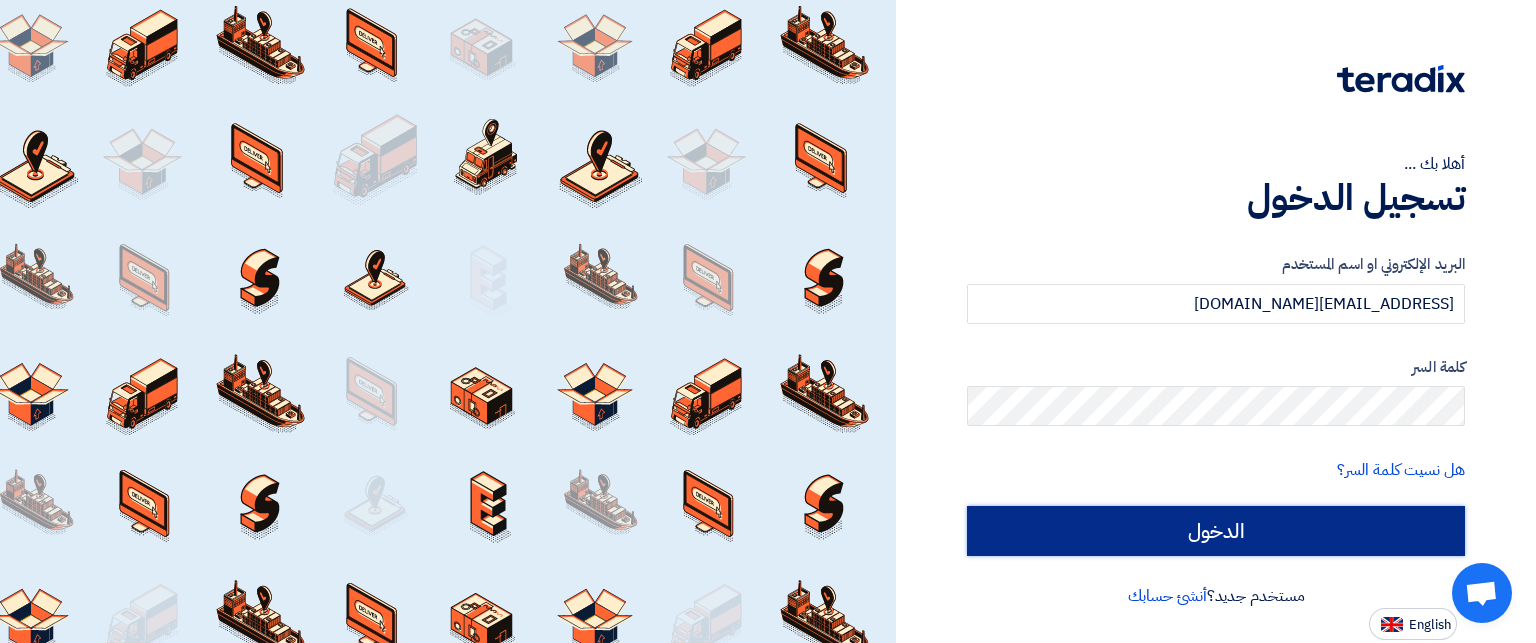 click on "الدخول" 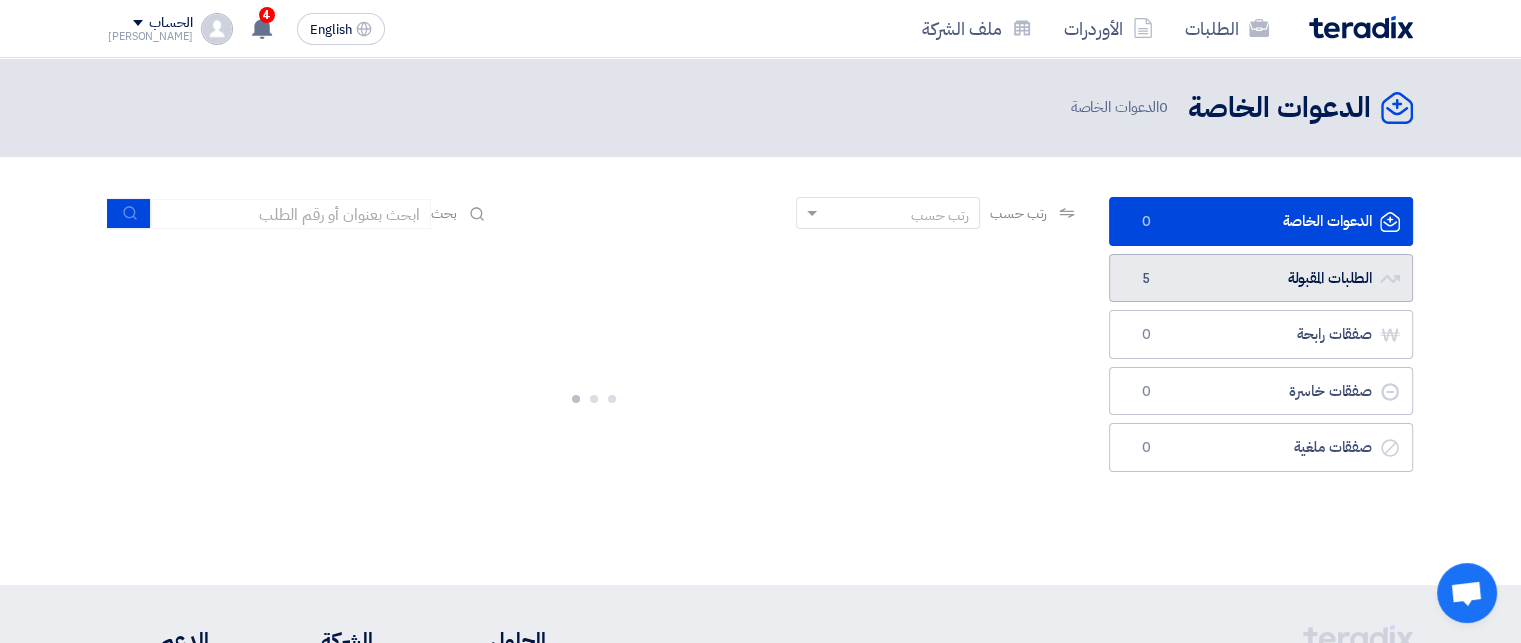 click on "الطلبات المقبولة
الطلبات المقبولة
5" 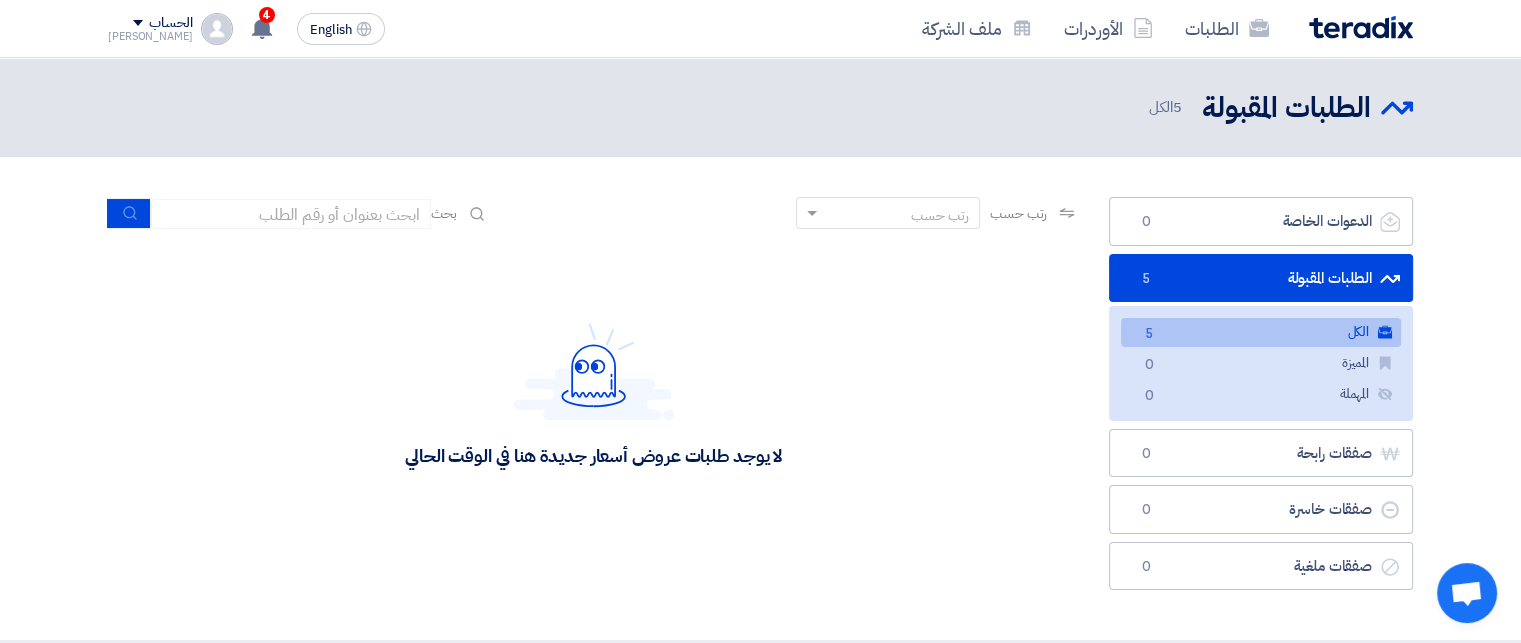 click on "الكل
الكل
5" 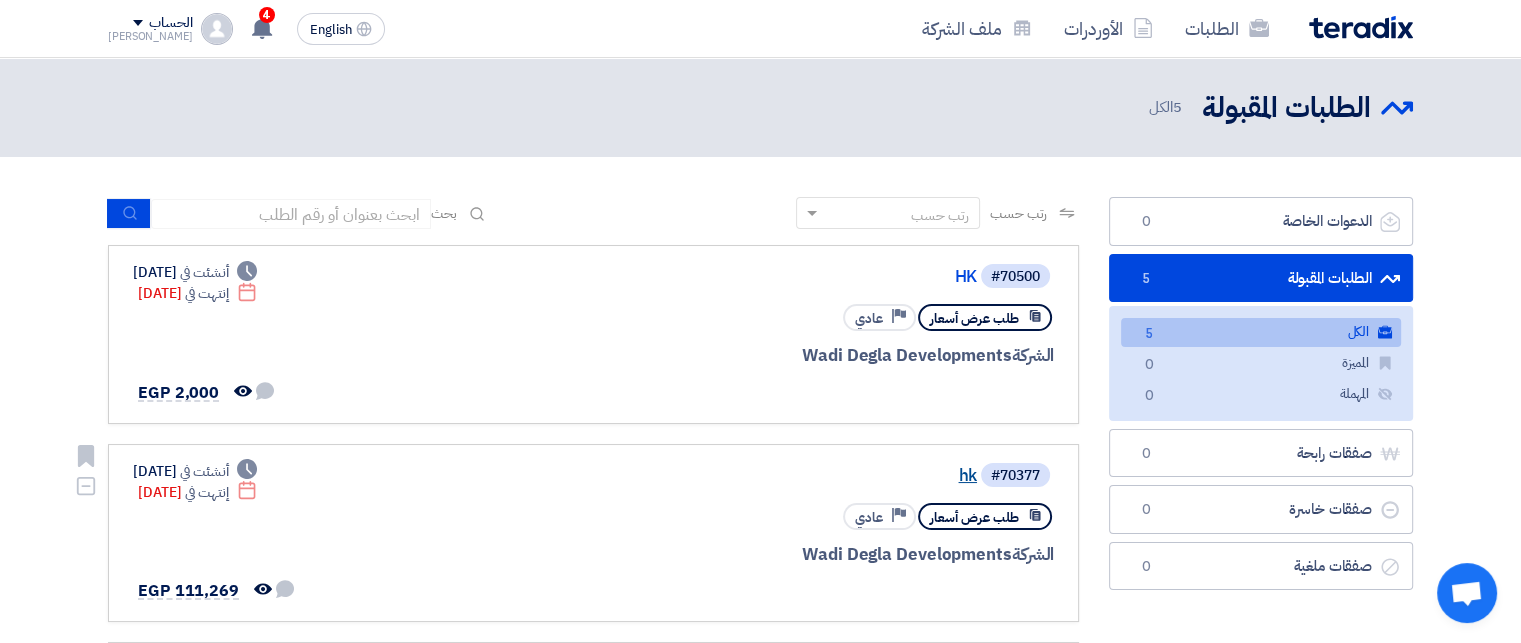 click on "hk" 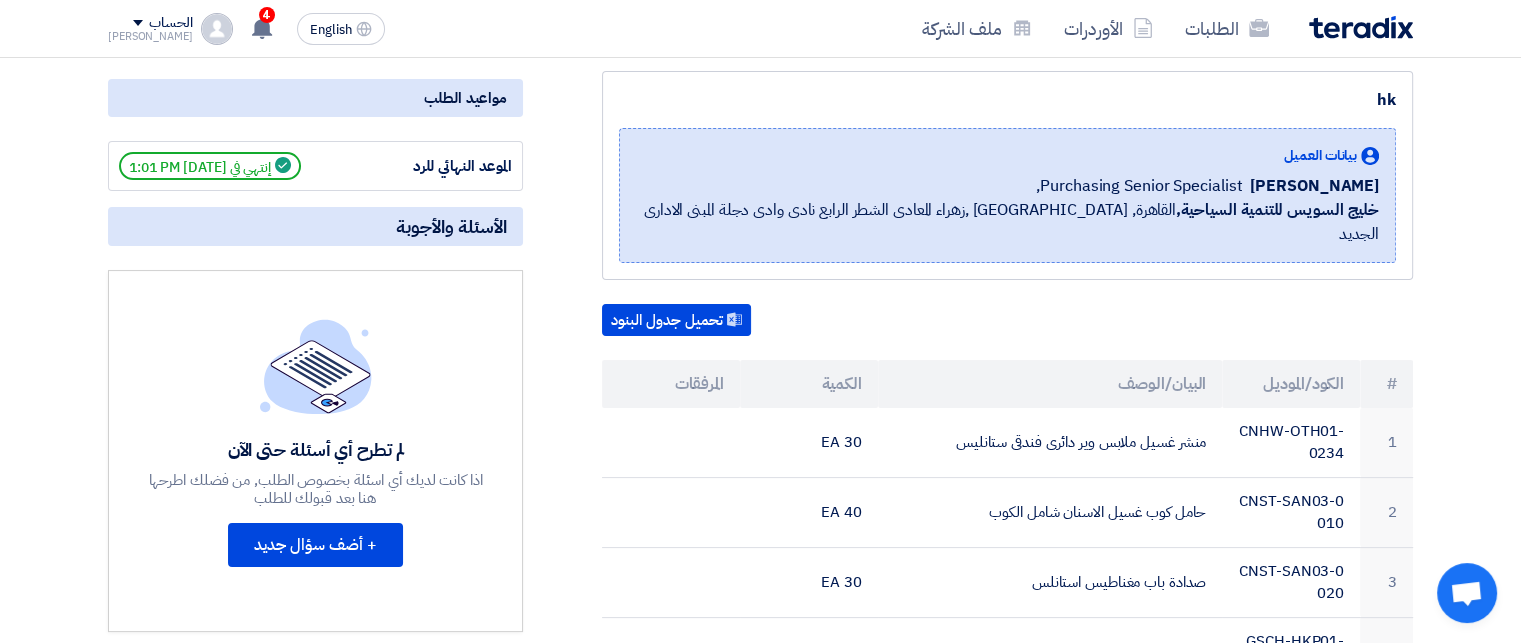 scroll, scrollTop: 251, scrollLeft: 0, axis: vertical 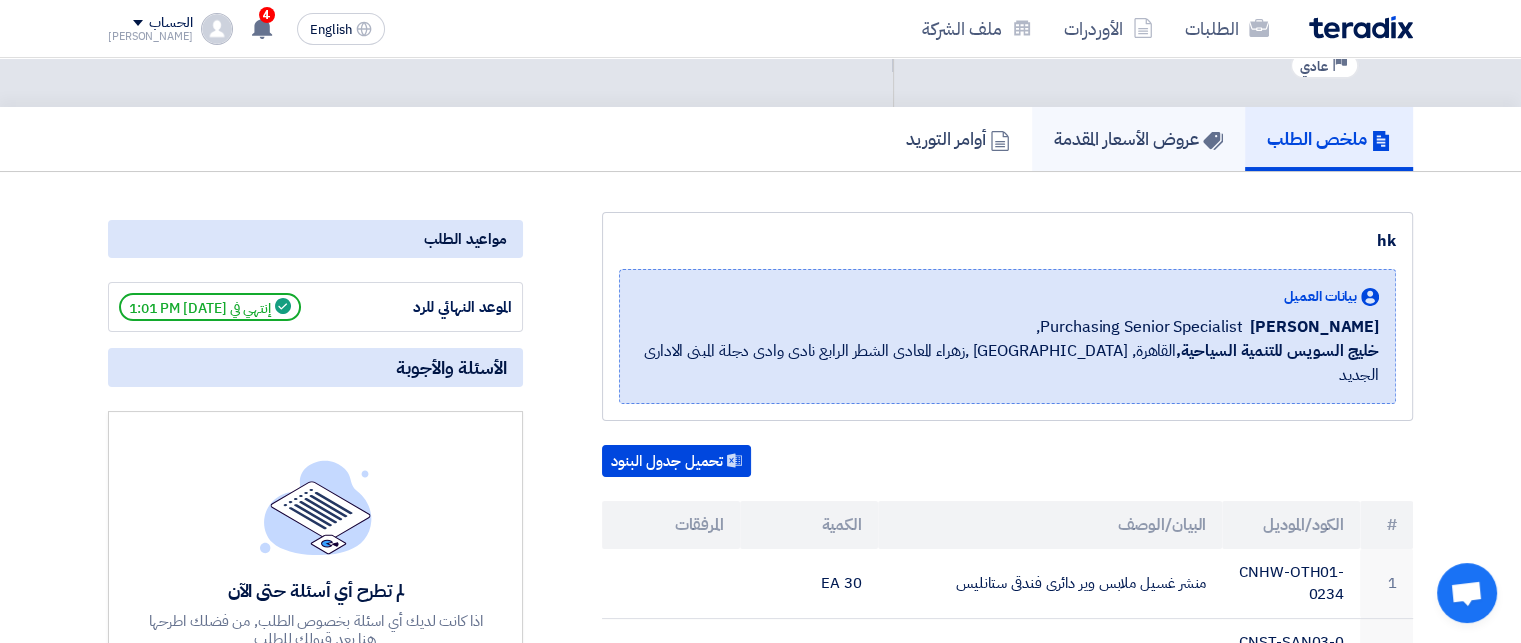 click on "عروض الأسعار المقدمة" 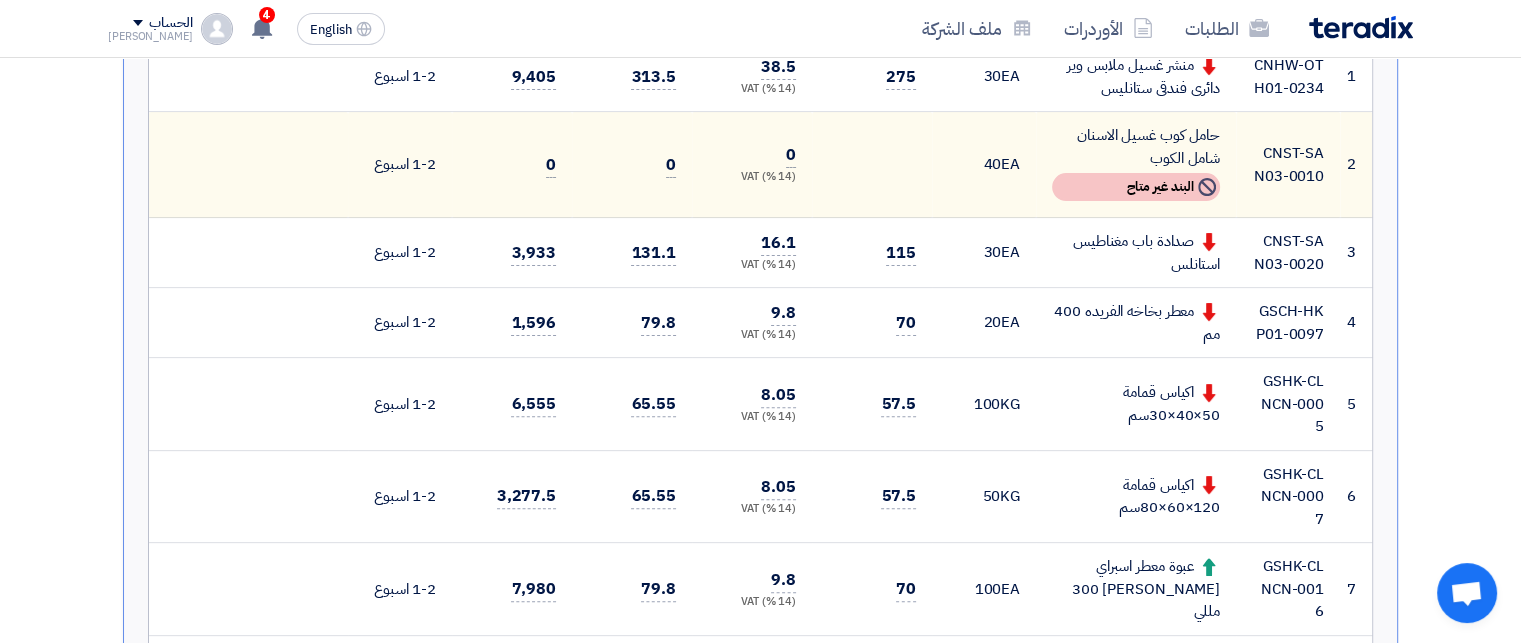 scroll, scrollTop: 596, scrollLeft: 0, axis: vertical 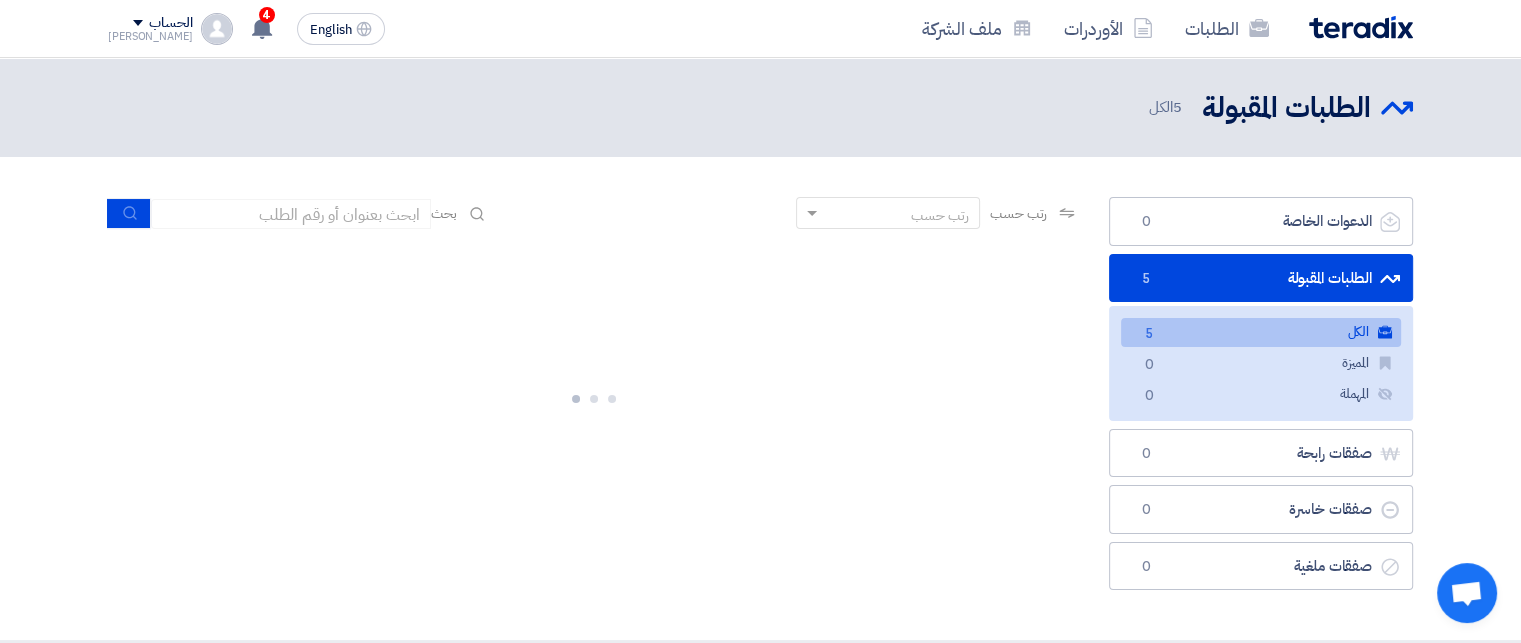 click on "الكل
الكل
5" 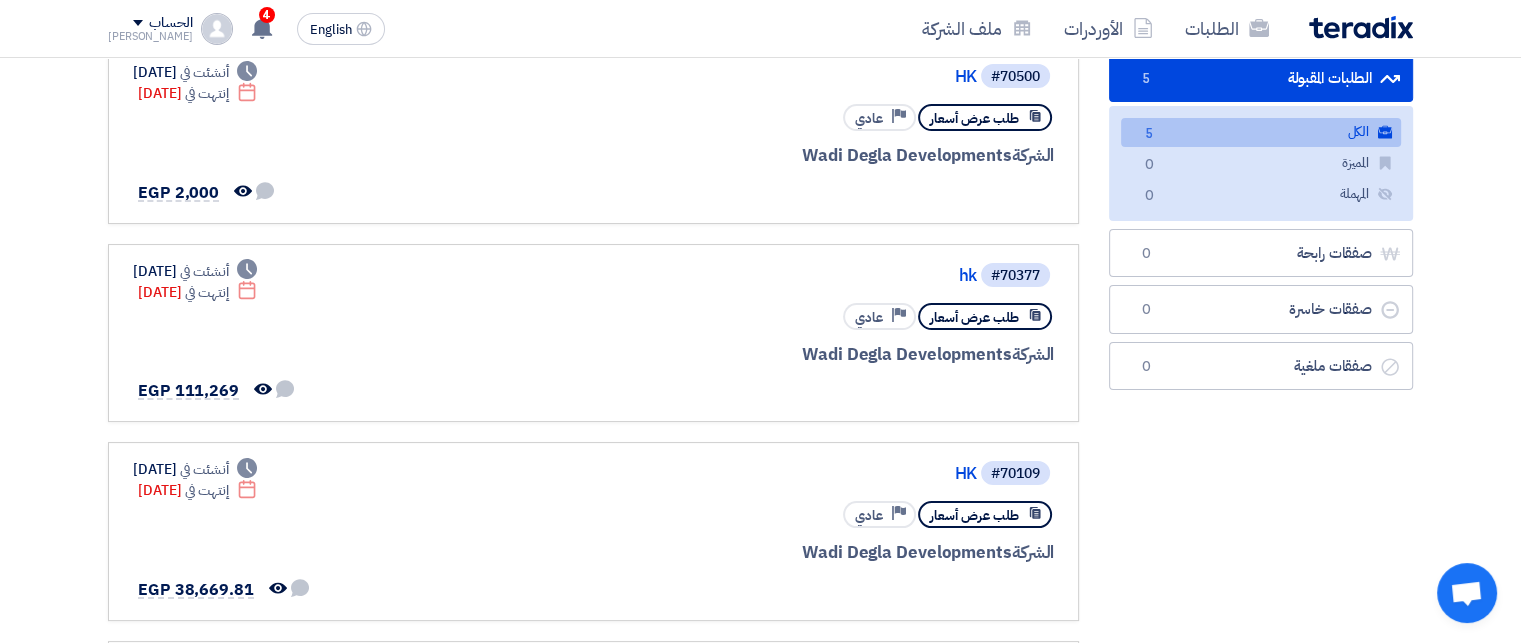 scroll, scrollTop: 230, scrollLeft: 0, axis: vertical 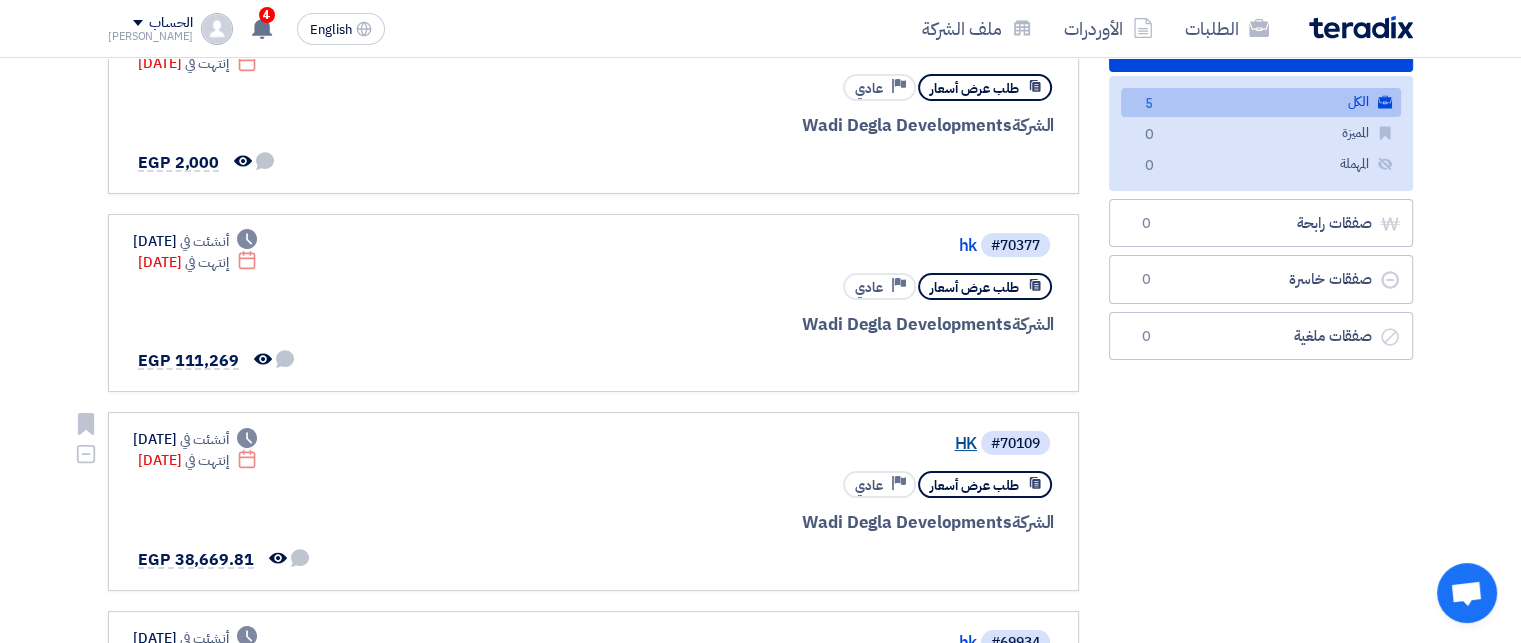 click on "HK" 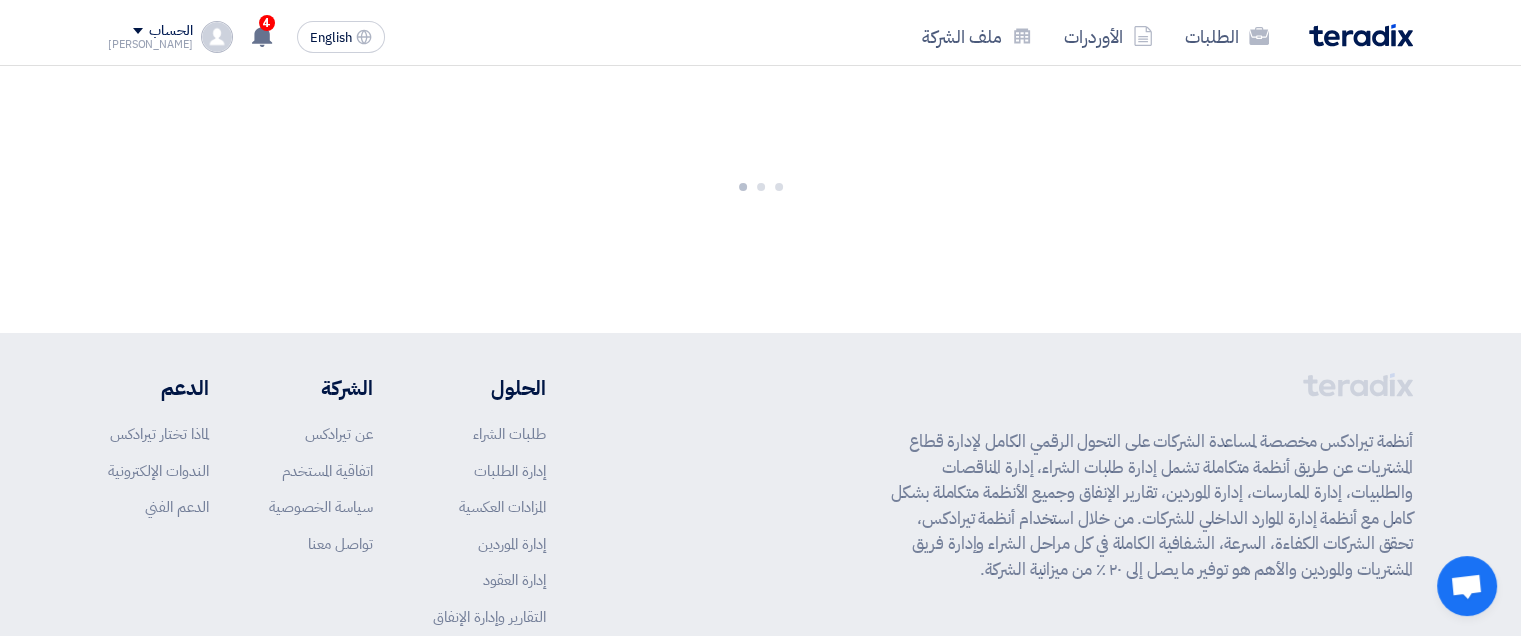 scroll, scrollTop: 0, scrollLeft: 0, axis: both 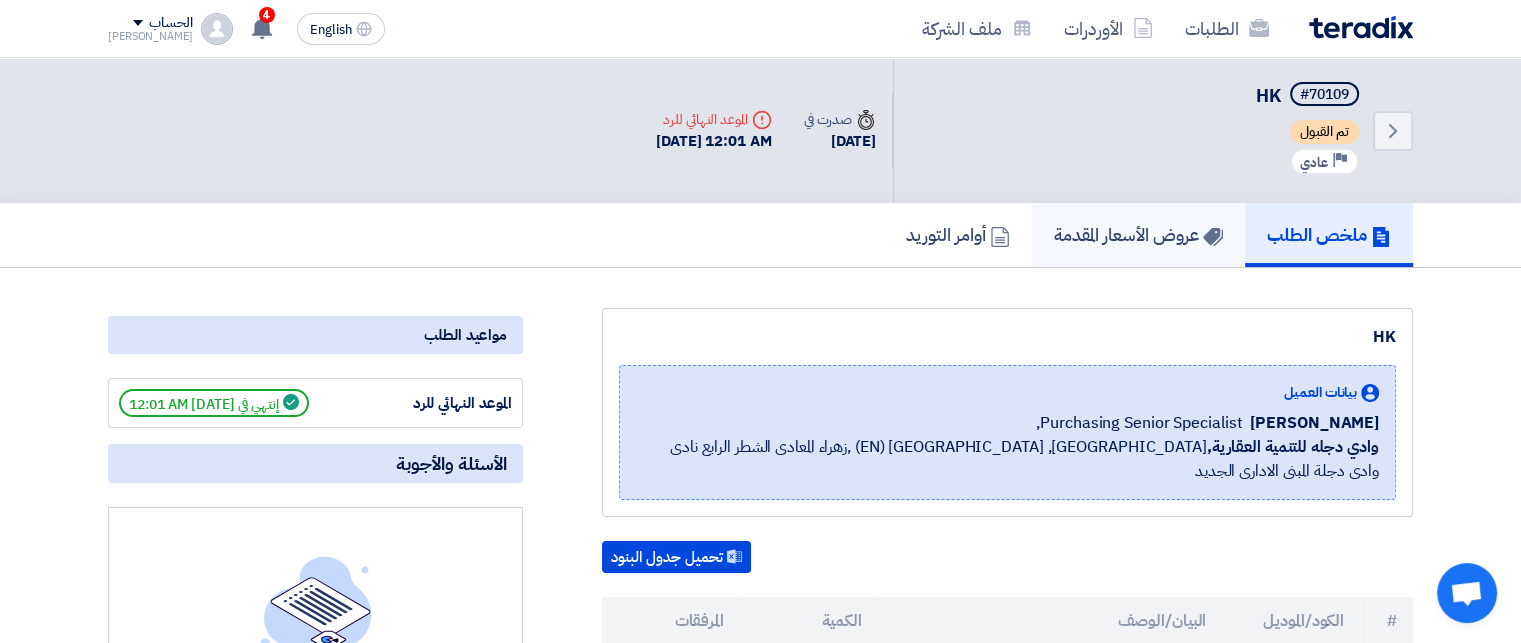 click on "عروض الأسعار المقدمة" 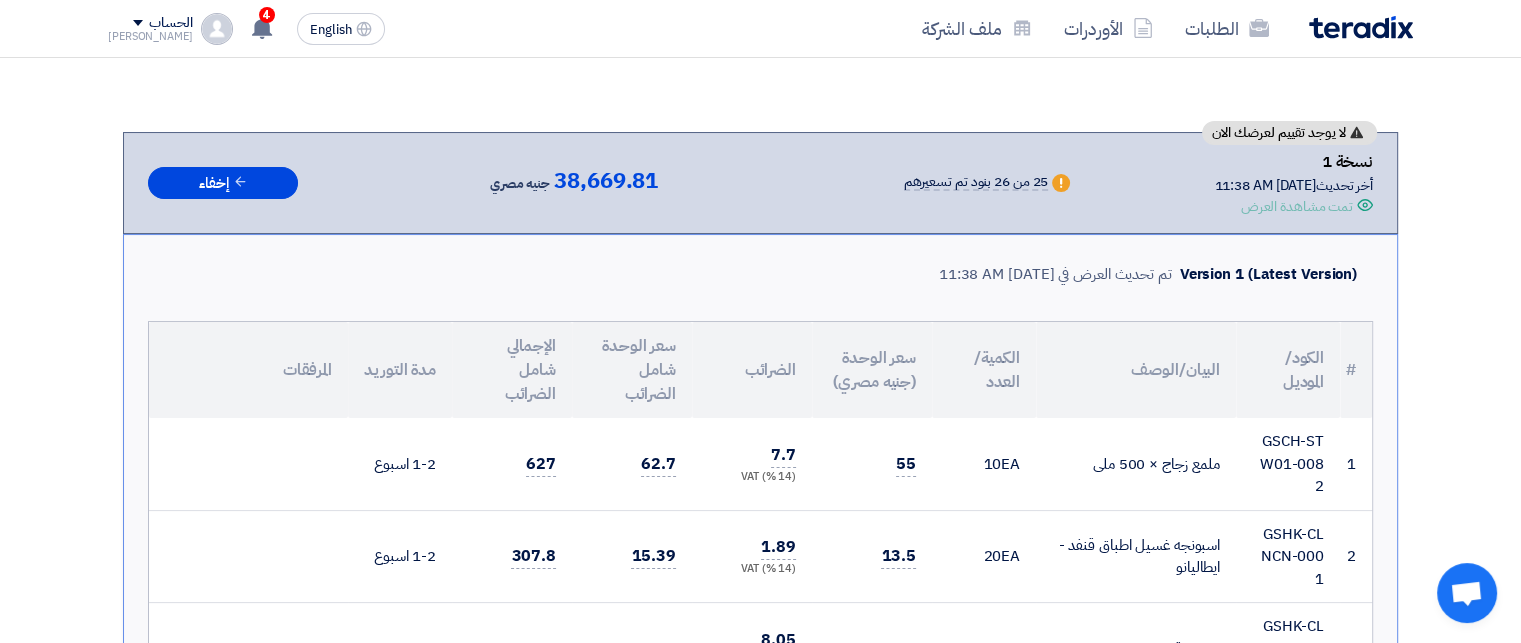 scroll, scrollTop: 220, scrollLeft: 0, axis: vertical 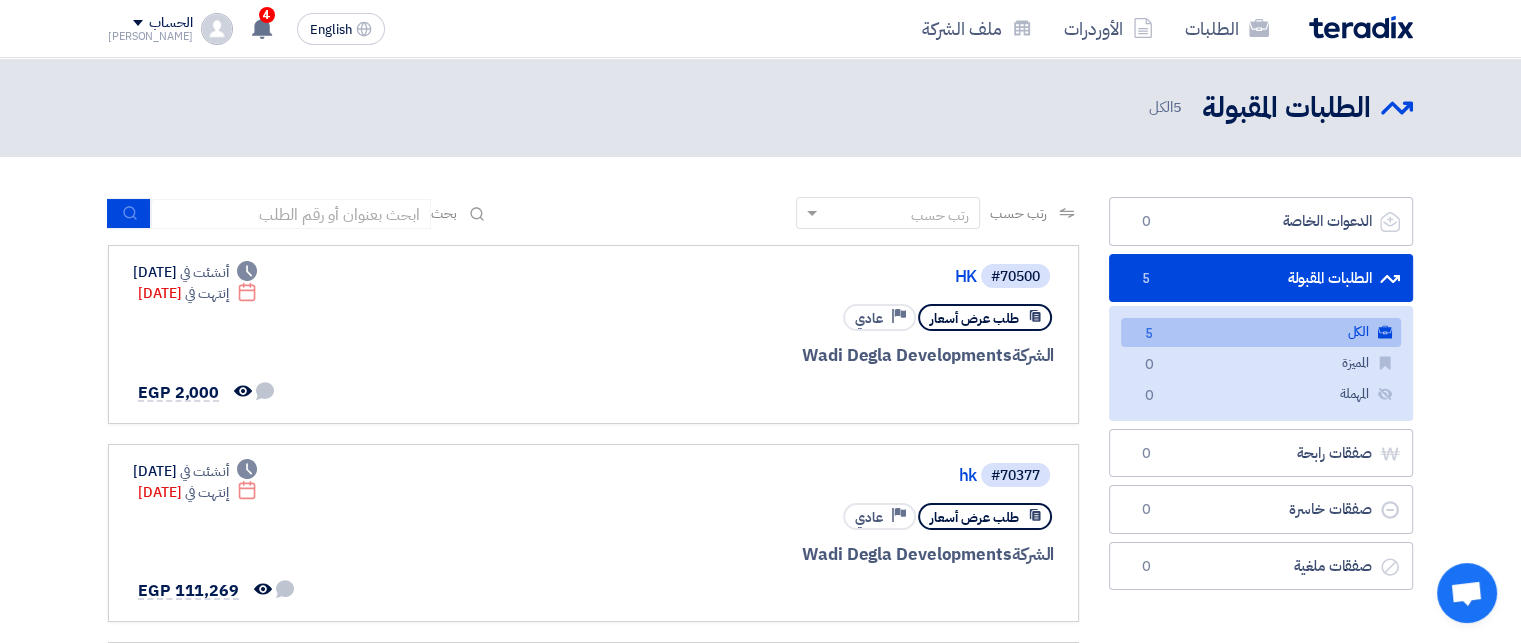 click on "5" 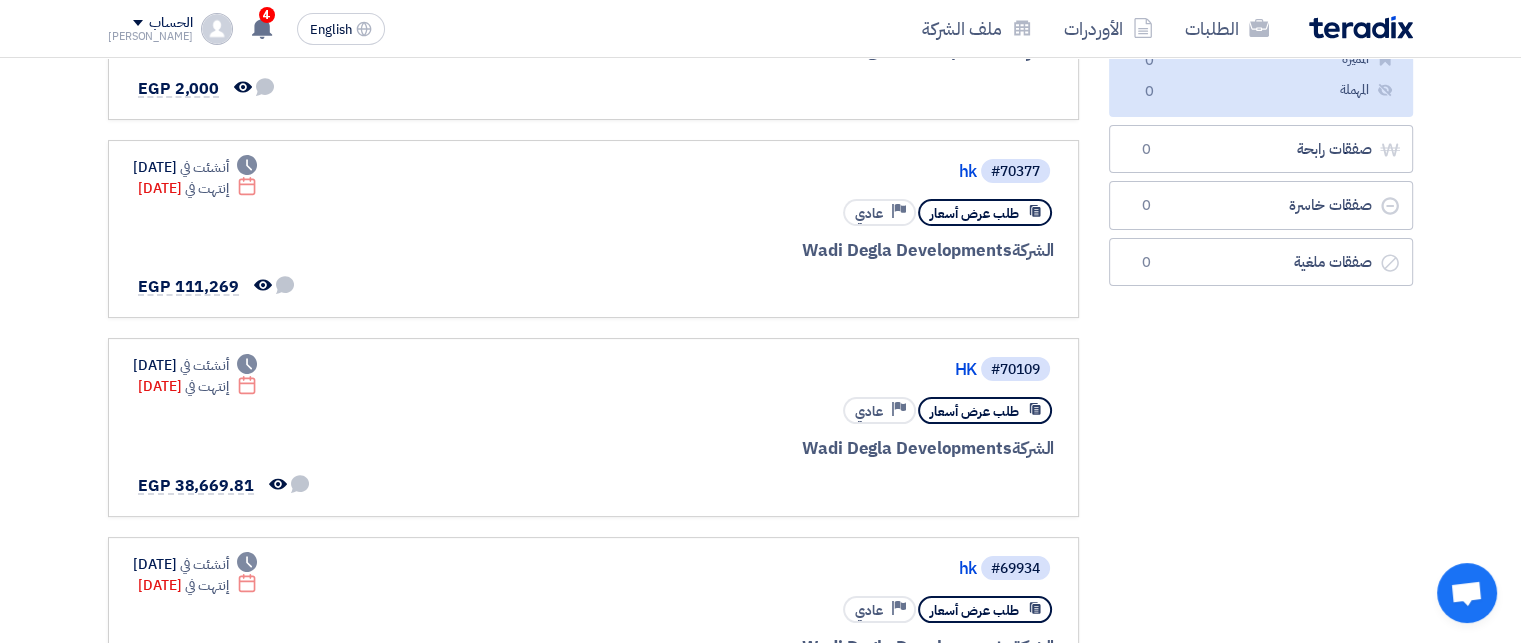 scroll, scrollTop: 310, scrollLeft: 0, axis: vertical 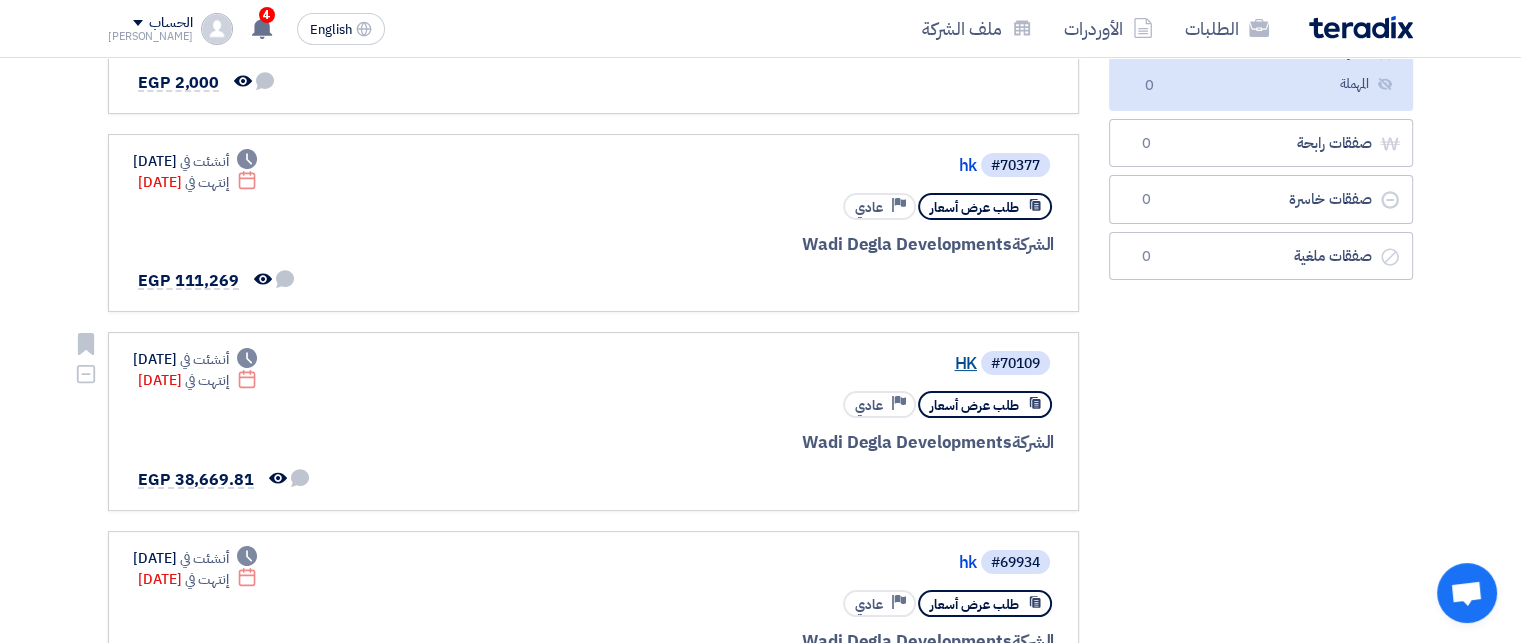 click on "HK" 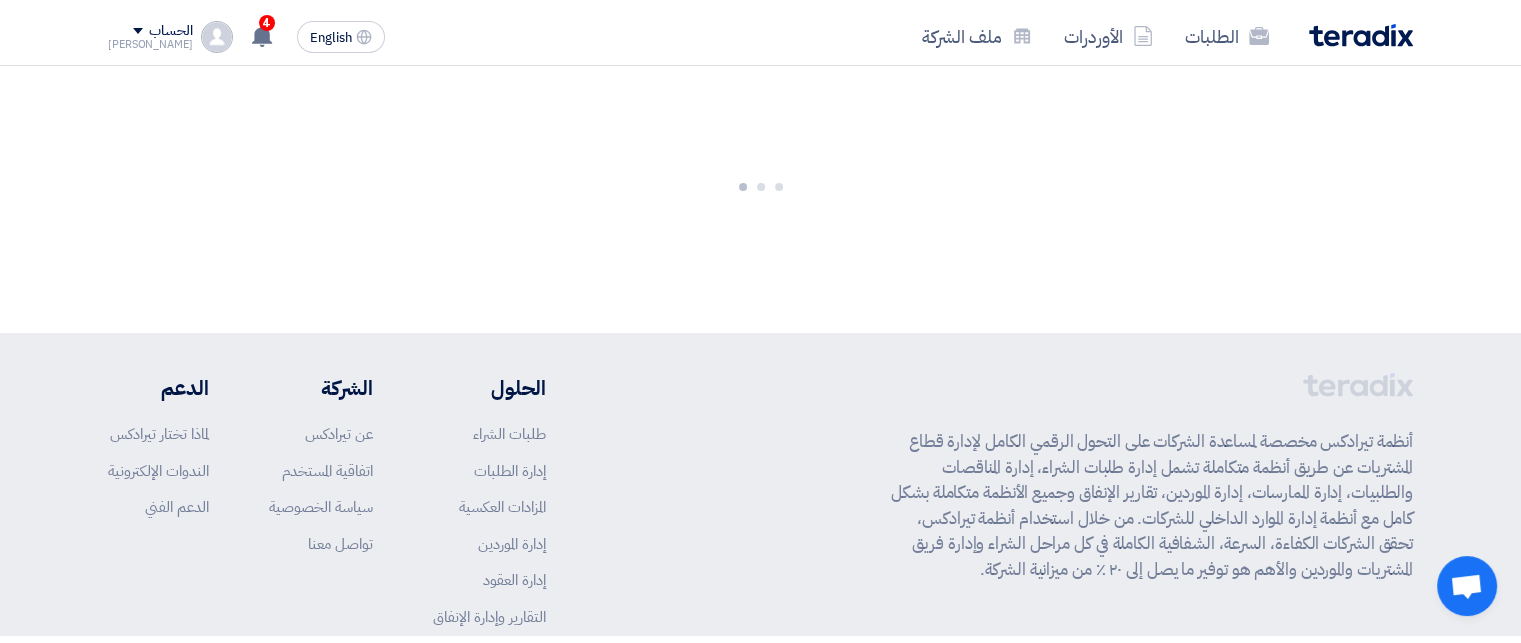 scroll, scrollTop: 0, scrollLeft: 0, axis: both 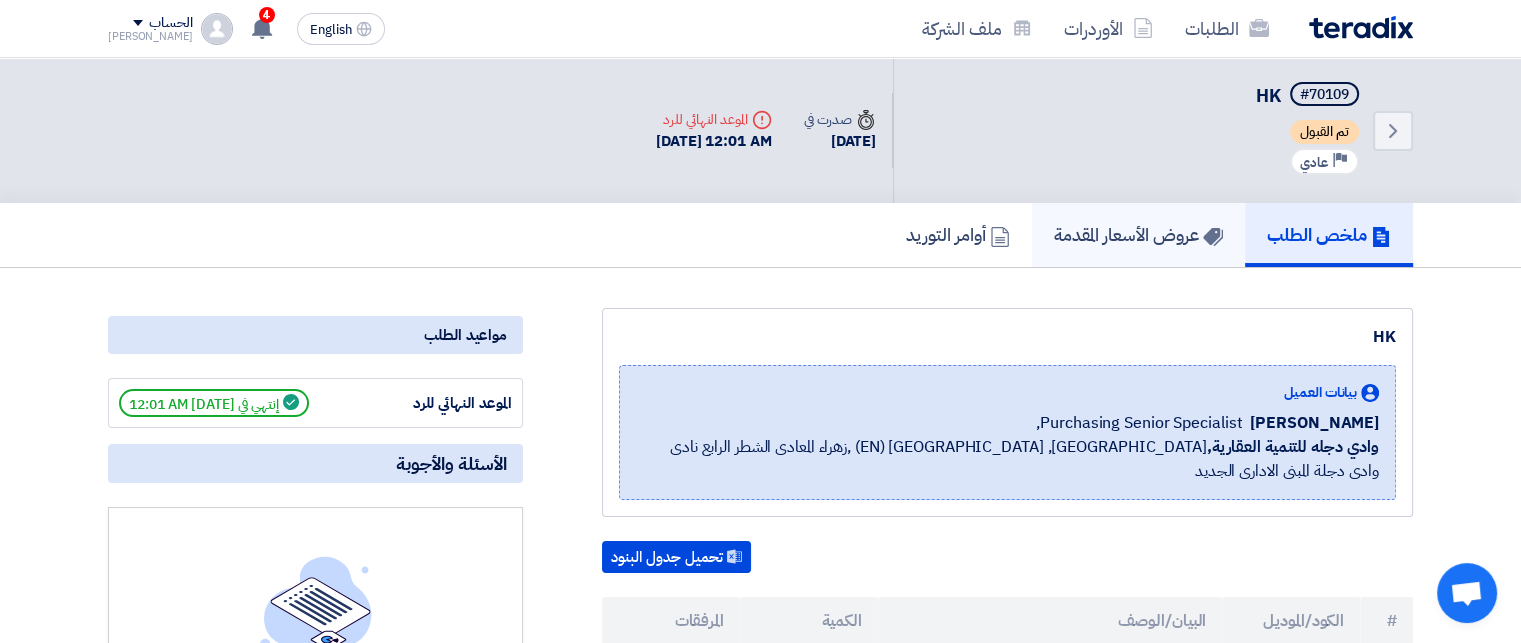 click on "عروض الأسعار المقدمة" 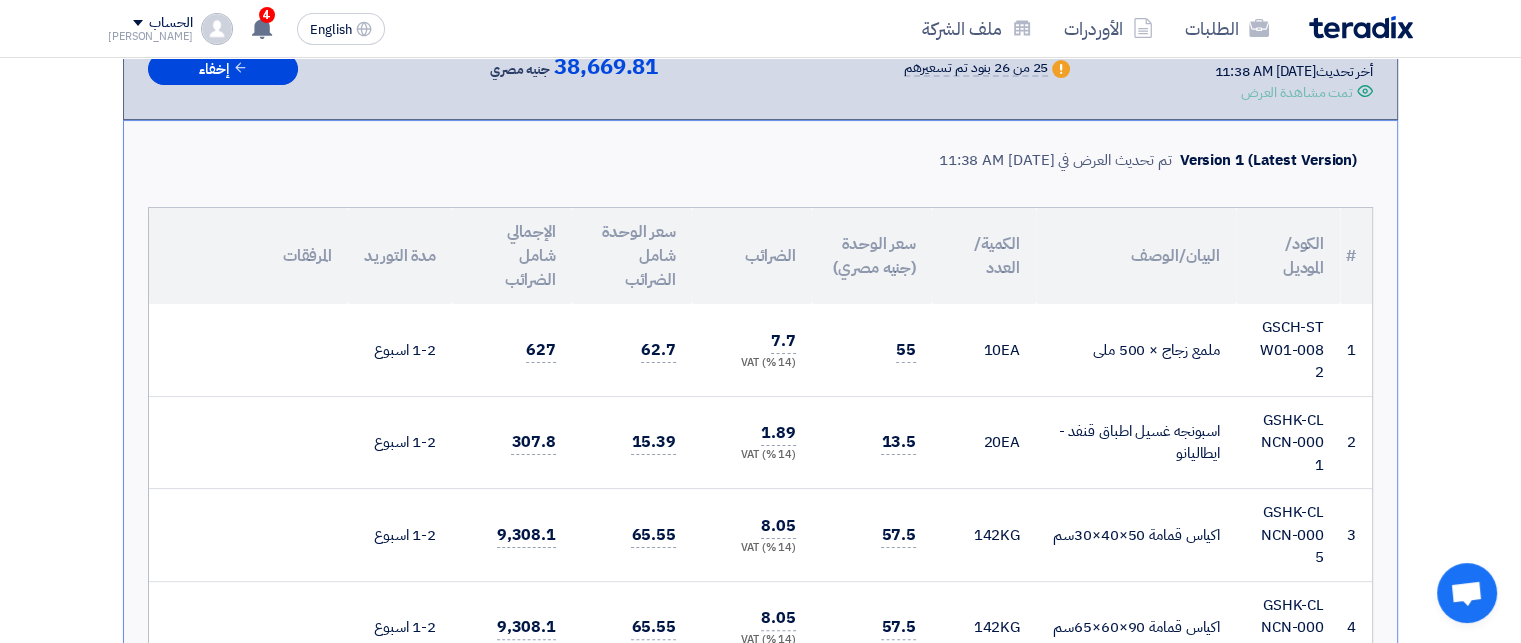 scroll, scrollTop: 344, scrollLeft: 0, axis: vertical 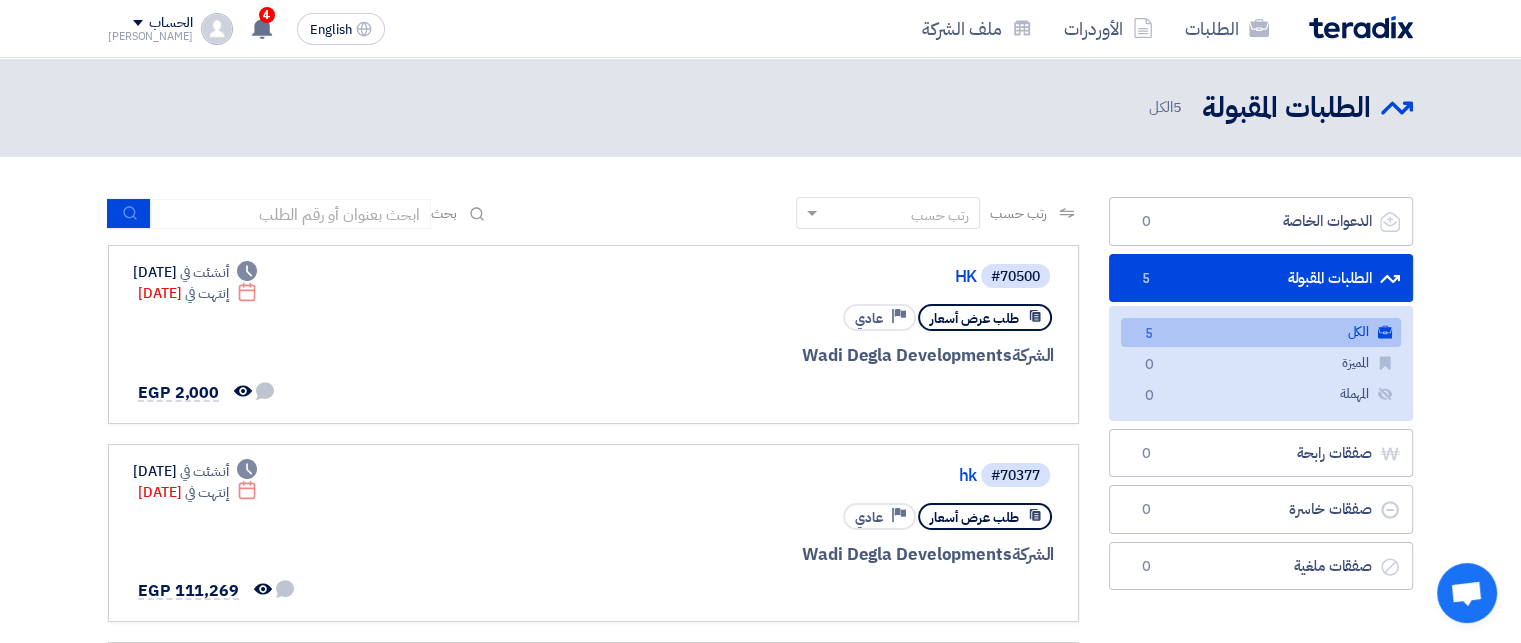 click on "الكل
الكل
5" 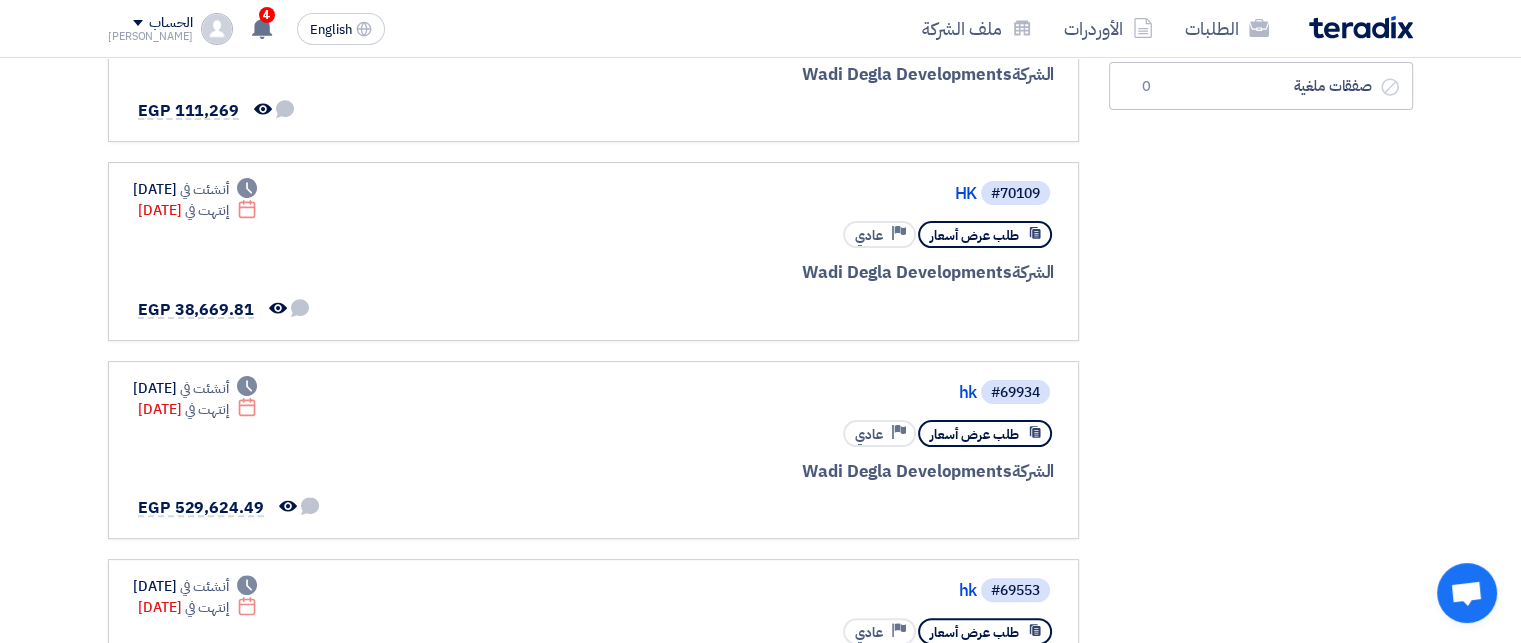 scroll, scrollTop: 479, scrollLeft: 0, axis: vertical 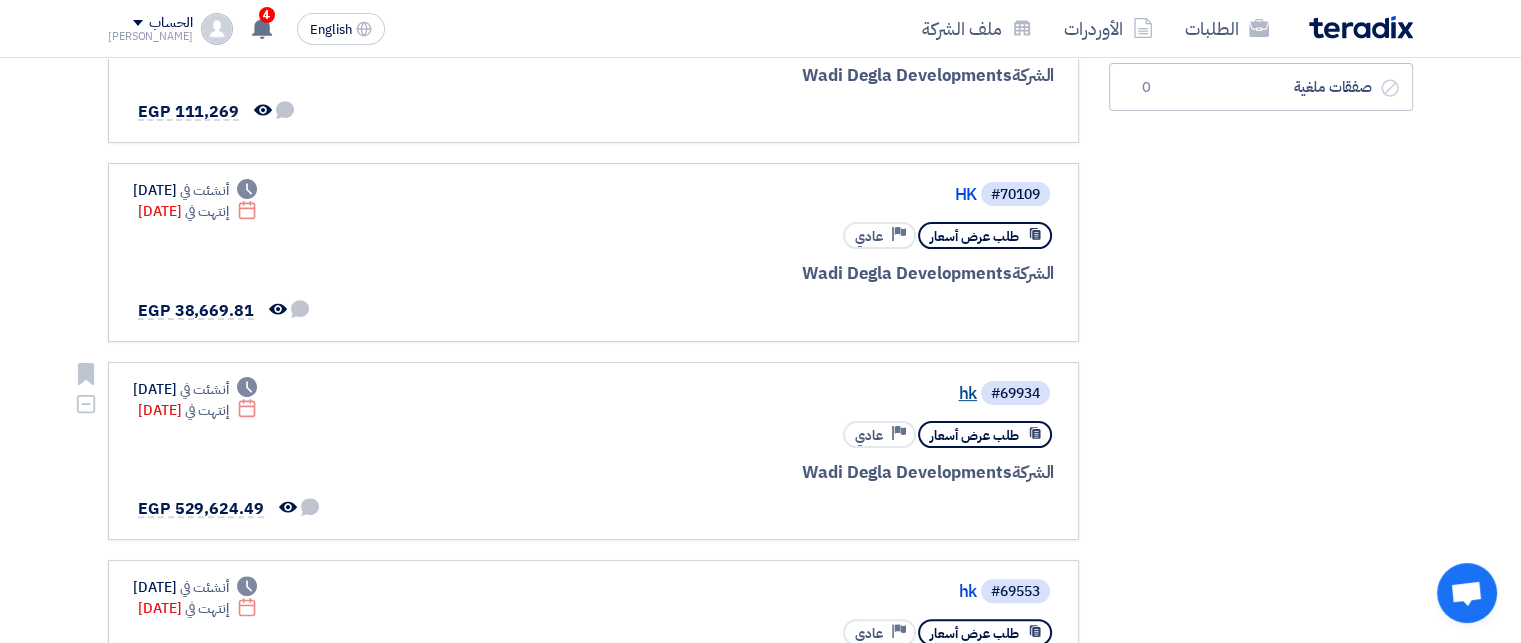click on "hk" 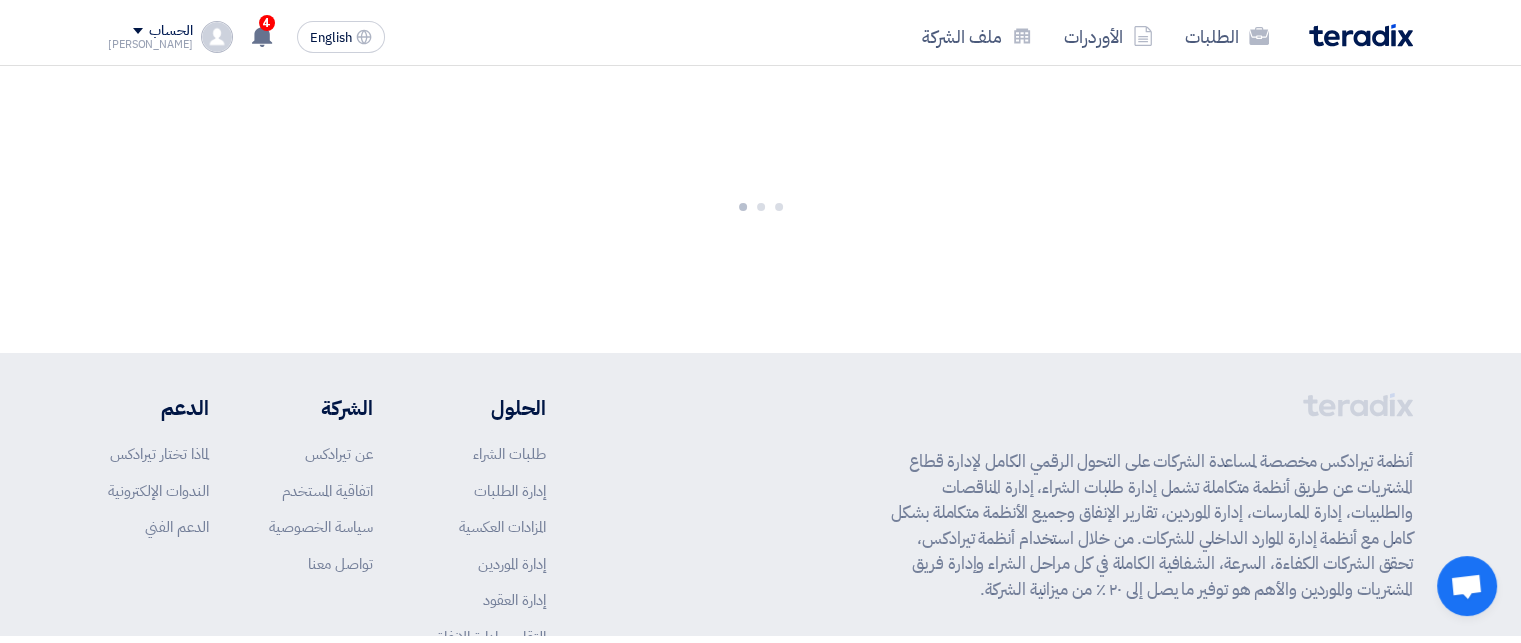 scroll, scrollTop: 0, scrollLeft: 0, axis: both 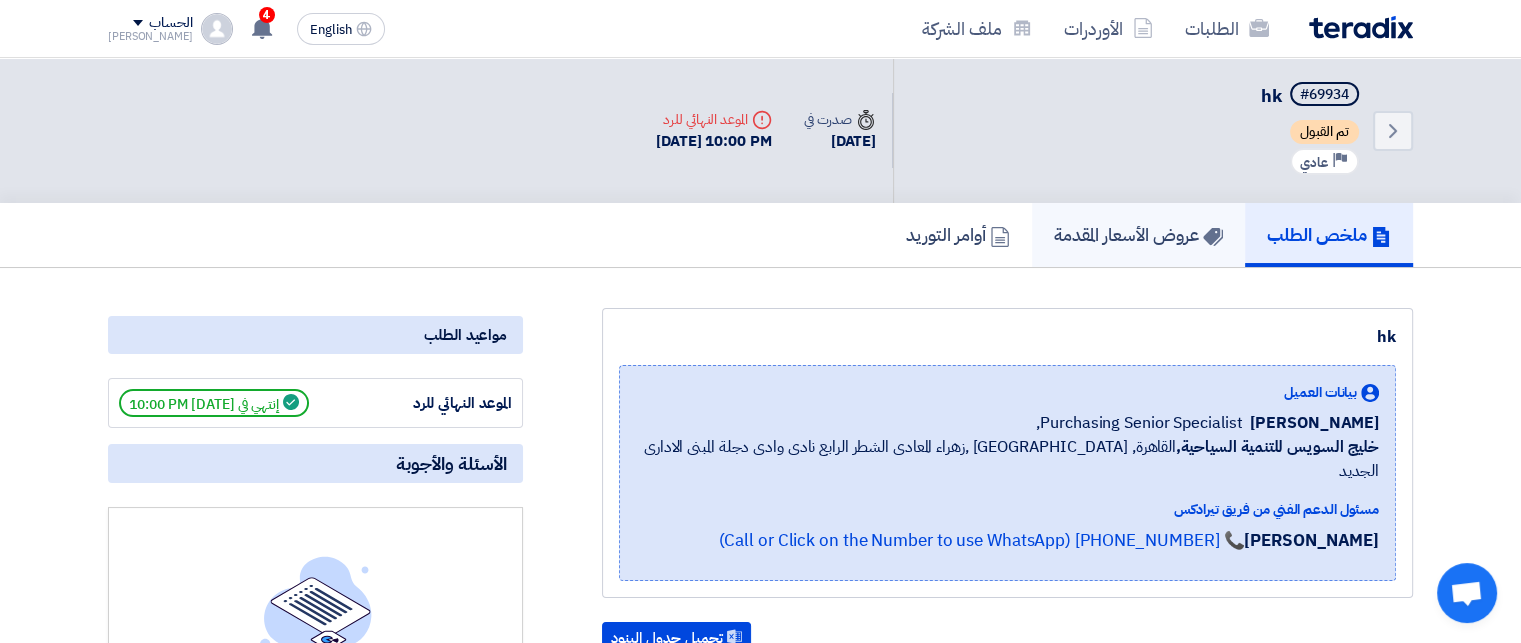click on "عروض الأسعار المقدمة" 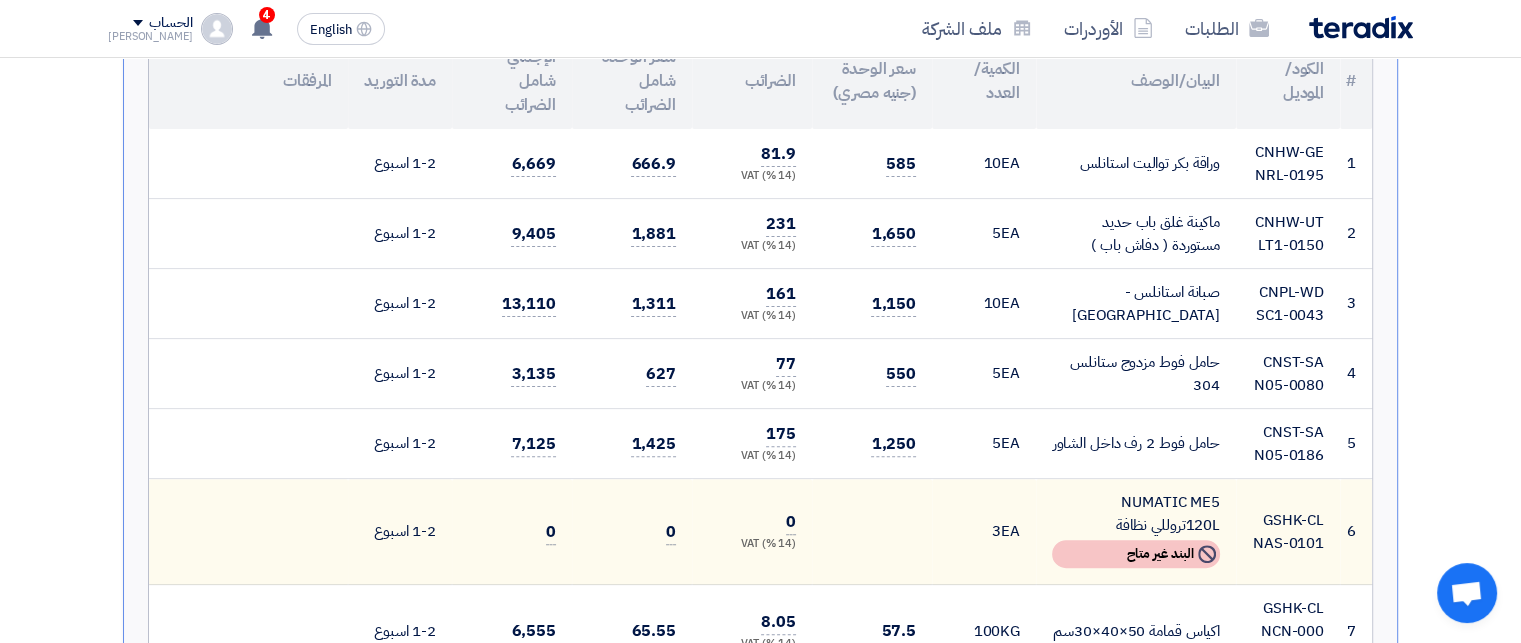 scroll, scrollTop: 513, scrollLeft: 0, axis: vertical 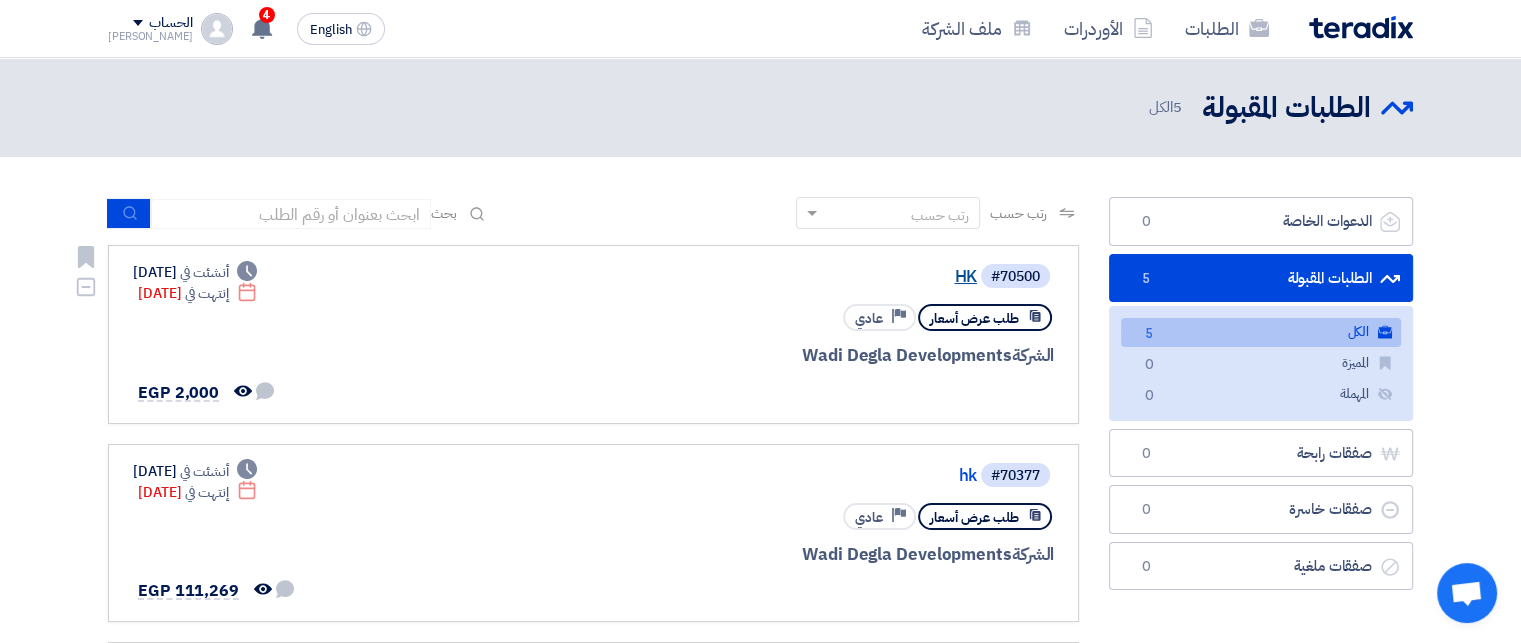 click on "HK" 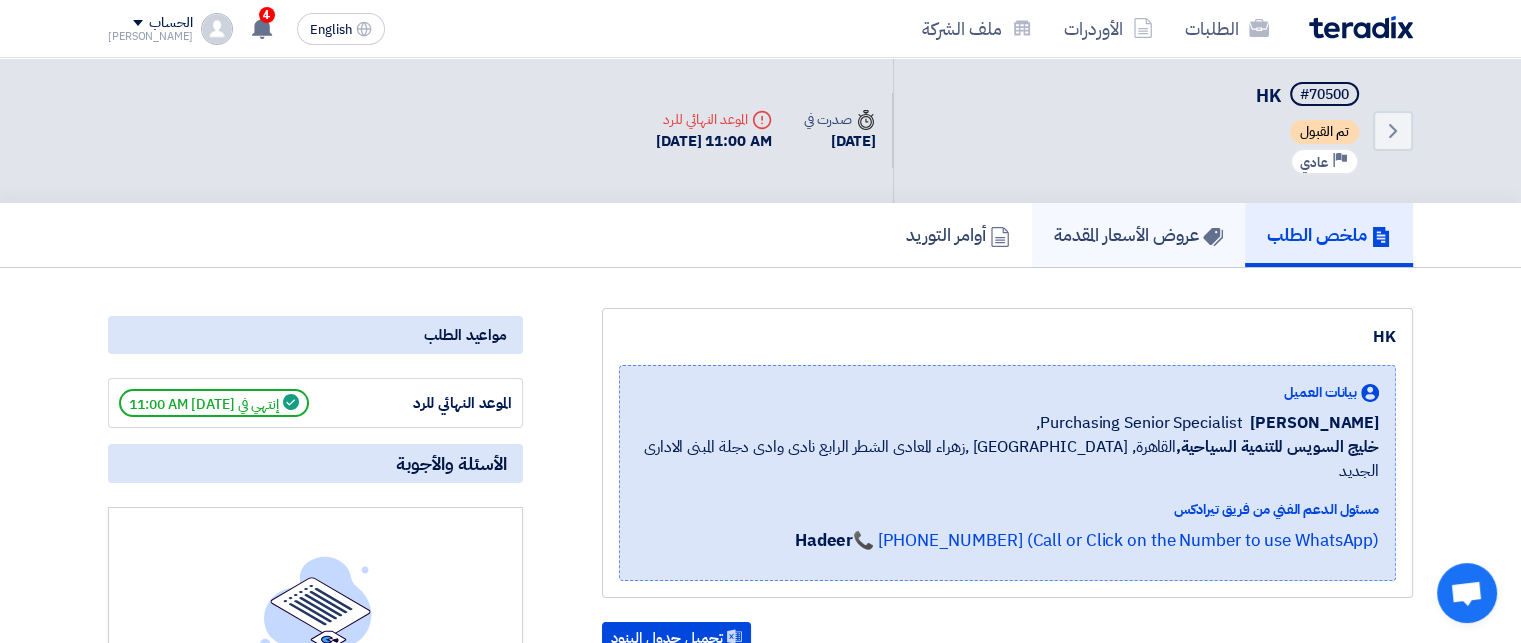 click on "عروض الأسعار المقدمة" 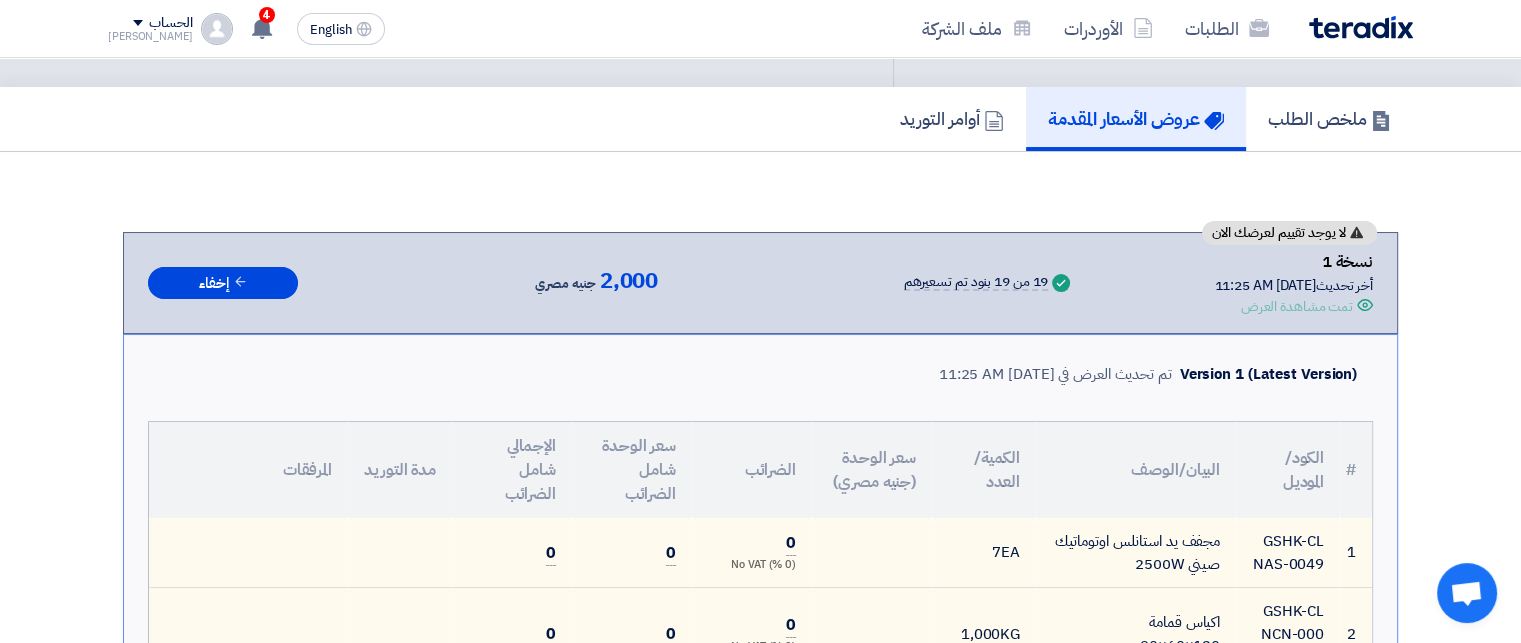 scroll, scrollTop: 0, scrollLeft: 0, axis: both 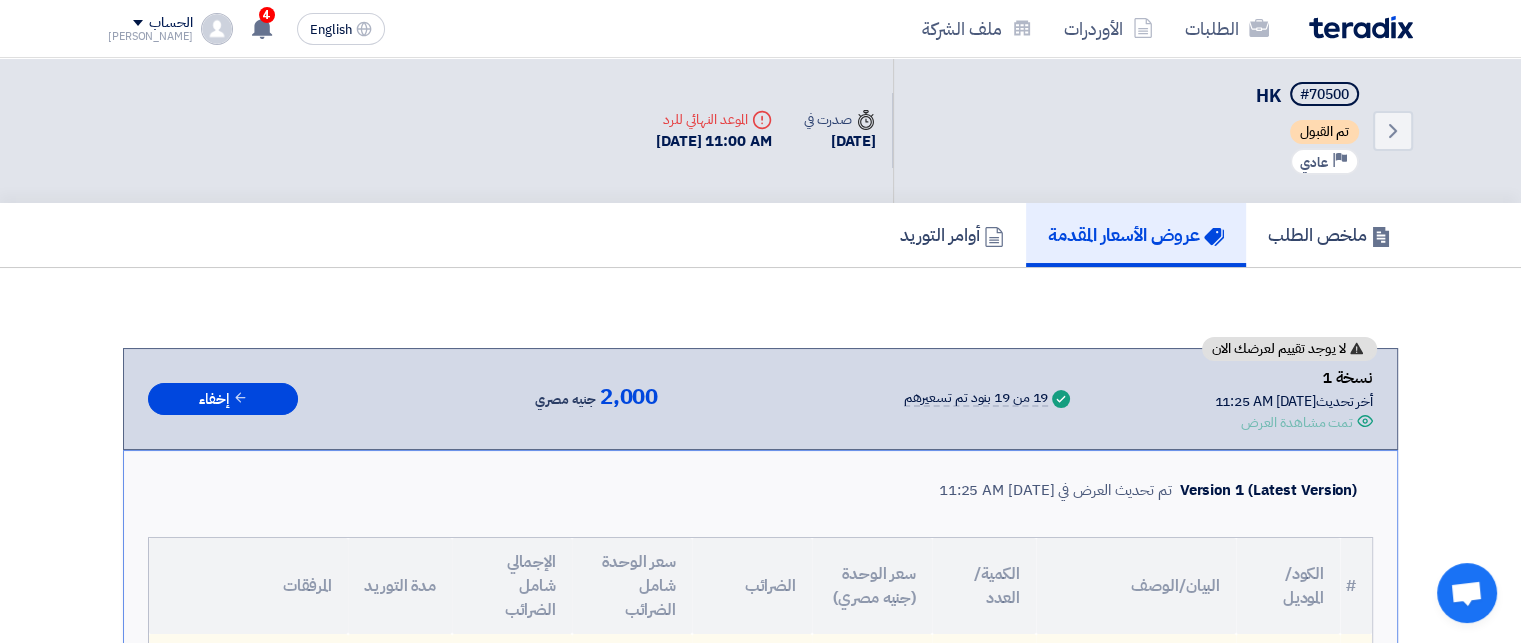 drag, startPoint x: 1504, startPoint y: 63, endPoint x: 1502, endPoint y: 160, distance: 97.020615 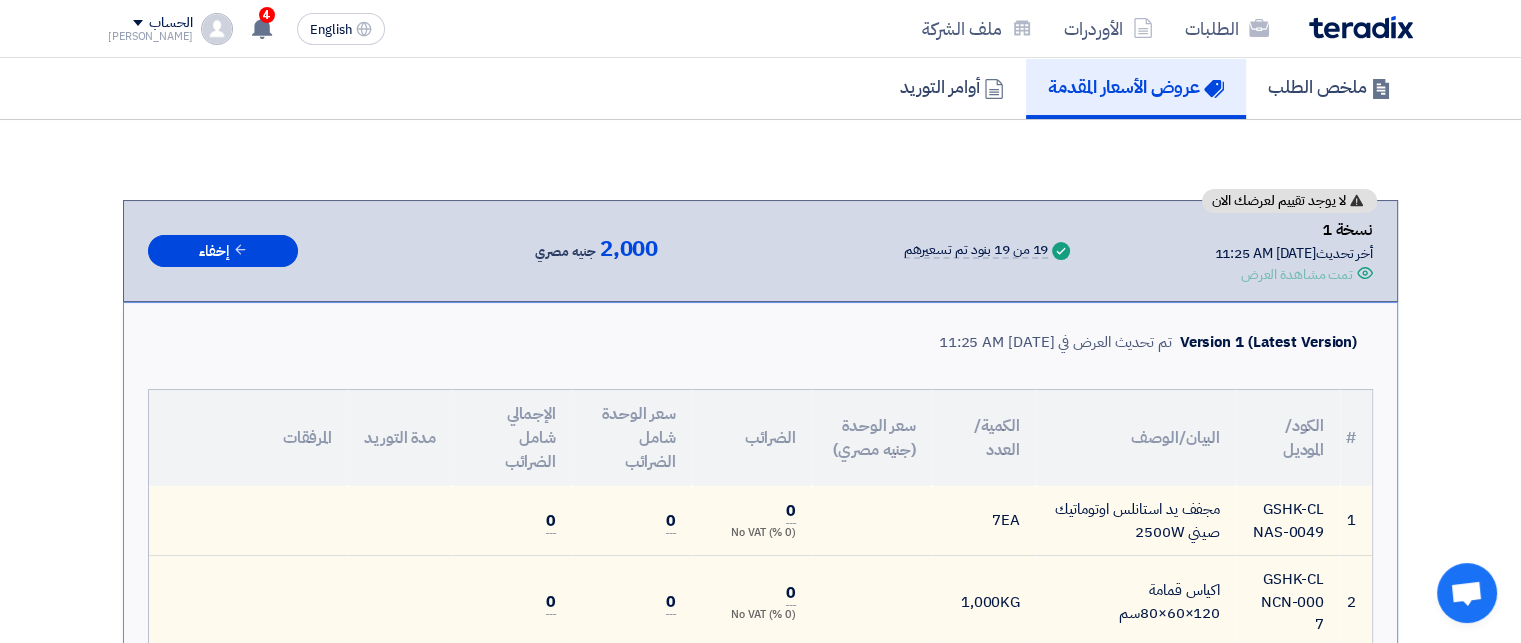 scroll, scrollTop: 0, scrollLeft: 0, axis: both 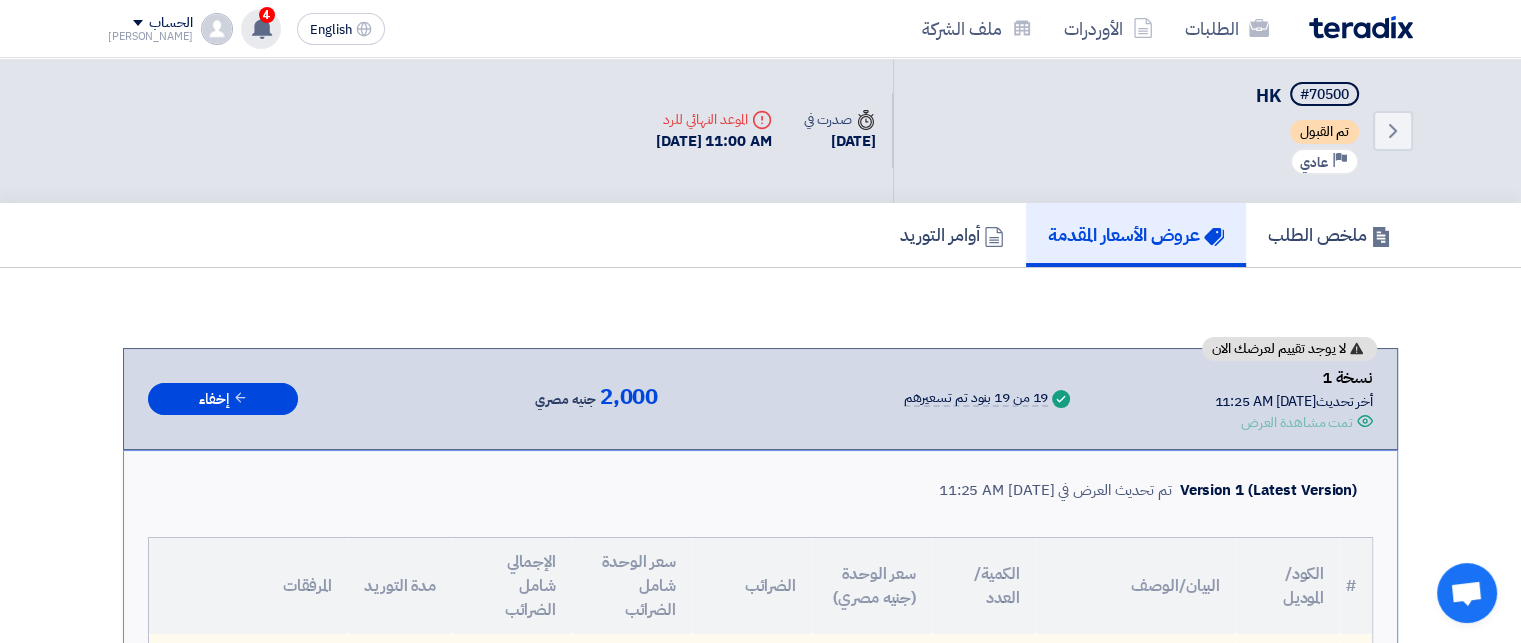 click 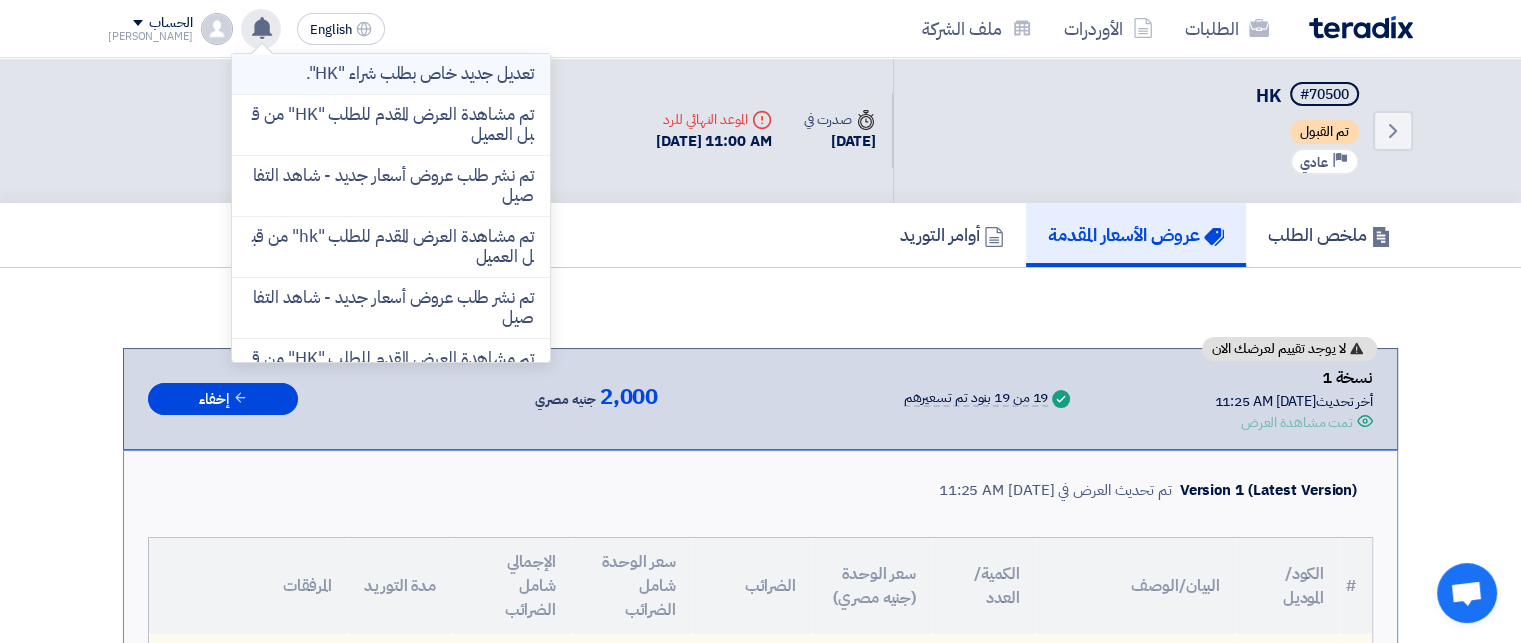 click on "تعديل جديد خاص بطلب شراء "HK"." 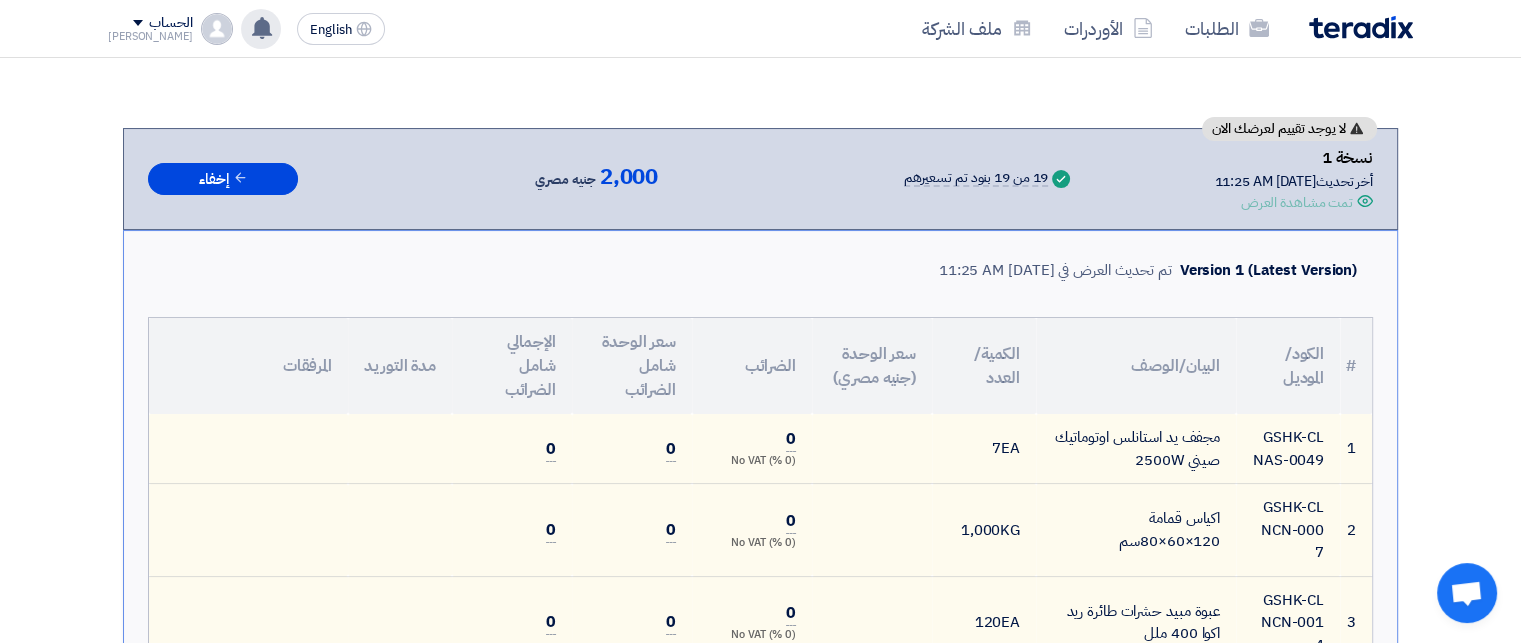 scroll, scrollTop: 0, scrollLeft: 0, axis: both 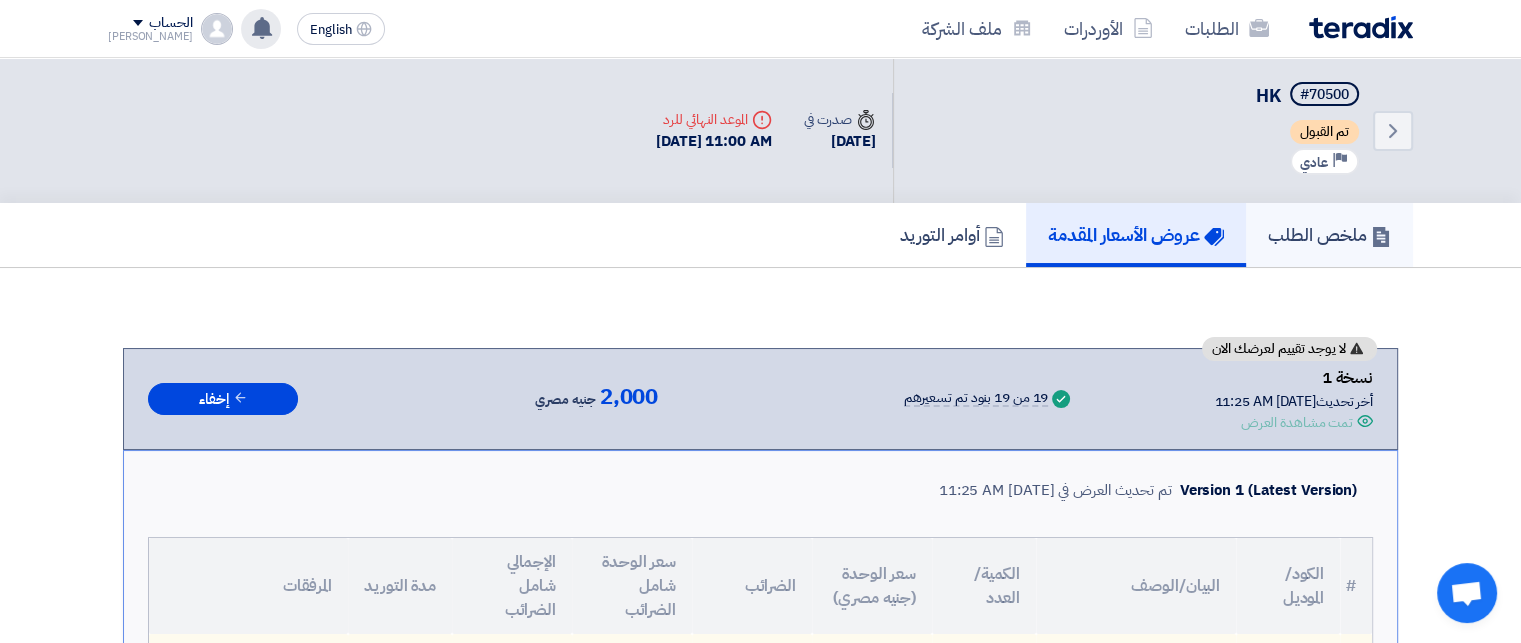 click on "ملخص الطلب" 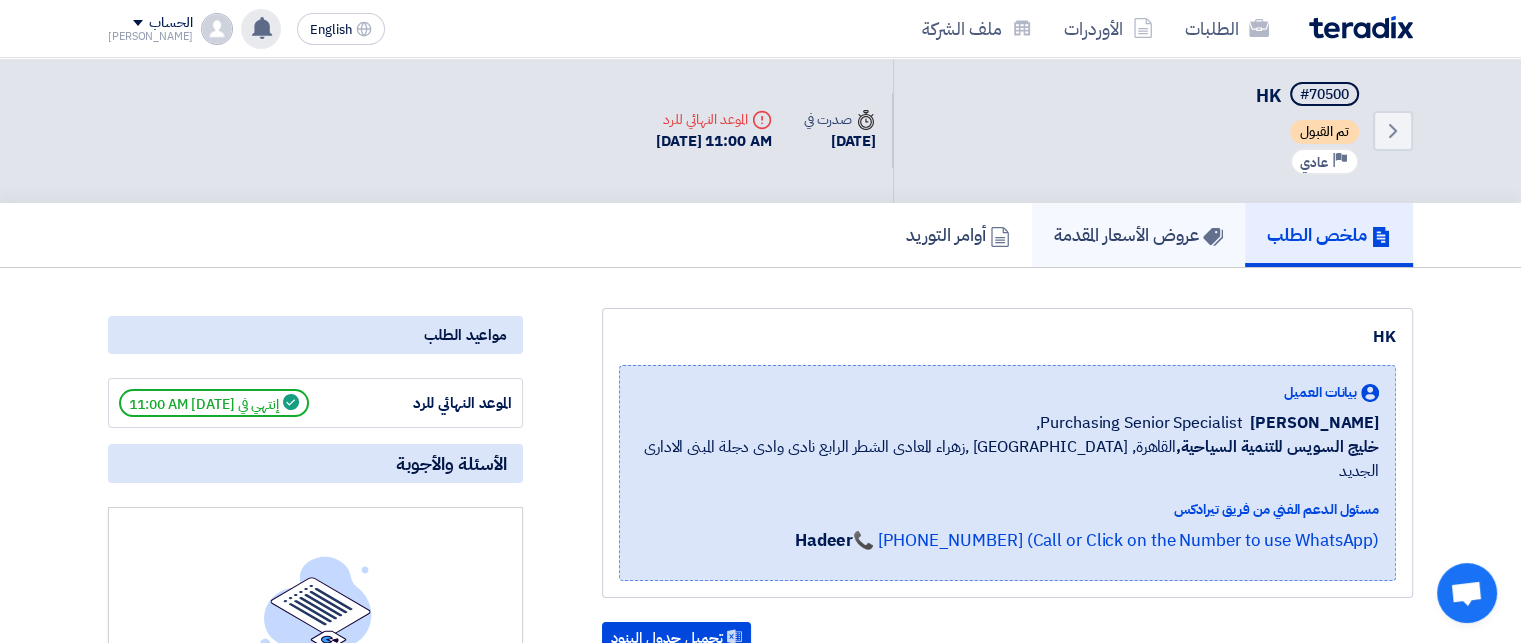 click on "عروض الأسعار المقدمة" 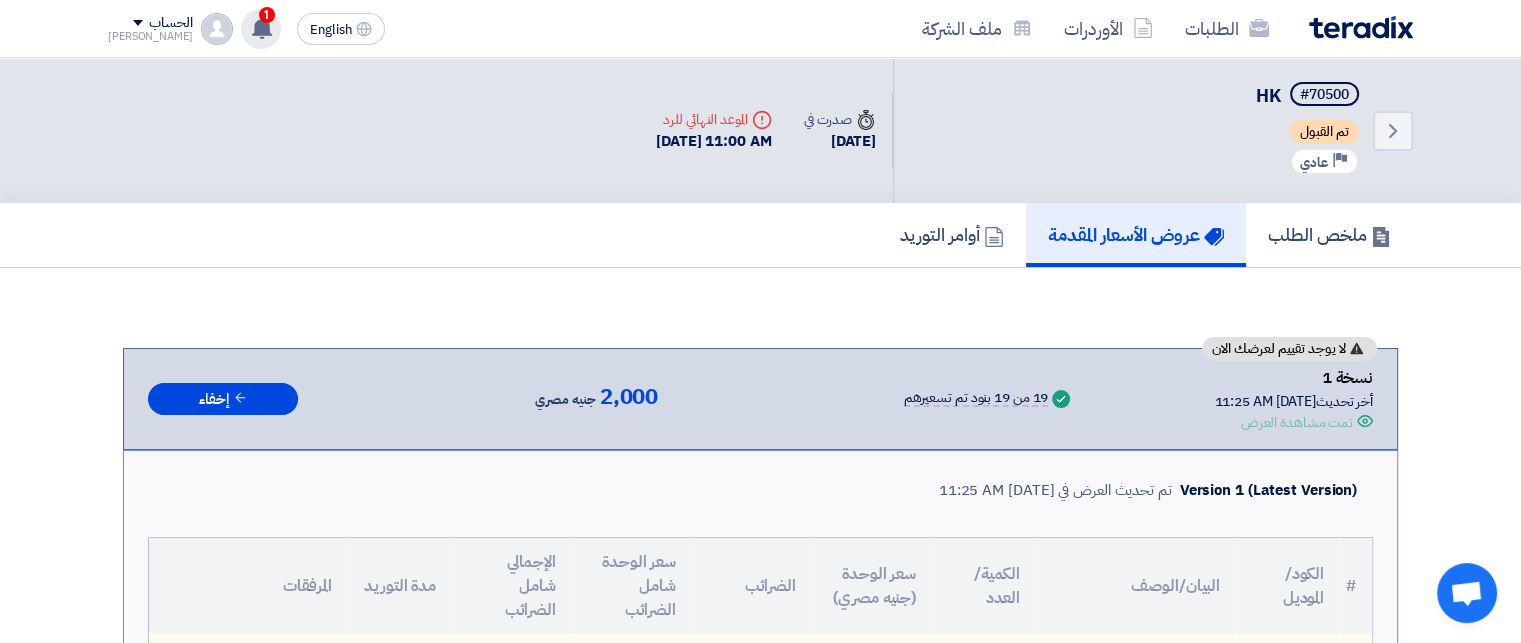 click on "عروض الأسعار المقدمة" 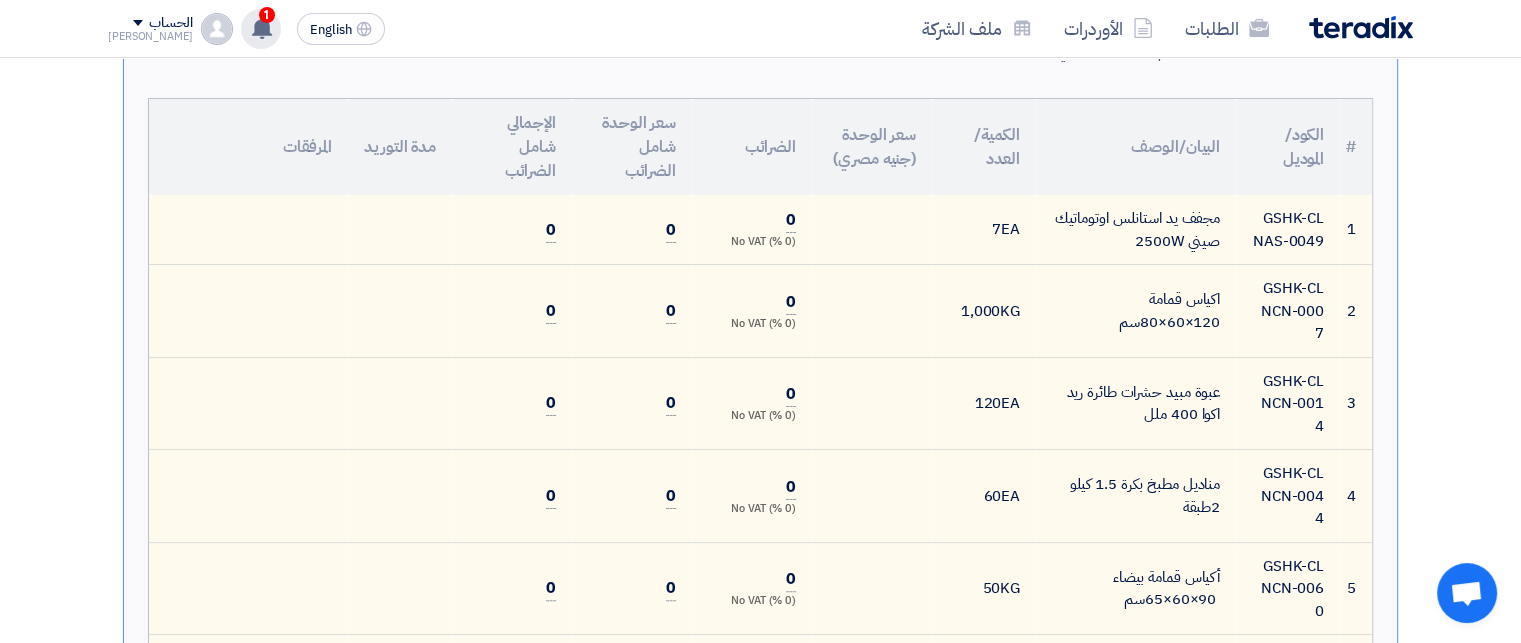 scroll, scrollTop: 0, scrollLeft: 0, axis: both 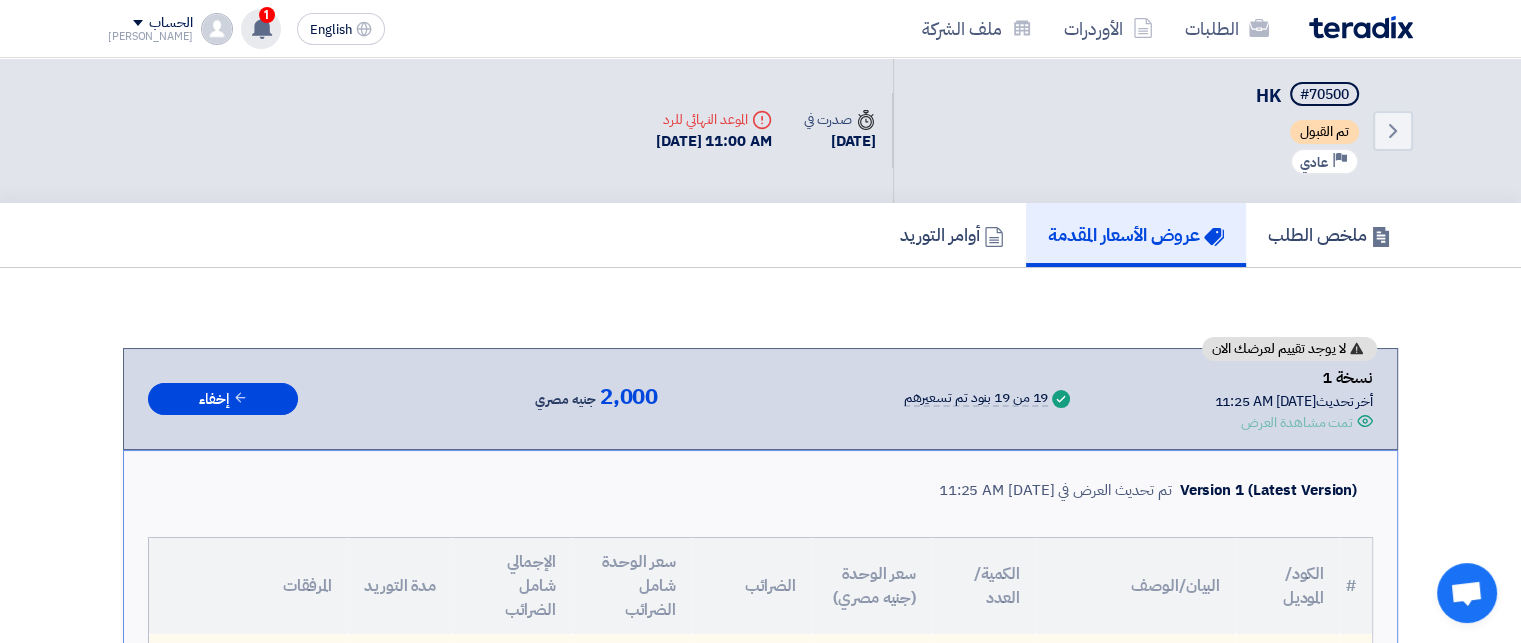 click on "عروض الأسعار المقدمة" 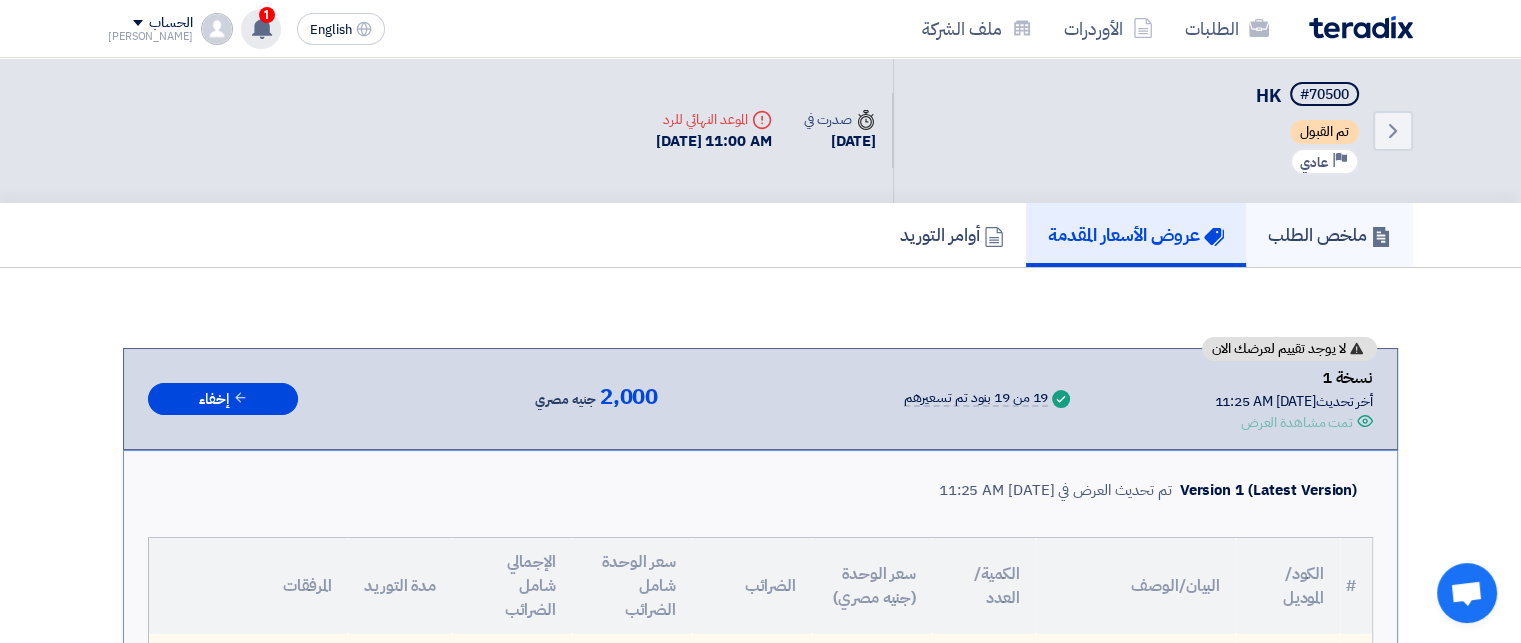 click on "ملخص الطلب" 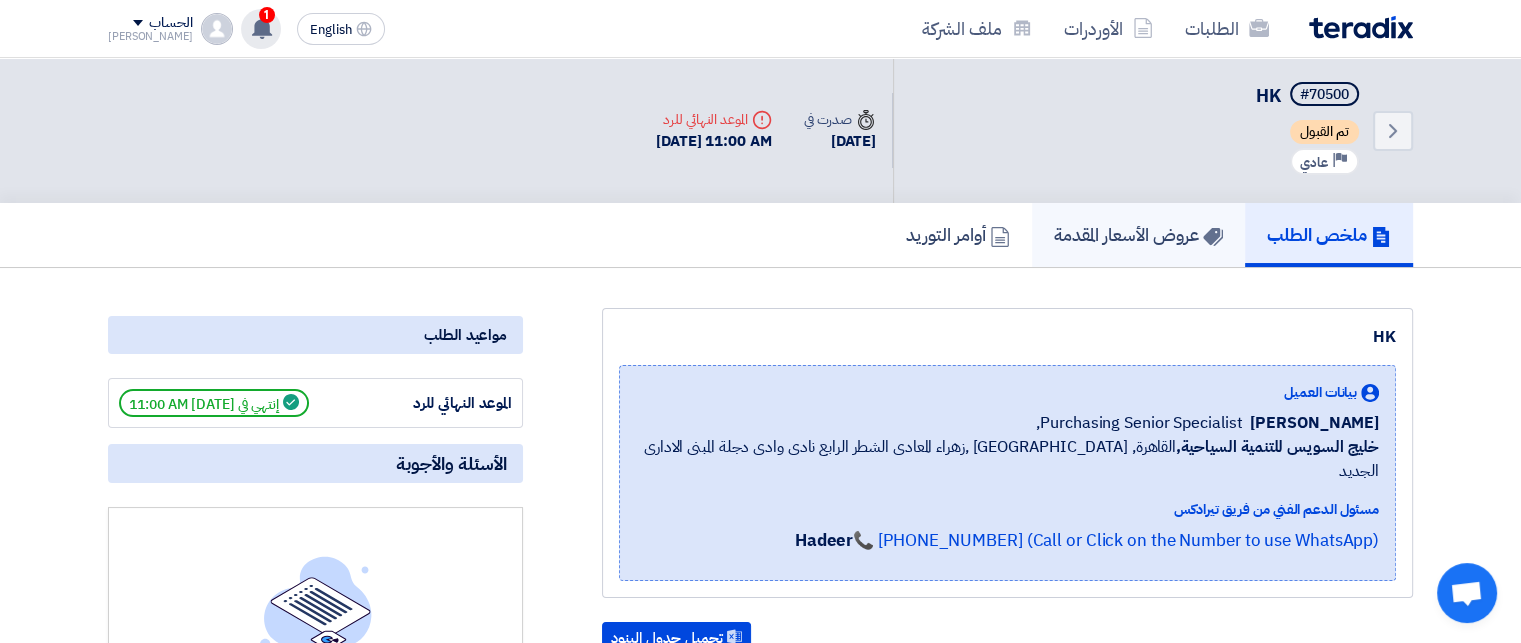 click on "عروض الأسعار المقدمة" 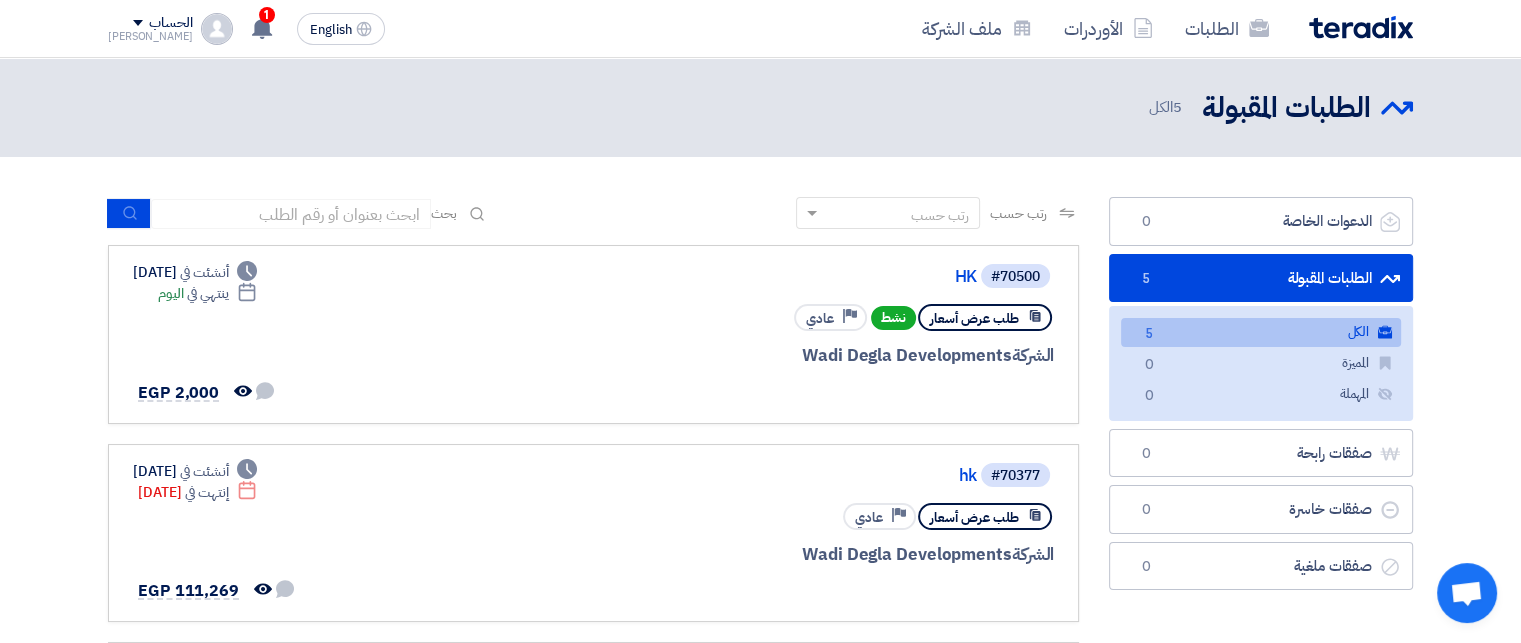 click on "الكل
الكل
5" 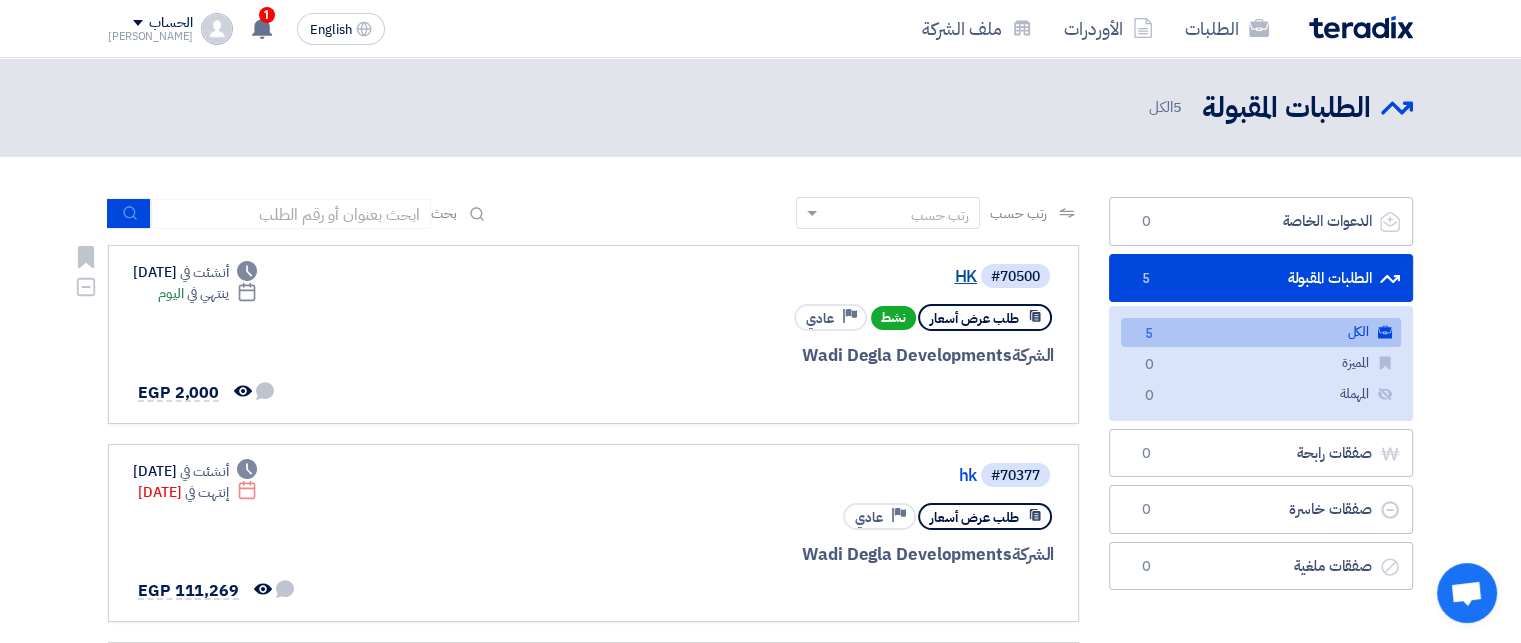 click on "HK" 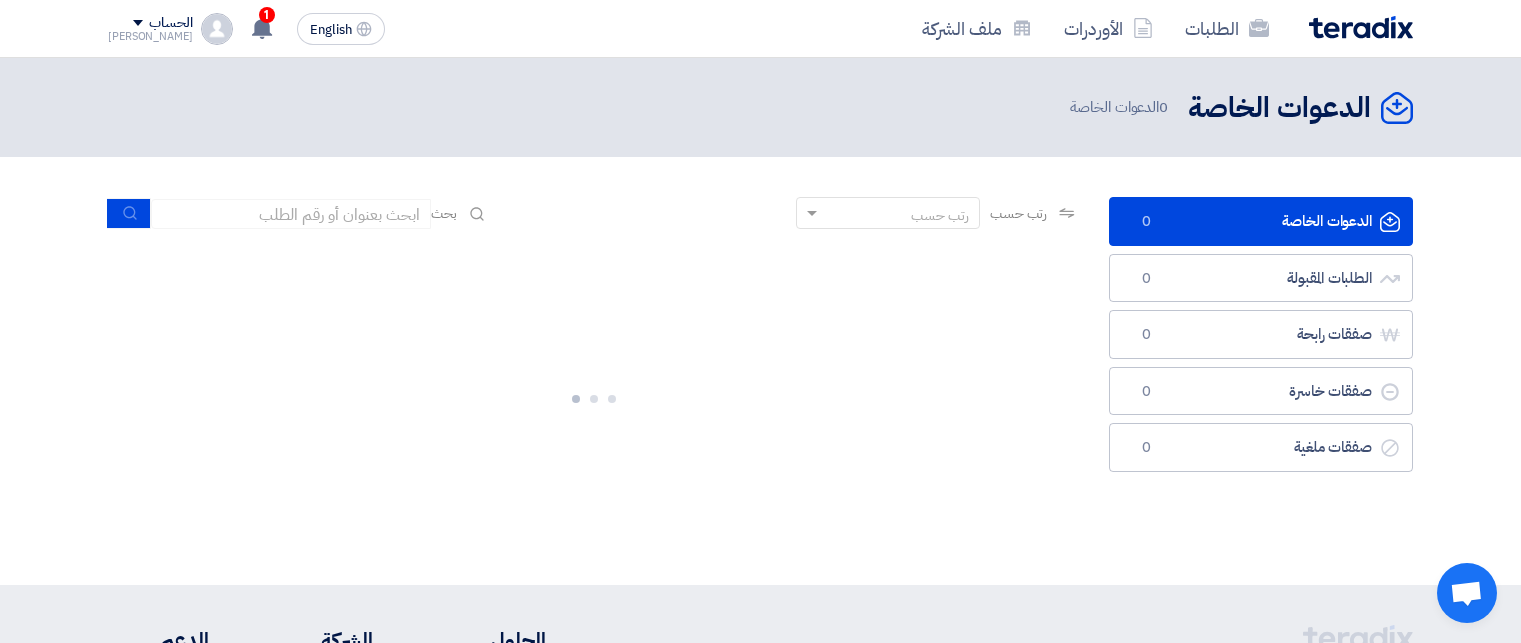 scroll, scrollTop: 0, scrollLeft: 0, axis: both 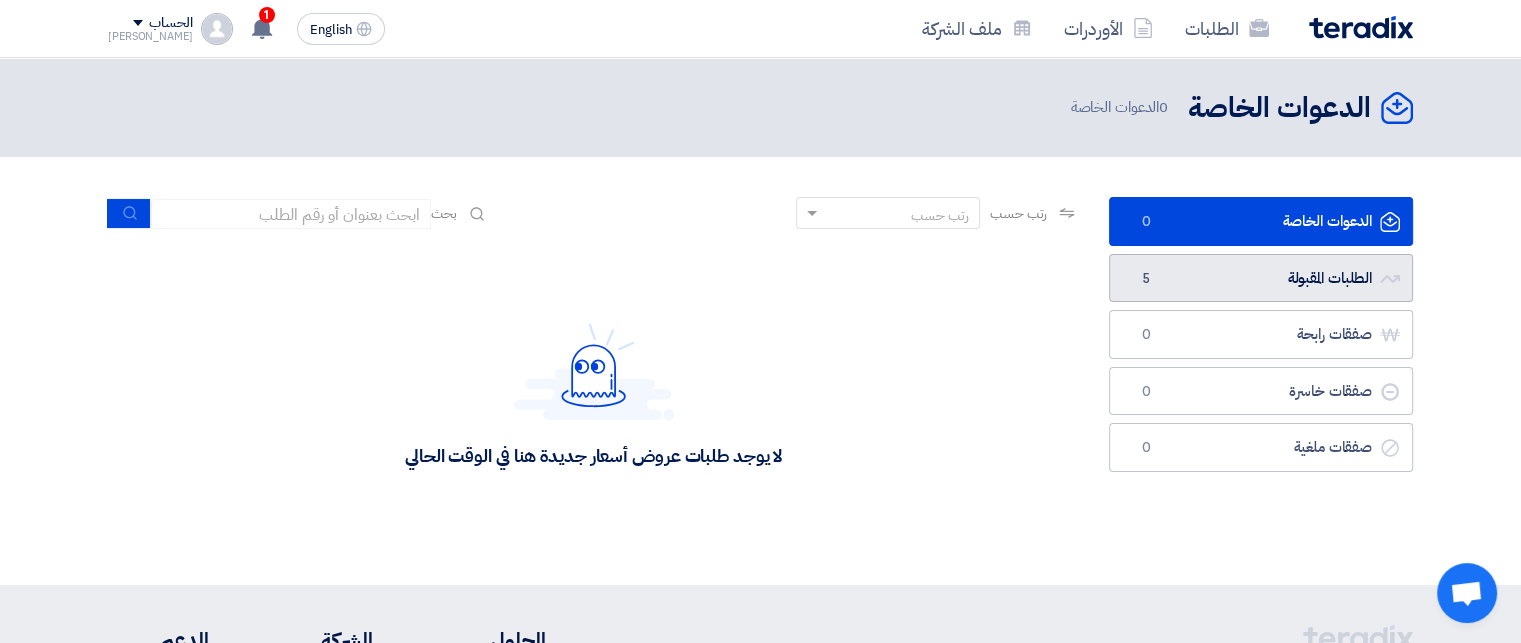 click on "5" 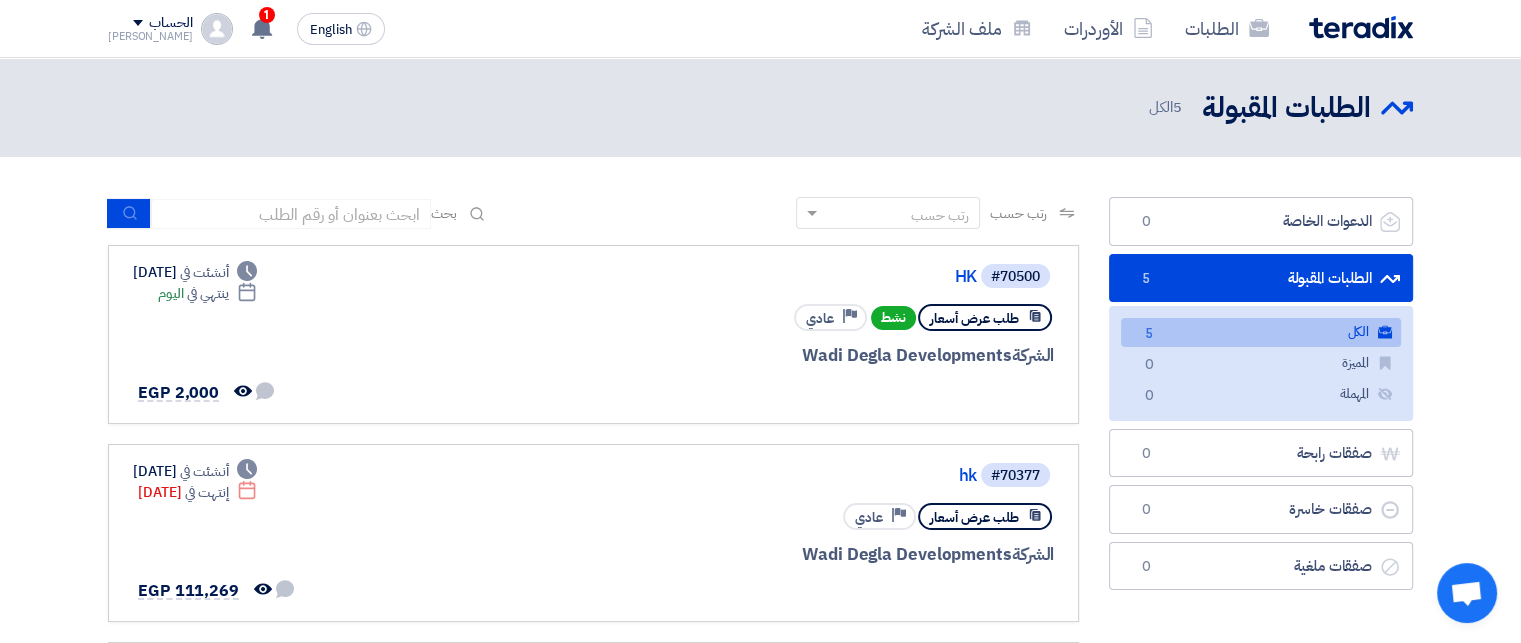 click on "الحساب" 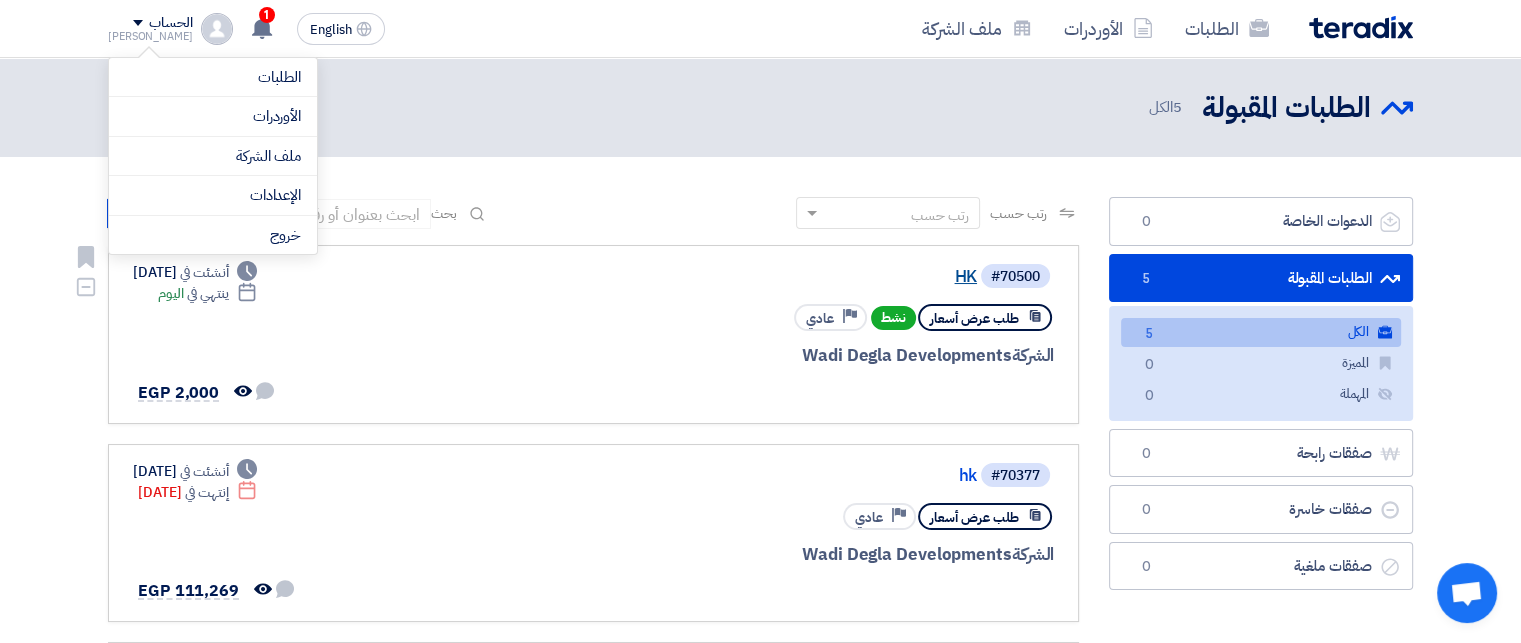 click on "HK" 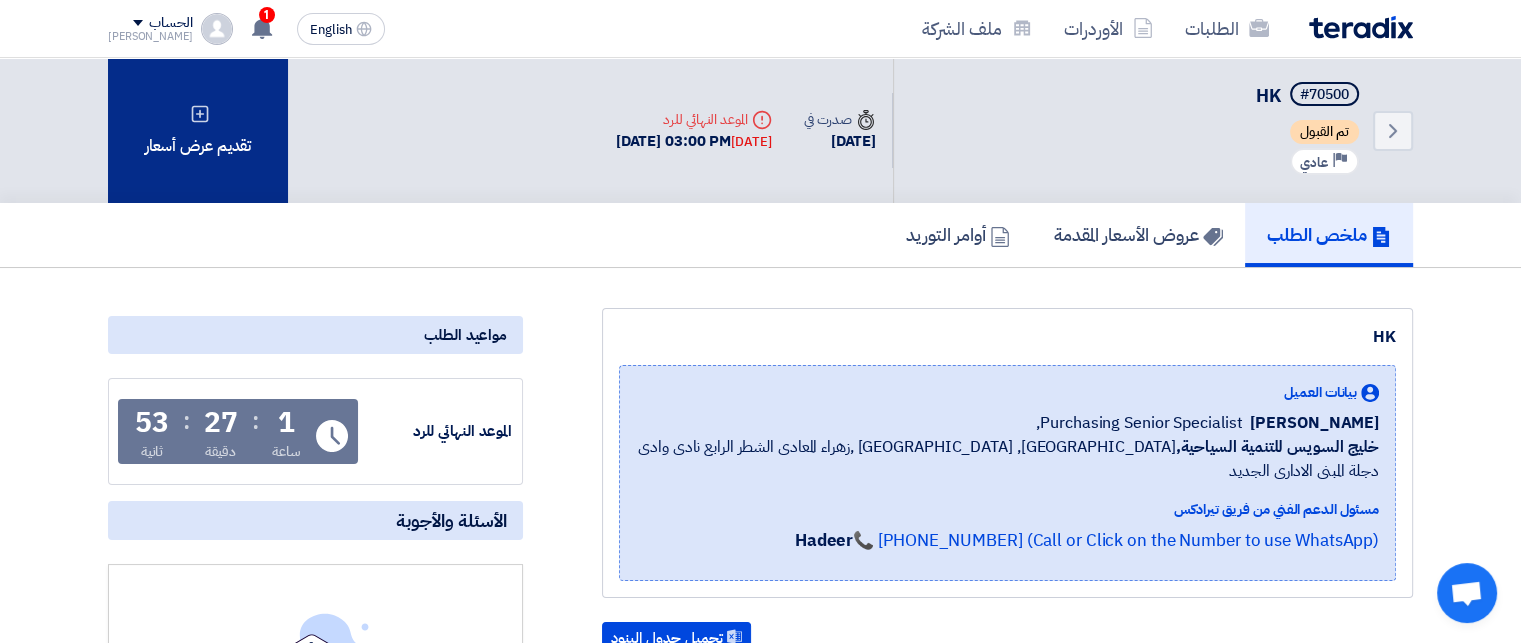 click on "تقديم عرض أسعار" 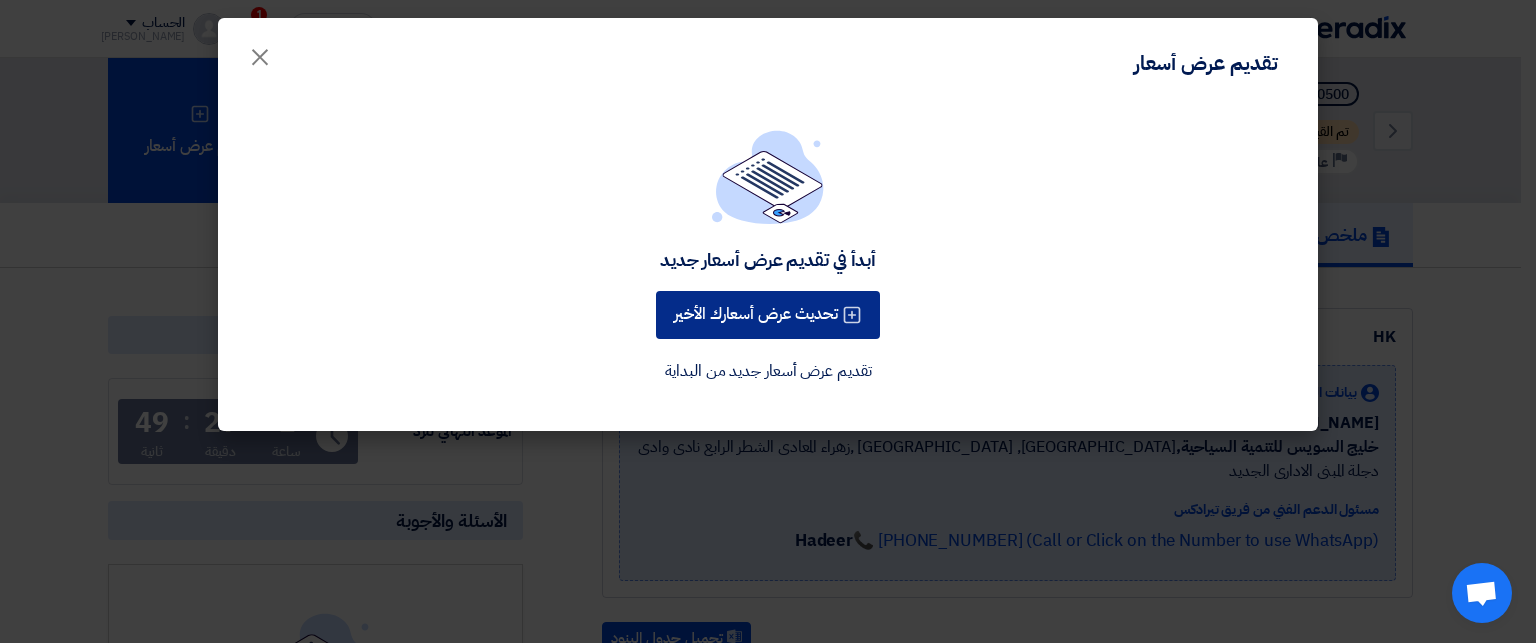 click on "تحديث عرض أسعارك الأخير" 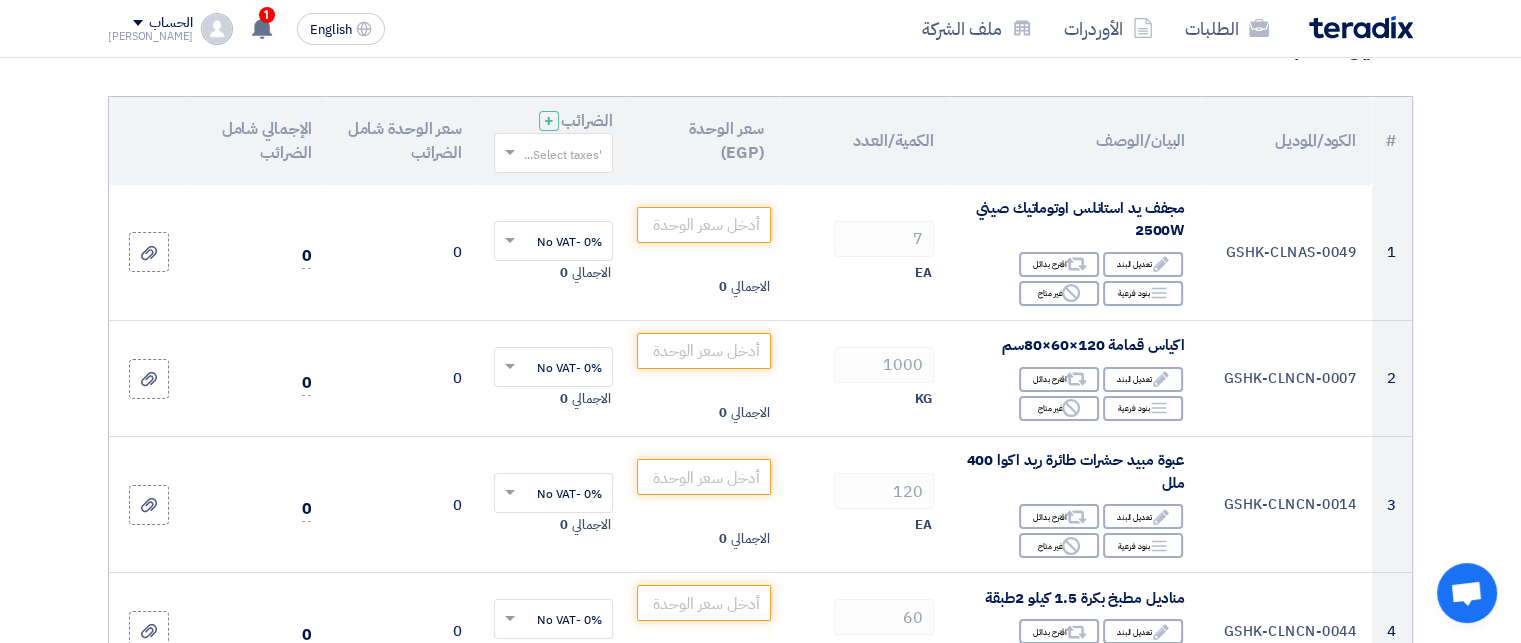 scroll, scrollTop: 188, scrollLeft: 0, axis: vertical 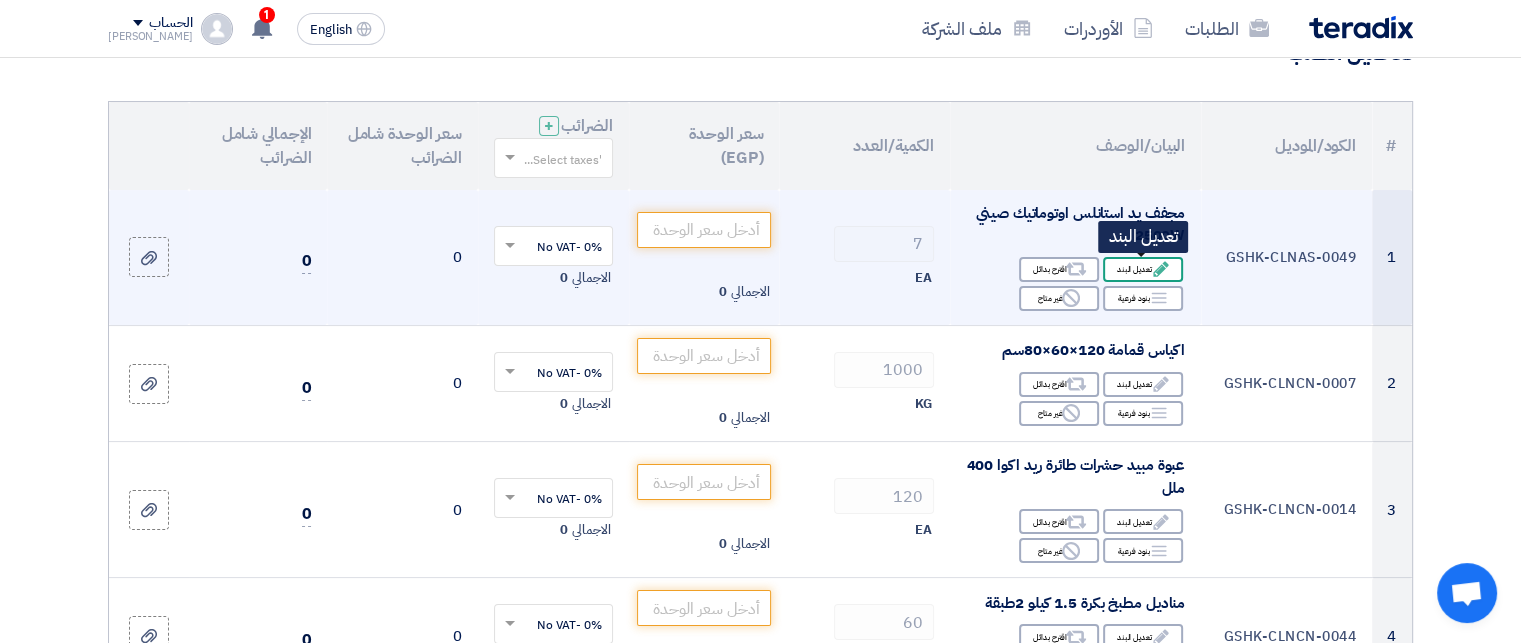 click on "Edit
تعديل البند" 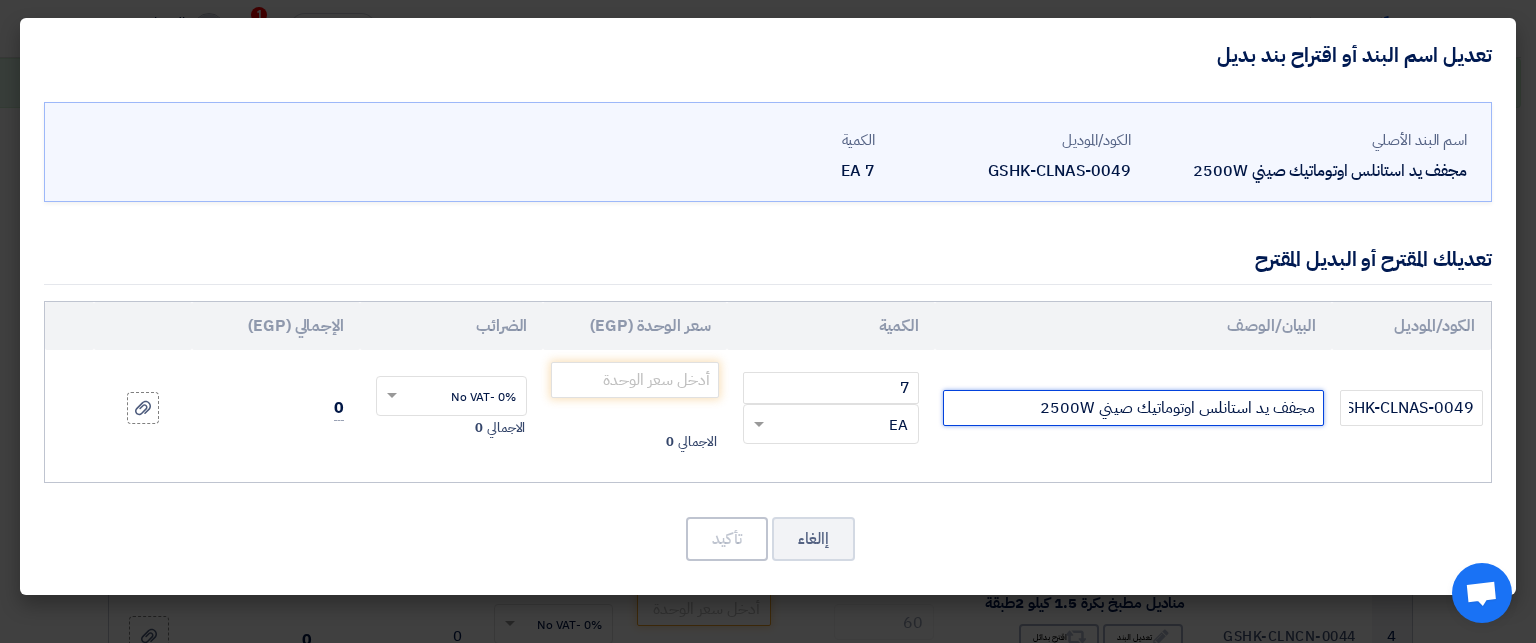 click on "مجفف يد استانلس اوتوماتيك صيني 2500W" 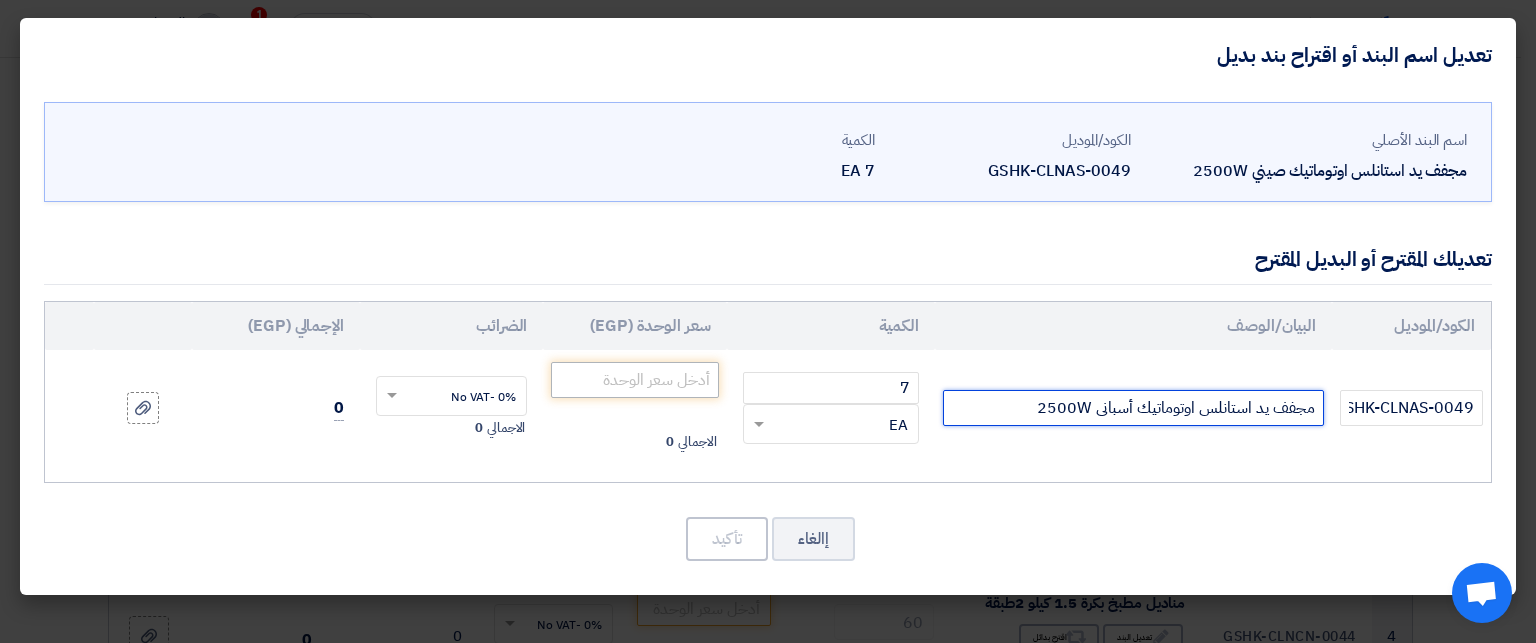 type on "مجفف يد استانلس اوتوماتيك أسبانى 2500W" 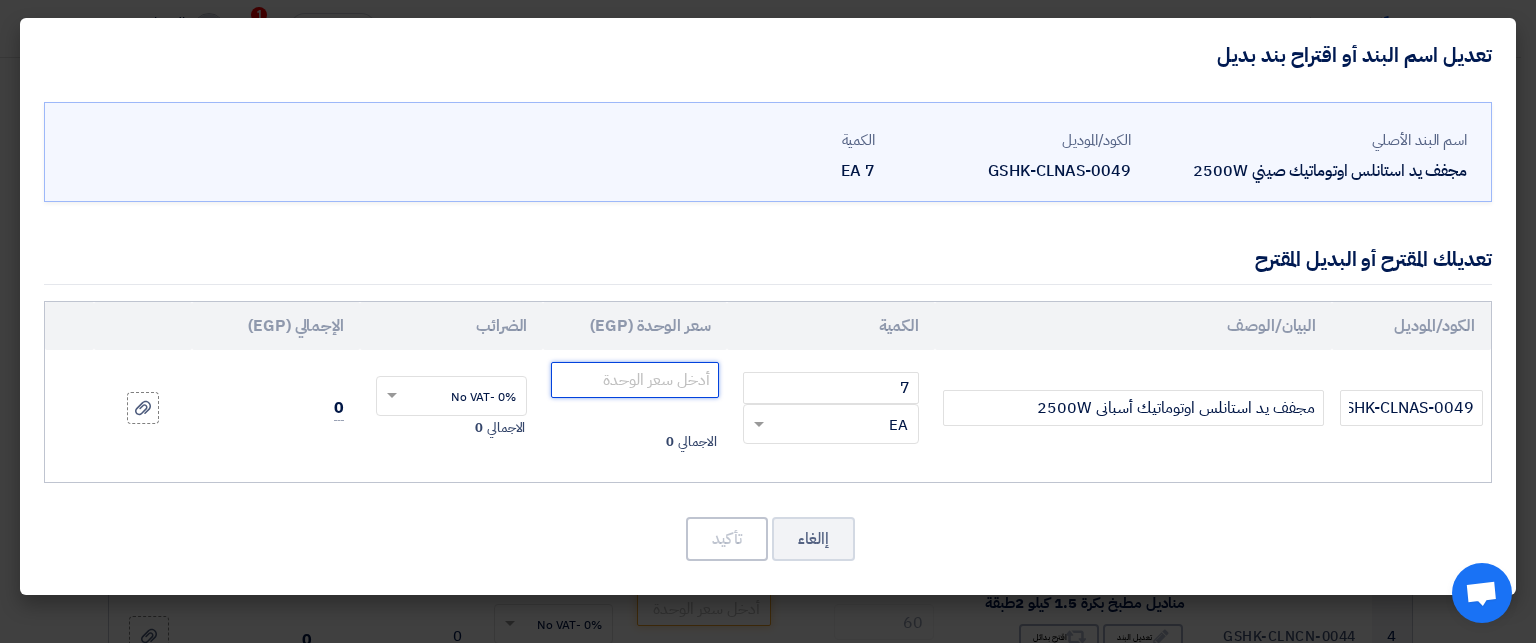 click 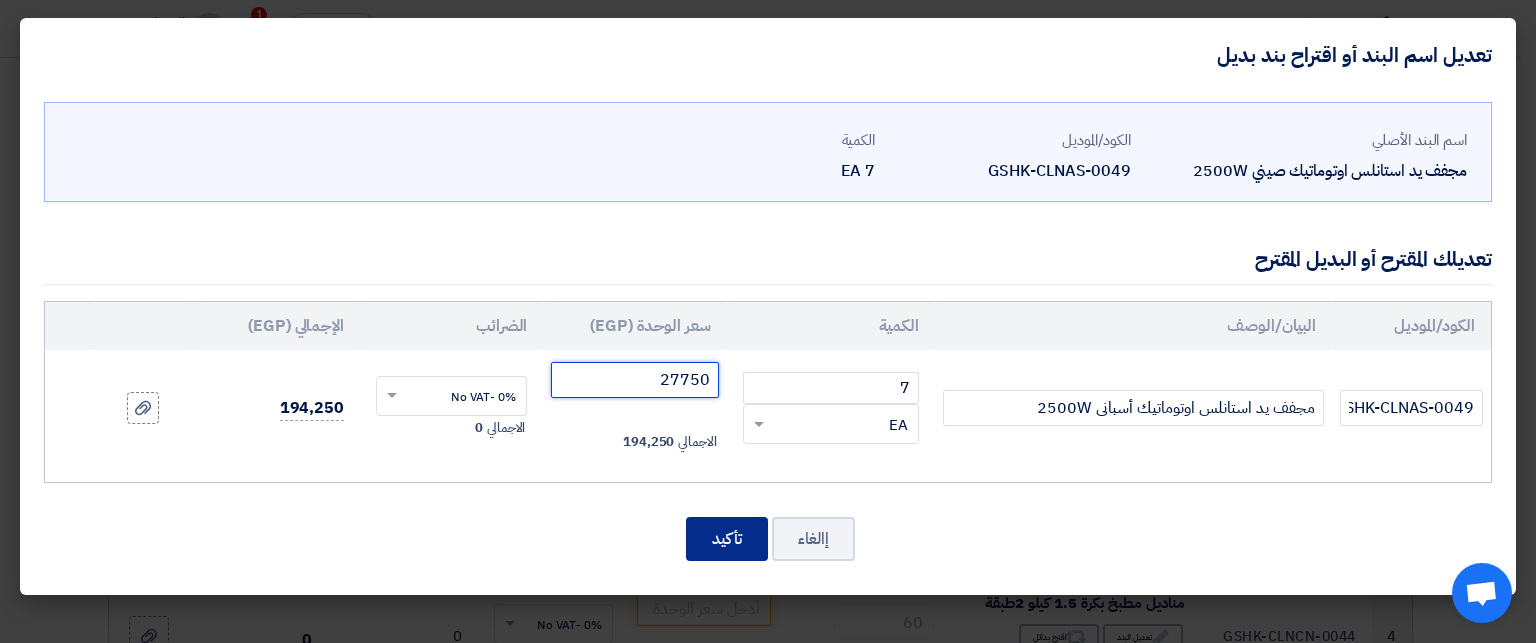 type on "27750" 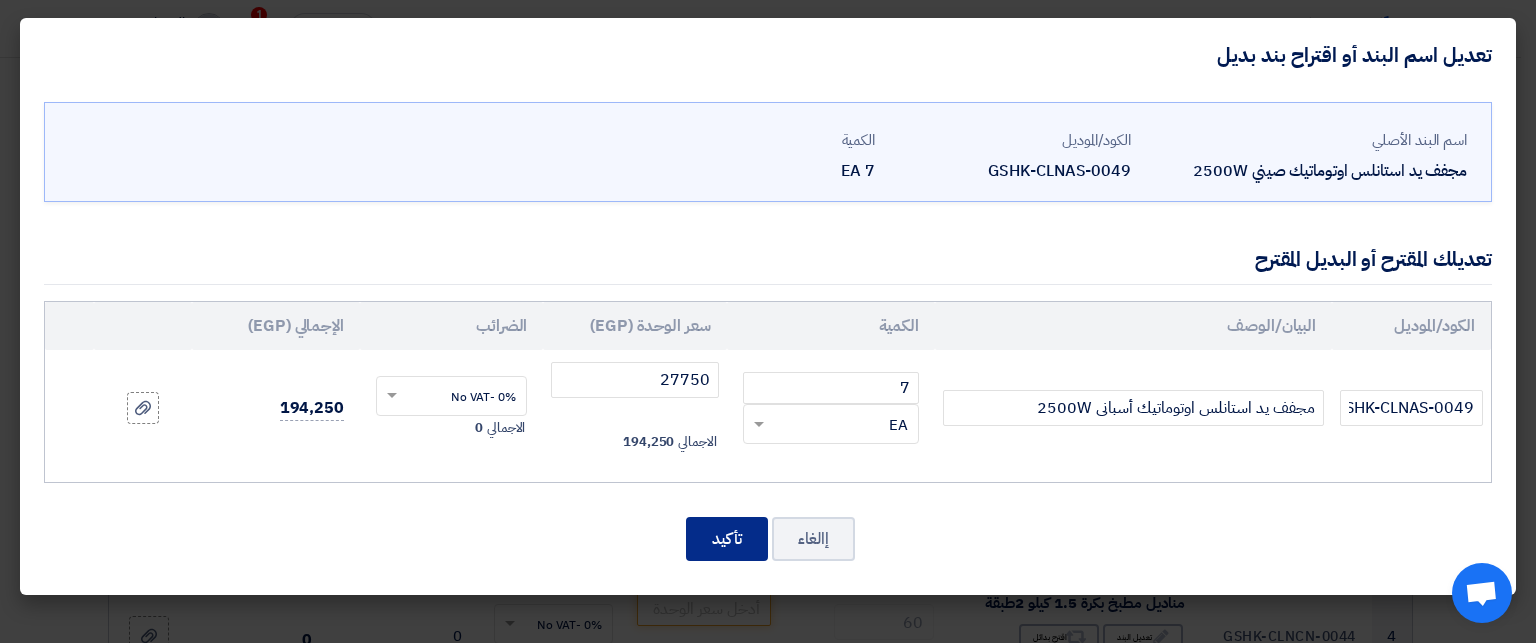 click on "تأكيد" 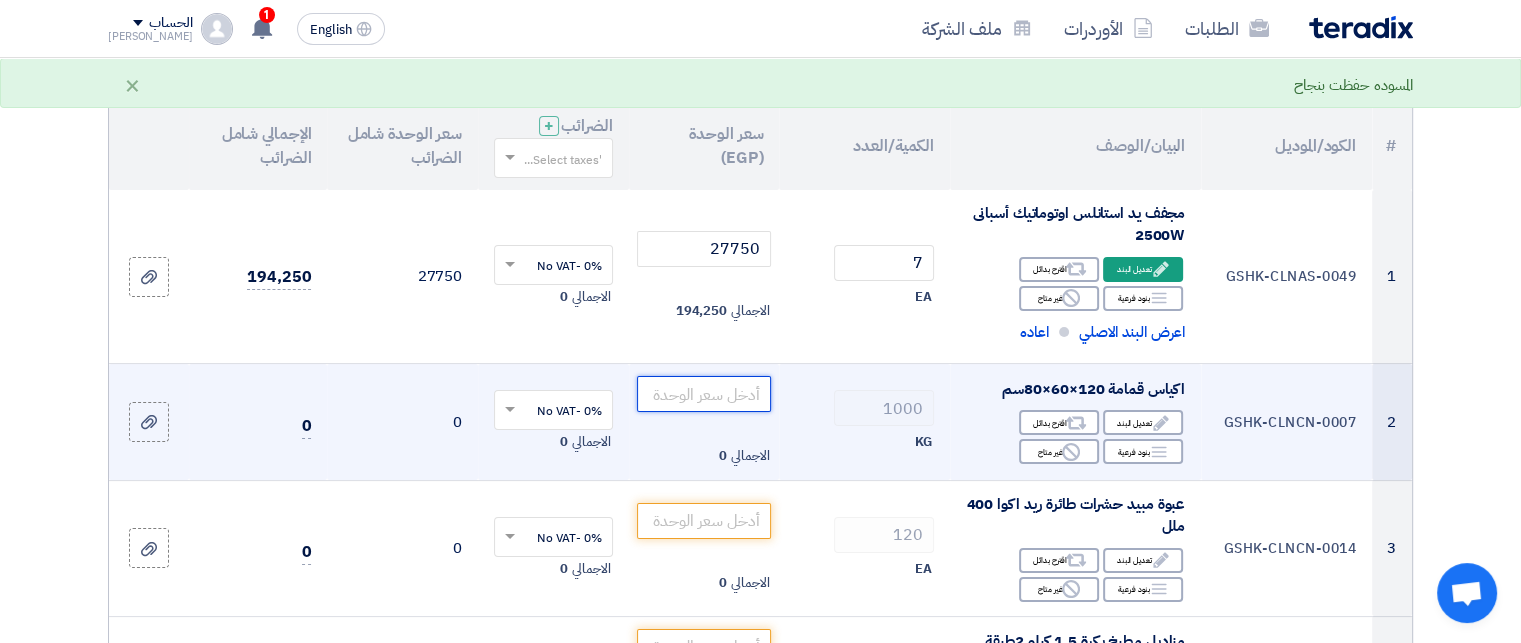 click 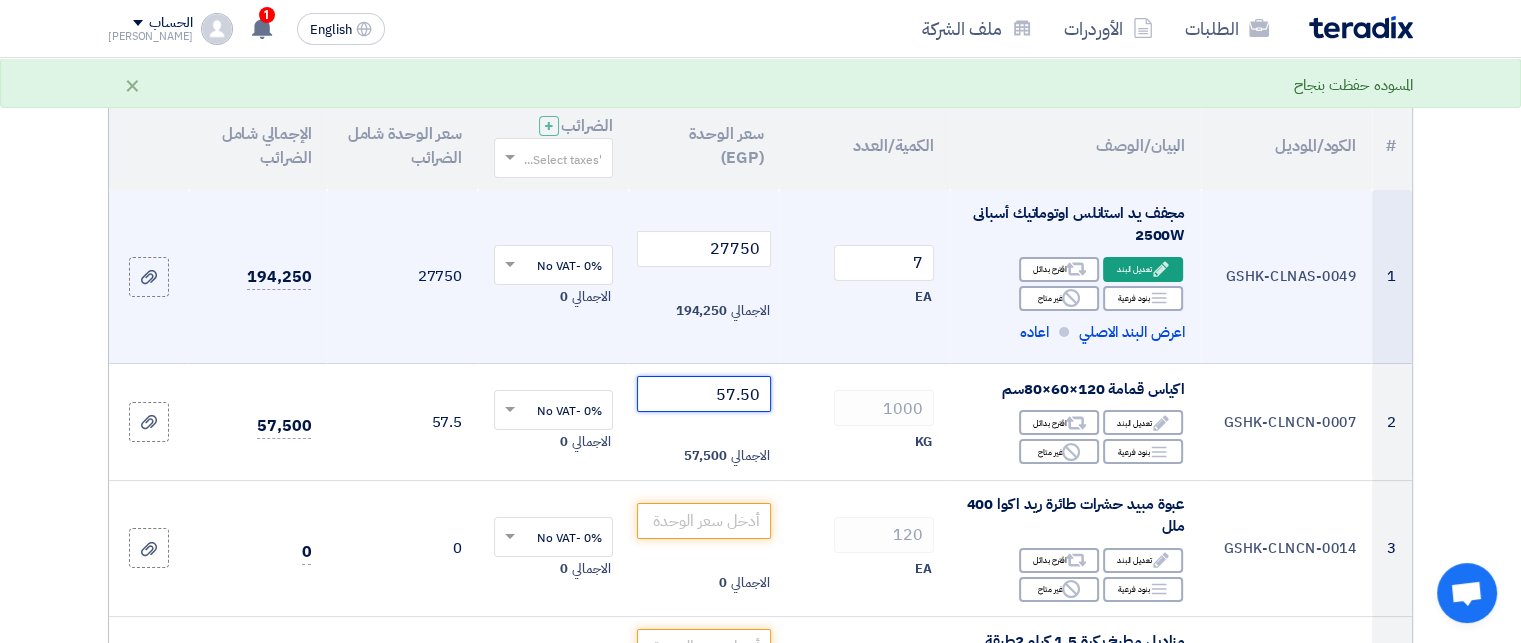 type on "57.50" 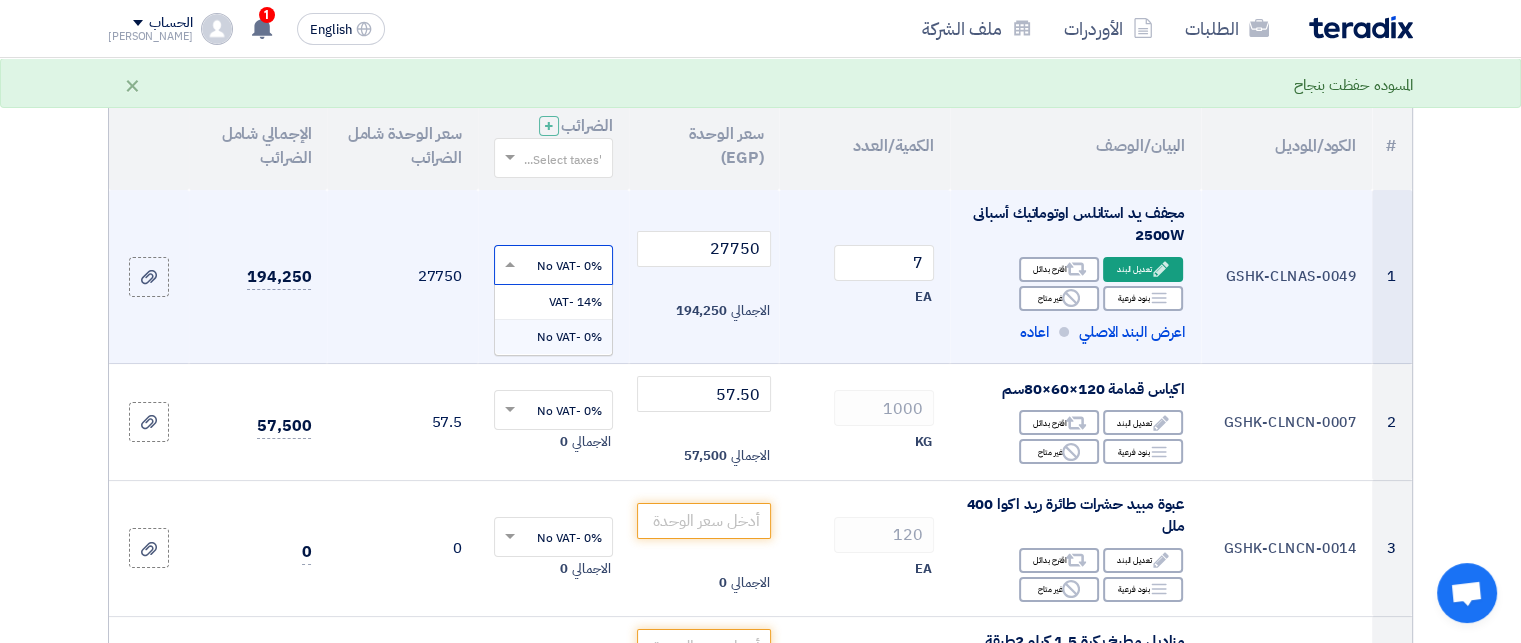 click 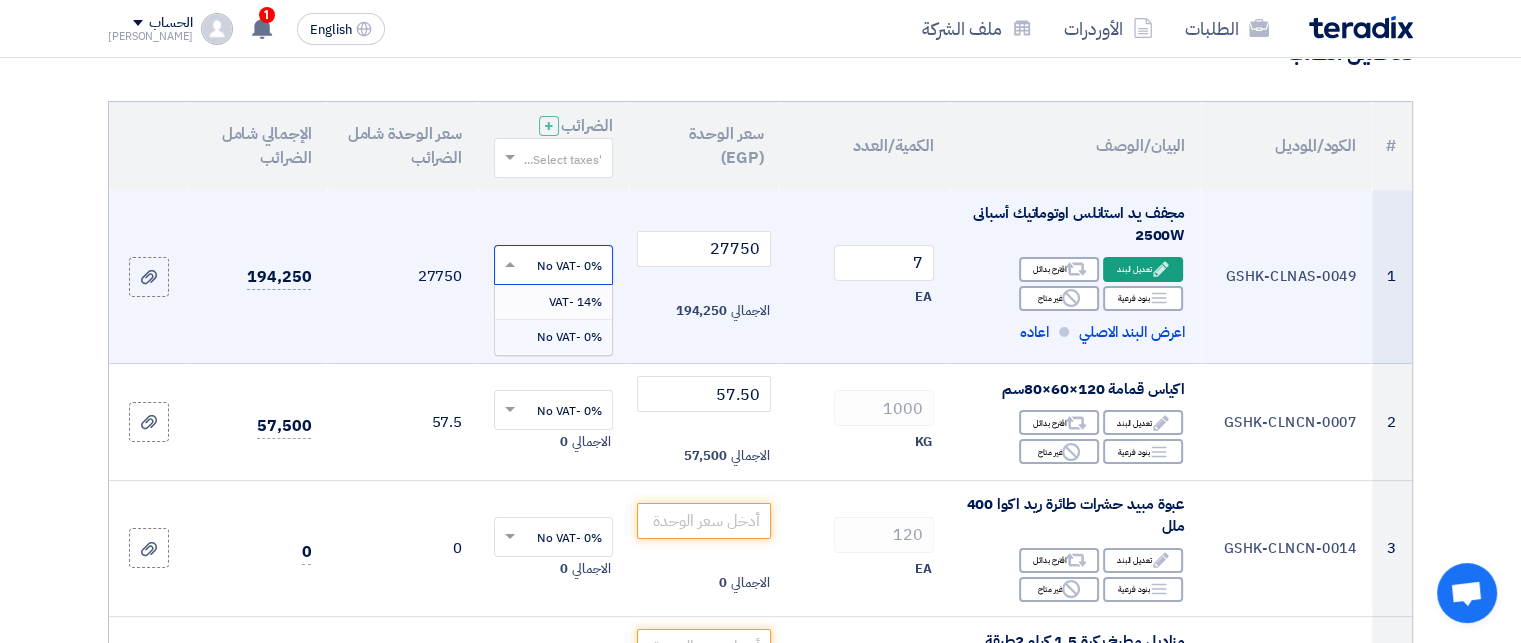 click on "14% -VAT" at bounding box center (575, 302) 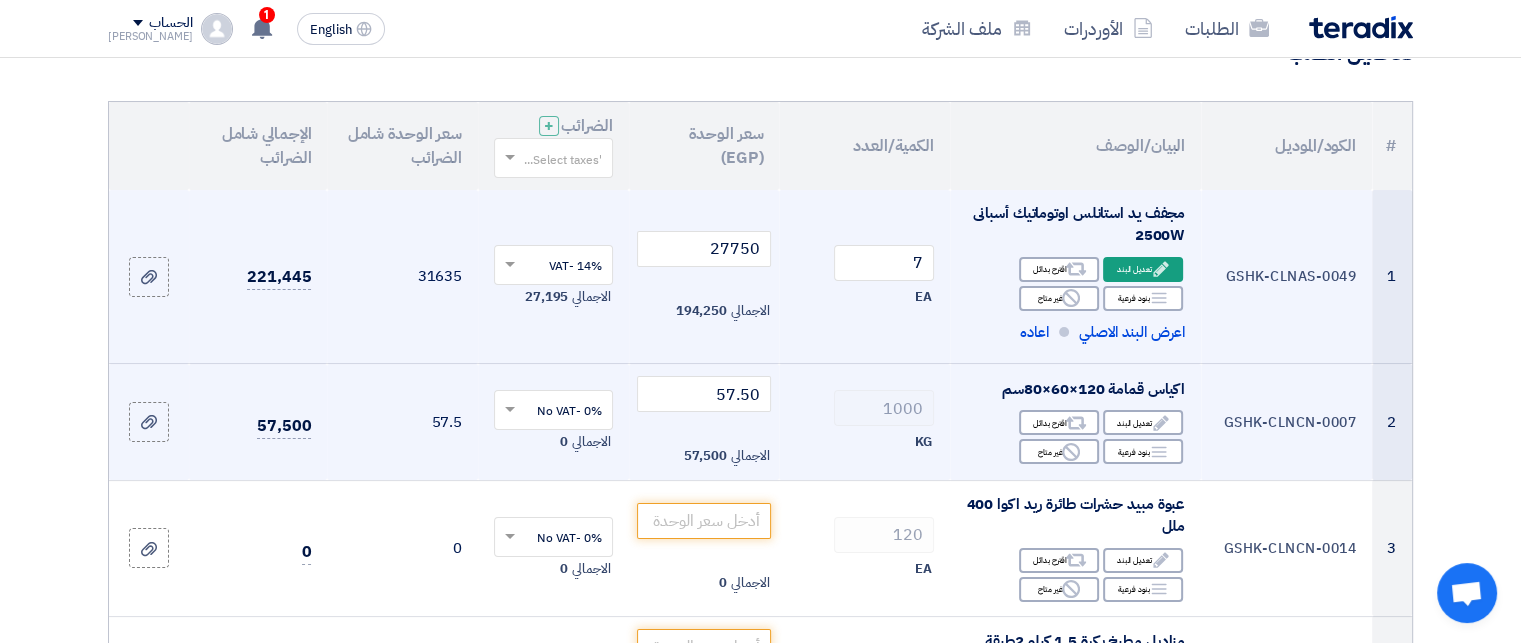 click 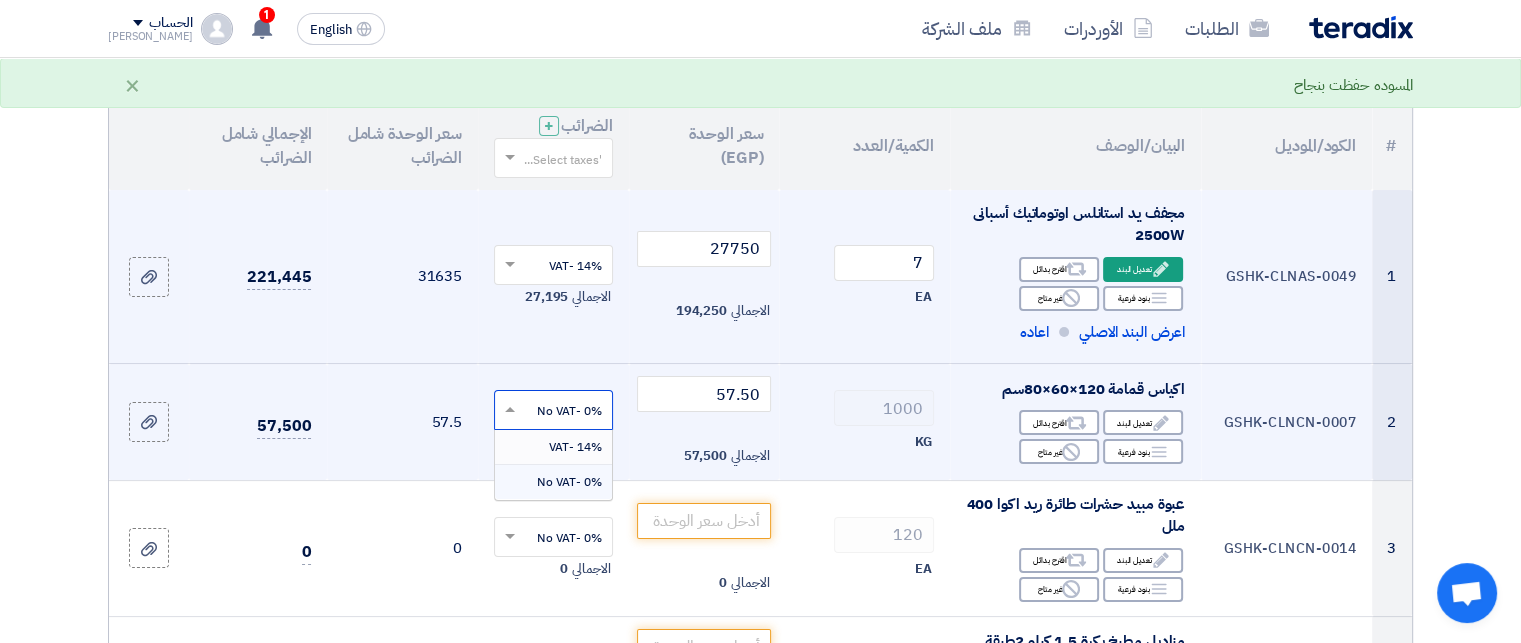 click on "14% -VAT" at bounding box center (575, 447) 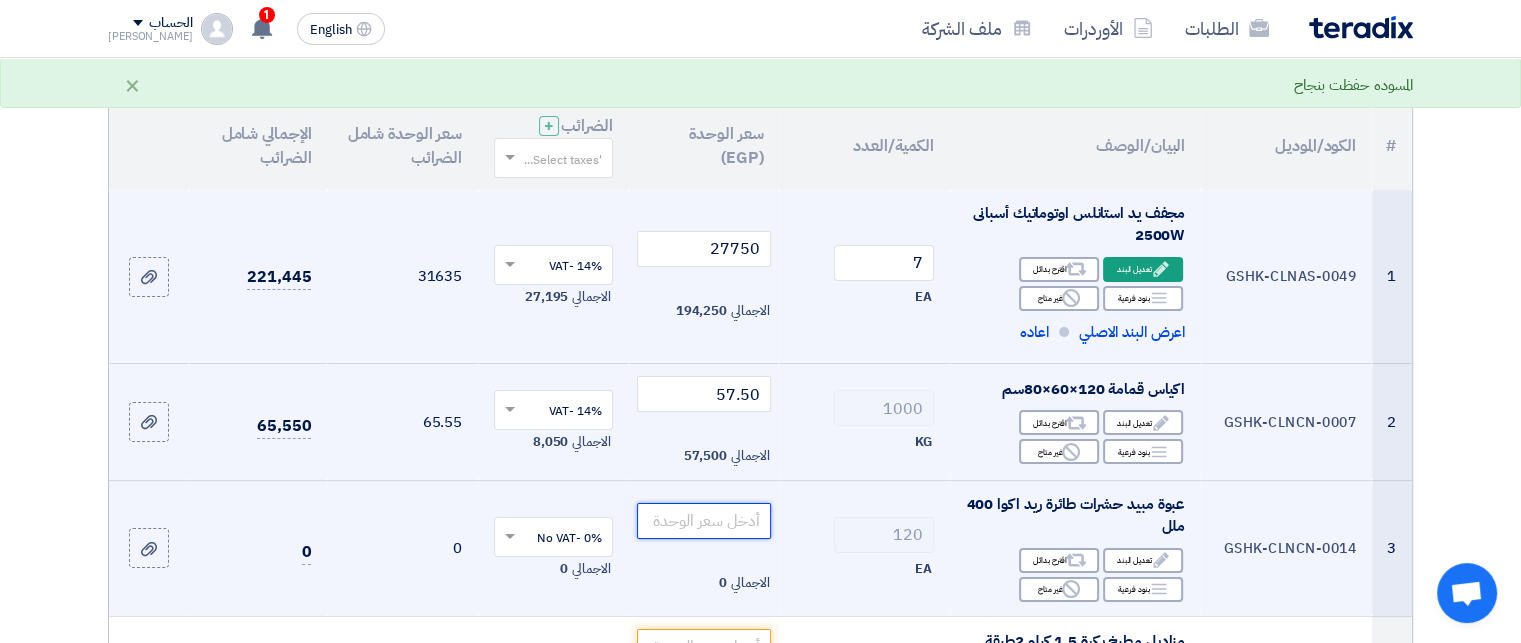 click 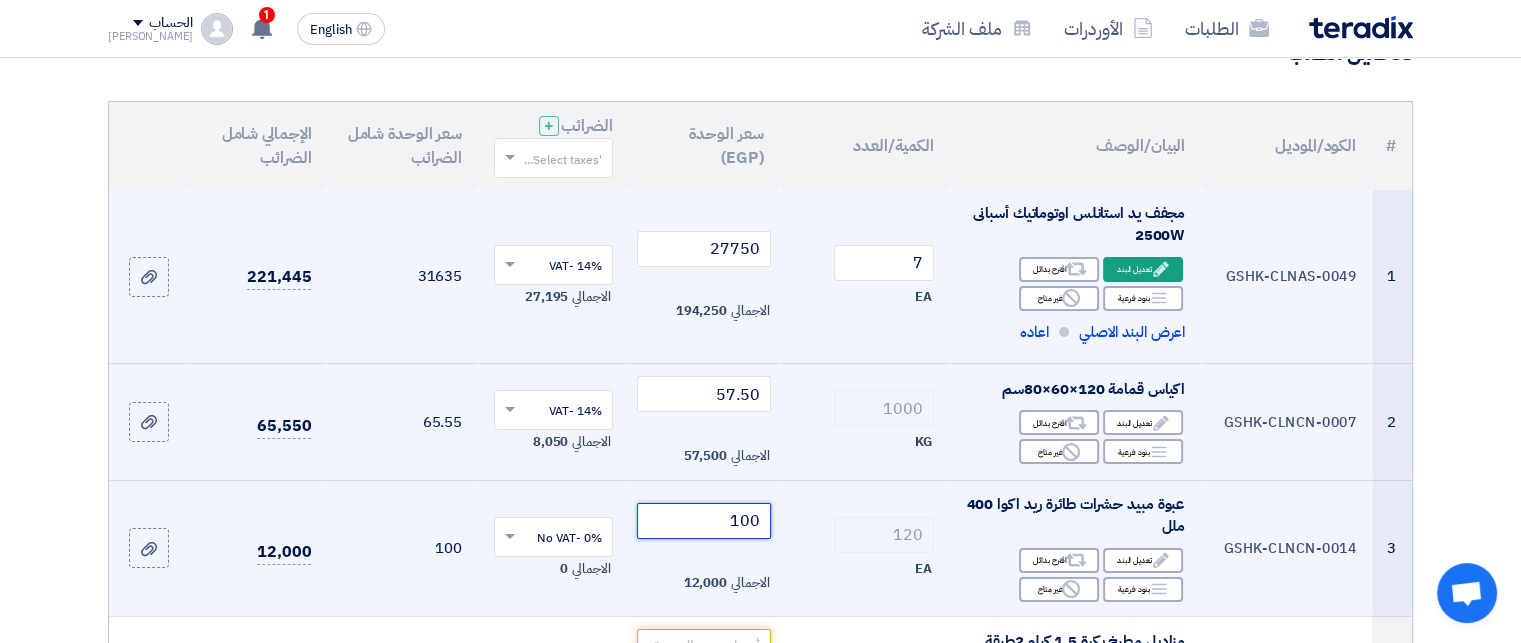 type on "100" 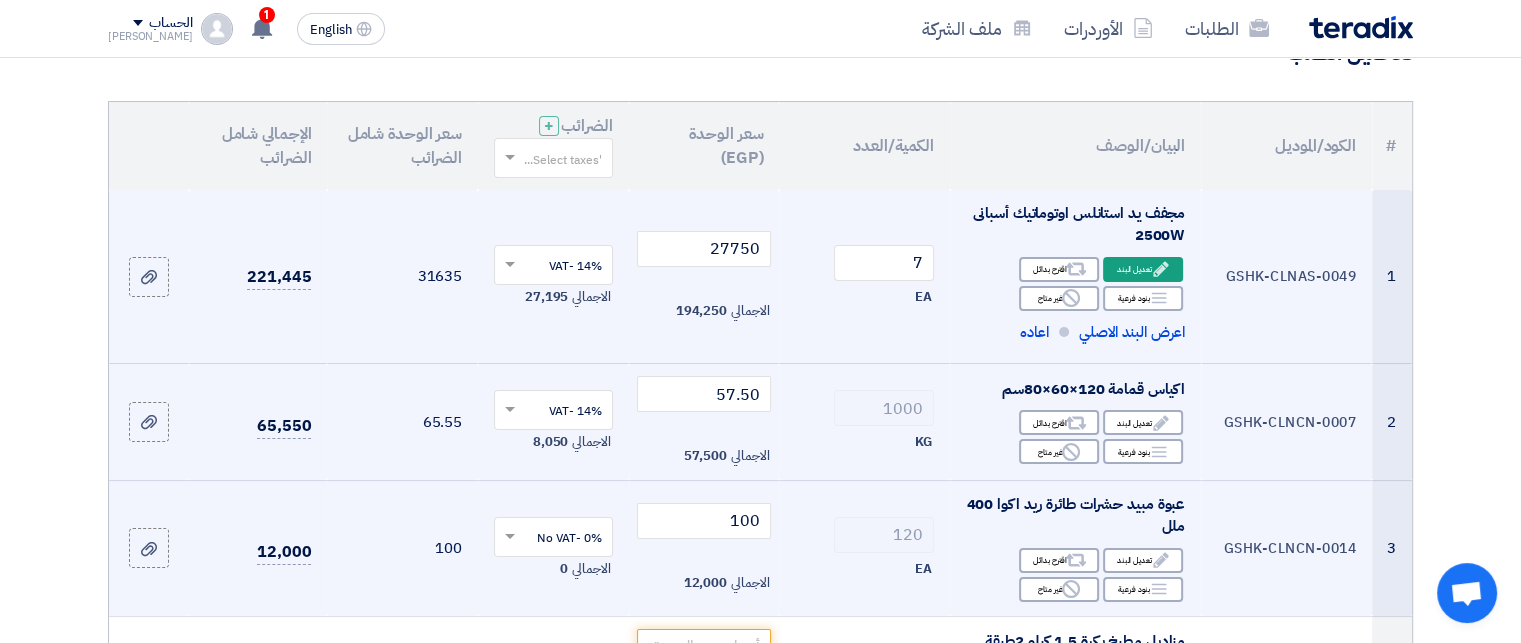 click 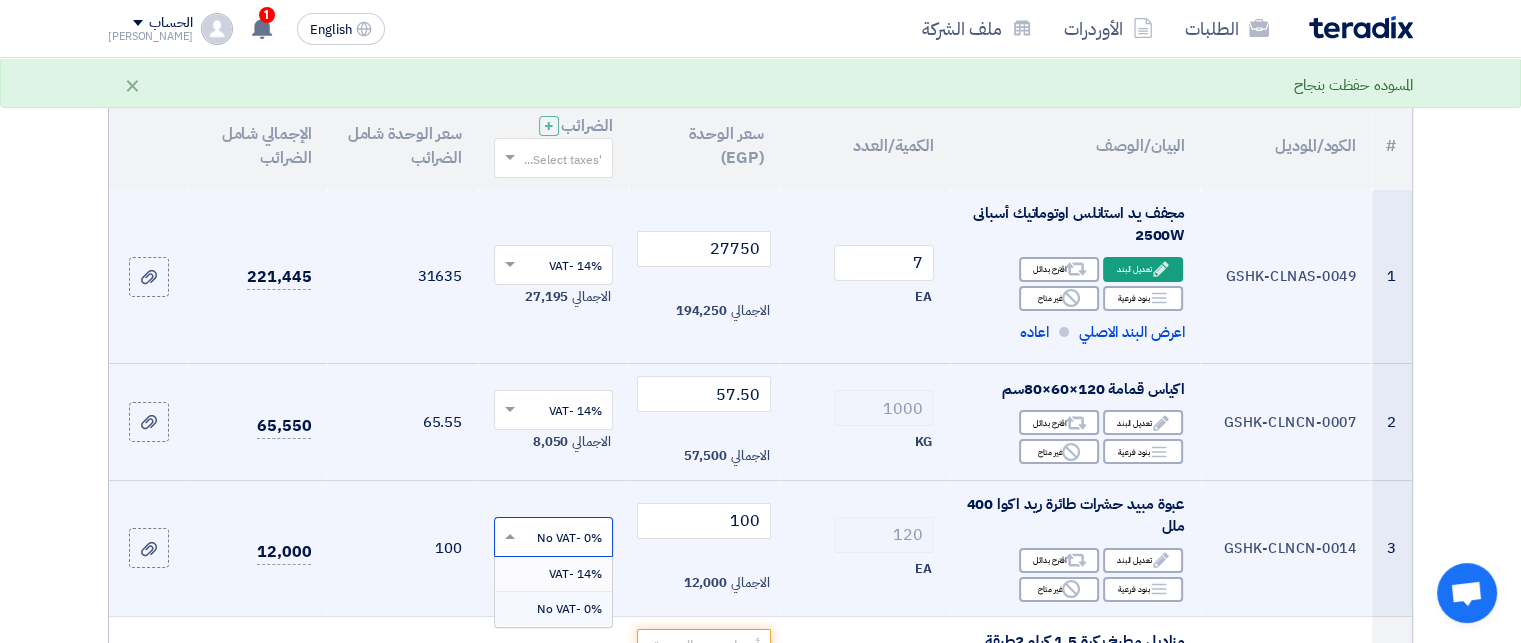 click on "14% -VAT" at bounding box center (575, 574) 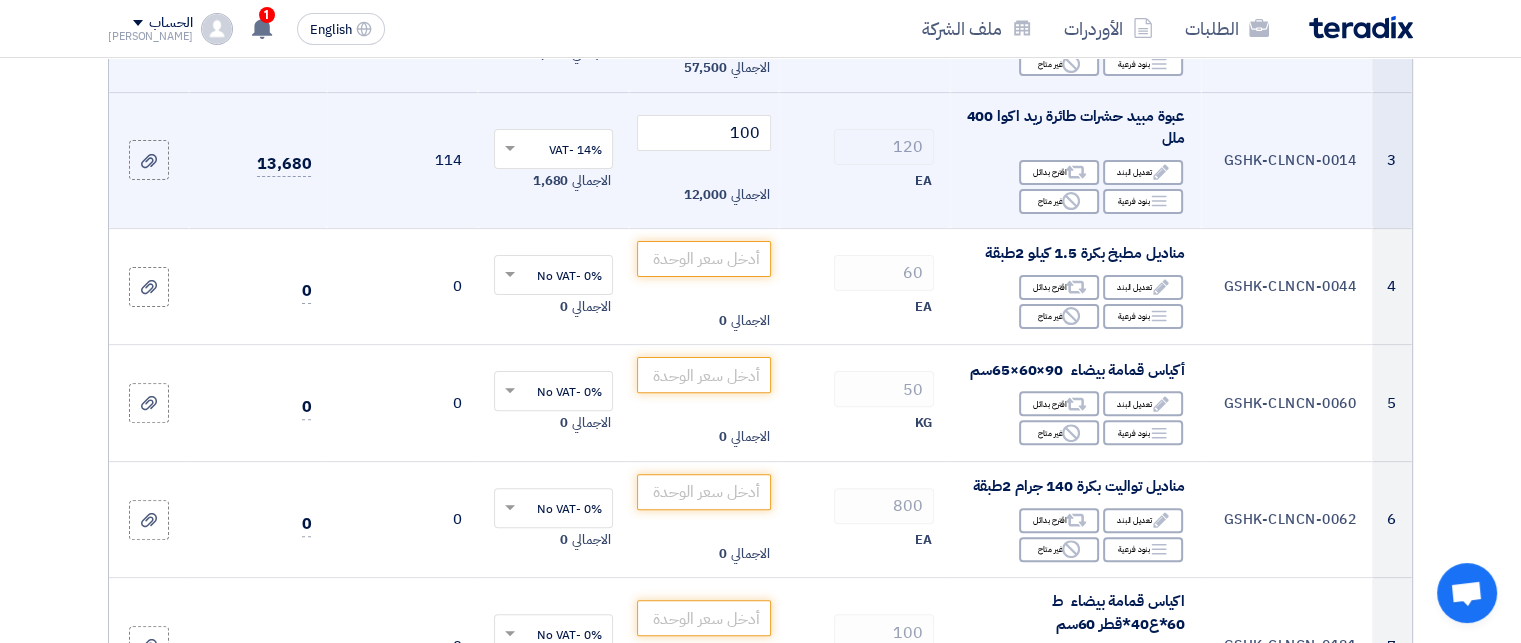 scroll, scrollTop: 592, scrollLeft: 0, axis: vertical 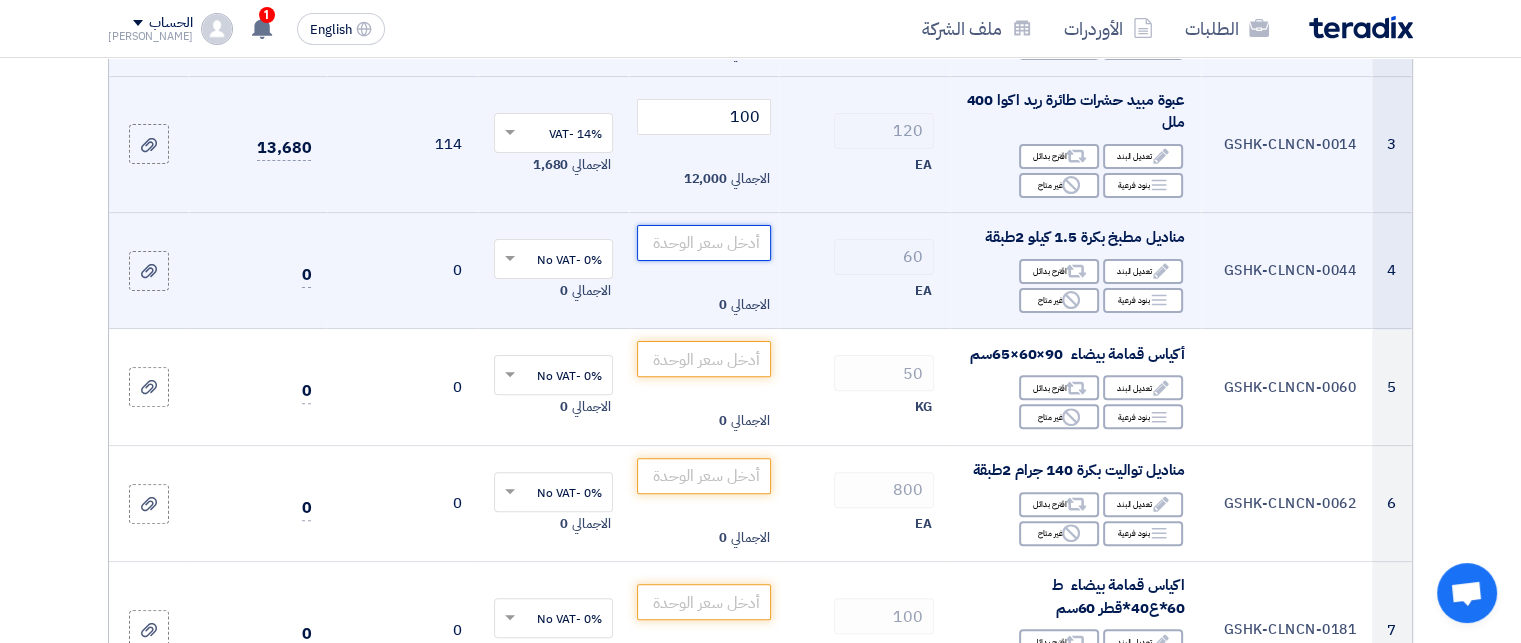 click 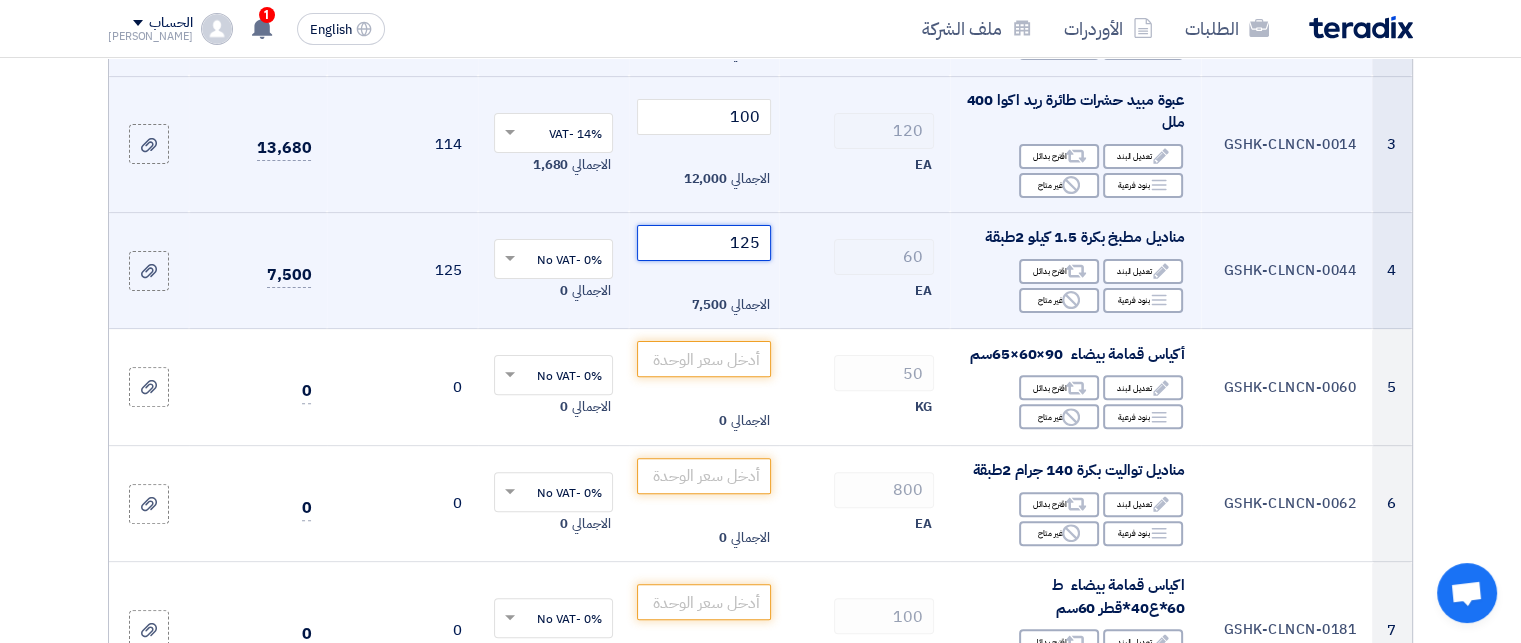 type on "125" 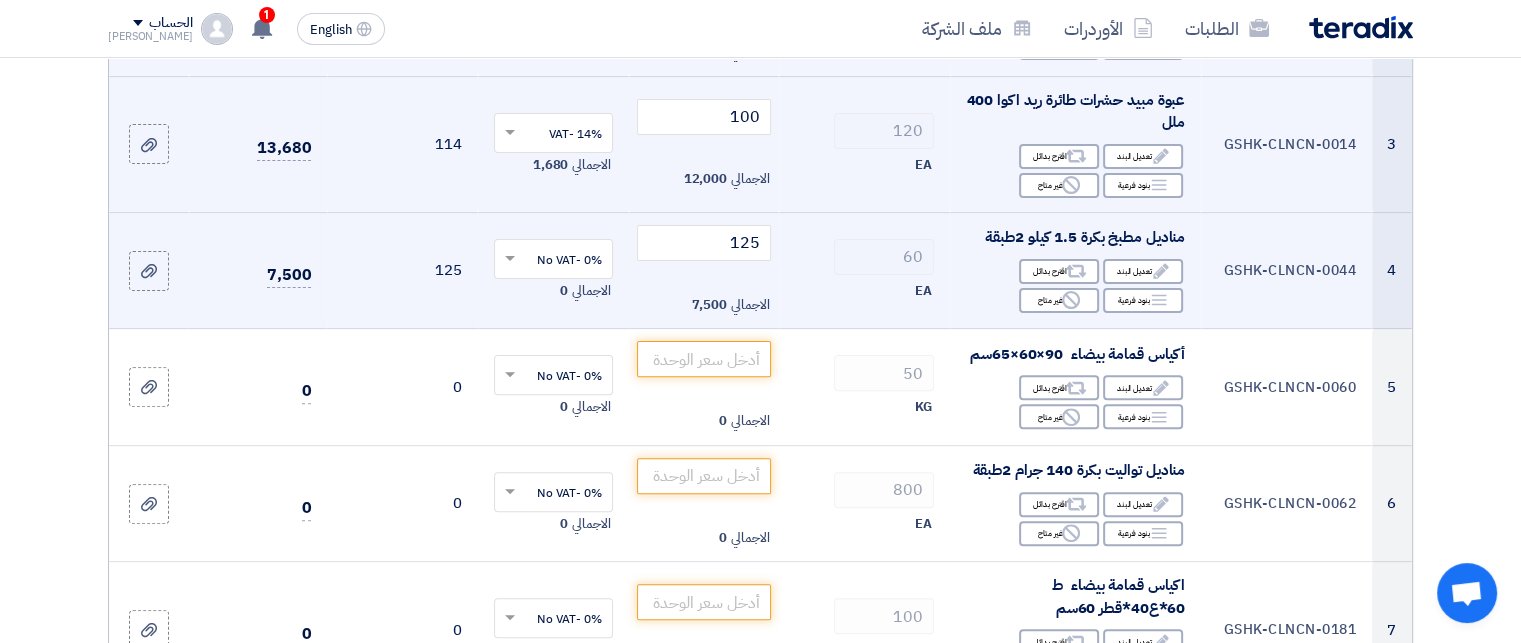 click 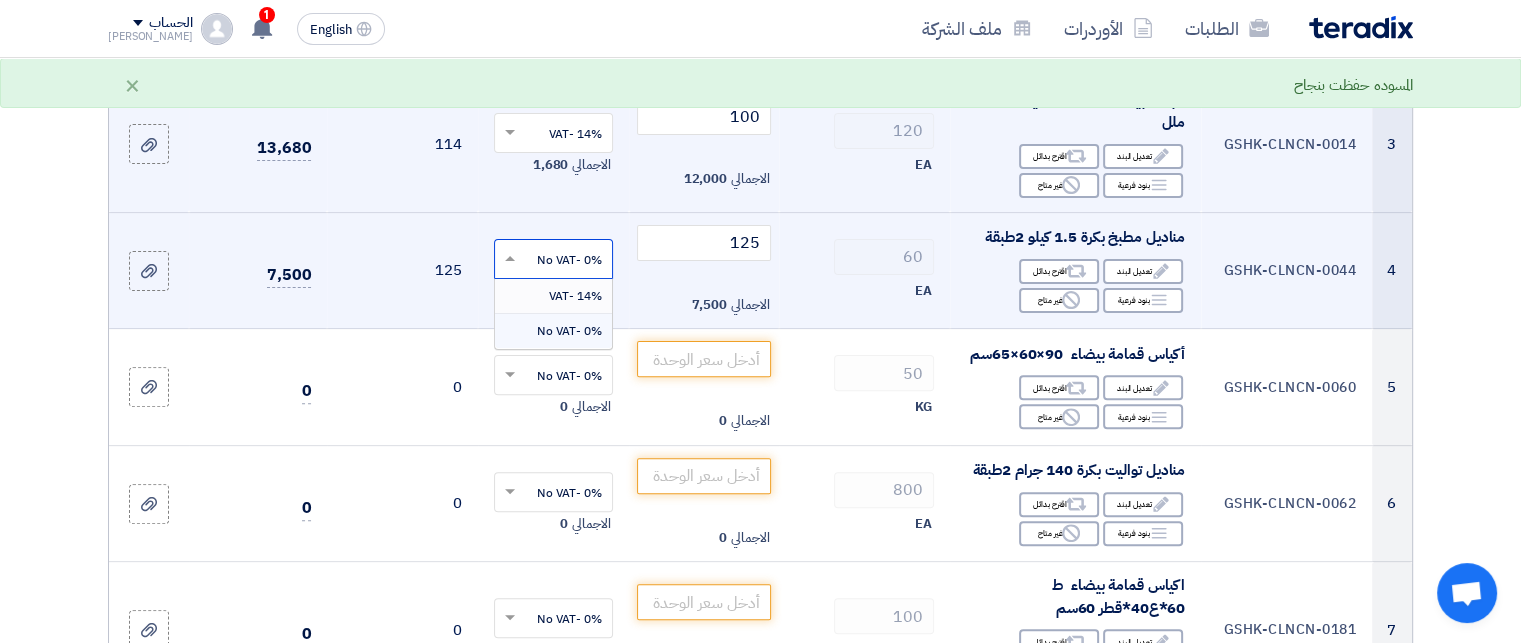 click on "14% -VAT" at bounding box center [575, 296] 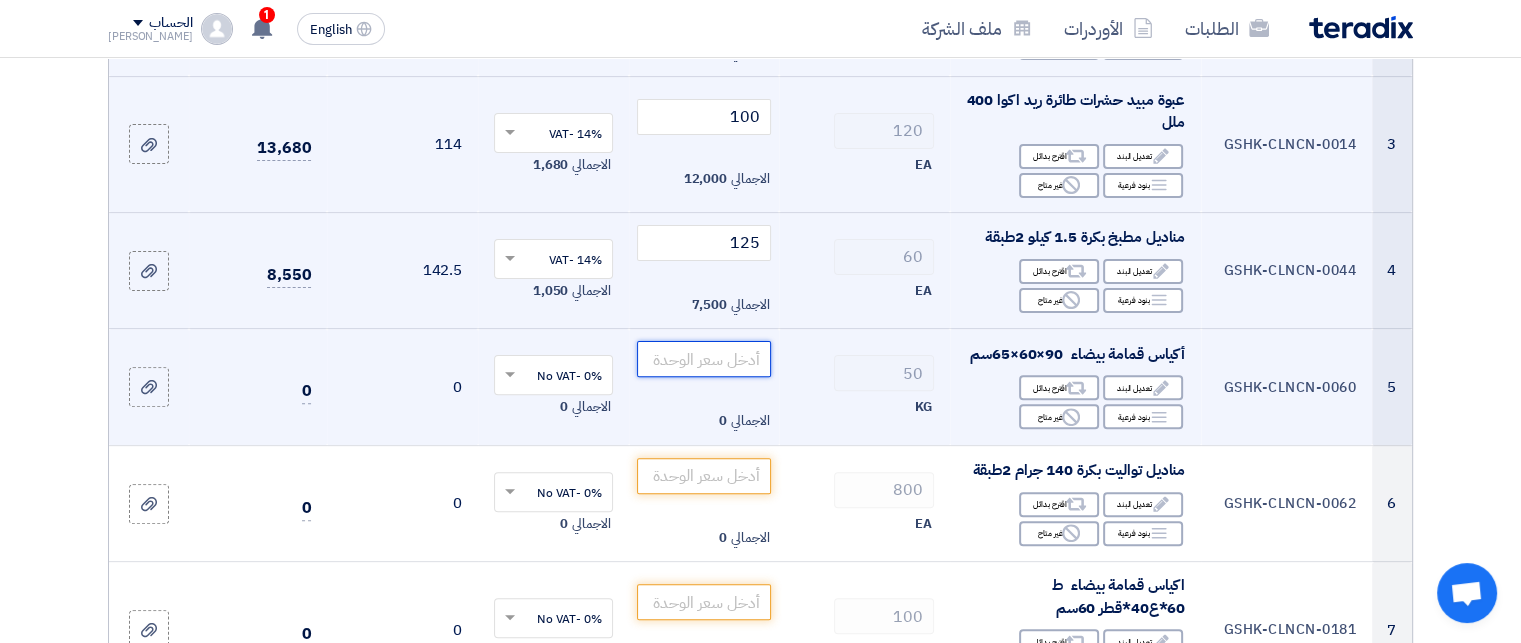 click 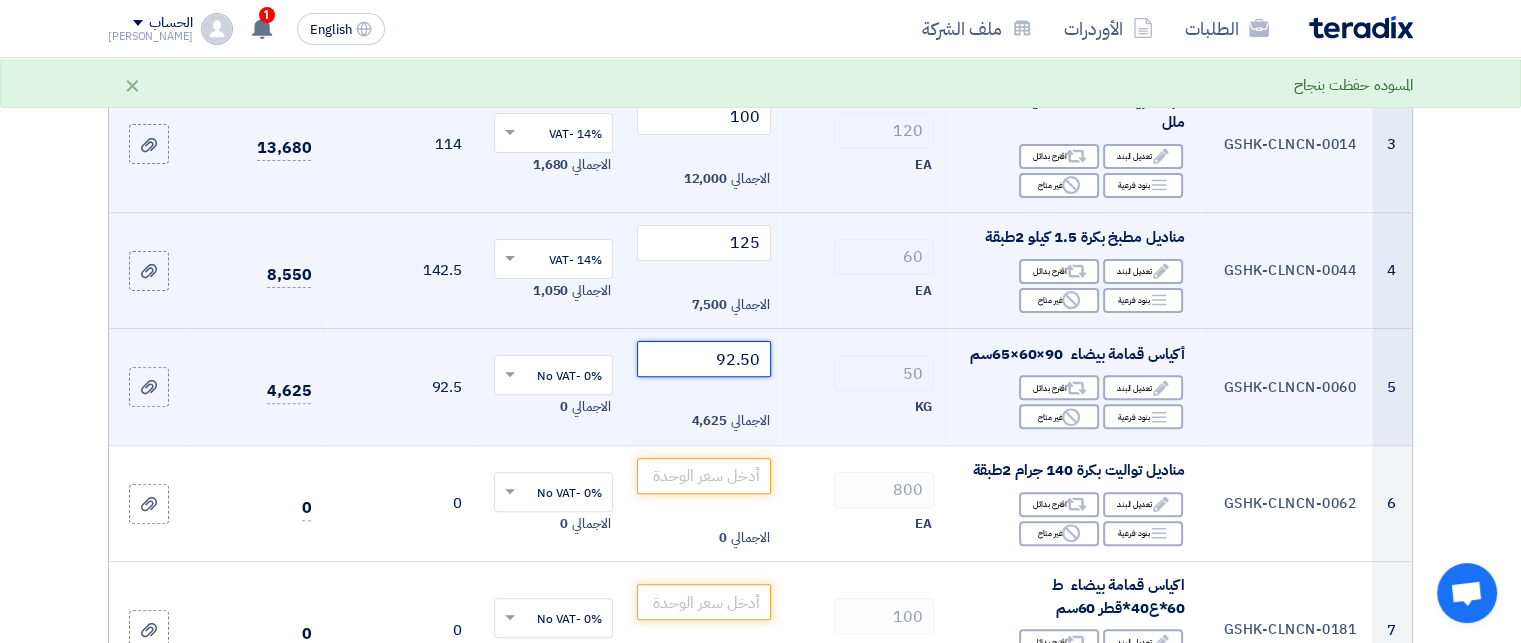 type on "92.50" 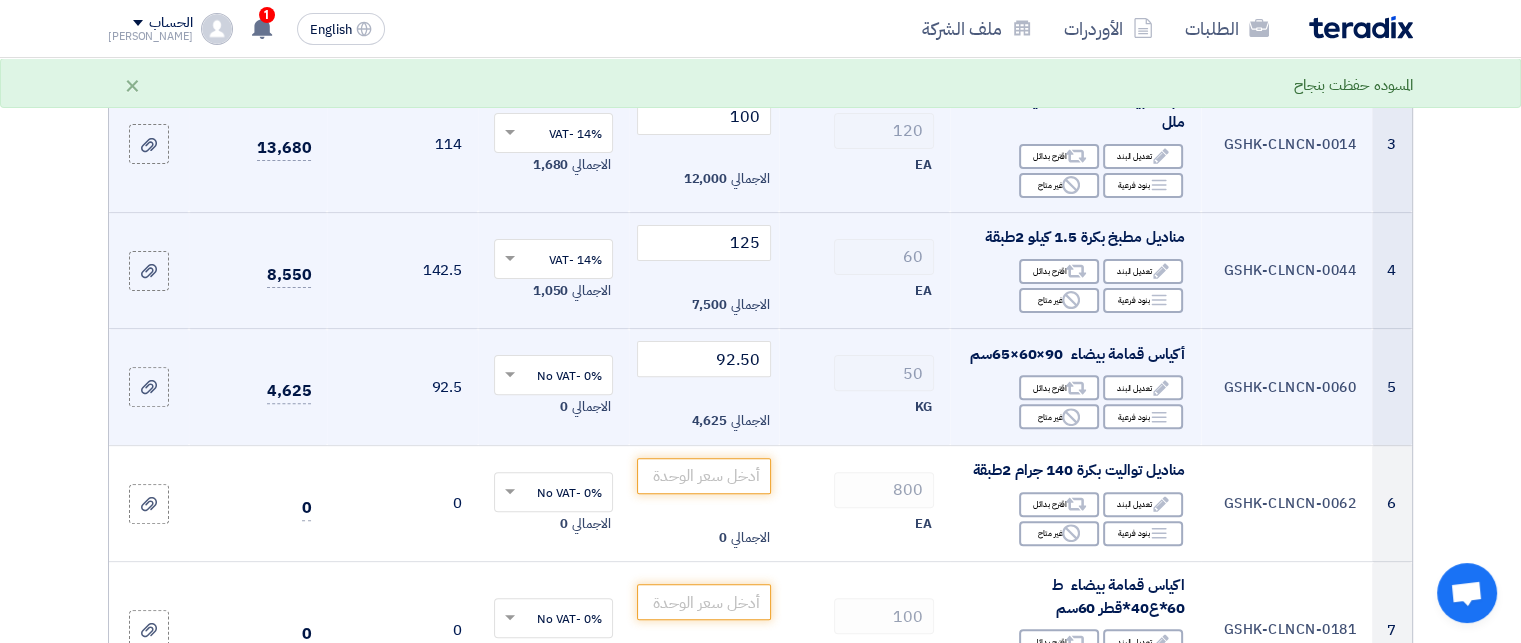 click 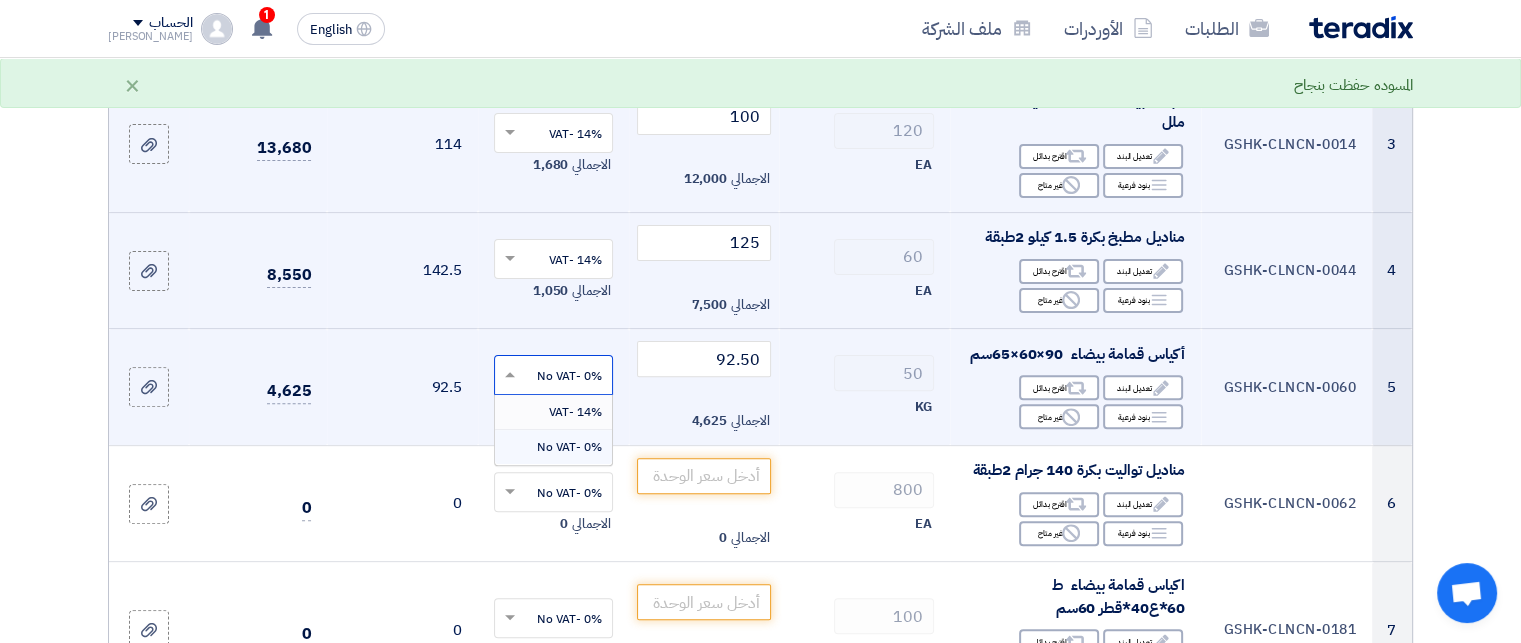 click on "14% -VAT" at bounding box center [575, 412] 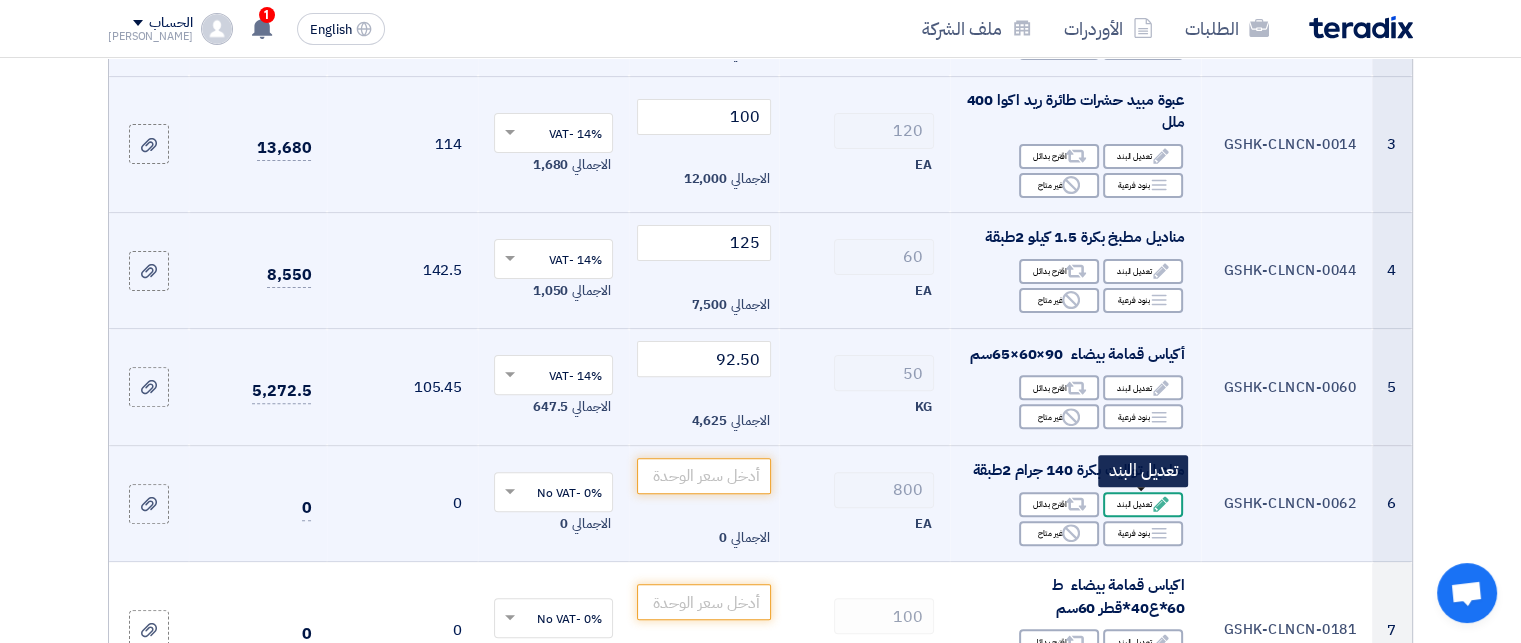 click on "Edit" 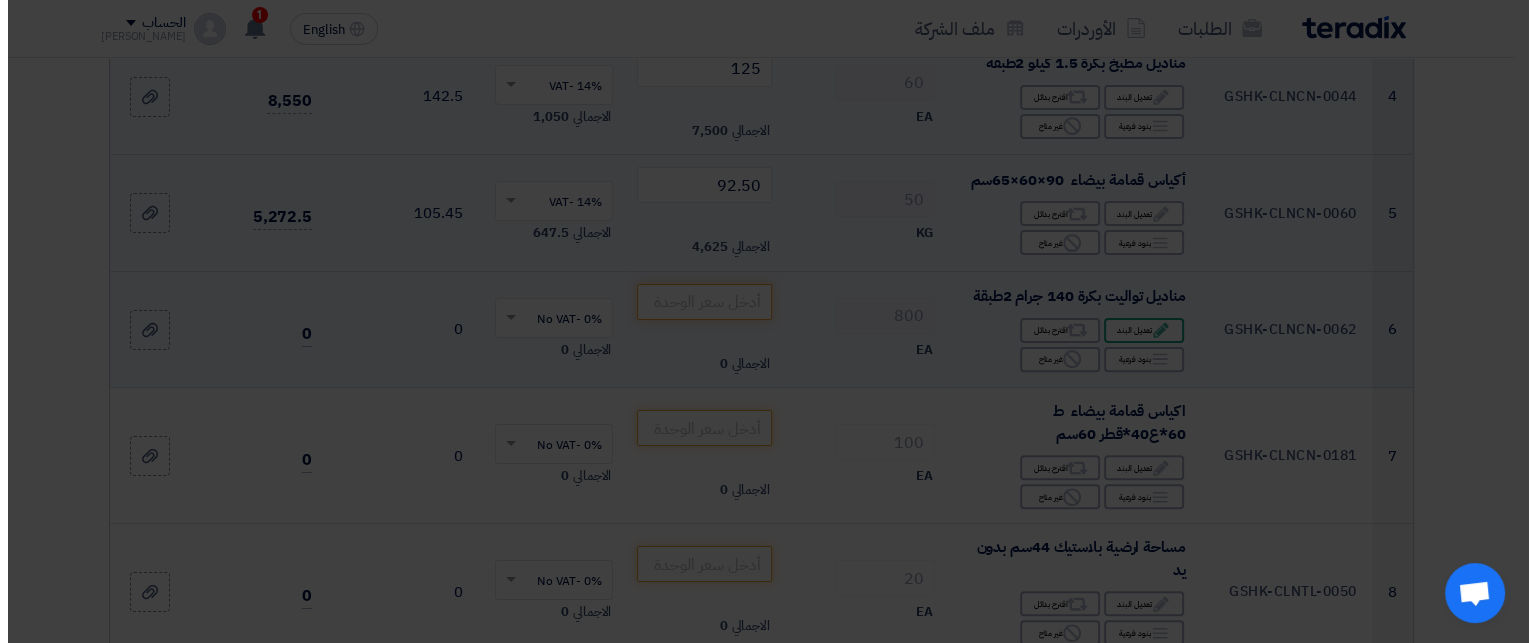 scroll, scrollTop: 419, scrollLeft: 0, axis: vertical 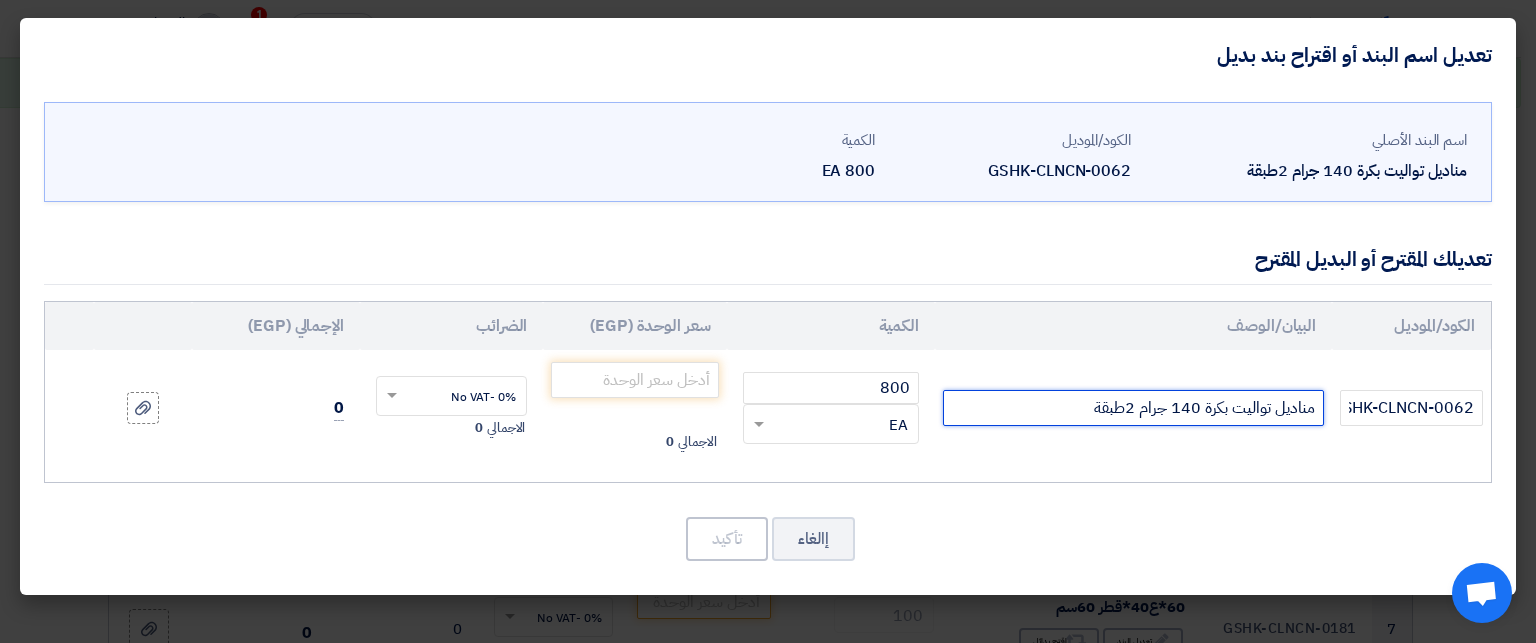 click on "مناديل تواليت بكرة 140 جرام 2طبقة" 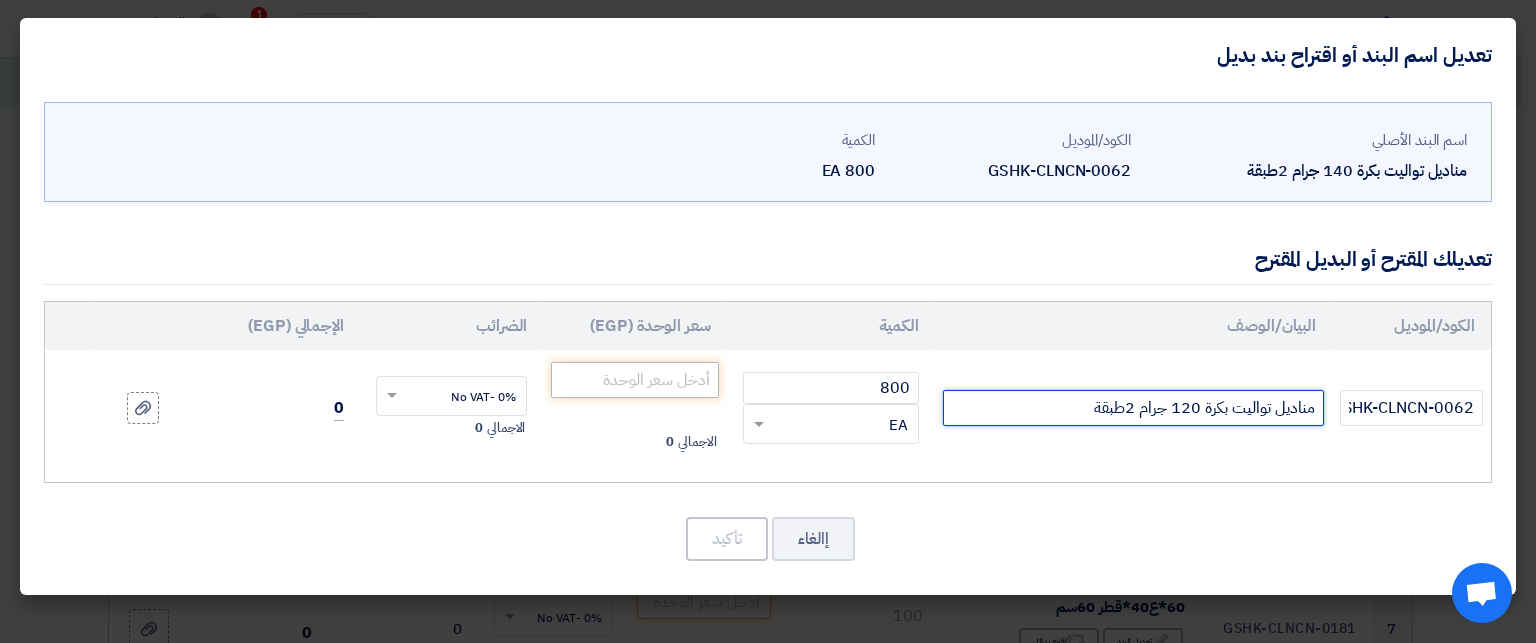 type on "مناديل تواليت بكرة 120 جرام 2طبقة" 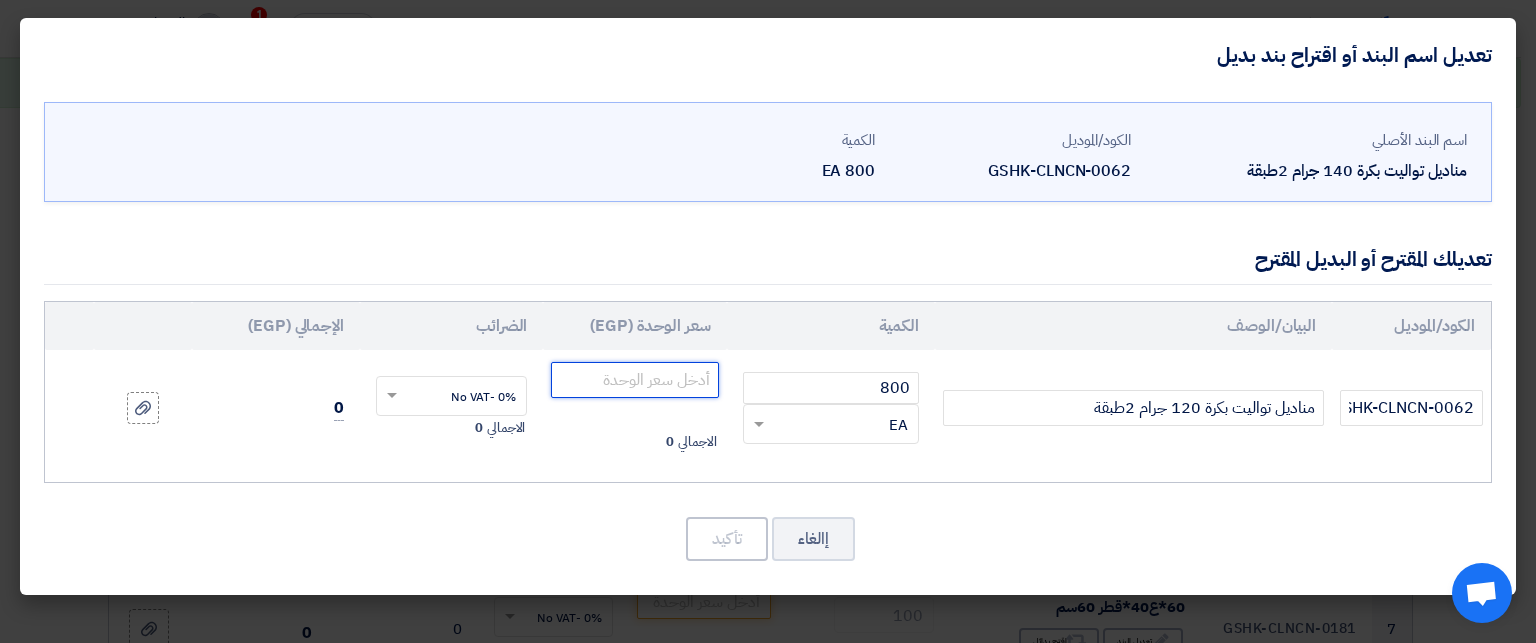 click 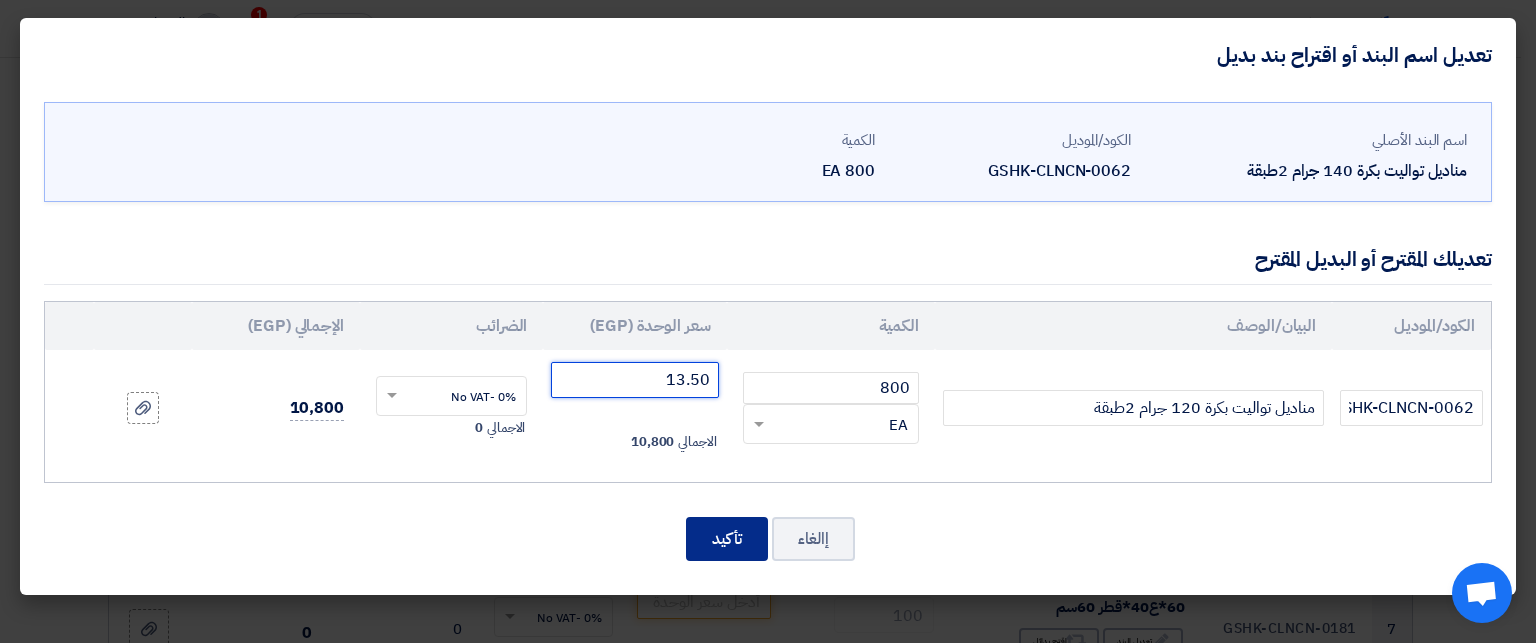 type on "13.50" 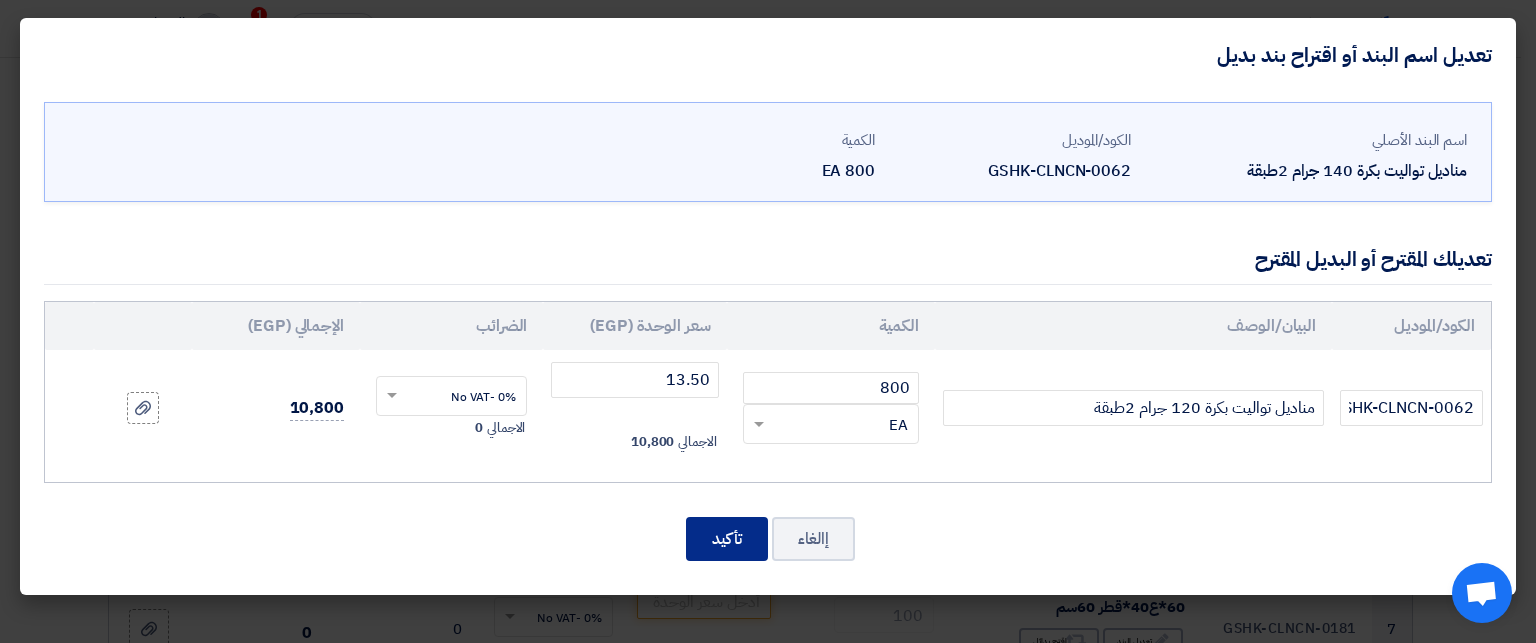 click on "تأكيد" 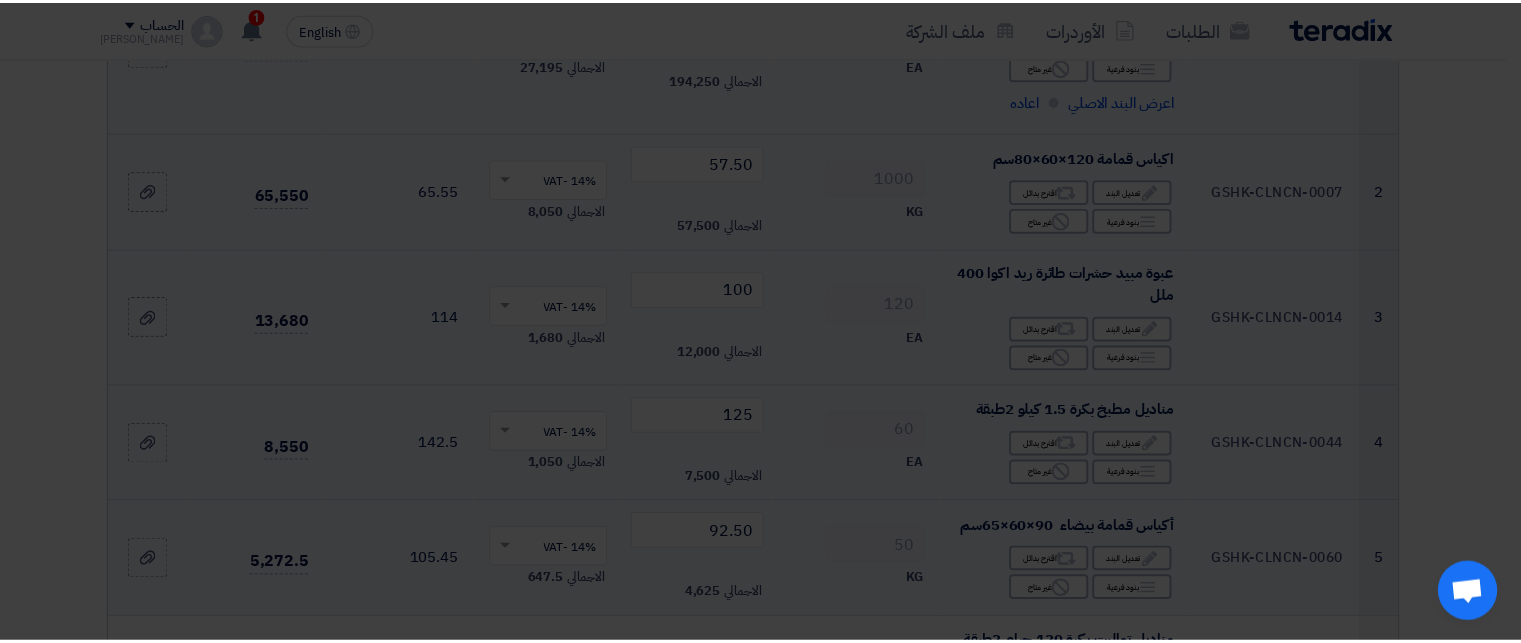 scroll, scrollTop: 592, scrollLeft: 0, axis: vertical 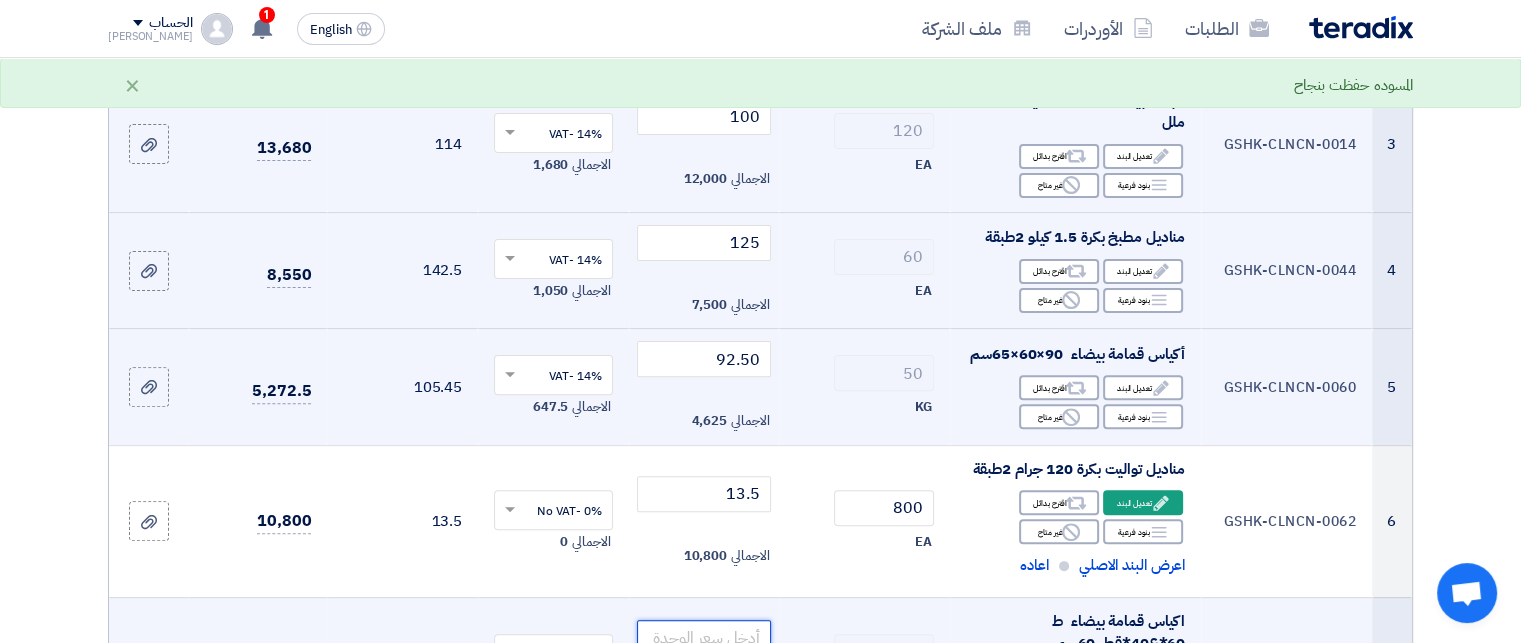 click 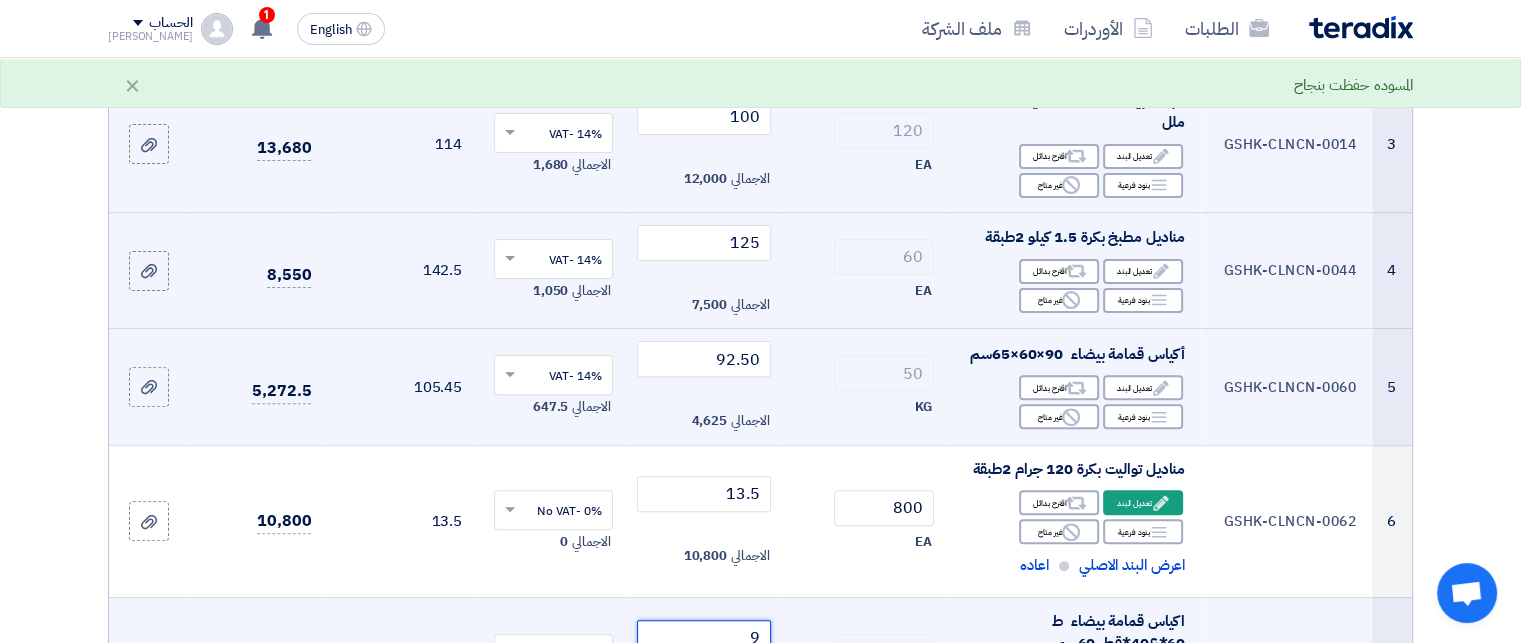 scroll, scrollTop: 597, scrollLeft: 0, axis: vertical 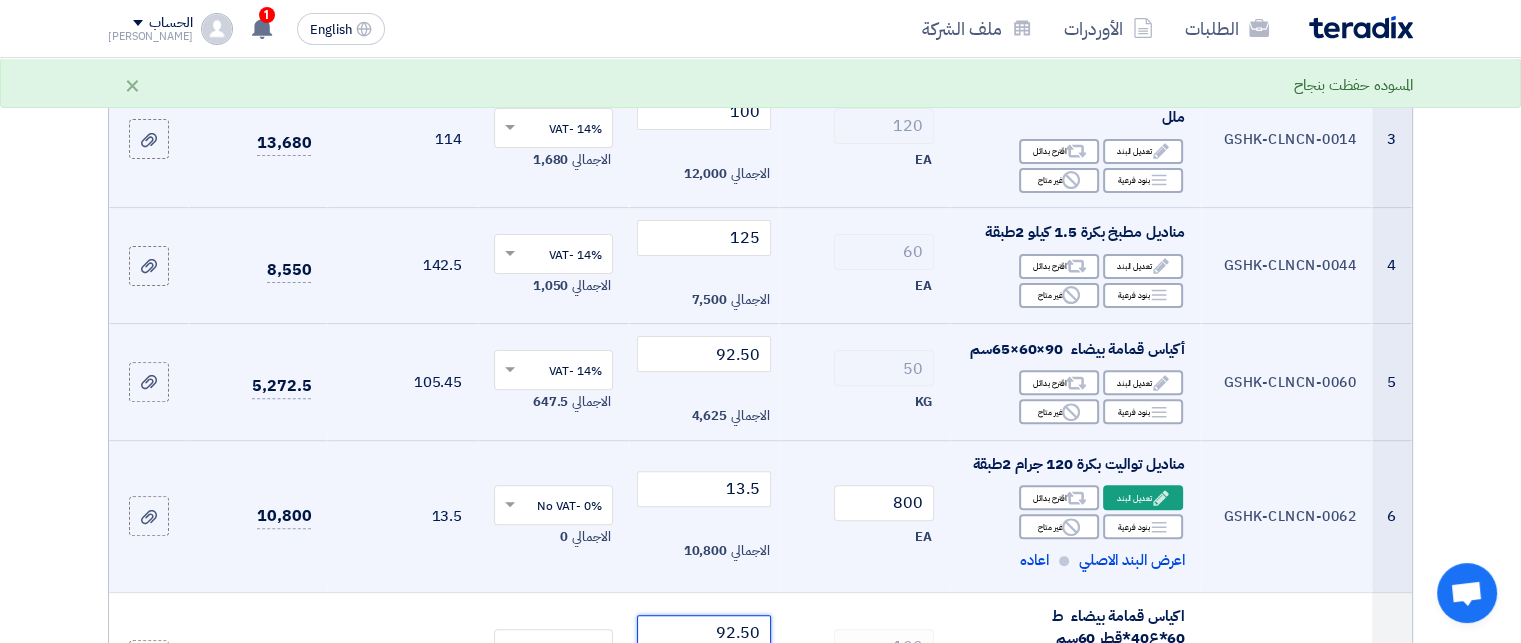 type on "92.50" 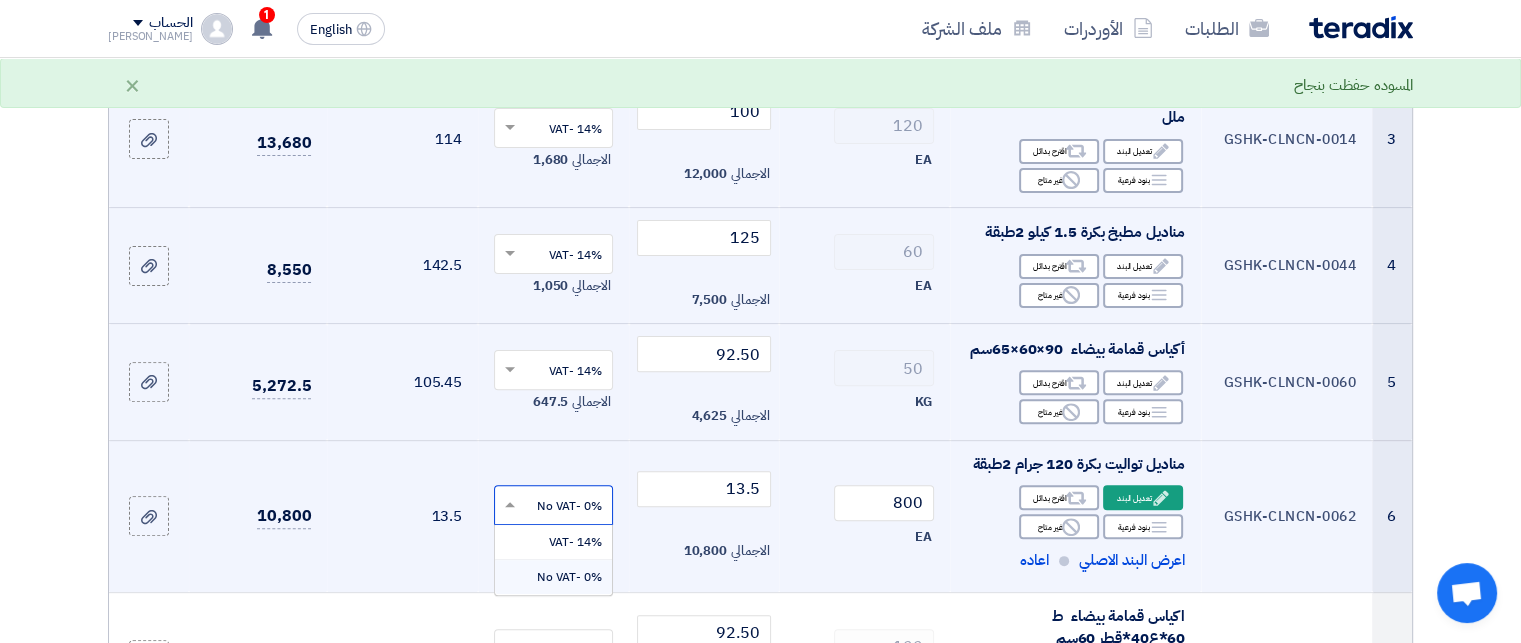 click 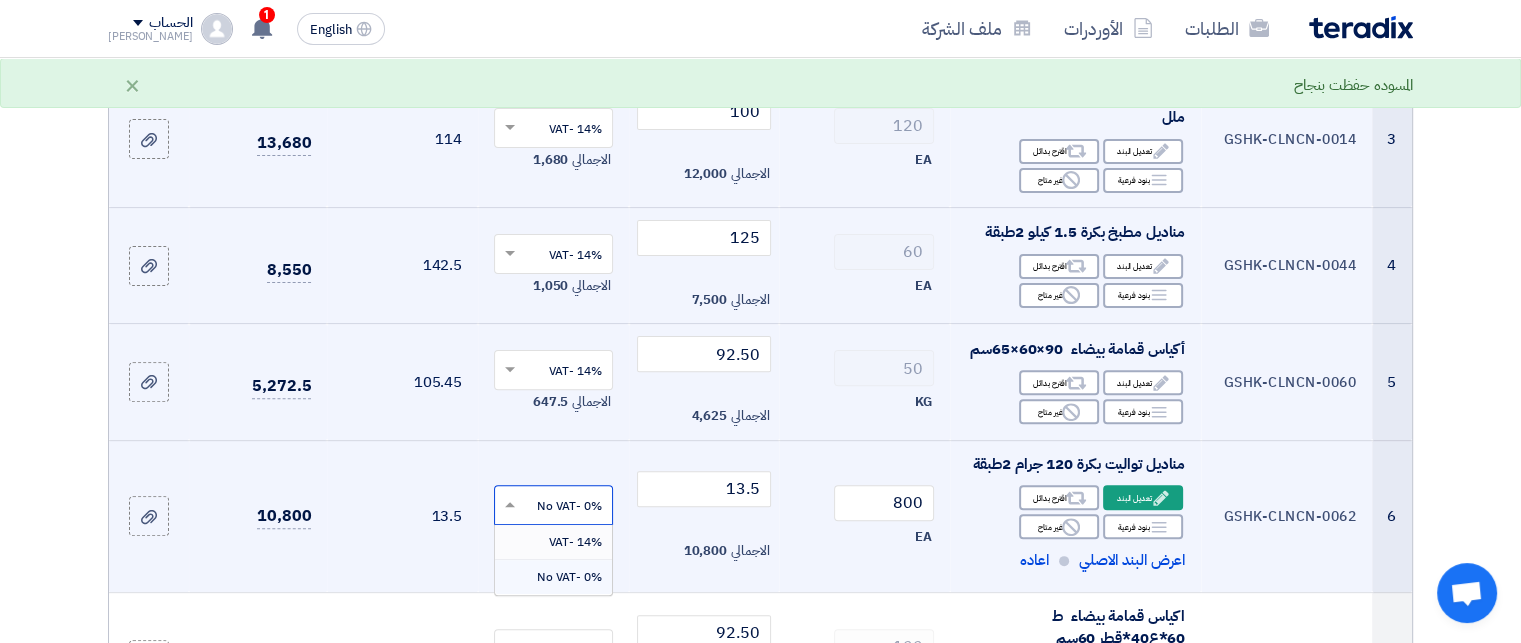 click on "14% -VAT" at bounding box center [575, 542] 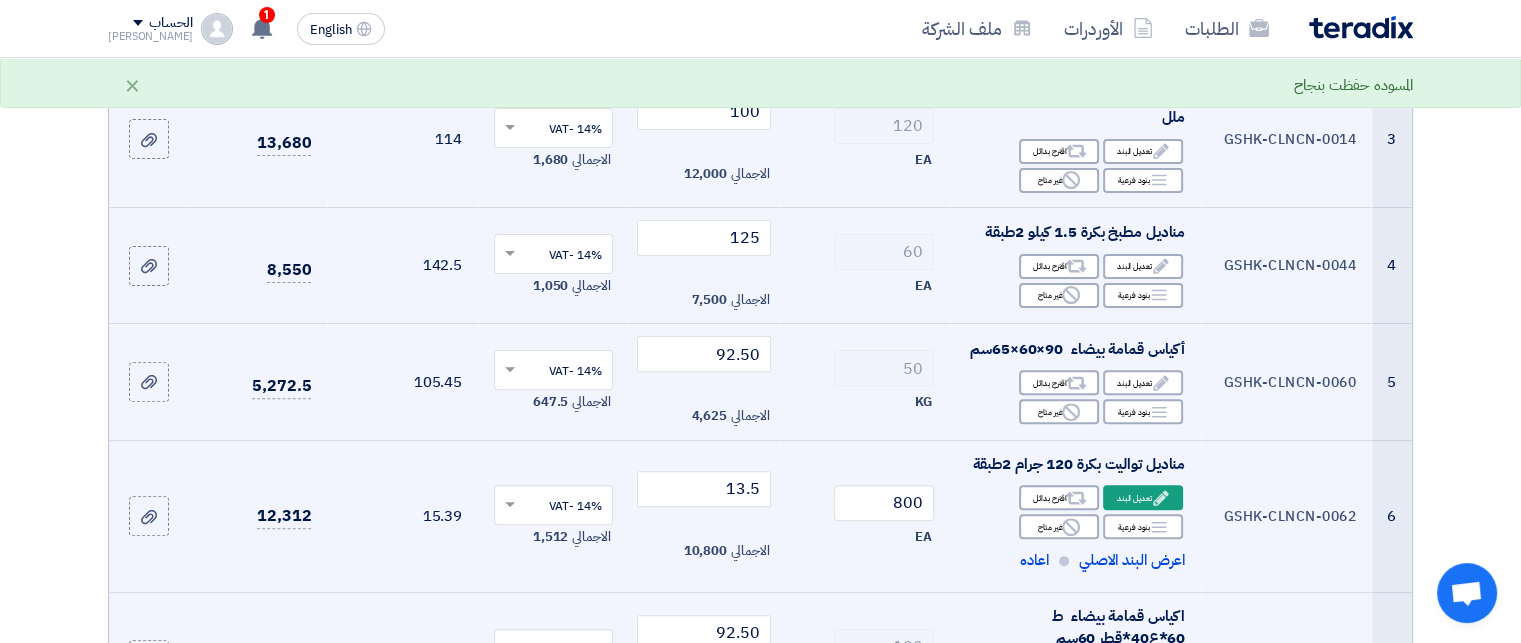 click on "0% -No VAT
×" 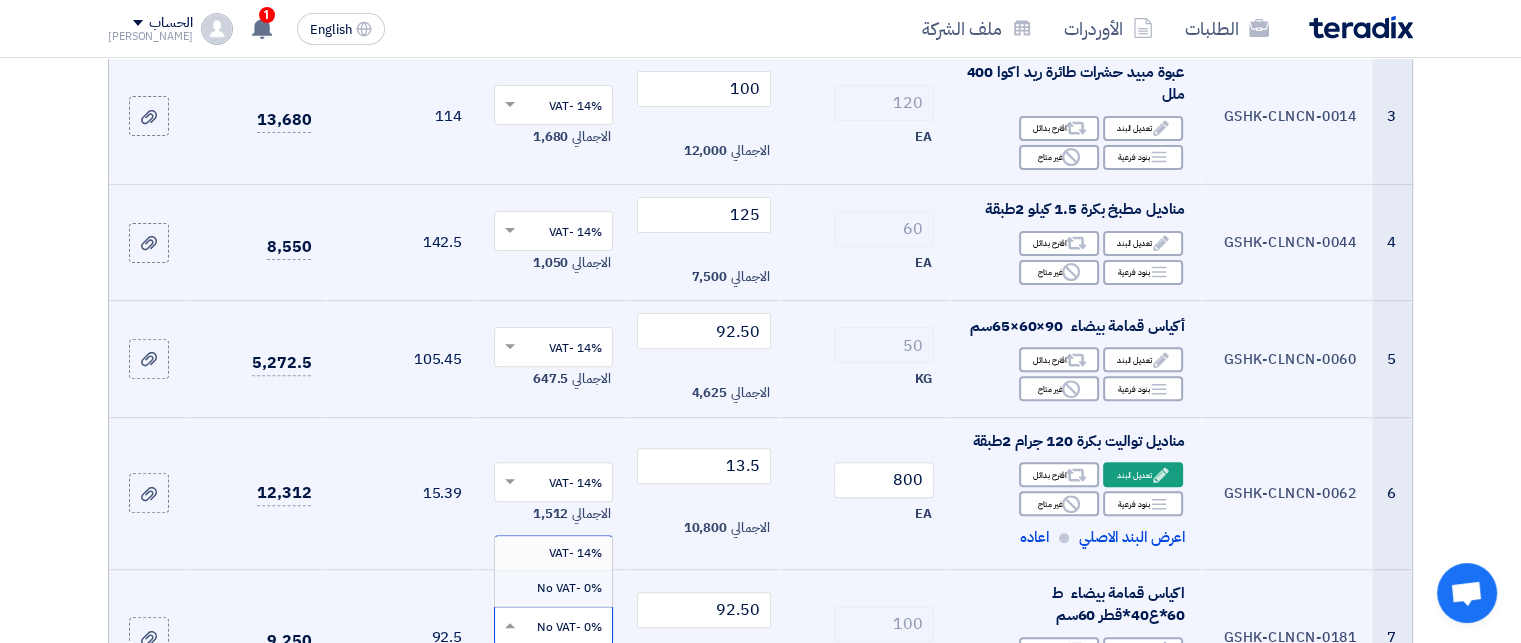 click on "14% -VAT" at bounding box center (575, 553) 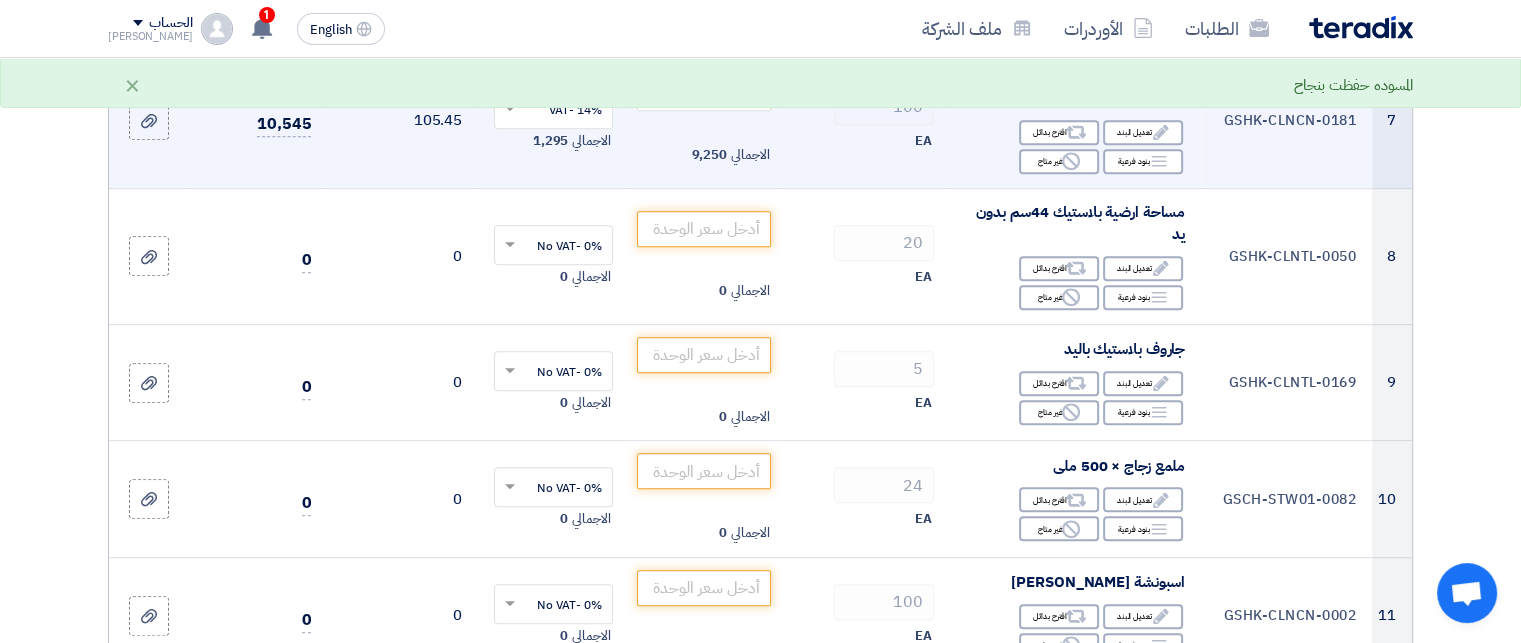 scroll, scrollTop: 1159, scrollLeft: 0, axis: vertical 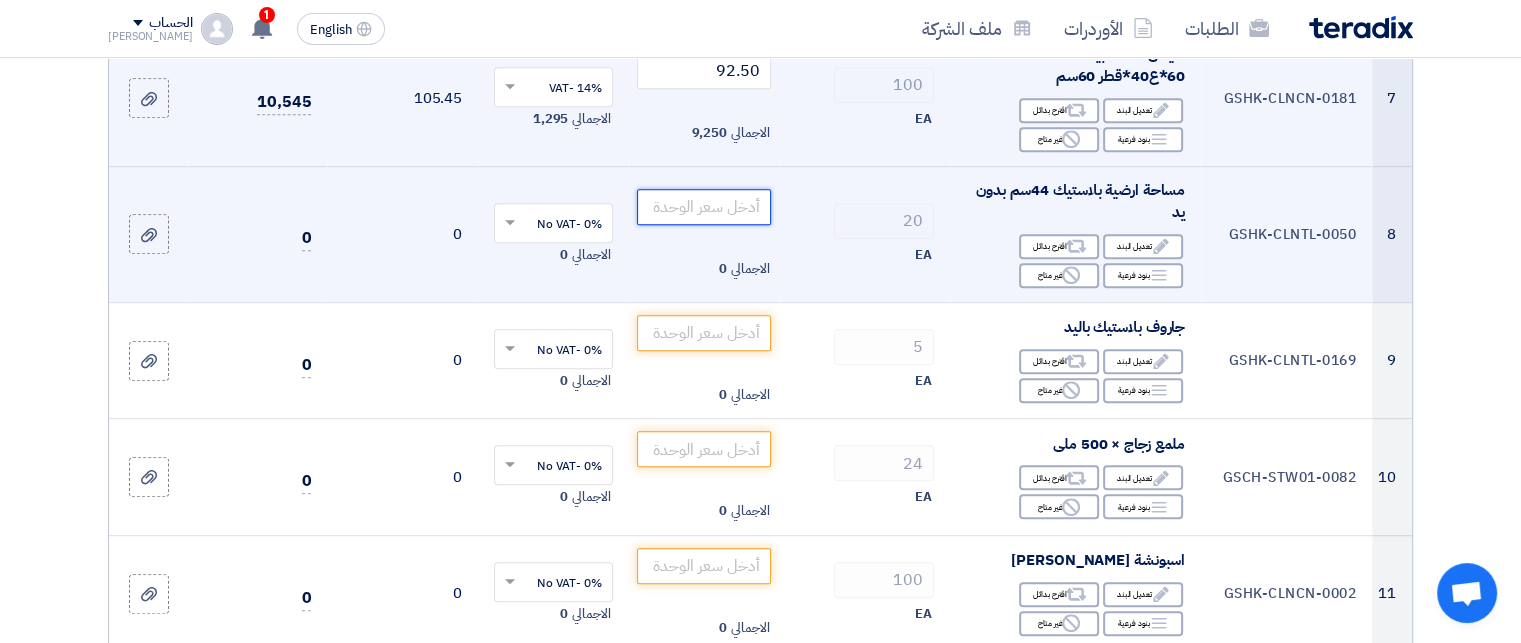 click 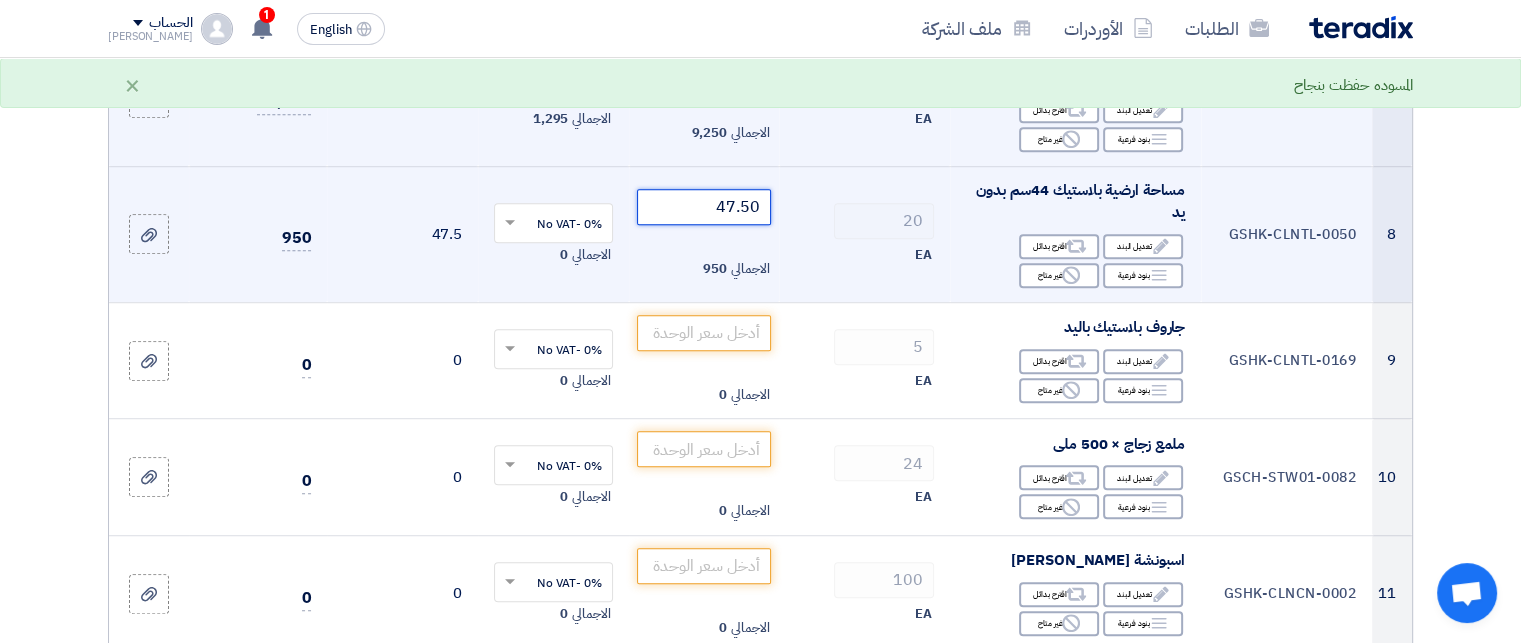 type on "47.50" 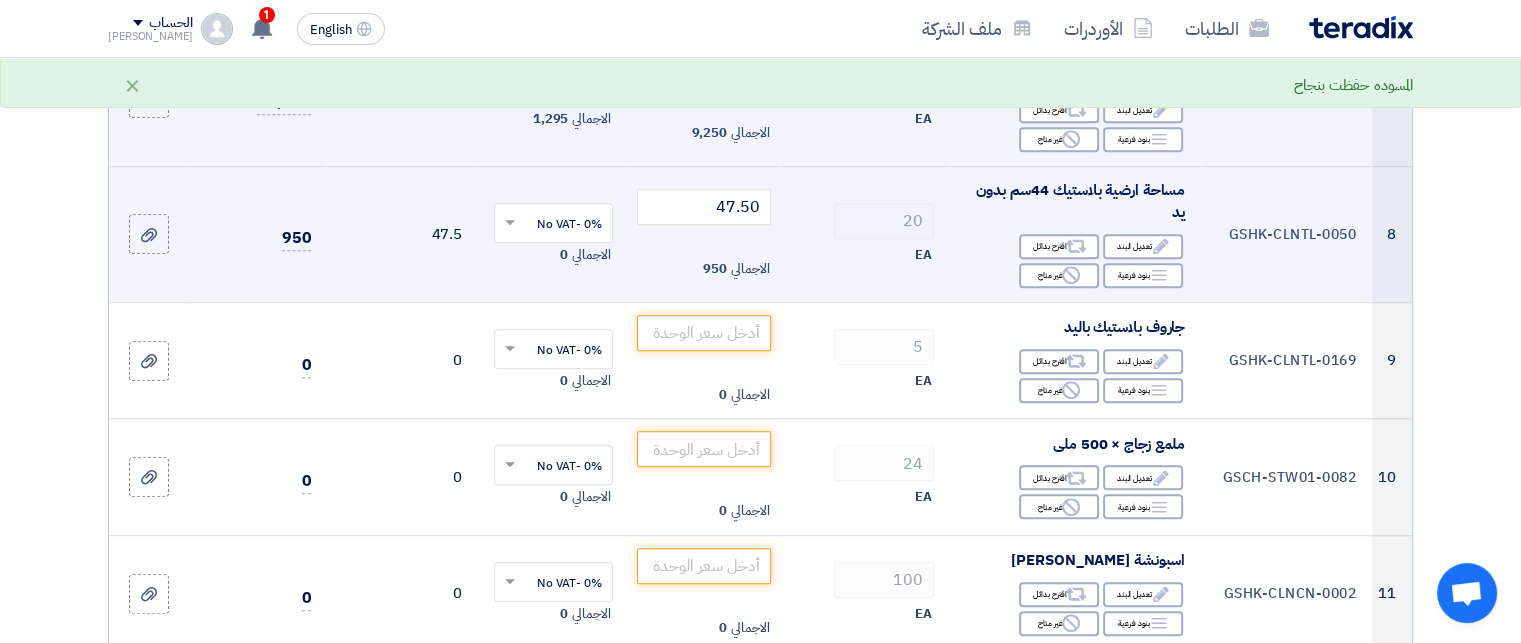 click 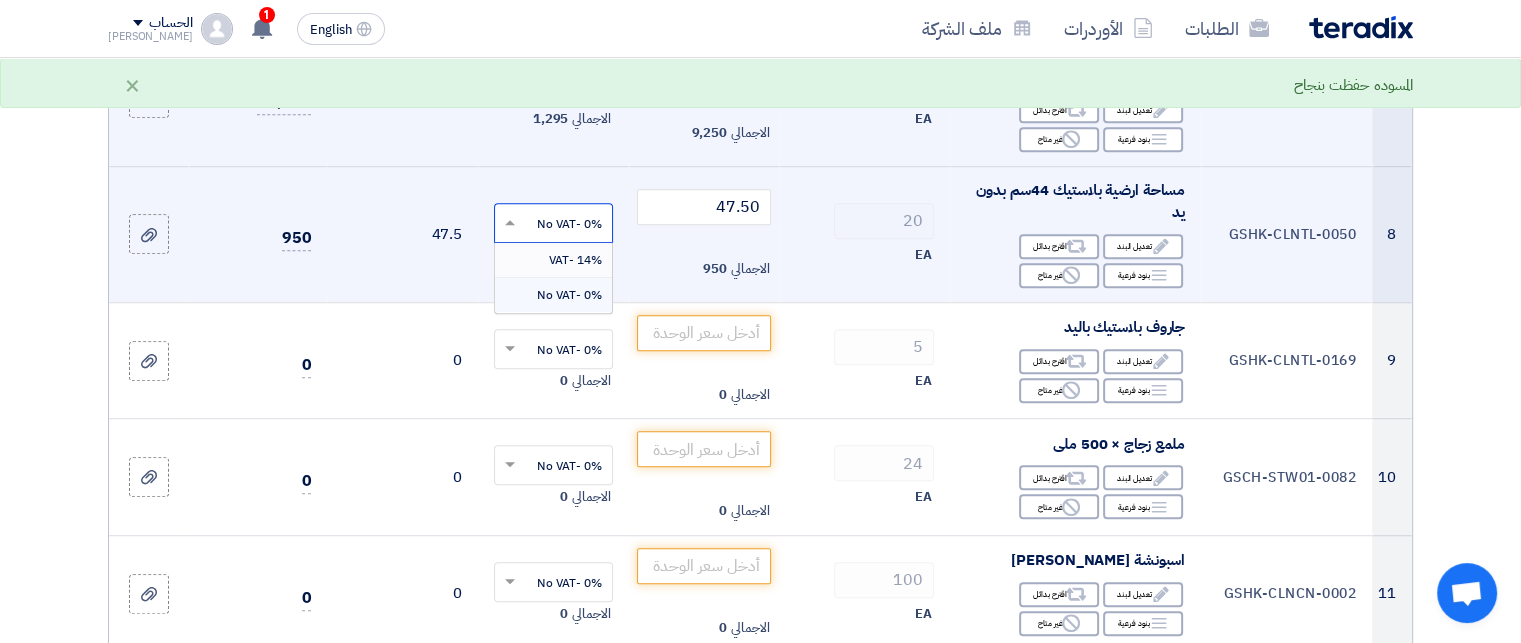 click on "14% -VAT" at bounding box center (575, 260) 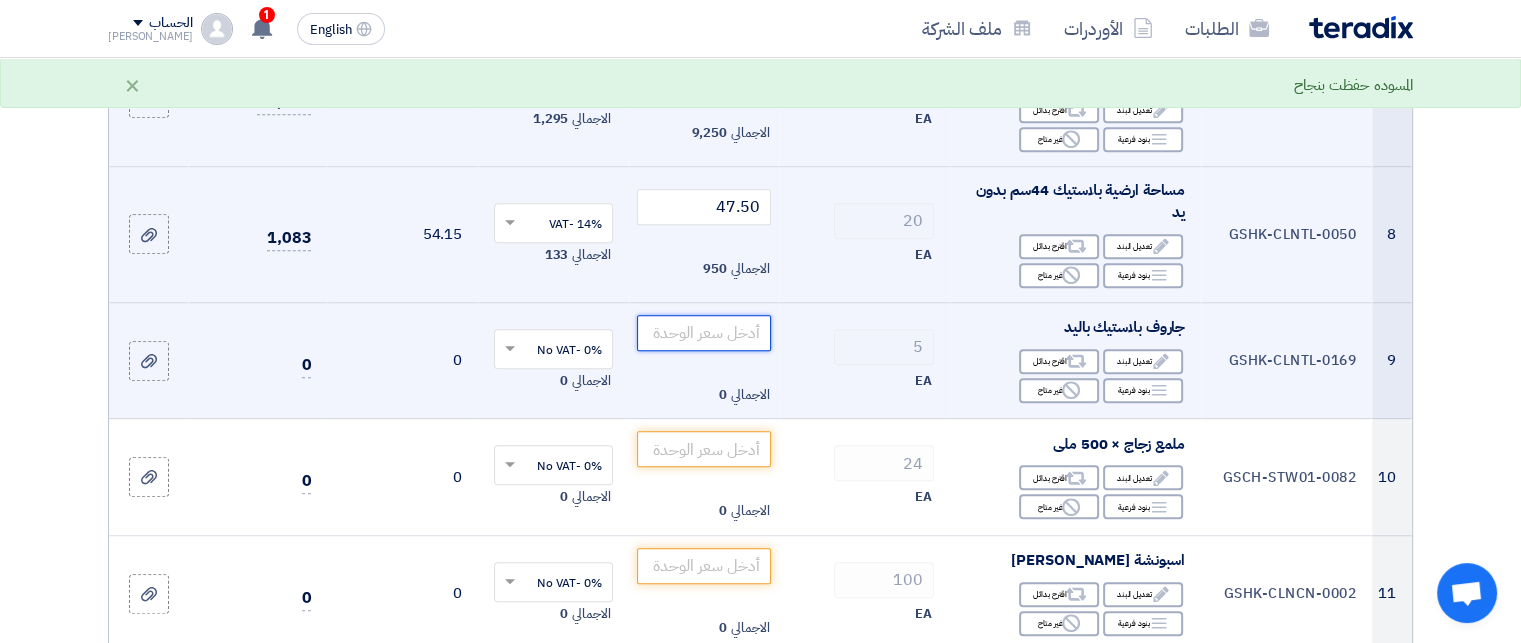 click 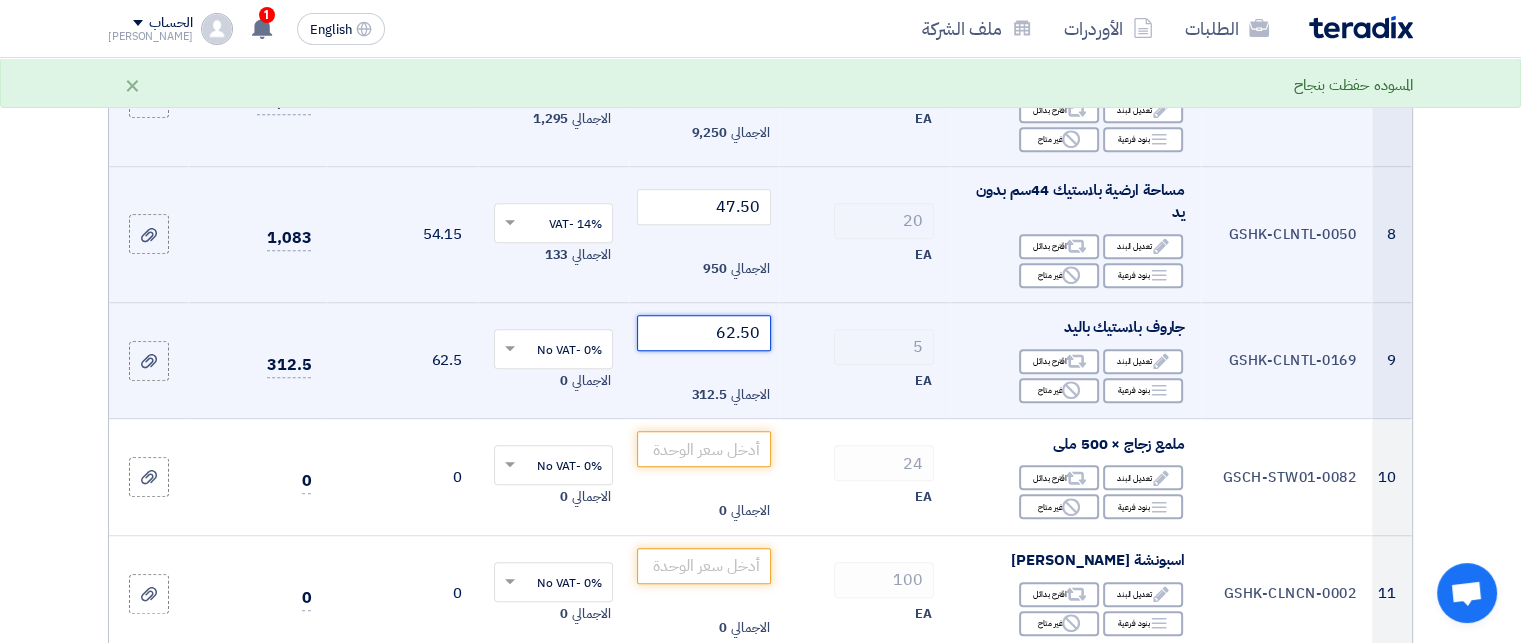 type on "62.50" 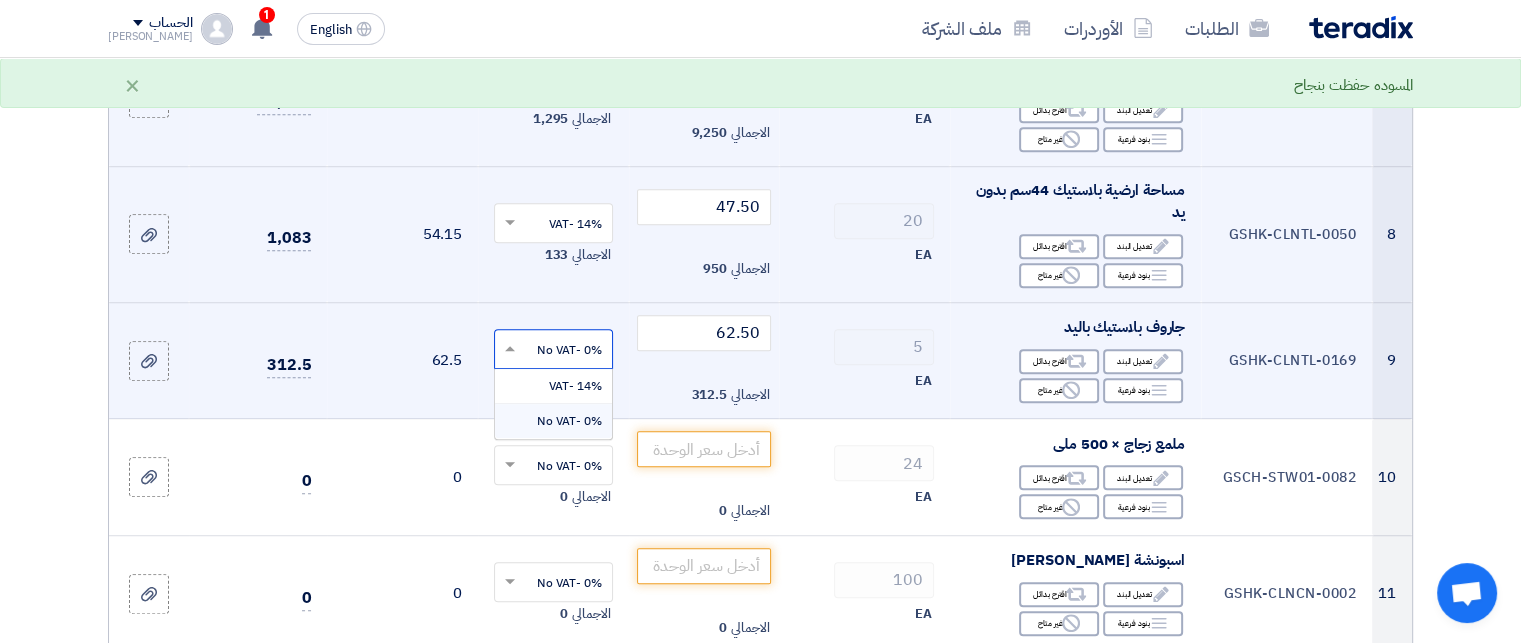 click 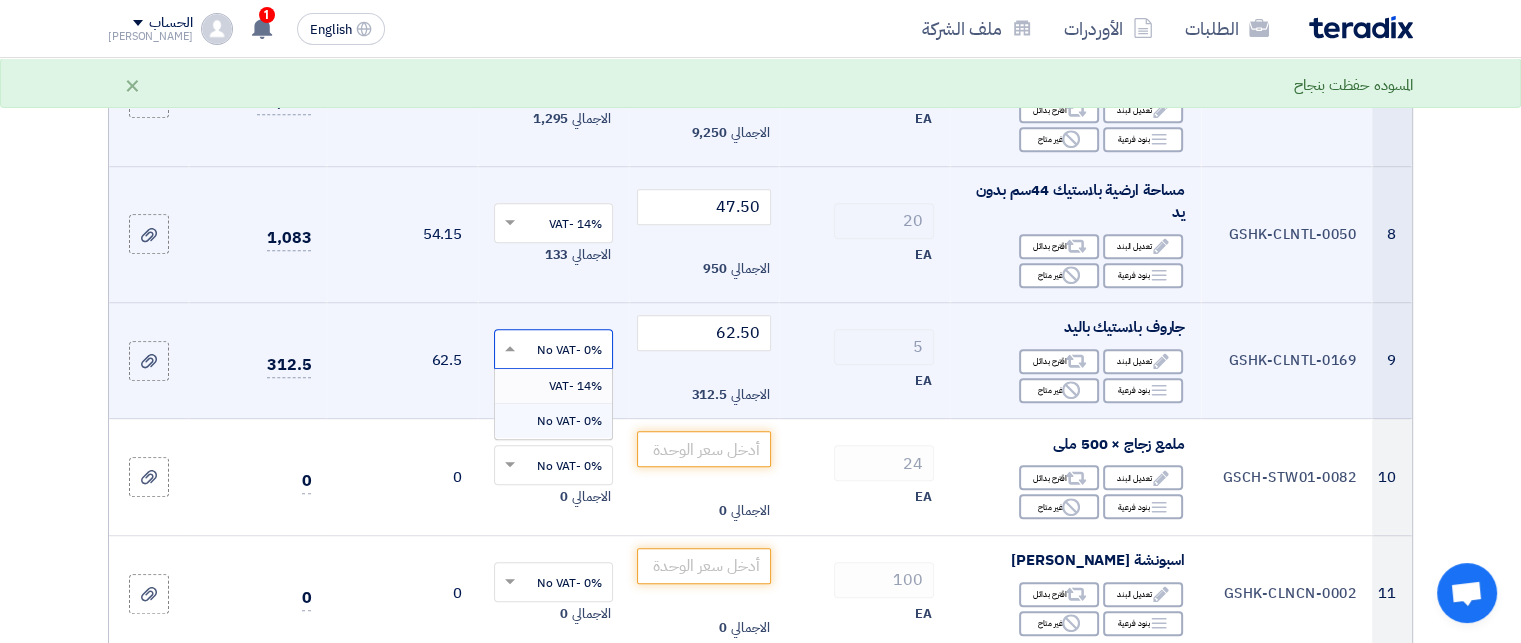 click on "14% -VAT" at bounding box center (575, 386) 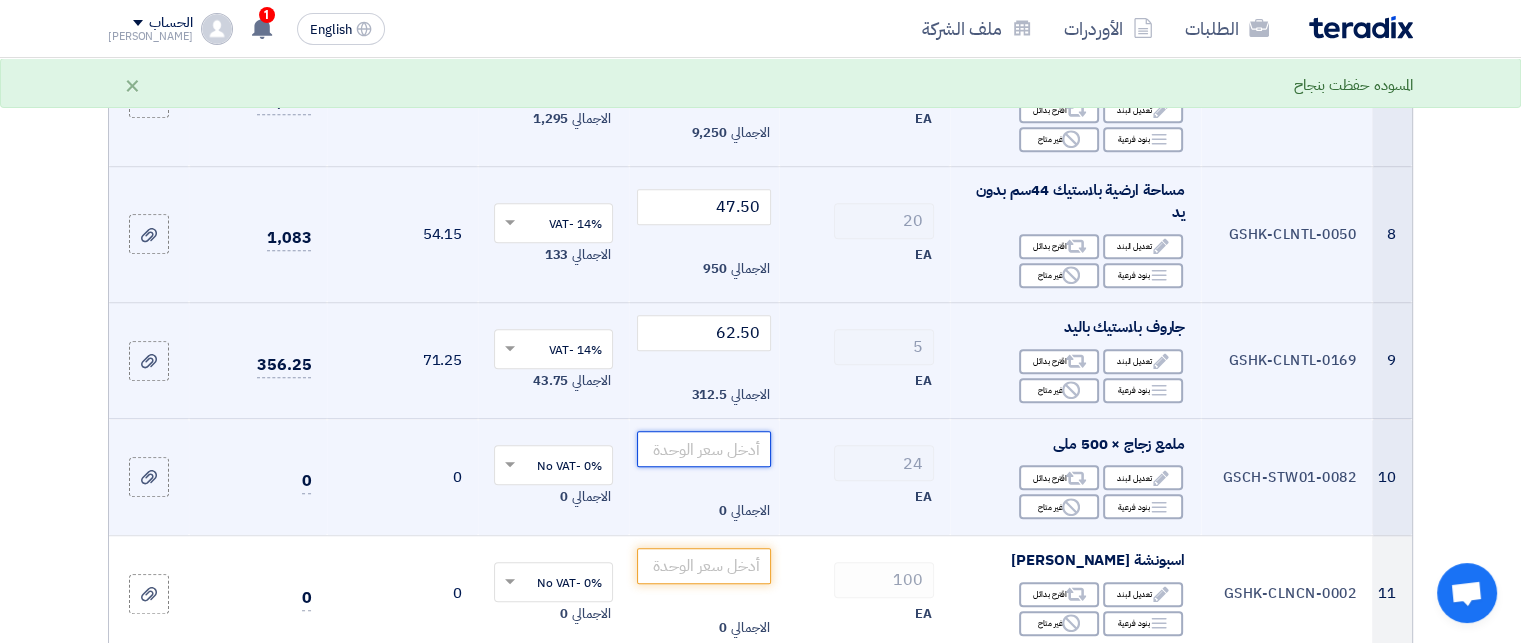 click 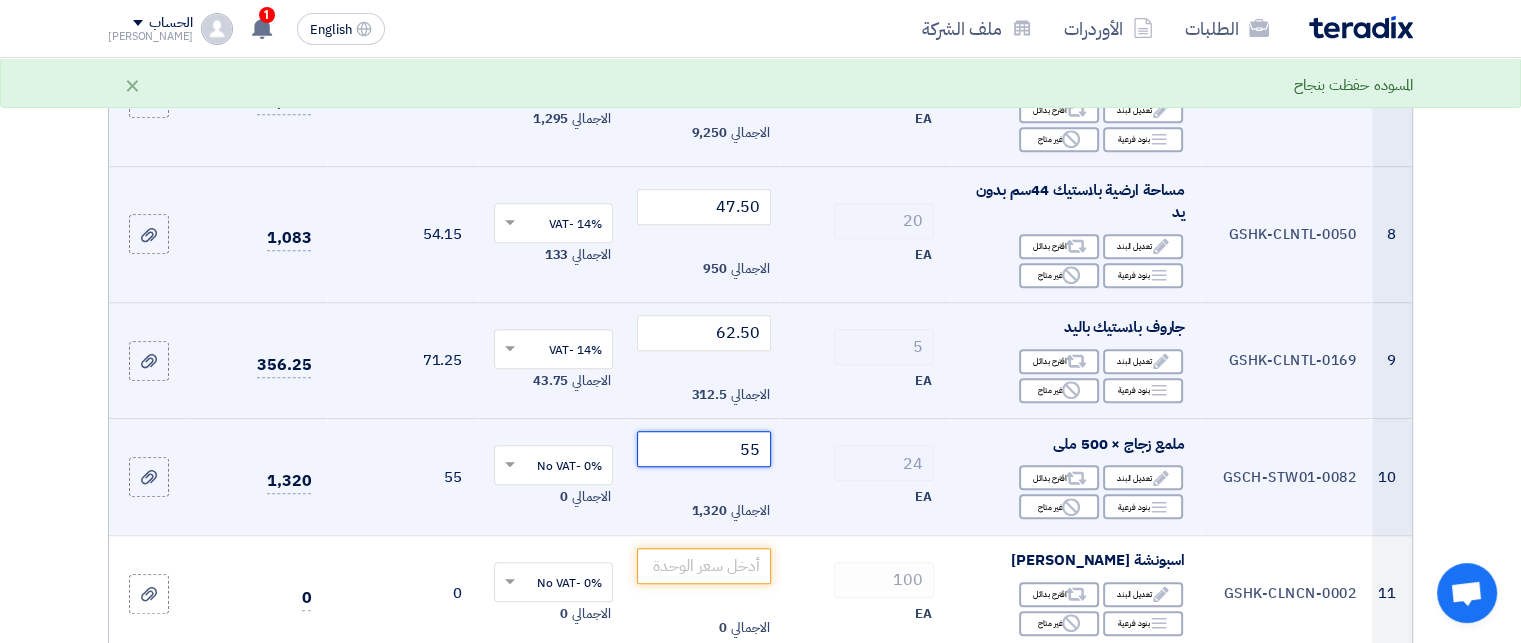 type on "55" 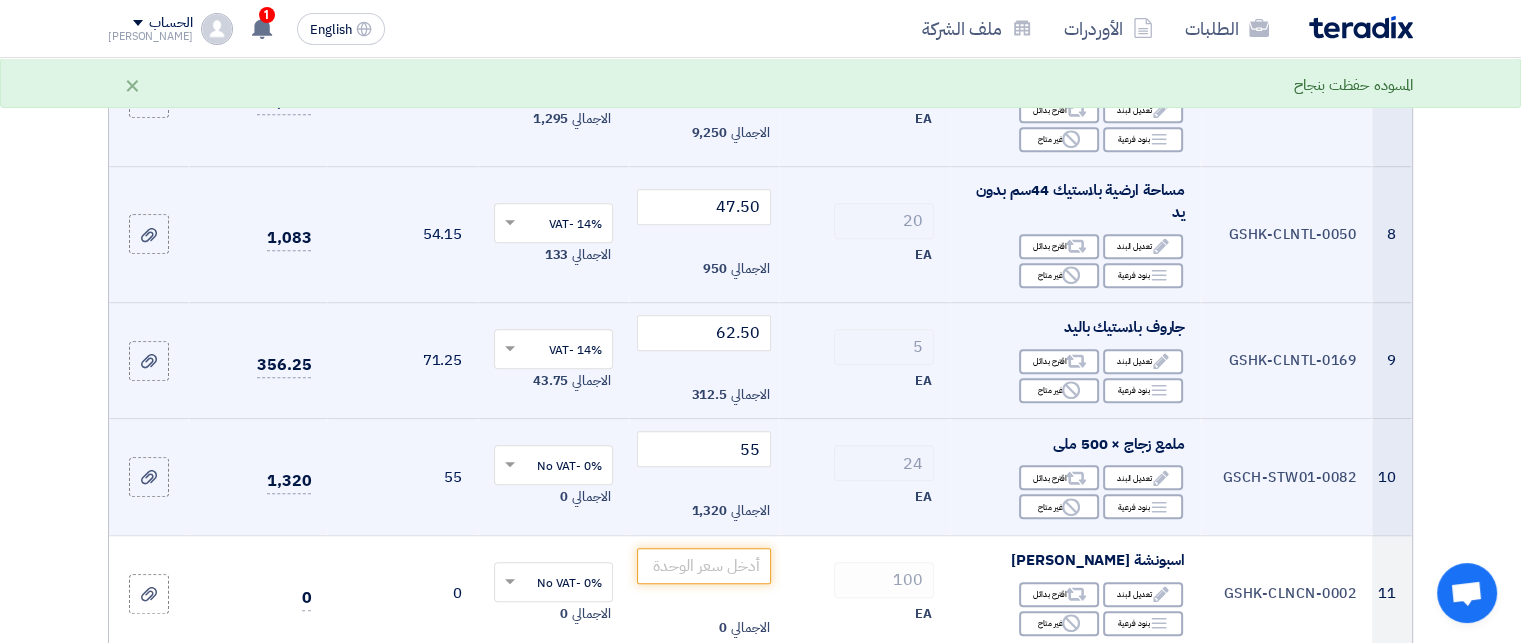 click 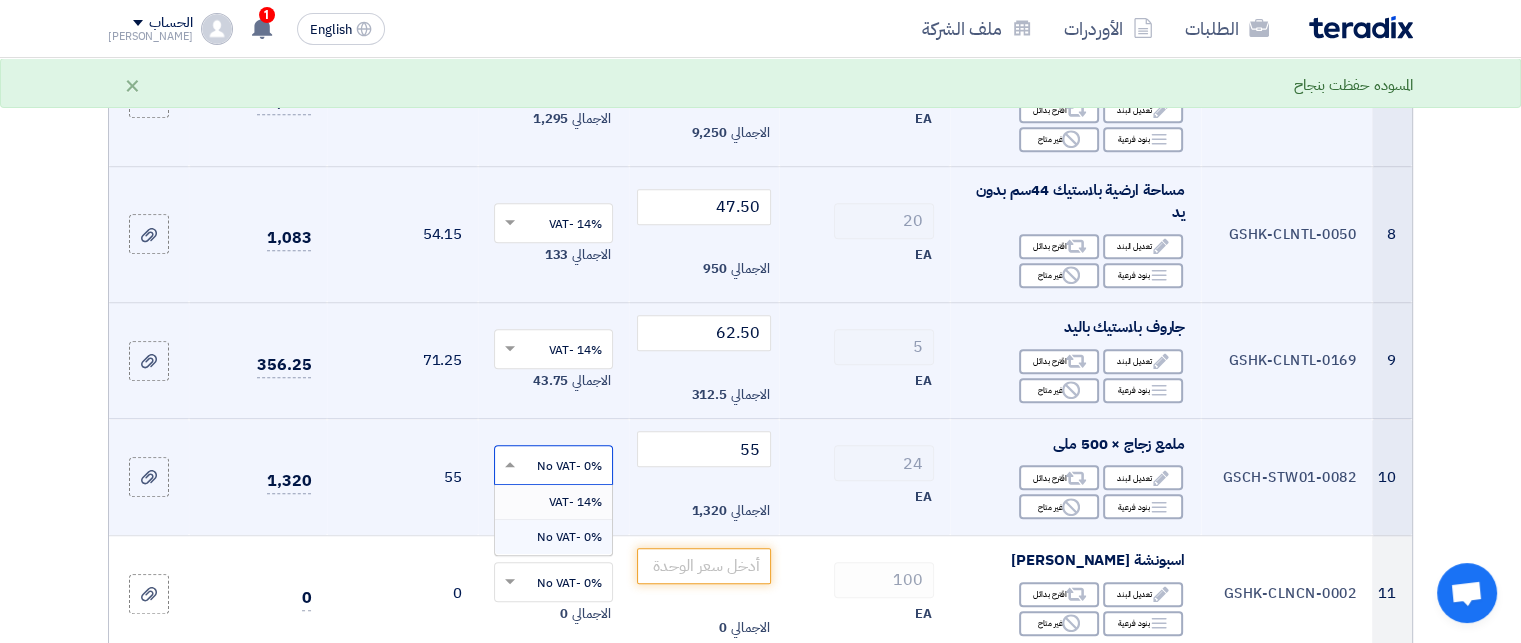 click on "14% -VAT" at bounding box center (575, 502) 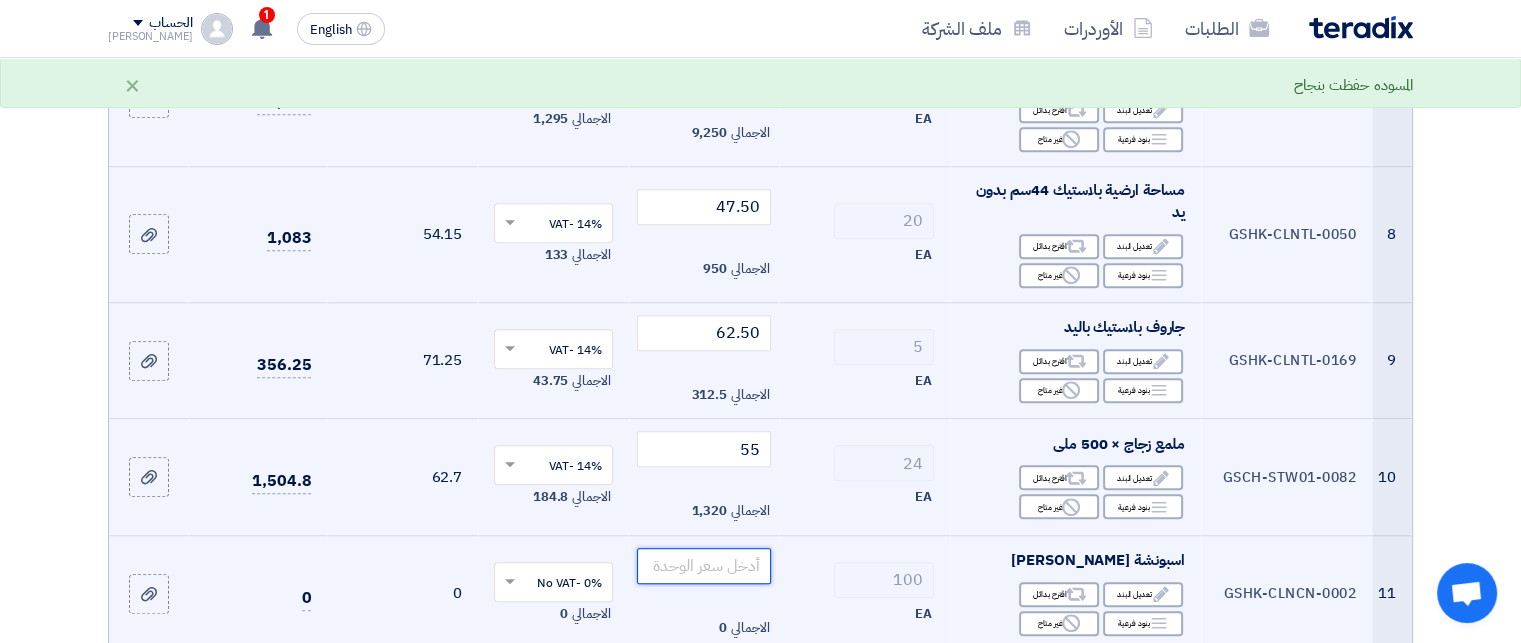click 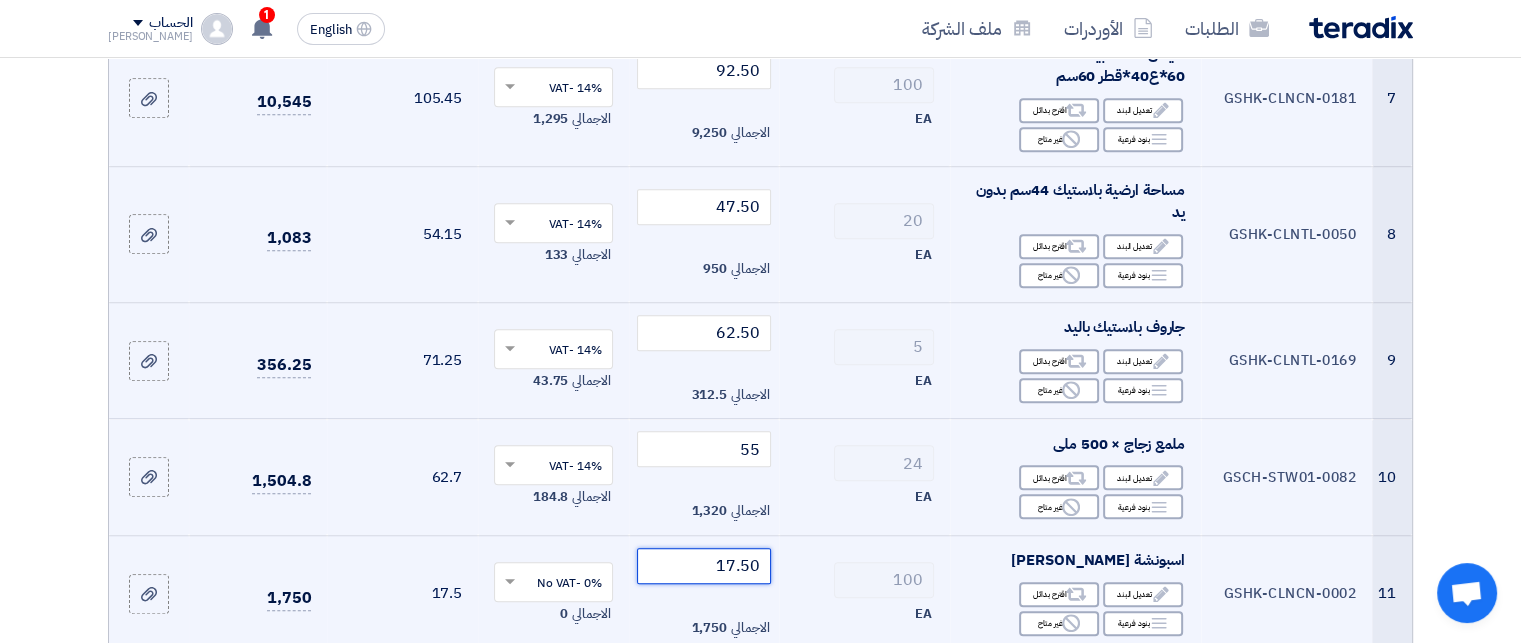 type on "17.50" 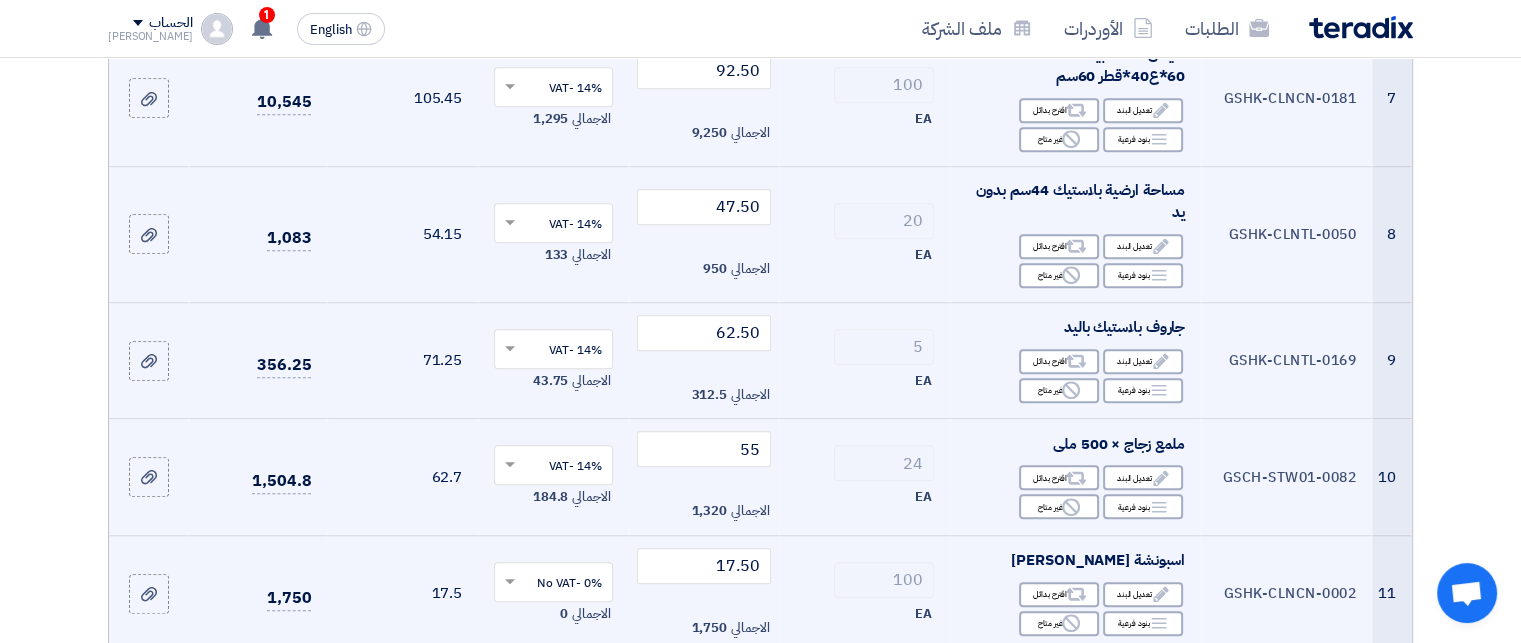 click 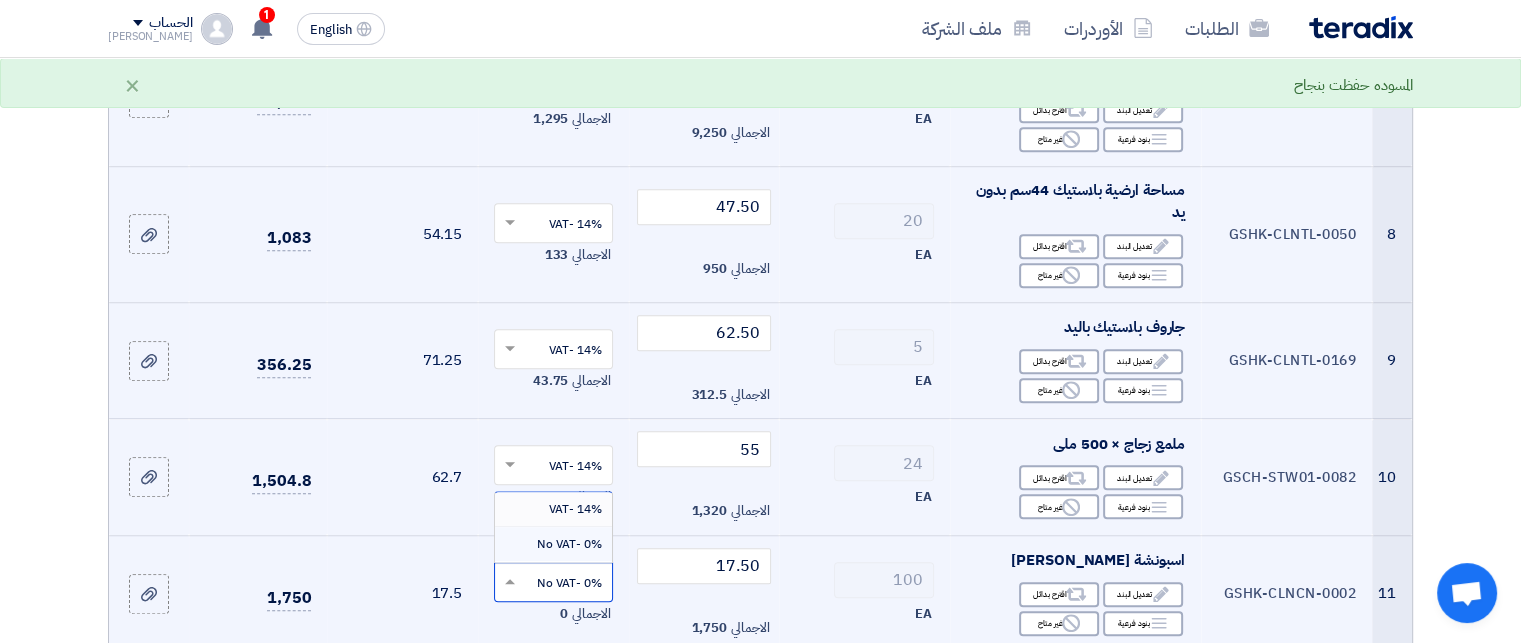 click on "14% -VAT" at bounding box center (575, 509) 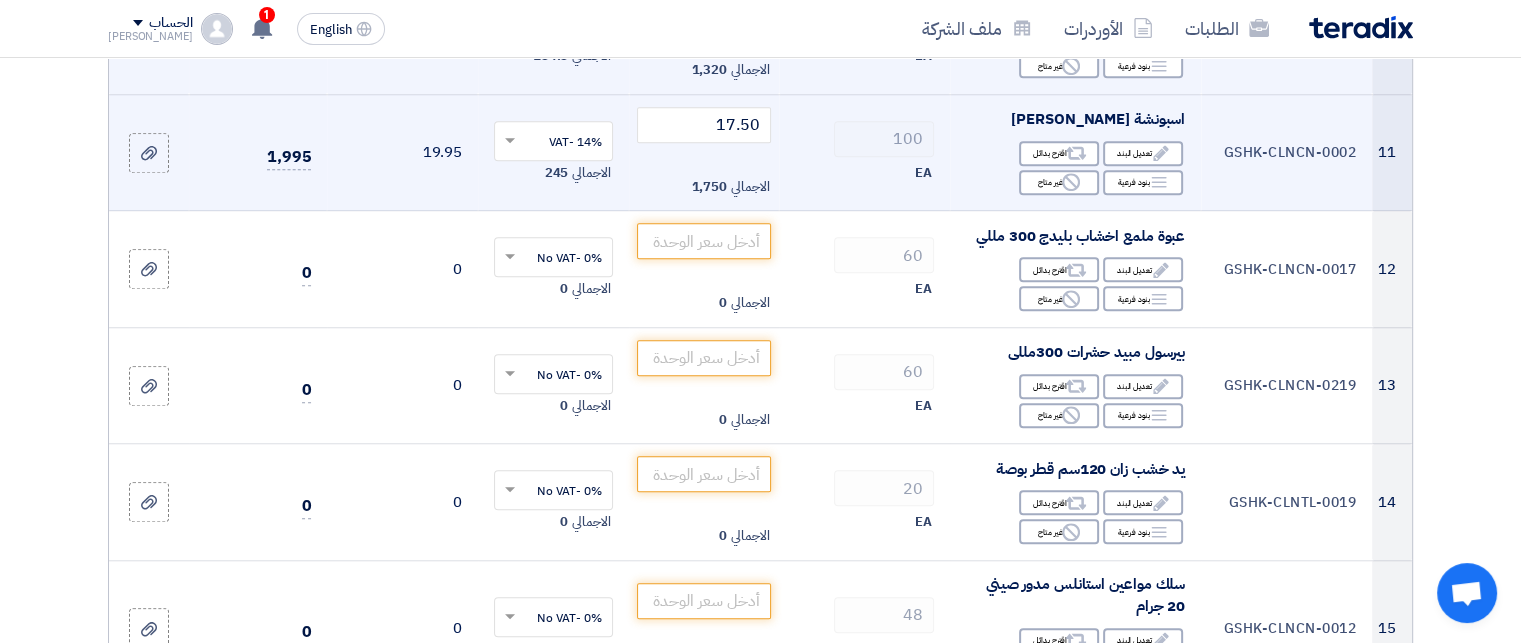 scroll, scrollTop: 1606, scrollLeft: 0, axis: vertical 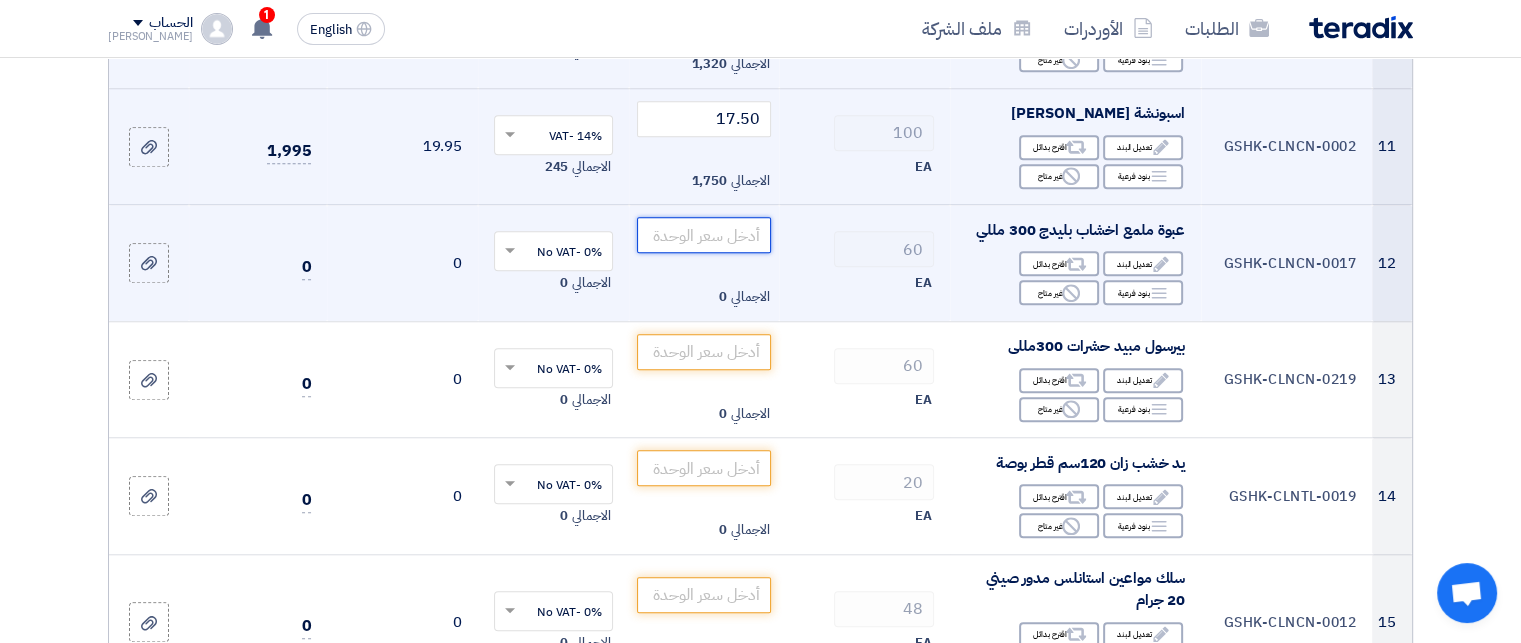 click 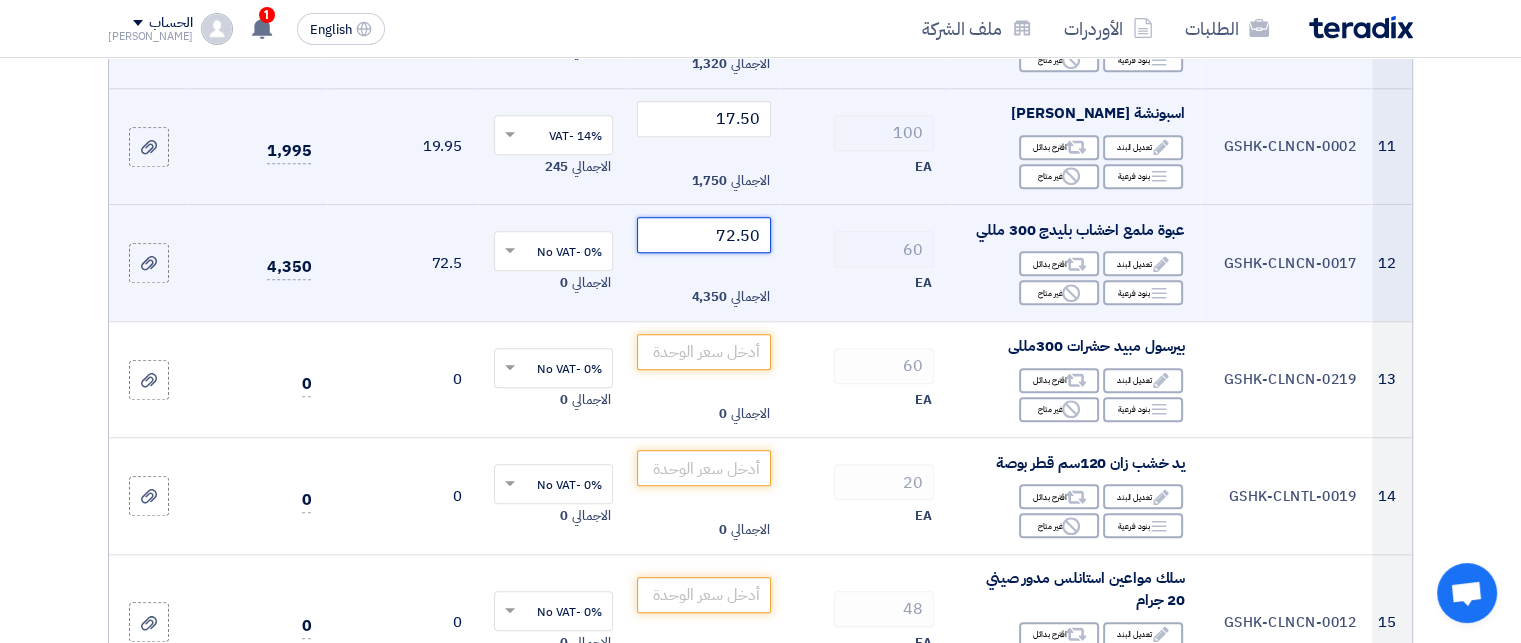 type on "72.50" 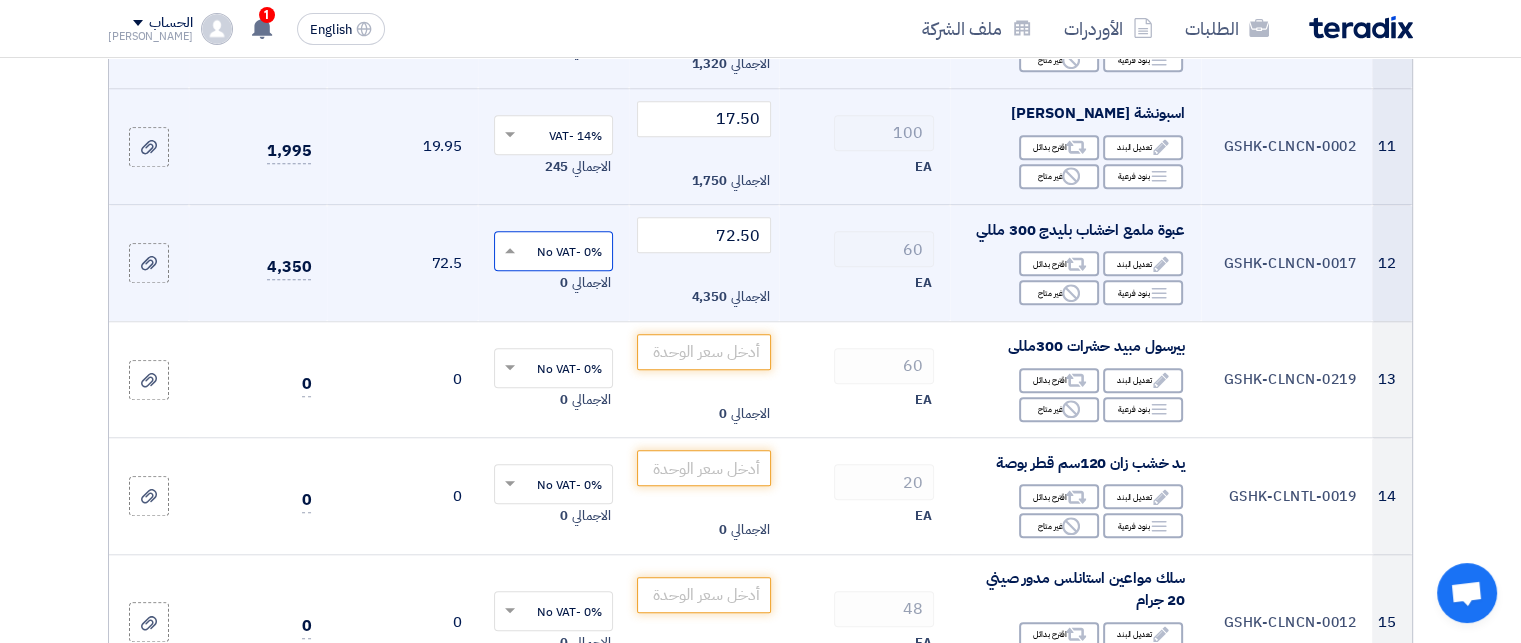 click 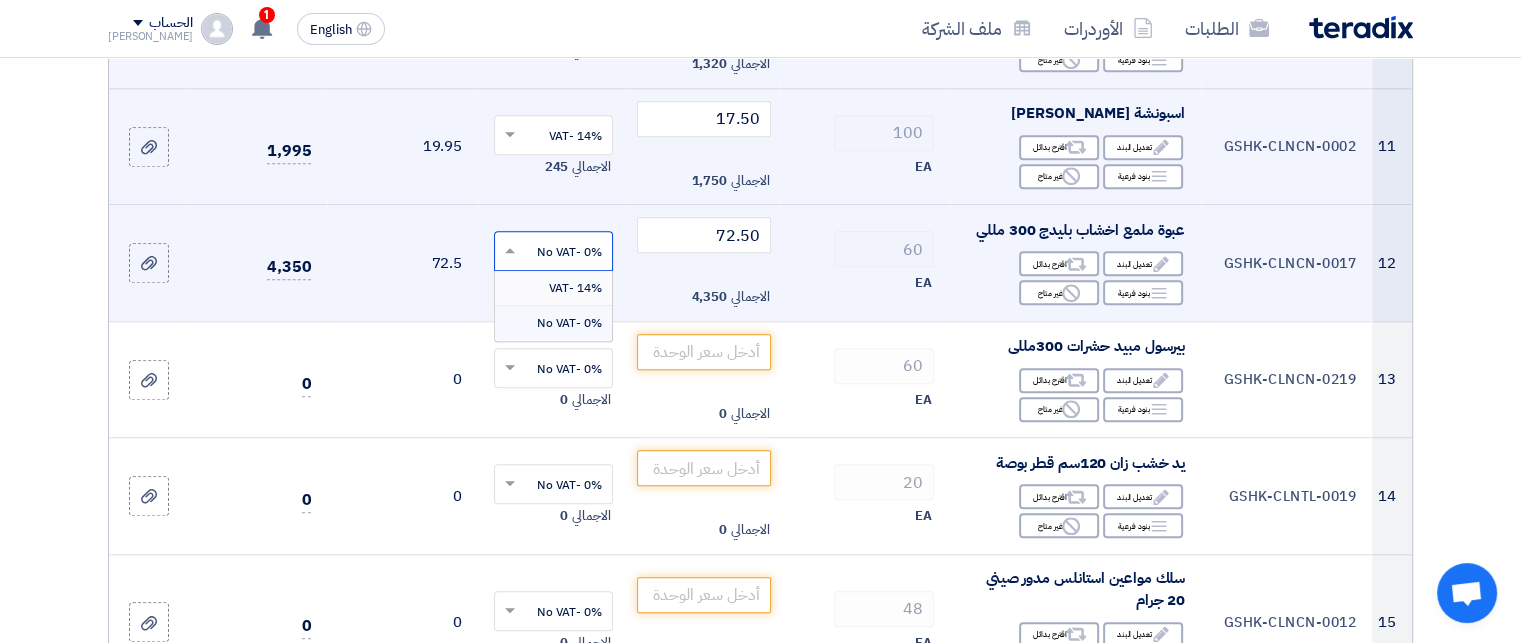 click on "14% -VAT" at bounding box center (575, 288) 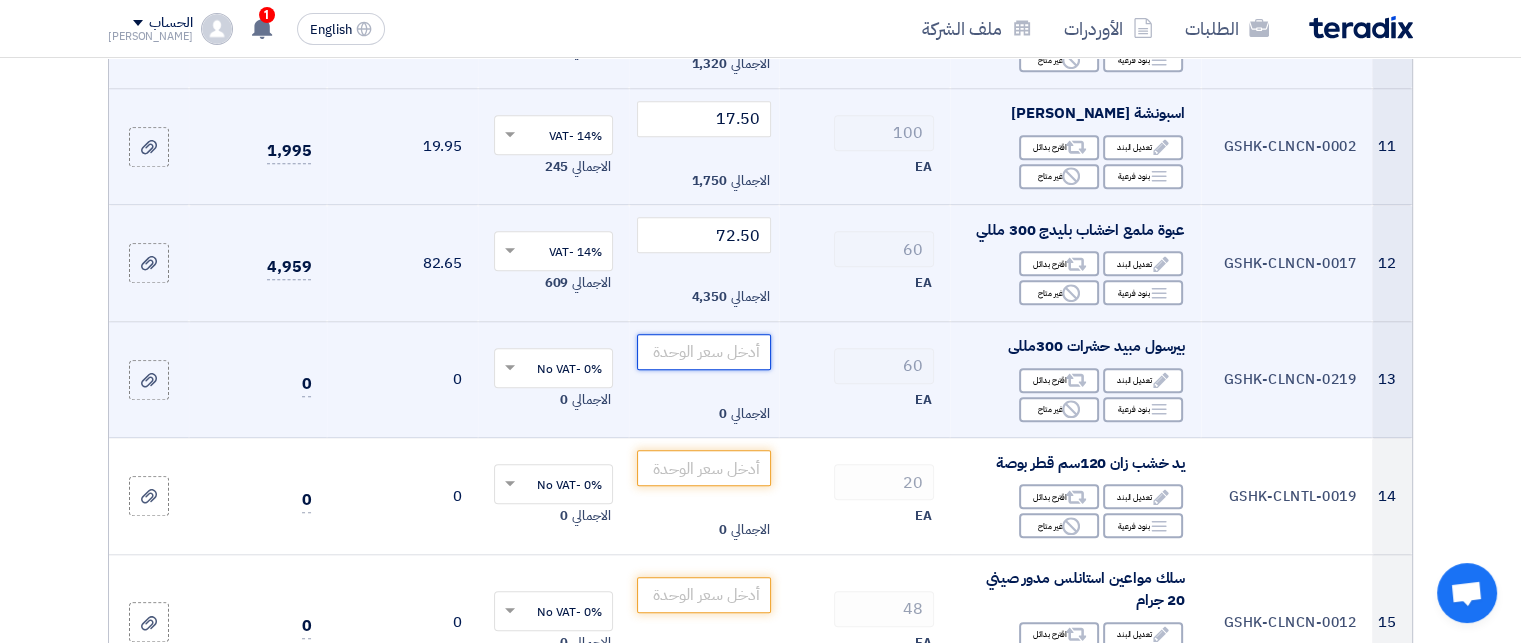 click 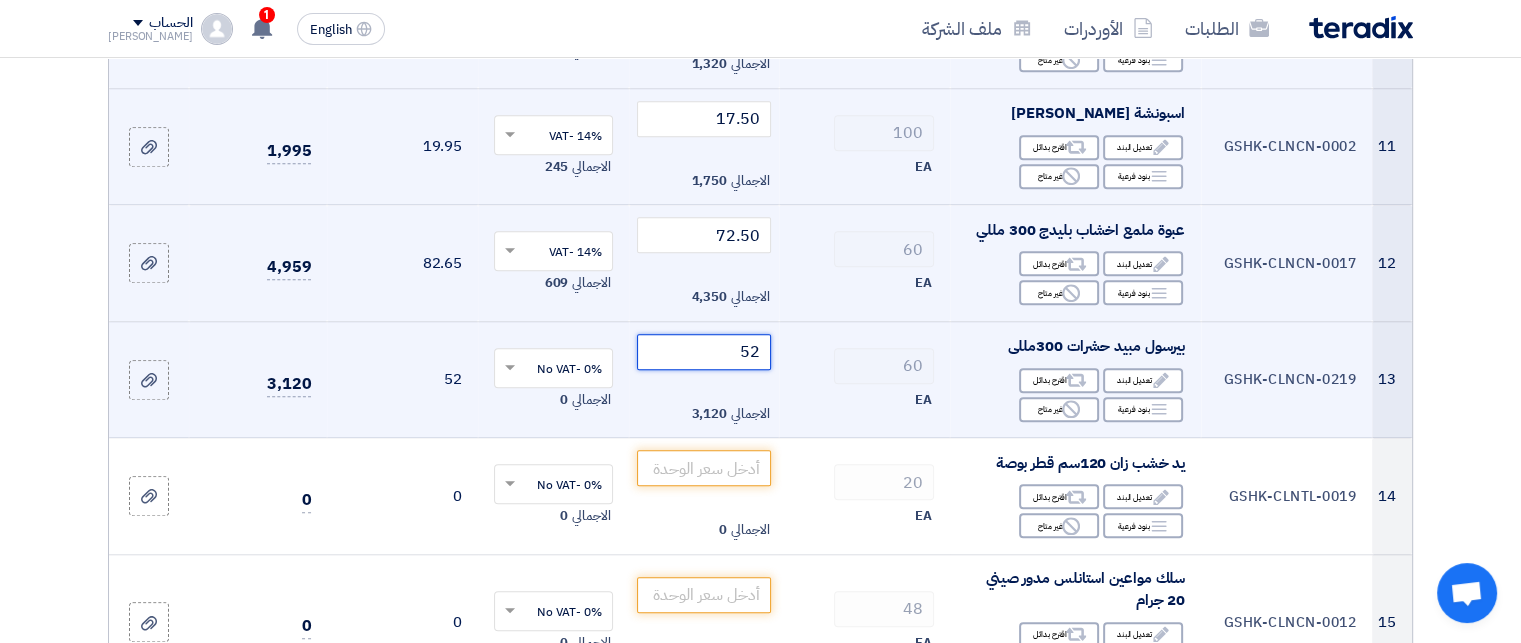click 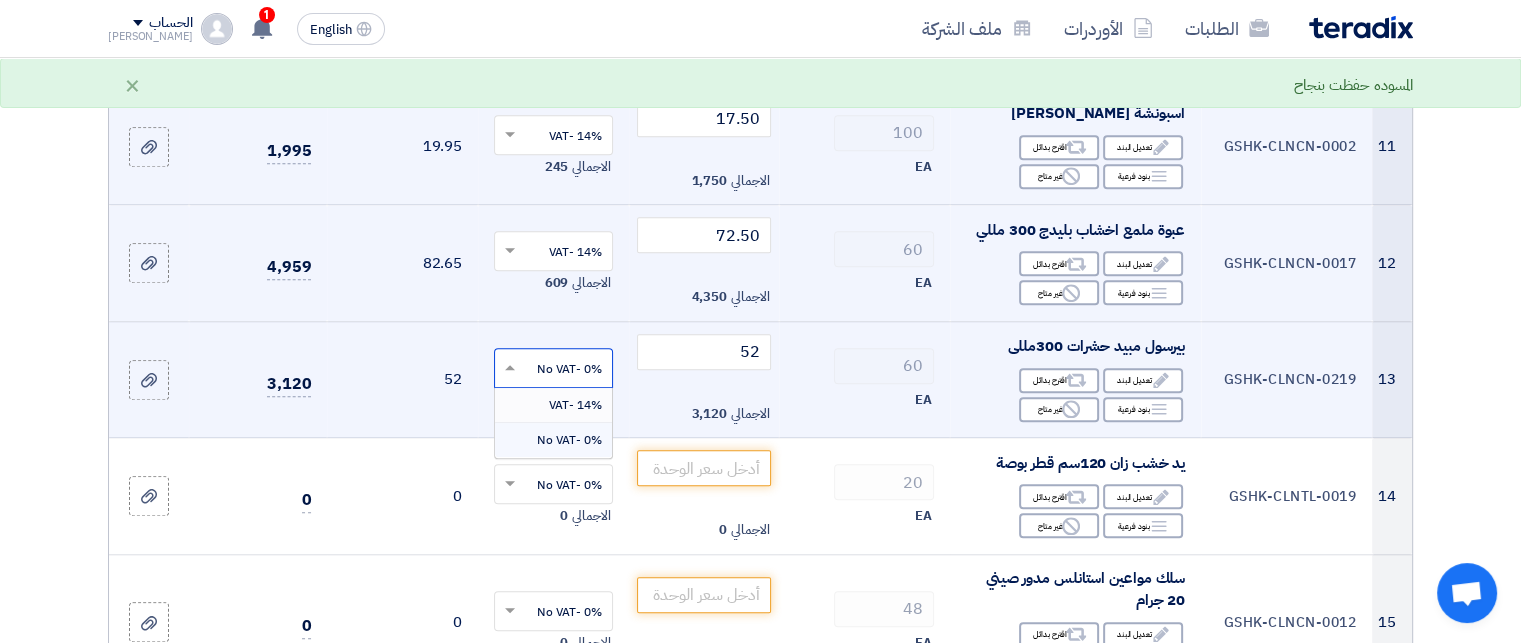 click on "14% -VAT" at bounding box center (575, 405) 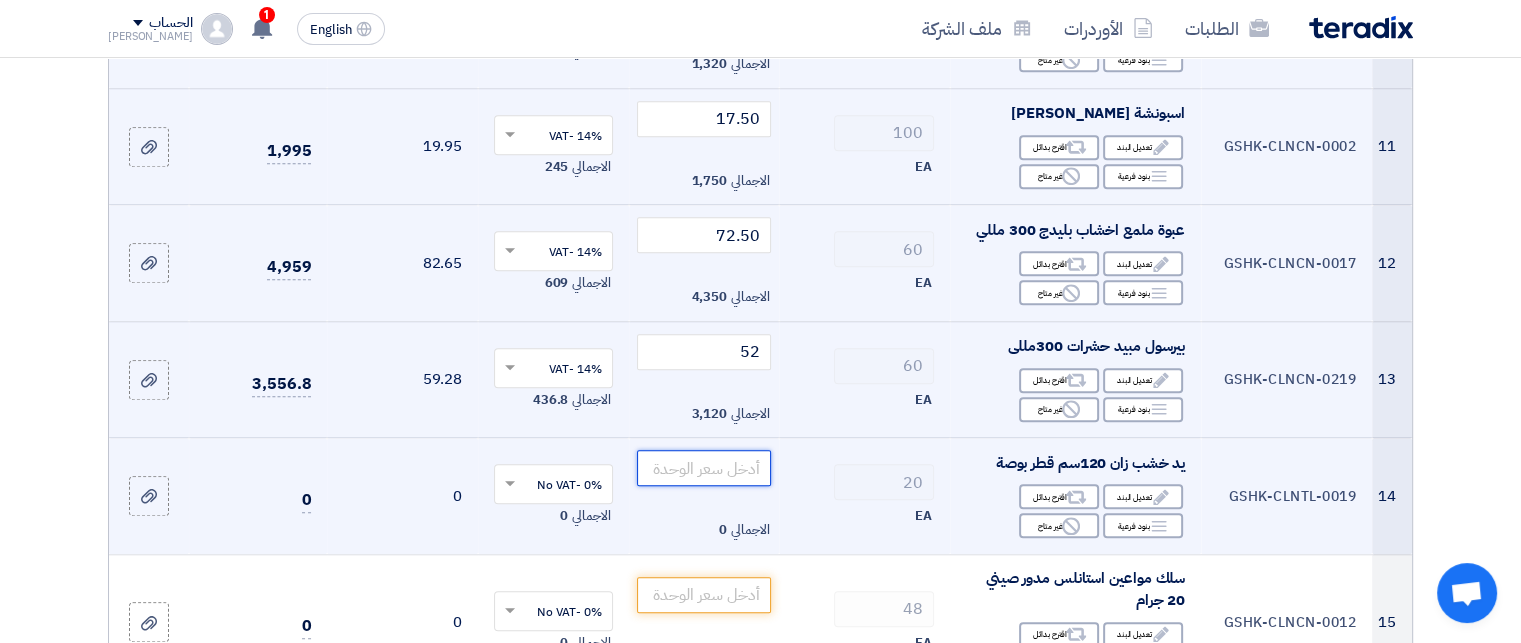 click 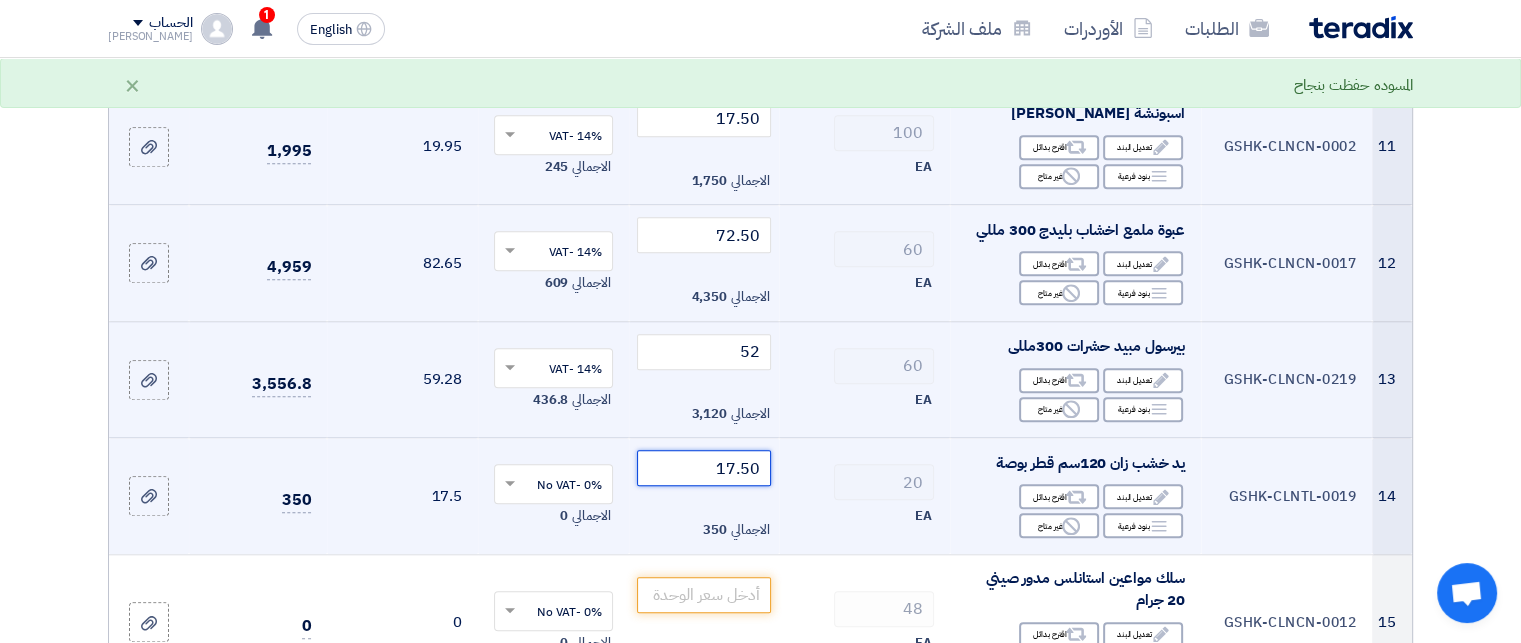type on "17.50" 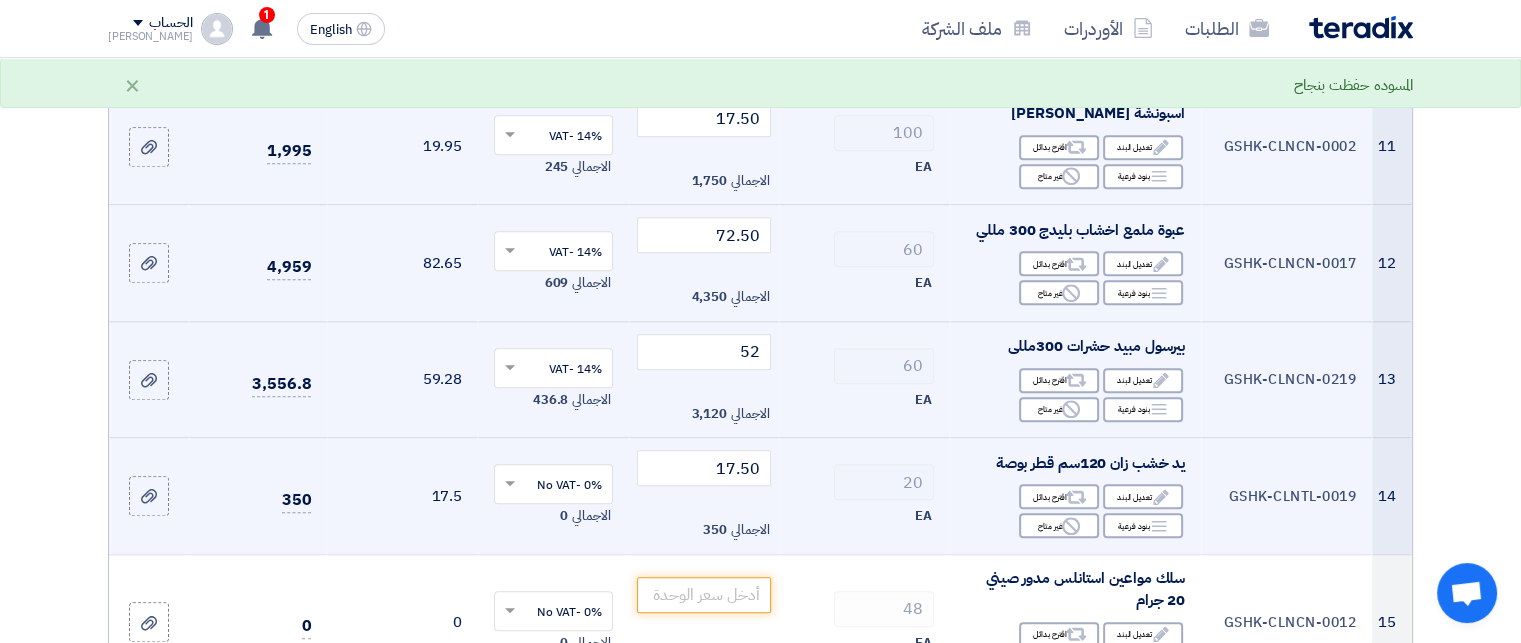 click 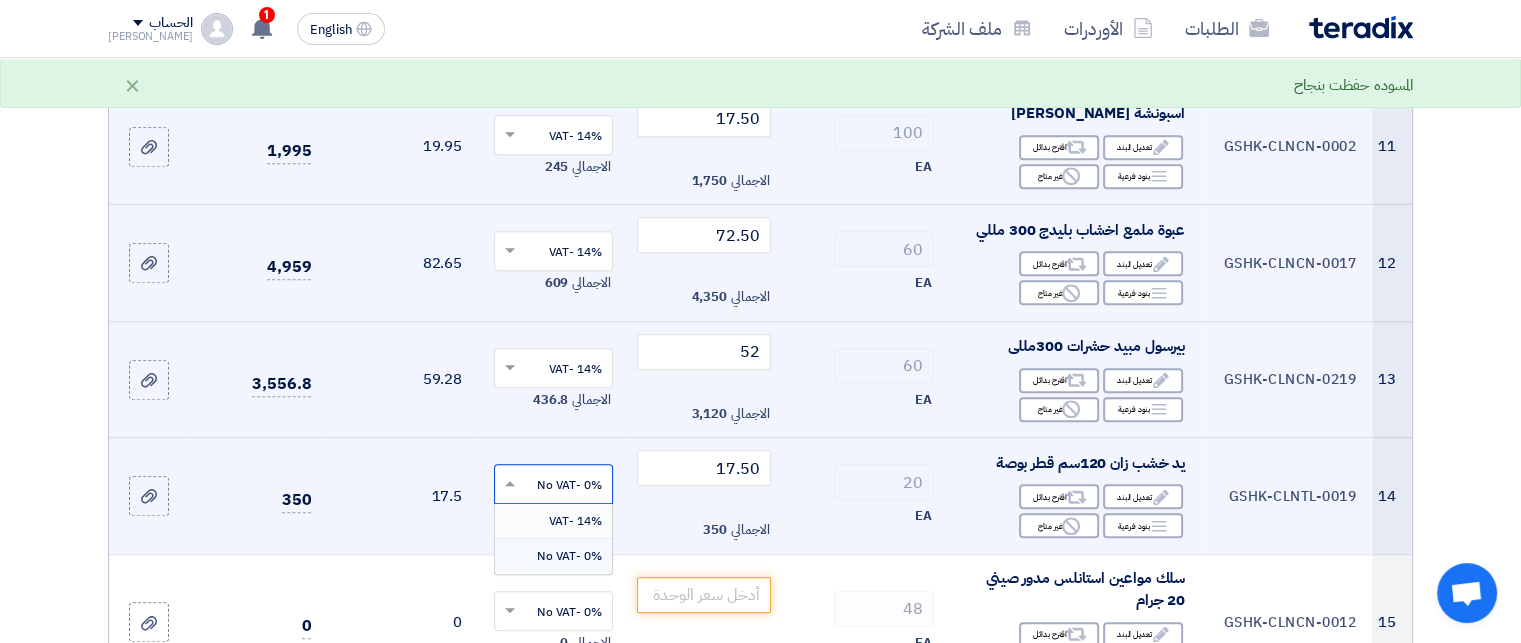 click on "14% -VAT" at bounding box center [575, 521] 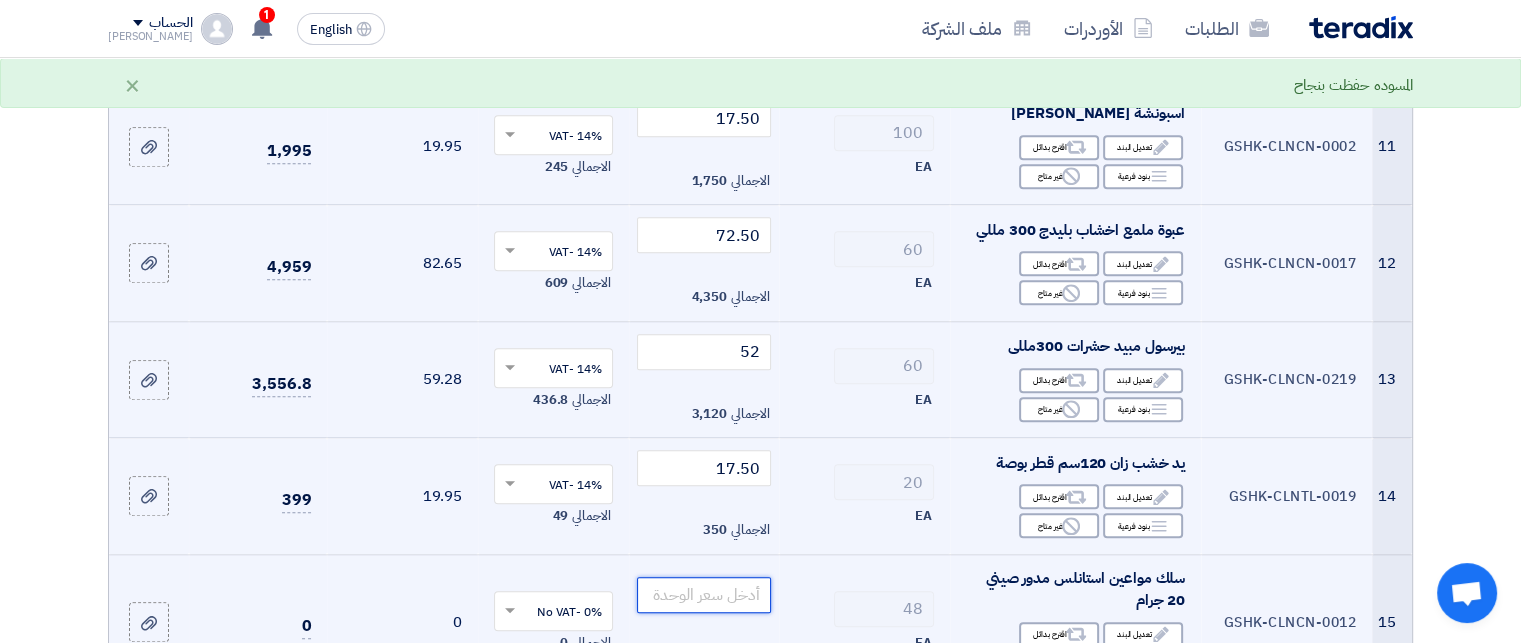 click 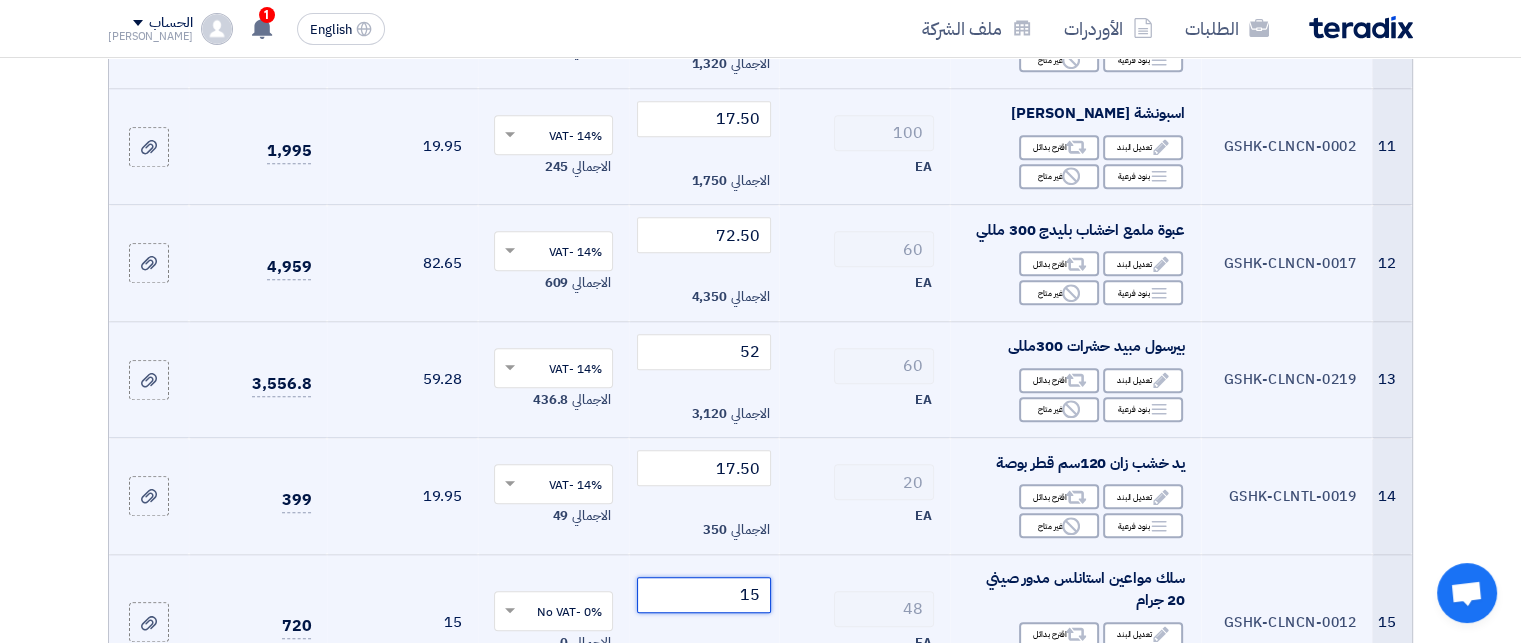 click 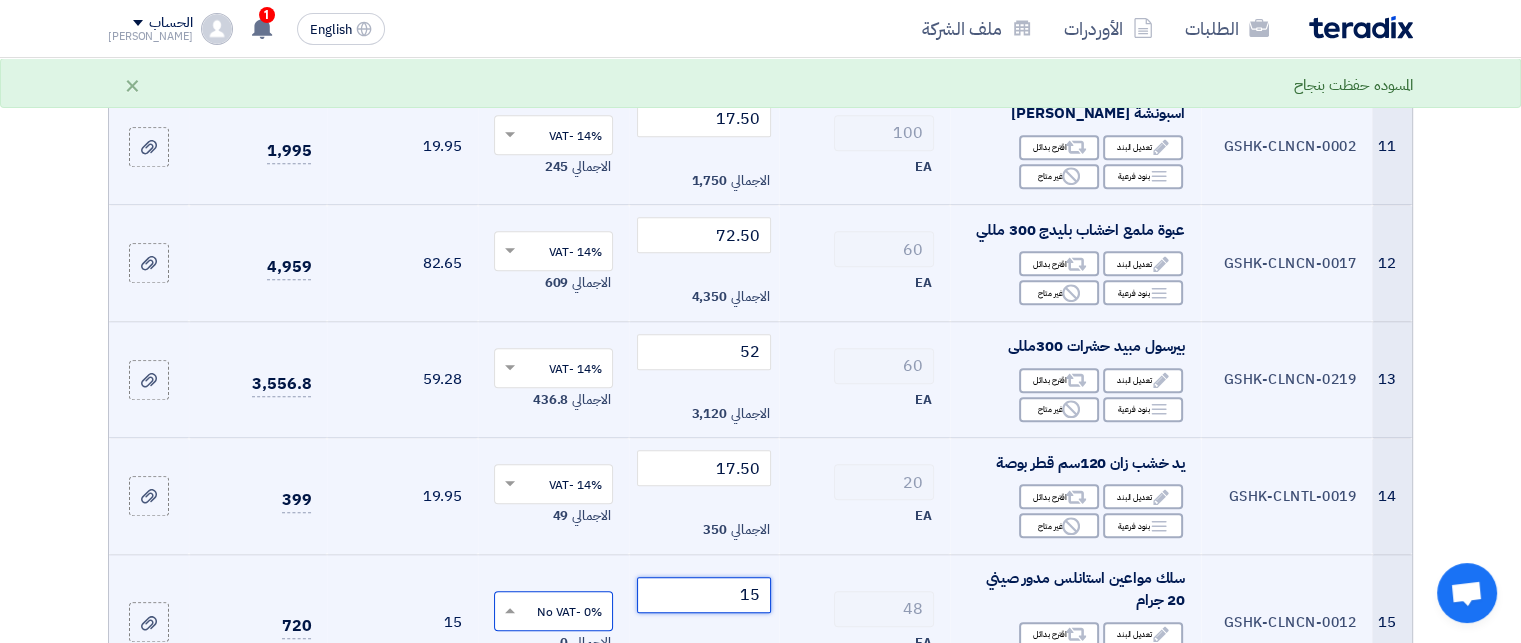 type on "15" 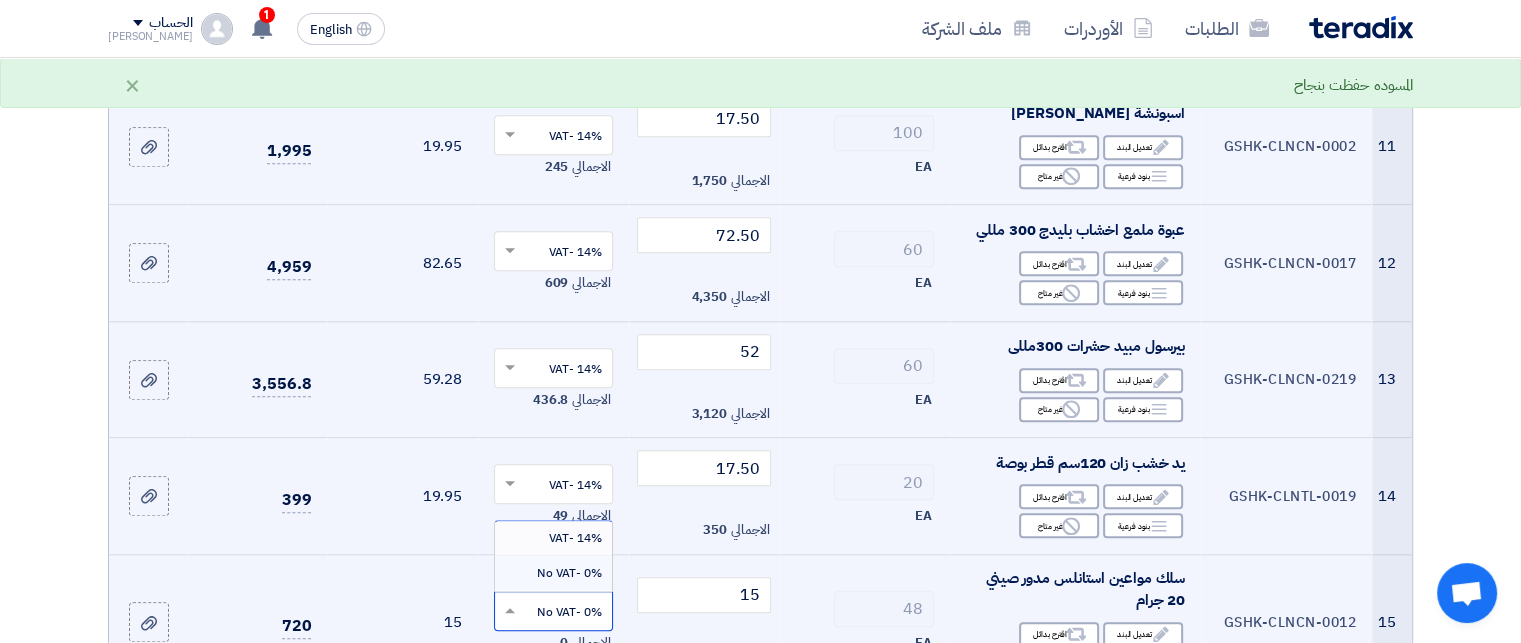 click on "14% -VAT" at bounding box center (575, 538) 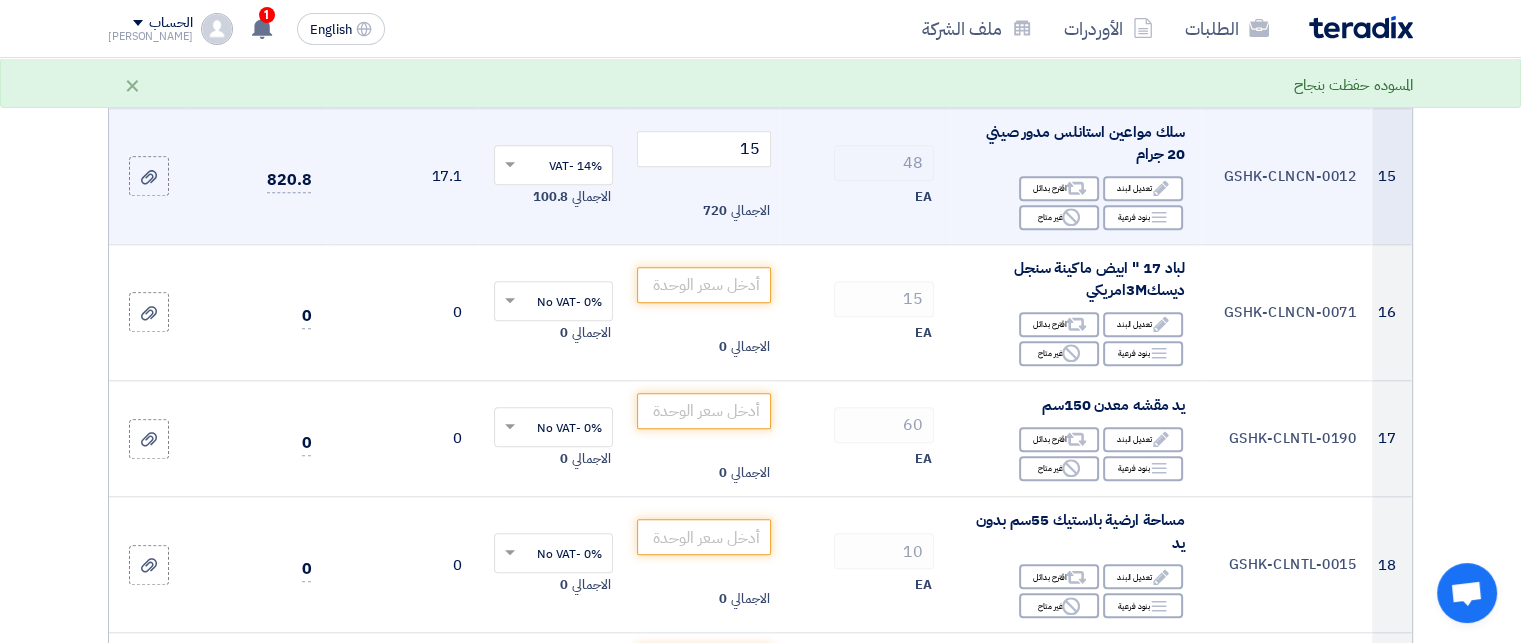 scroll, scrollTop: 2058, scrollLeft: 0, axis: vertical 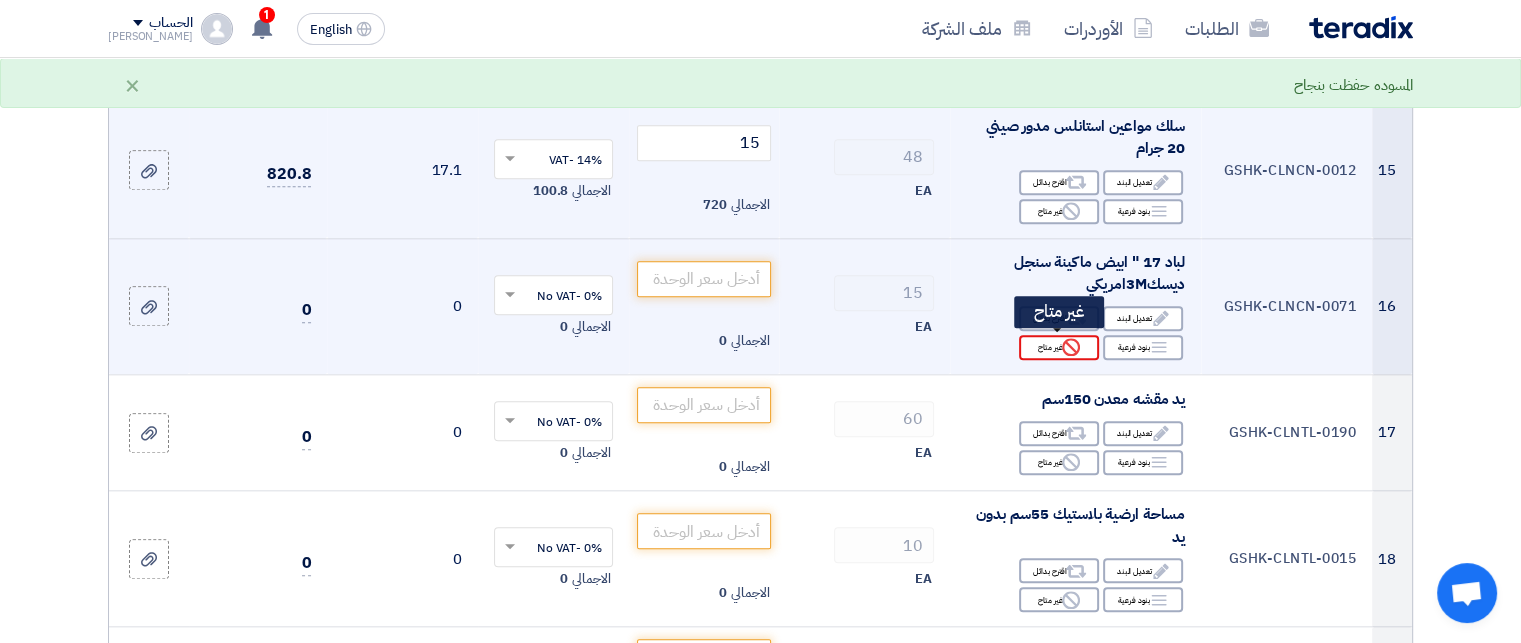 click on "Reject" 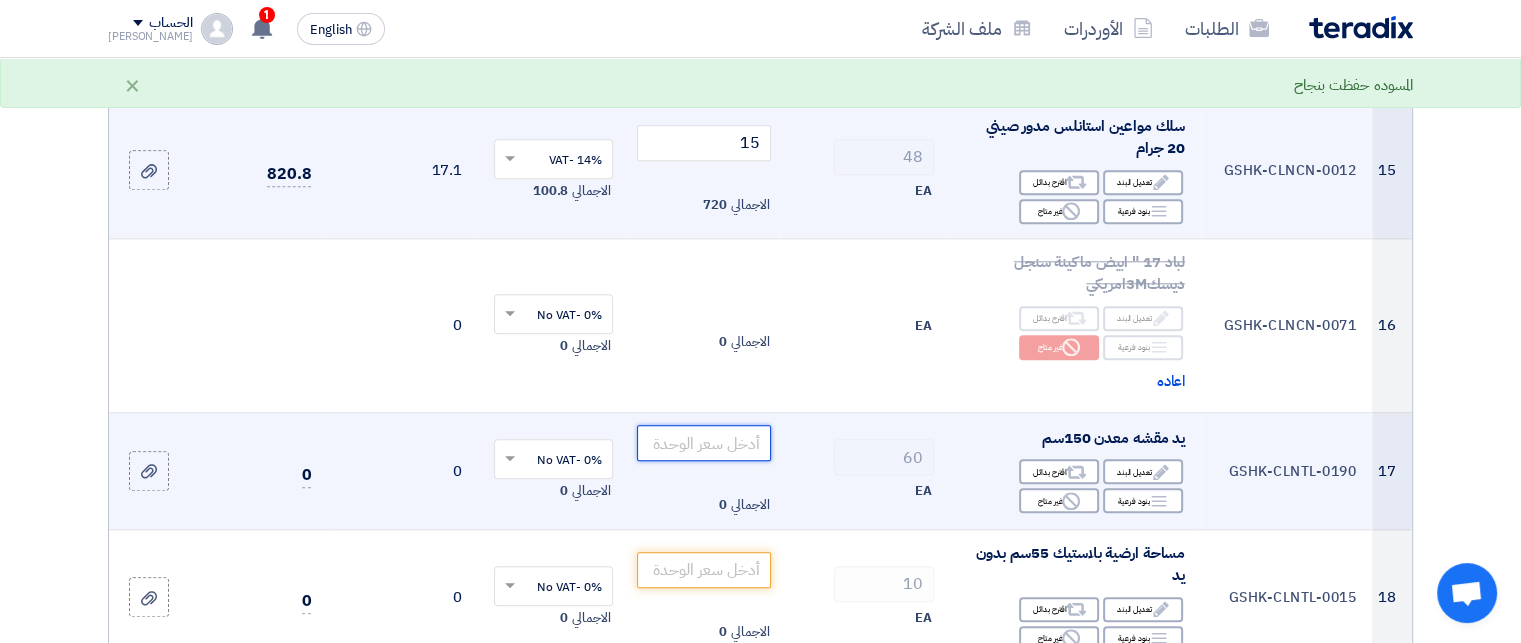 click 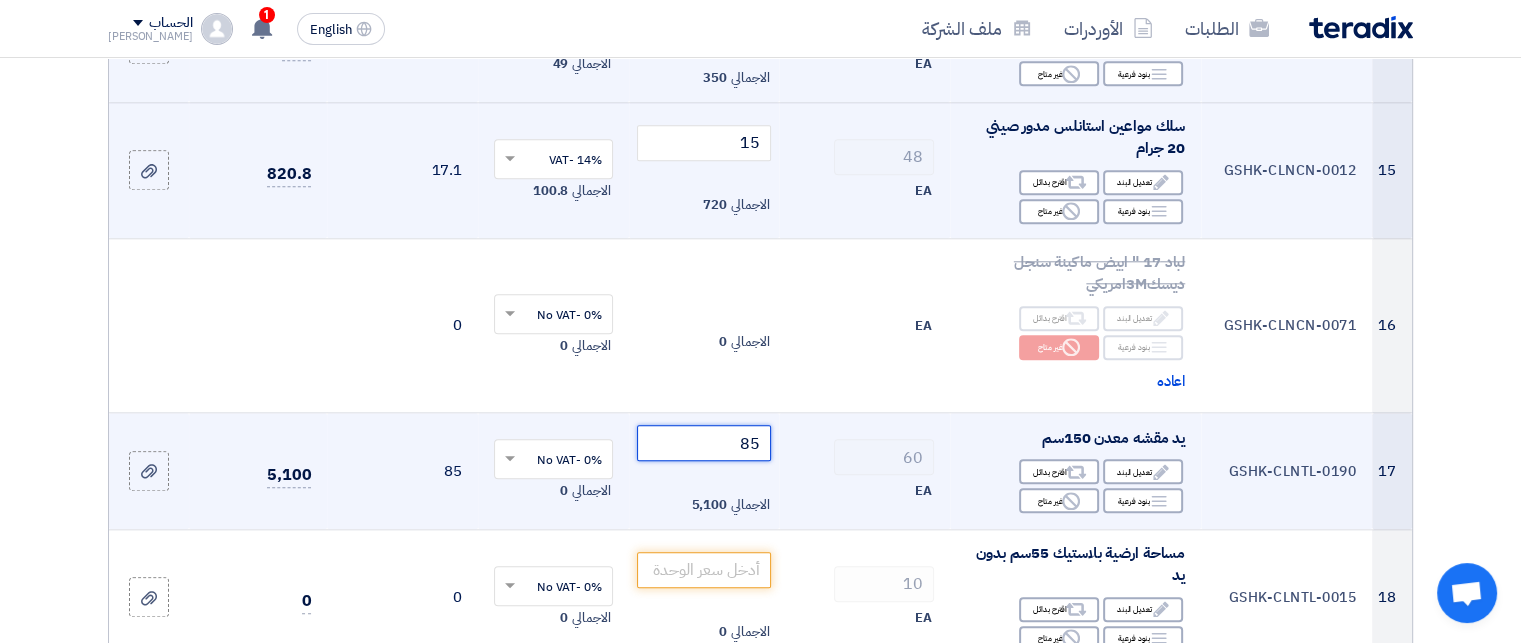 type on "85" 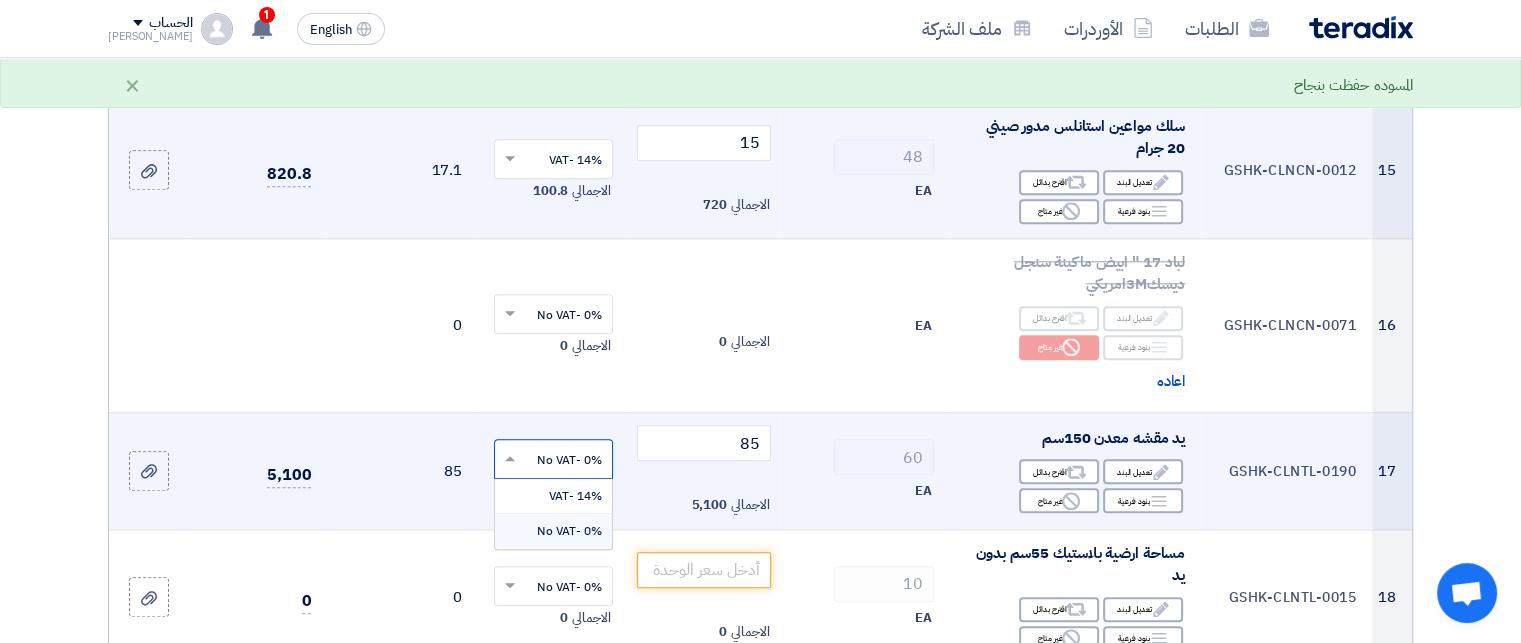 click 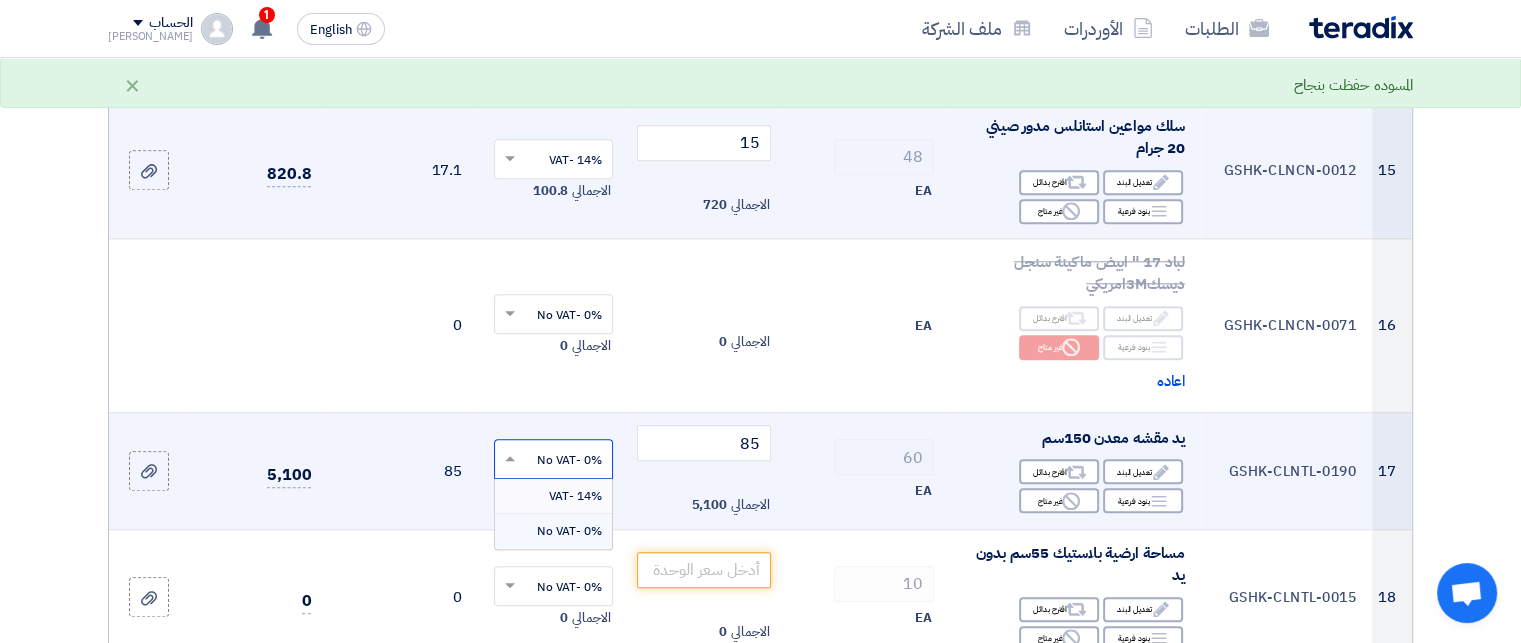 click on "14% -VAT" at bounding box center [553, 496] 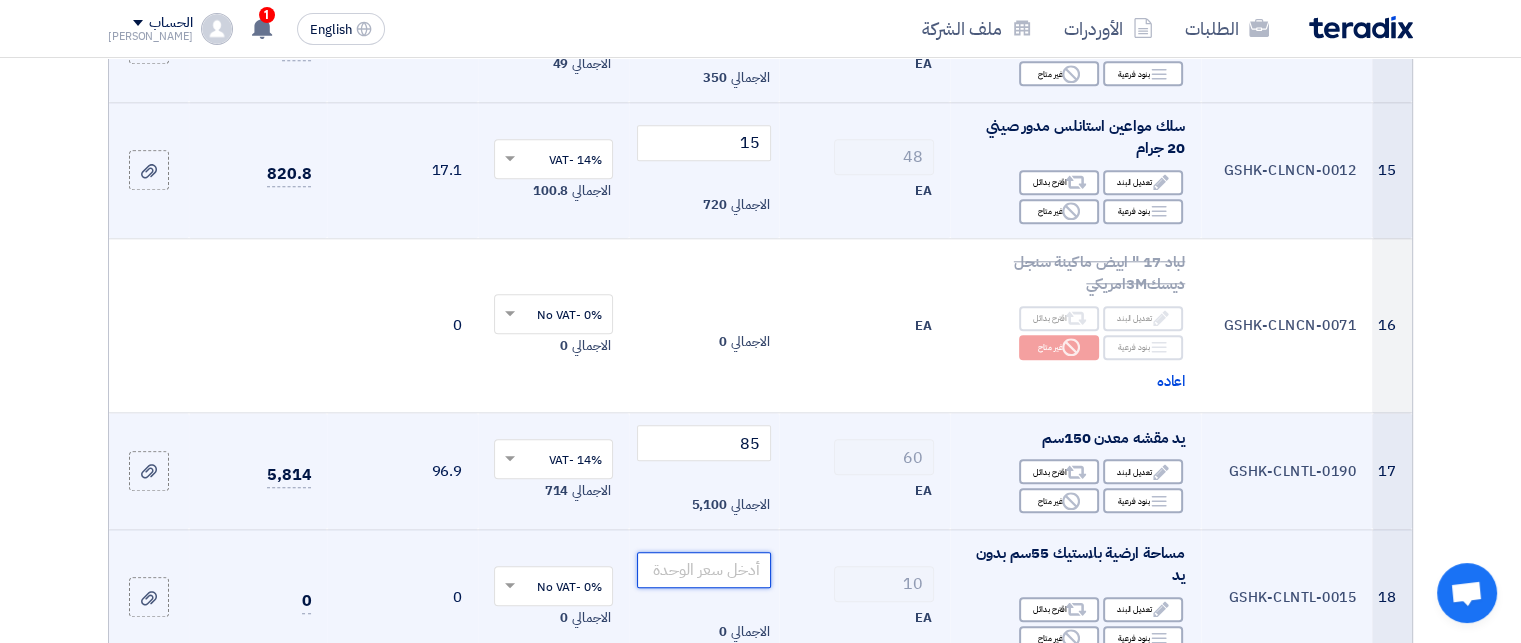 click 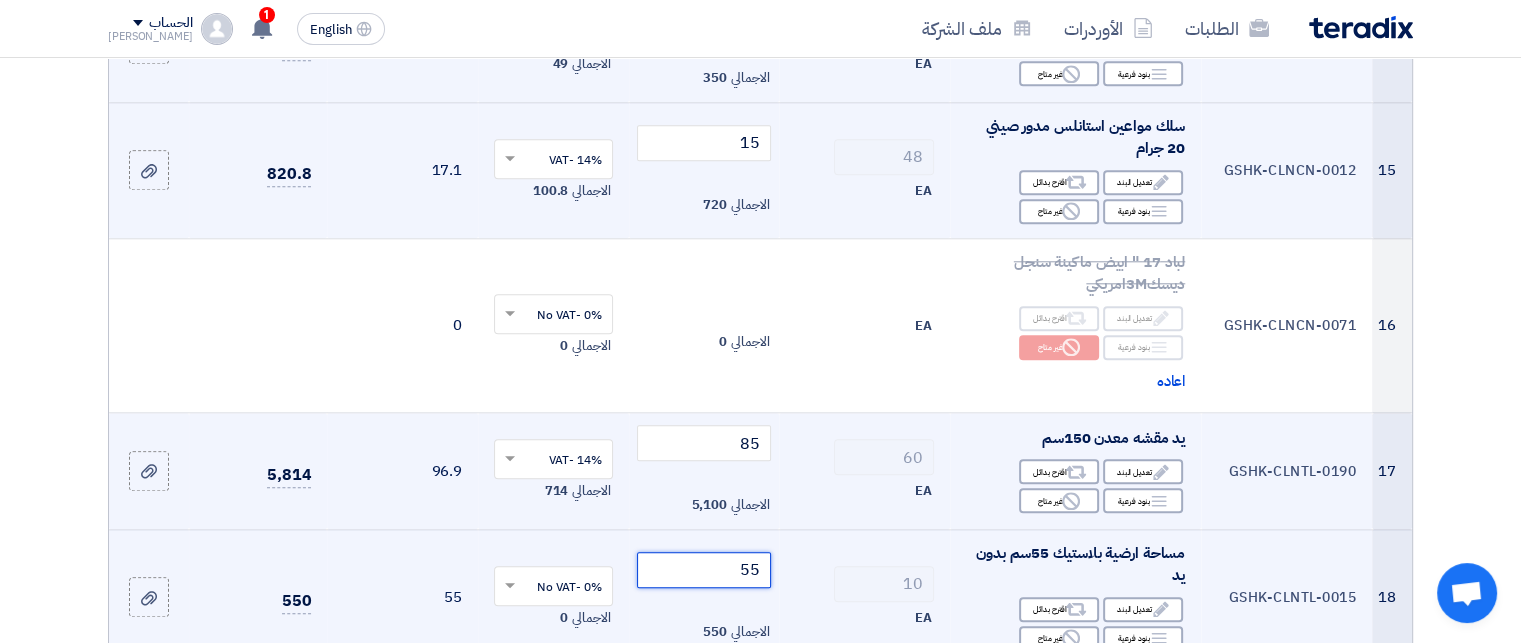 type on "55" 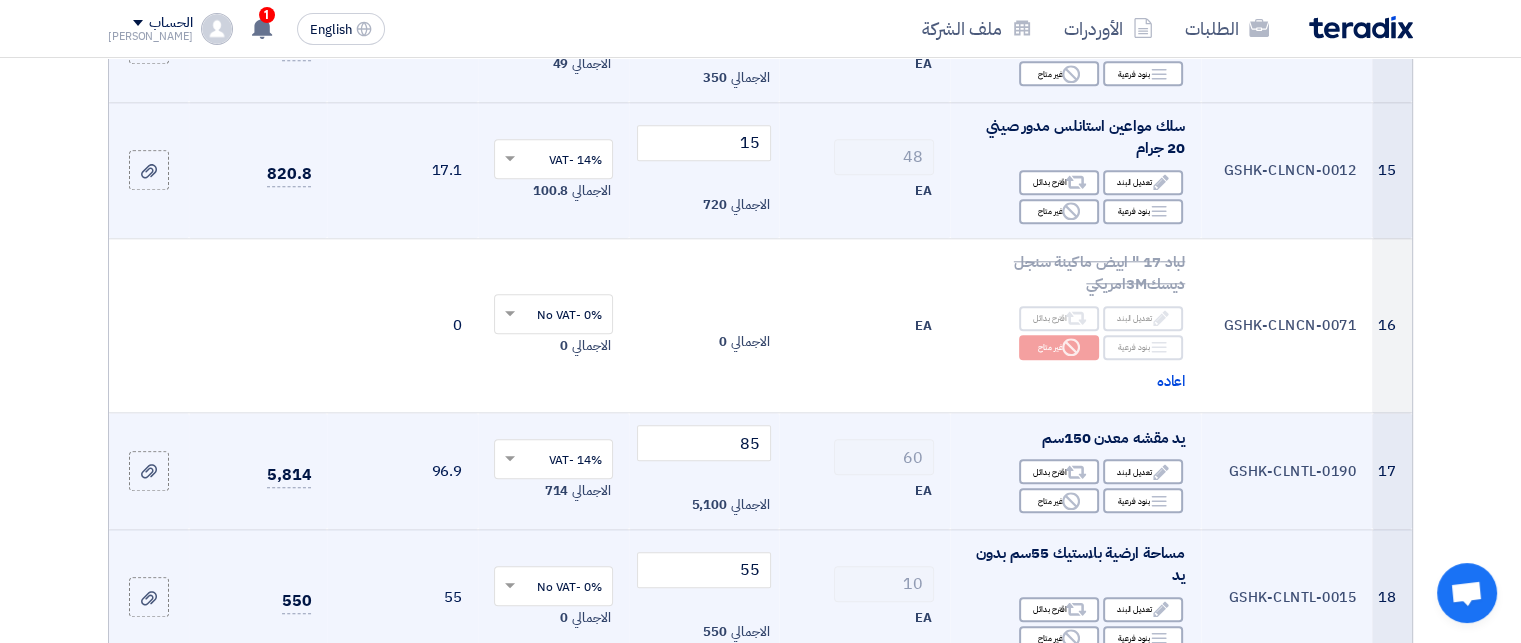 click 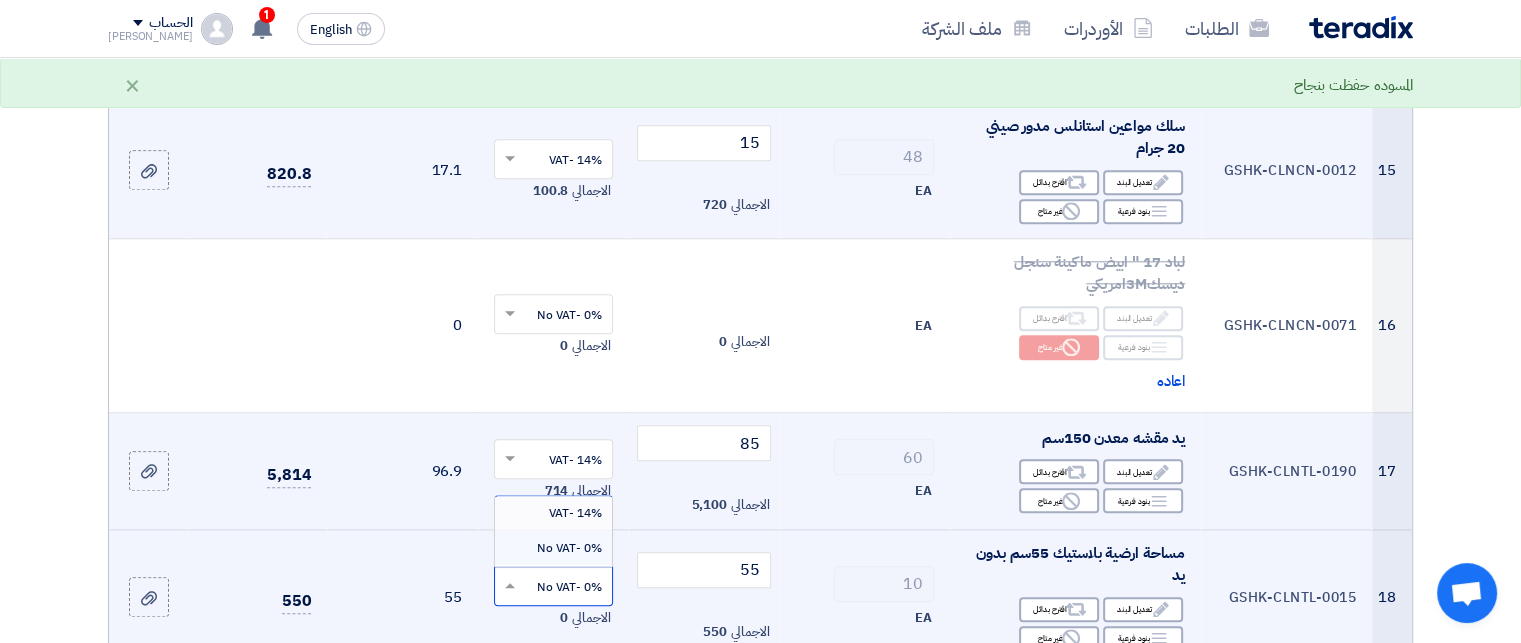 click on "14% -VAT" at bounding box center [575, 513] 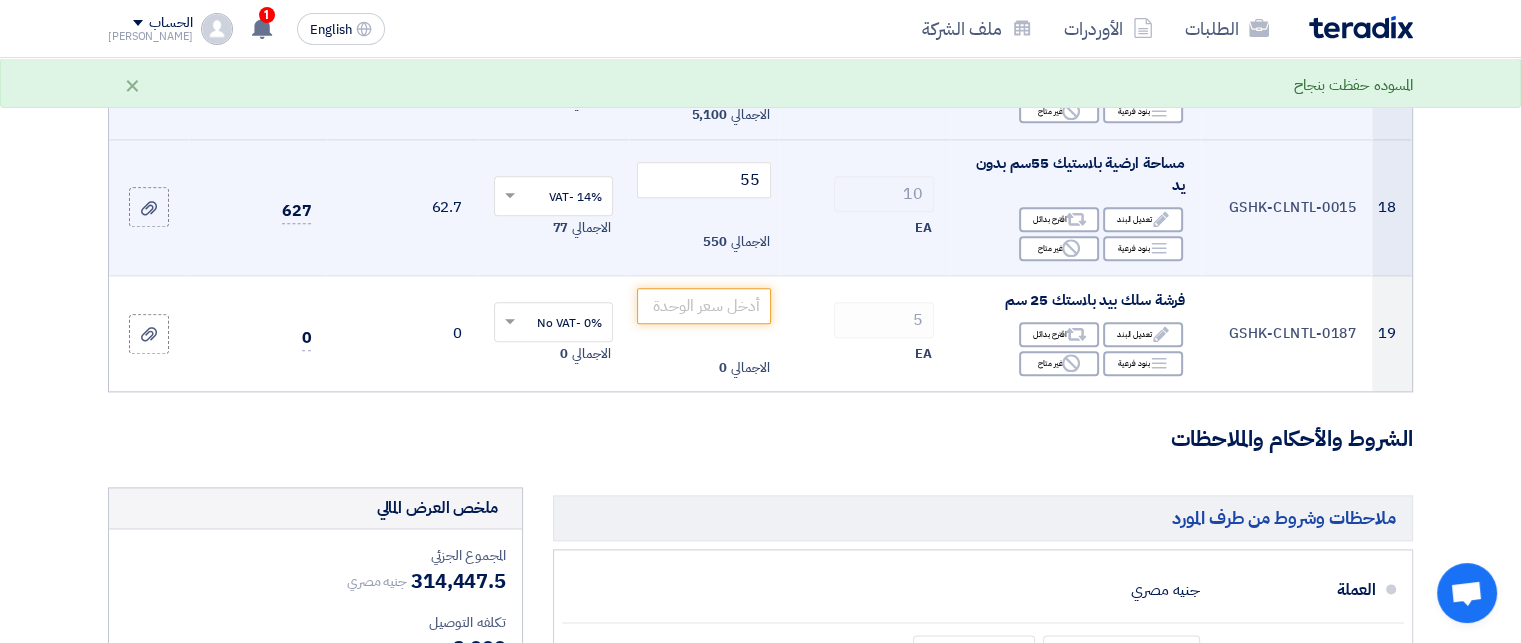 scroll, scrollTop: 2459, scrollLeft: 0, axis: vertical 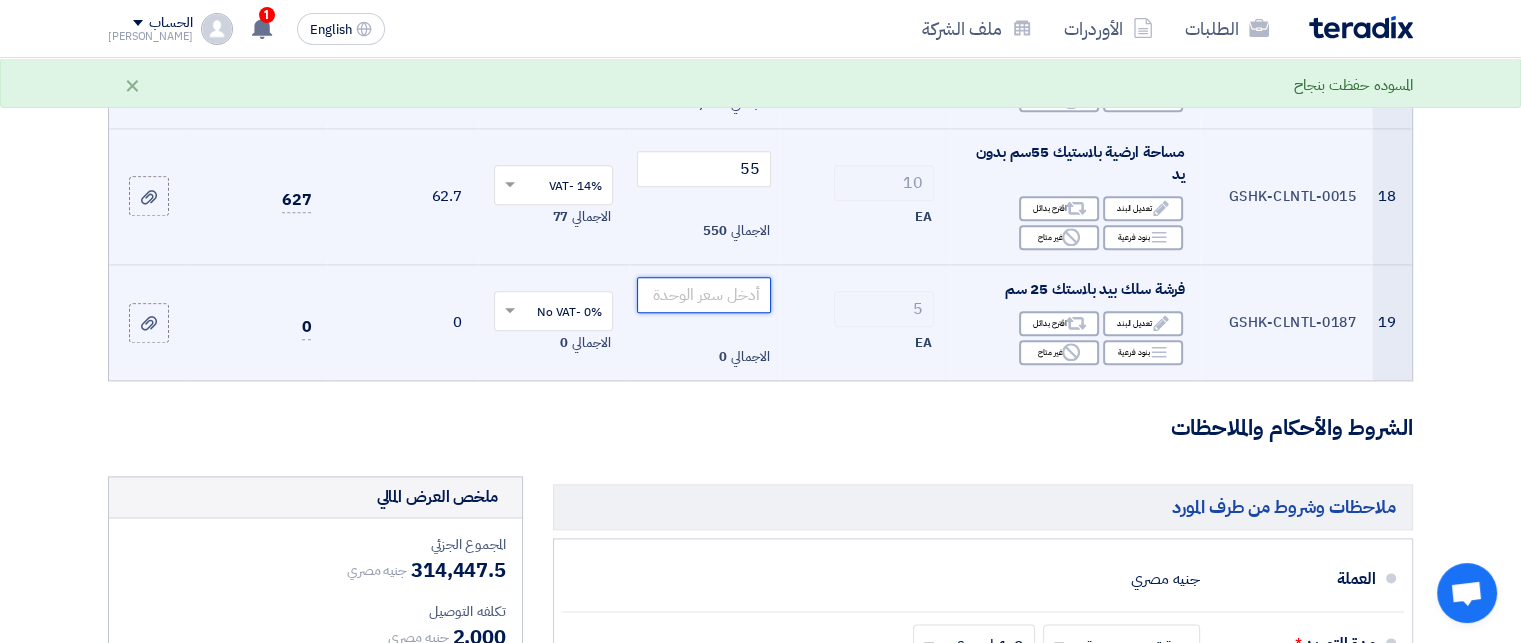 click 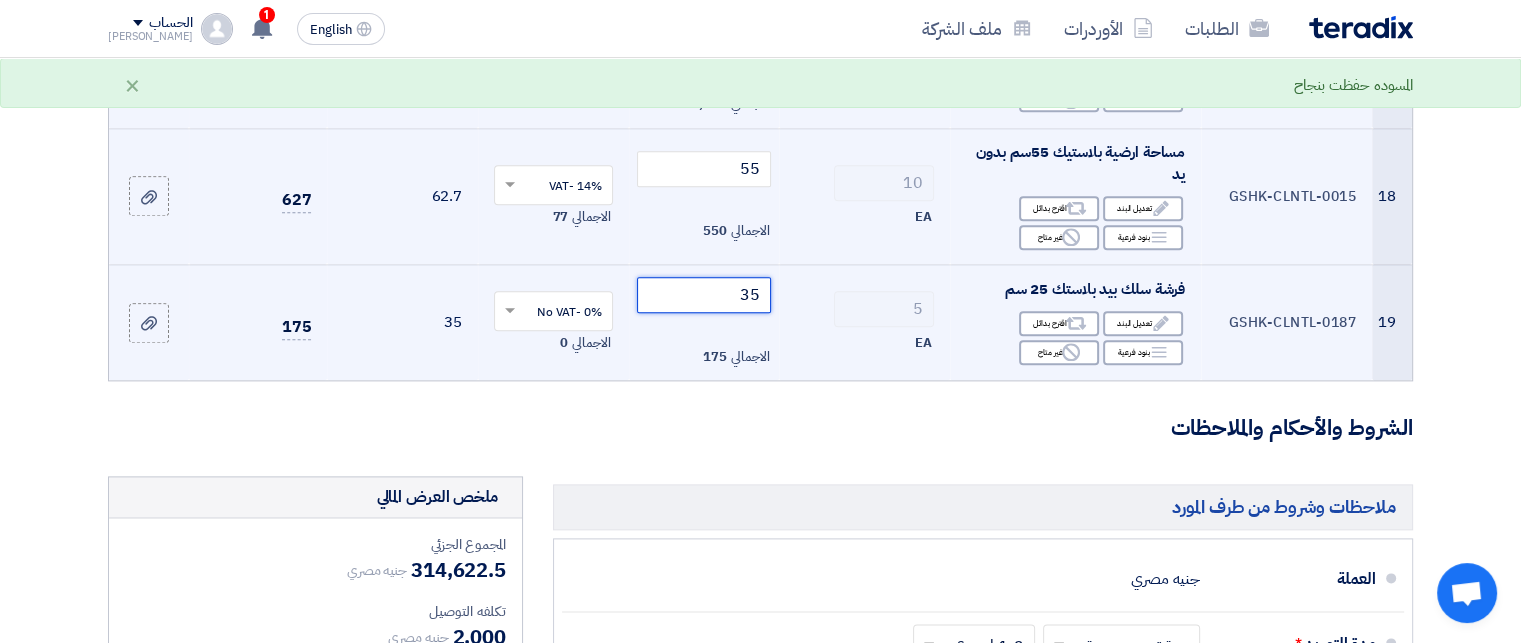type on "35" 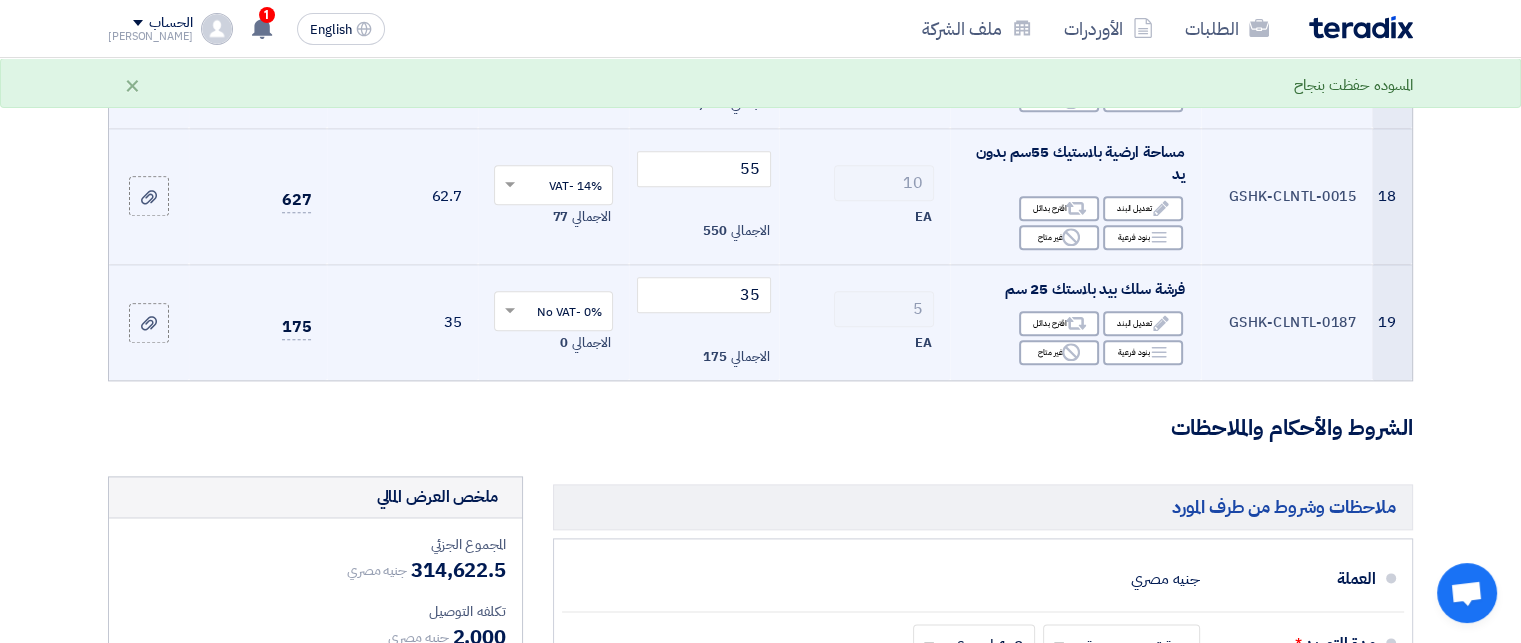 click 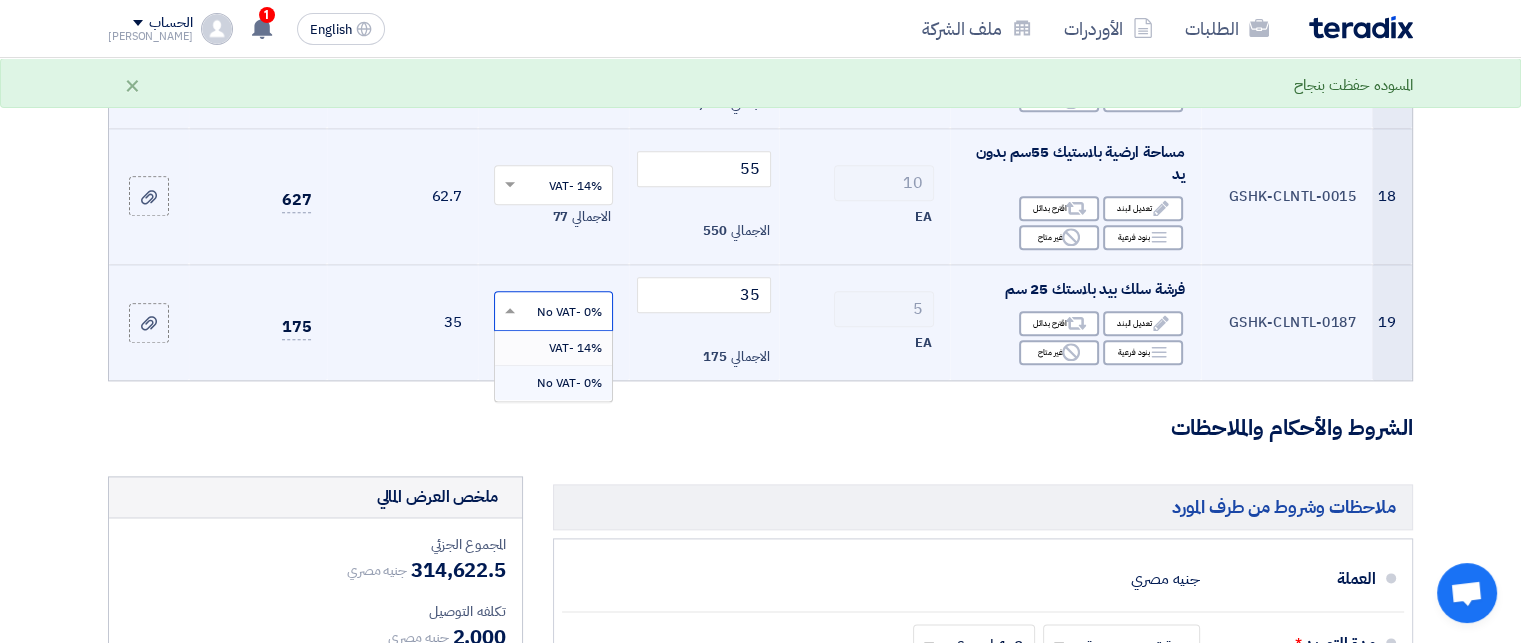 click on "14% -VAT" at bounding box center [553, 348] 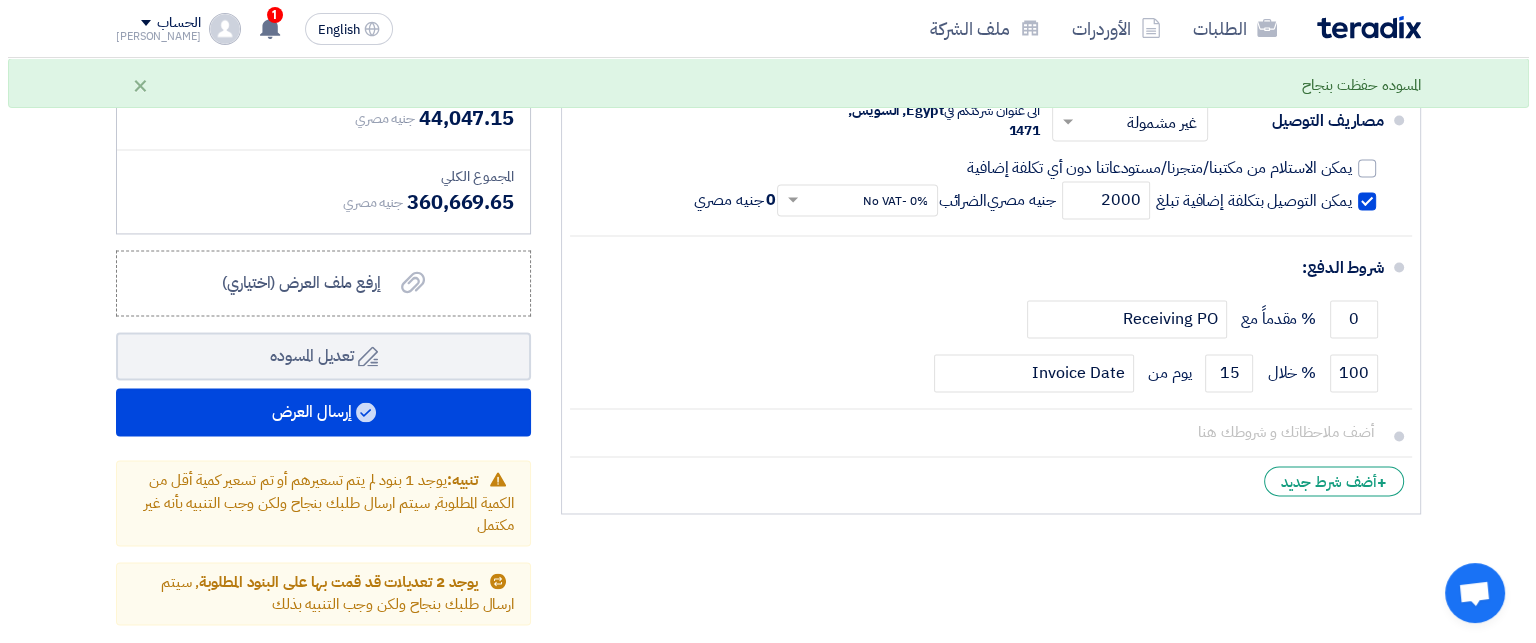 scroll, scrollTop: 3128, scrollLeft: 0, axis: vertical 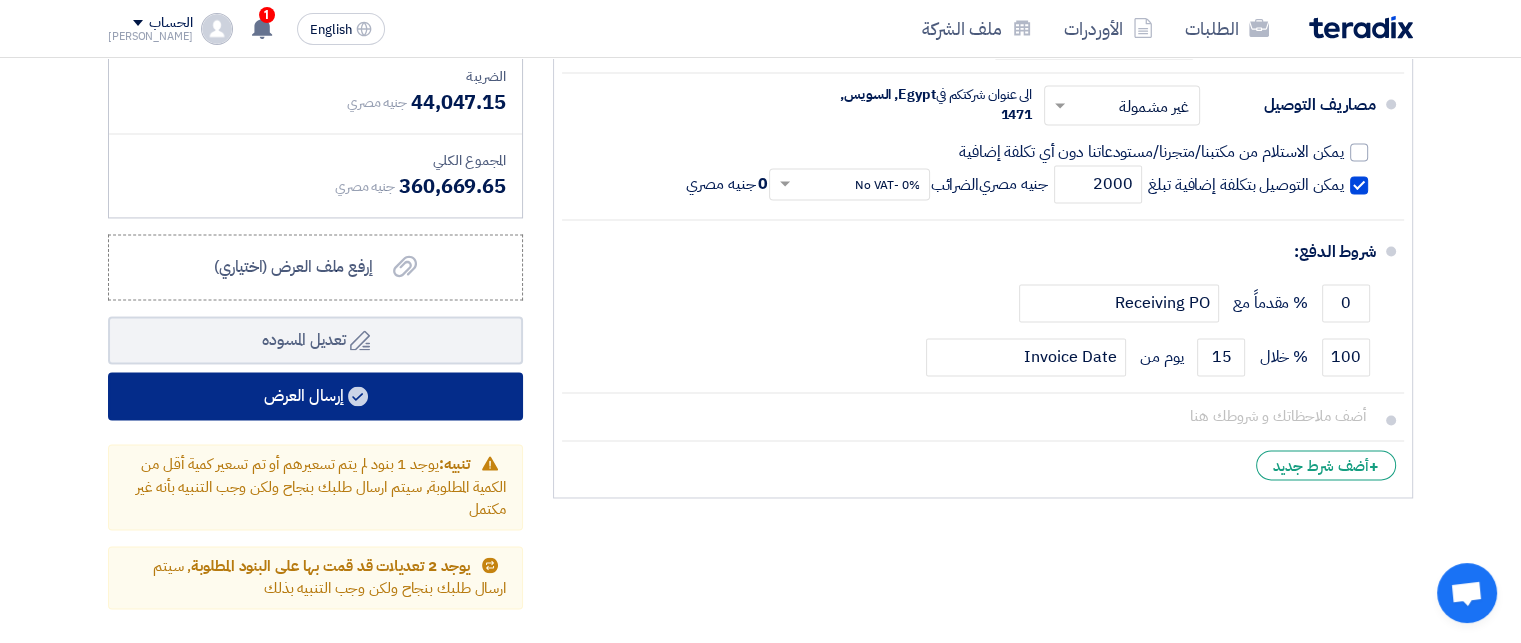 click on "إرسال العرض" 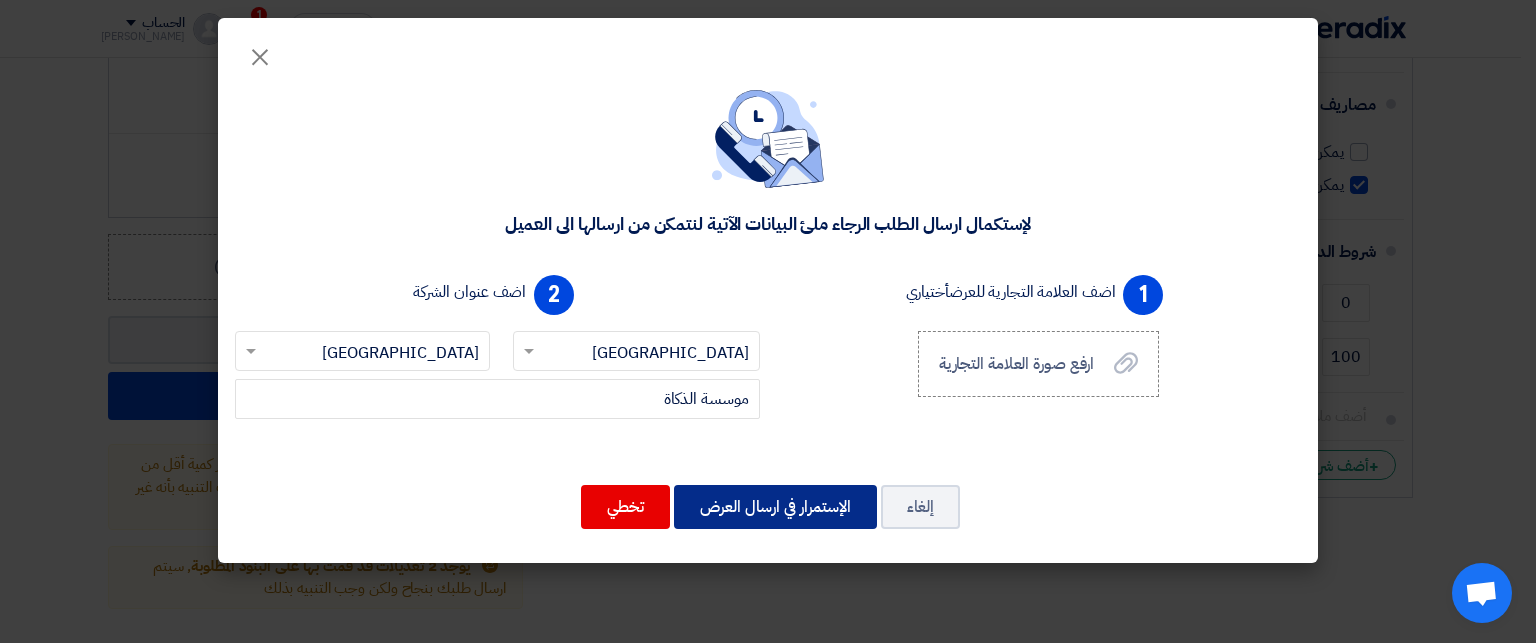click on "الإستمرار في ارسال العرض" 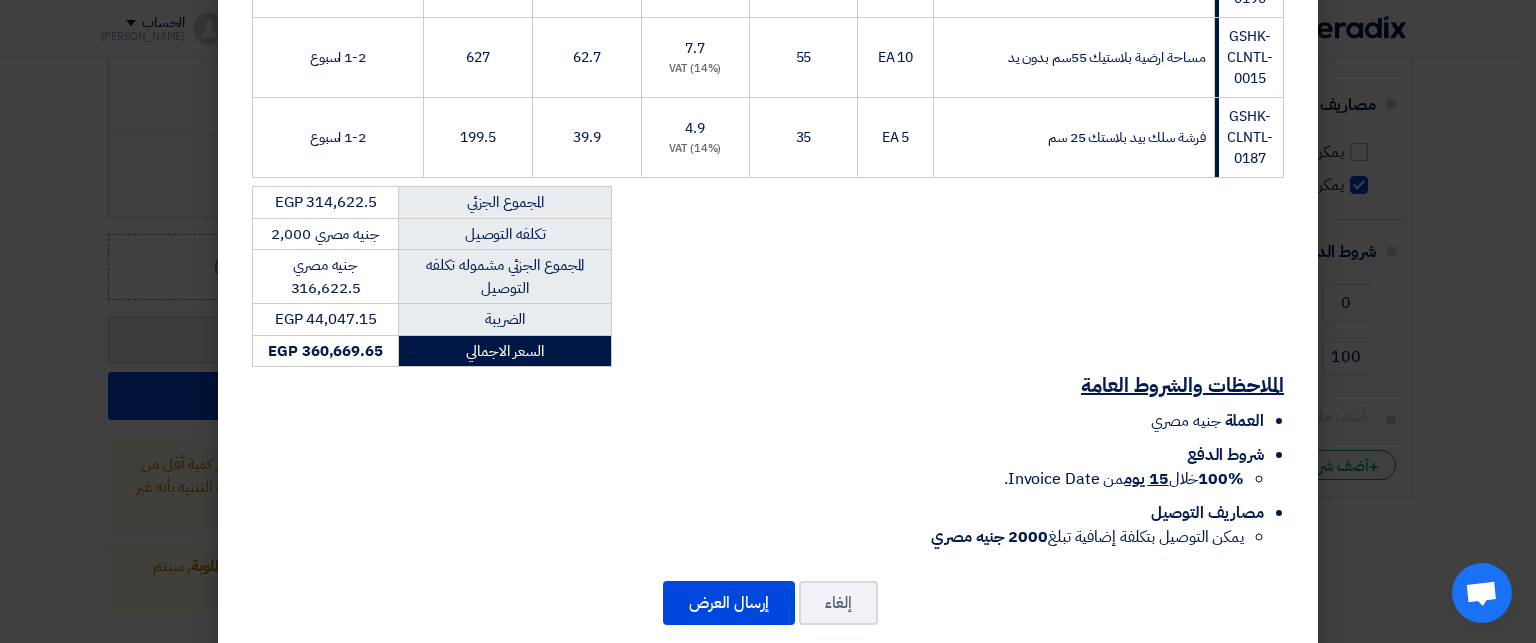 scroll, scrollTop: 1736, scrollLeft: 0, axis: vertical 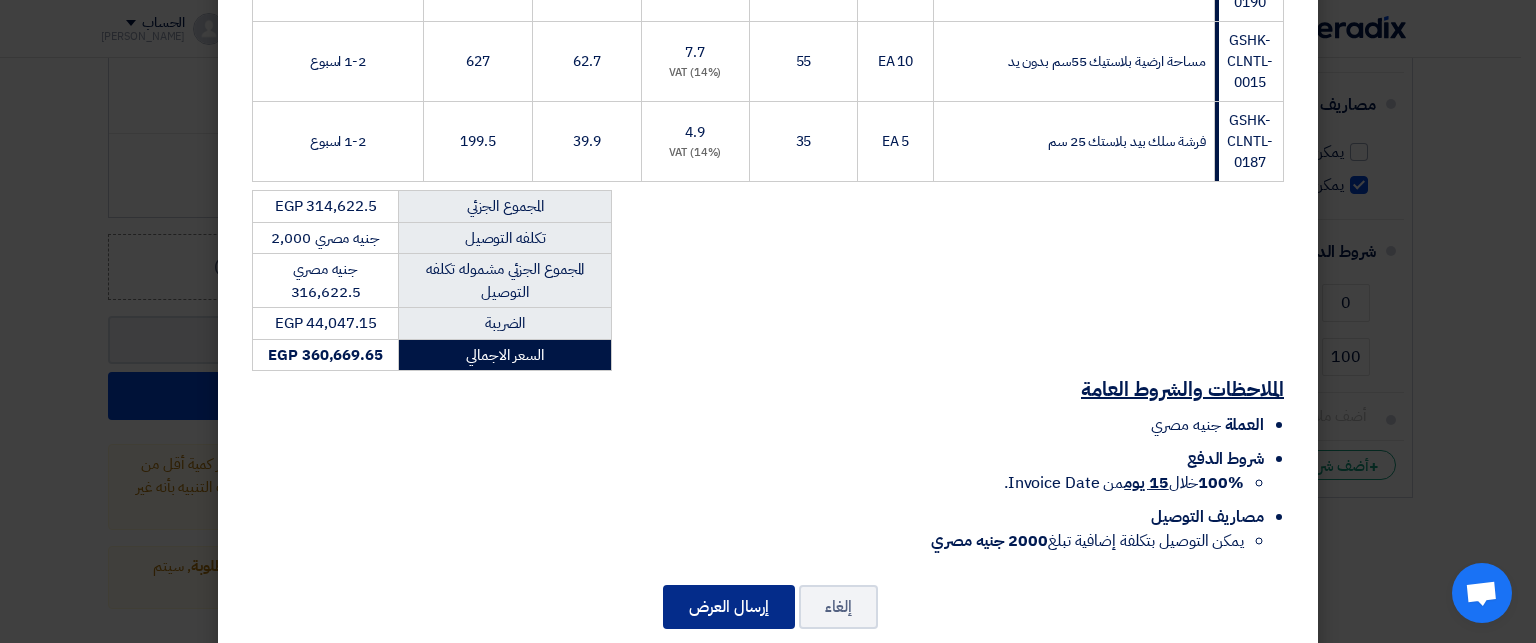 click on "إرسال العرض" 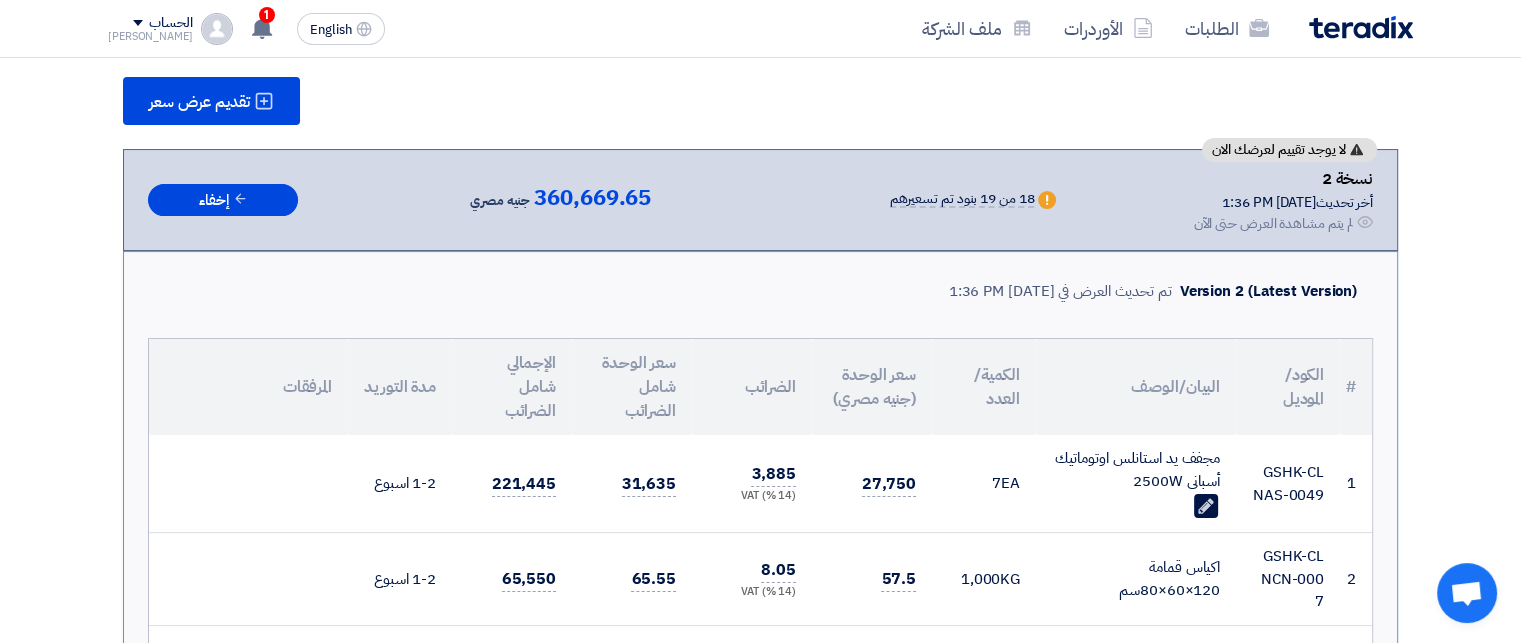 scroll, scrollTop: 2757, scrollLeft: 0, axis: vertical 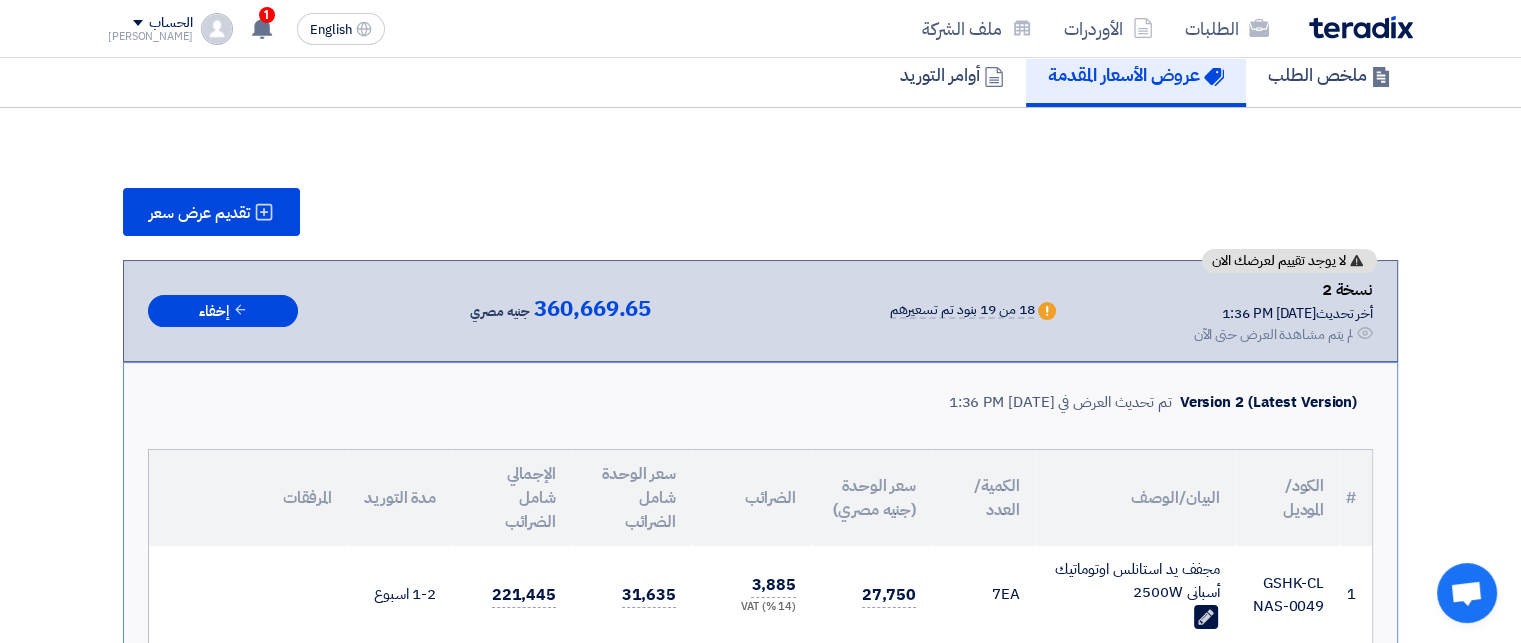 click on "الحساب" 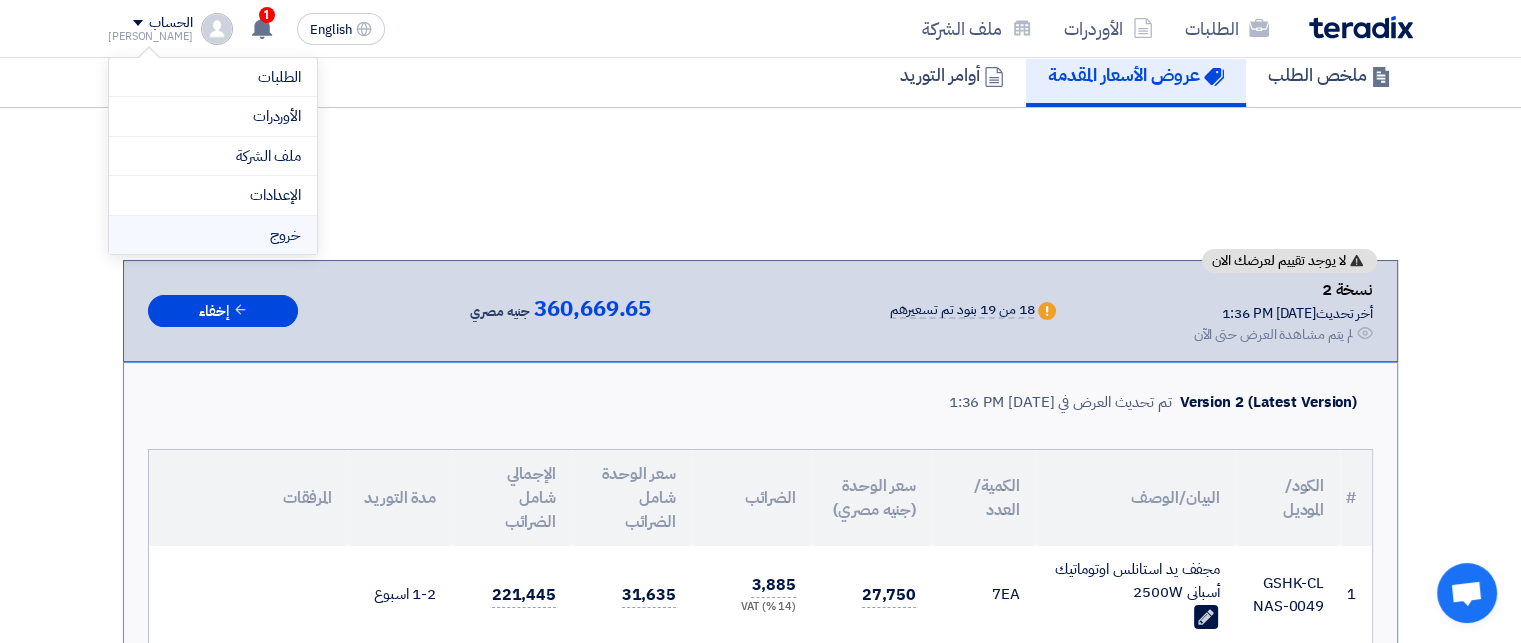 click on "خروج" 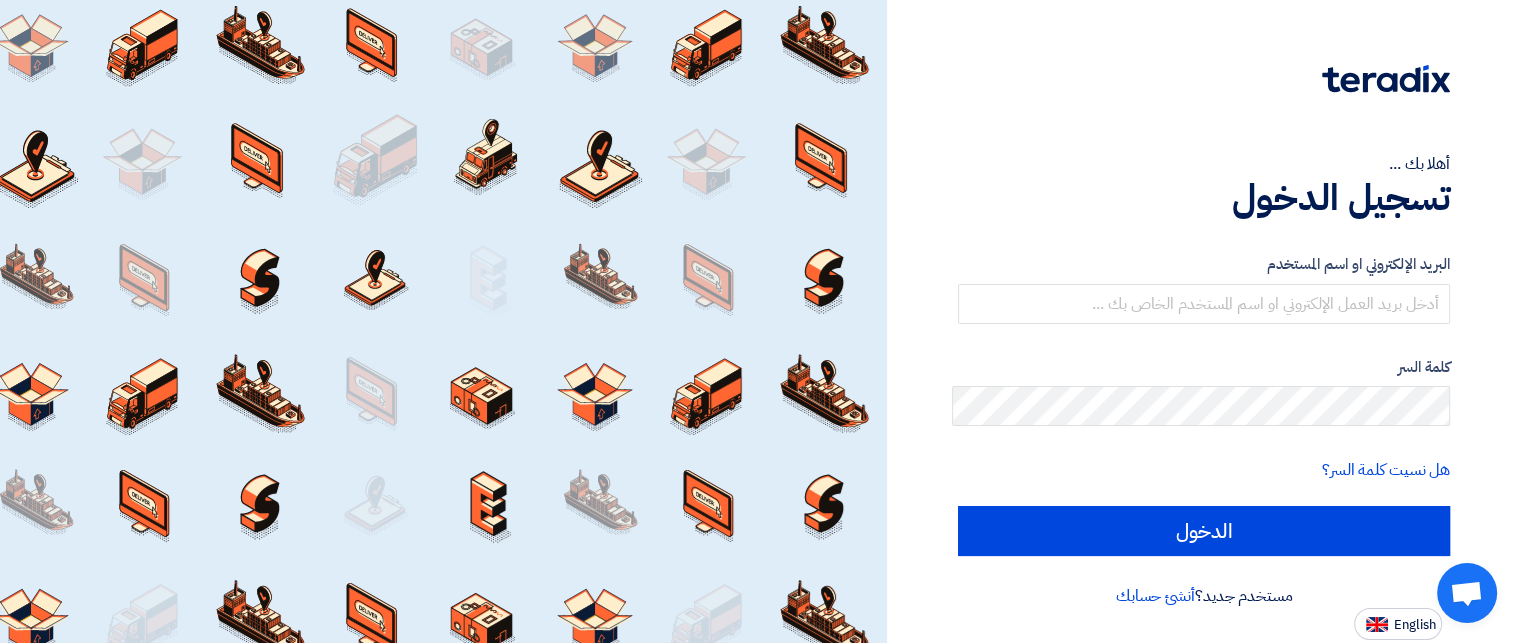scroll, scrollTop: 0, scrollLeft: 0, axis: both 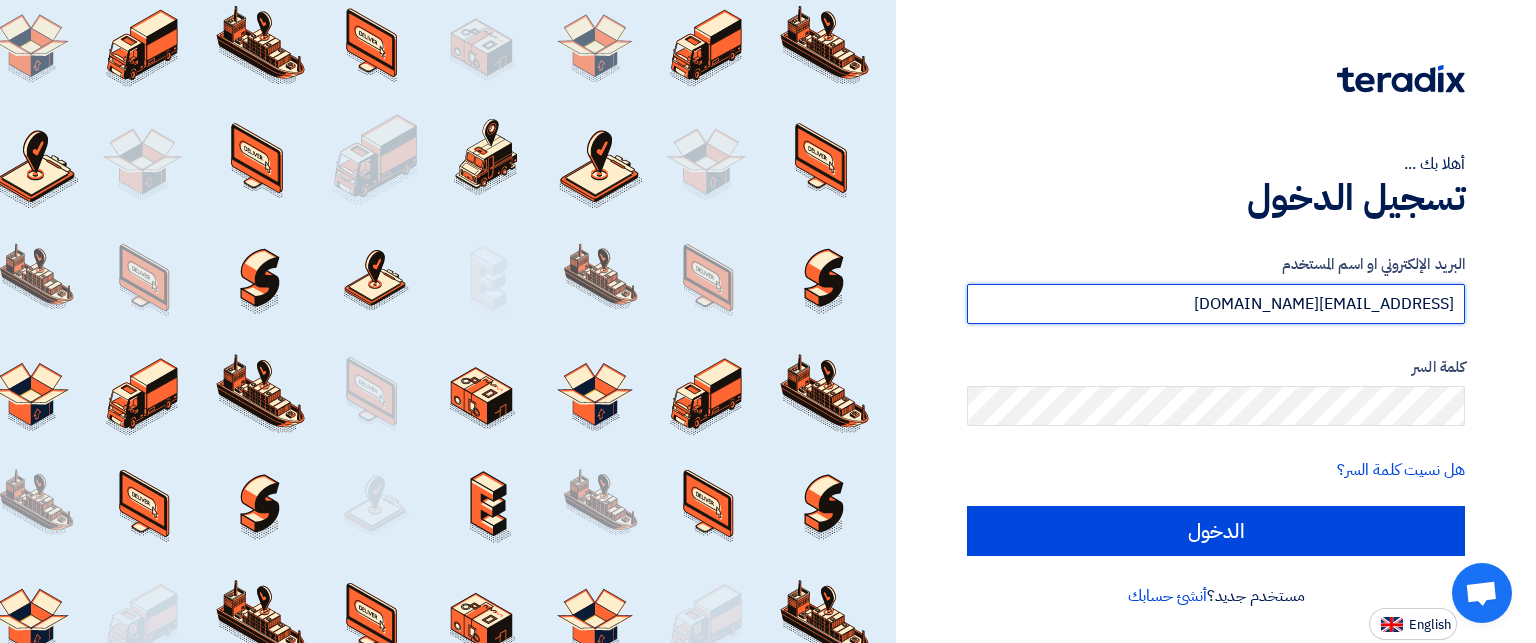 click on "[EMAIL_ADDRESS][DOMAIN_NAME]" at bounding box center (1216, 304) 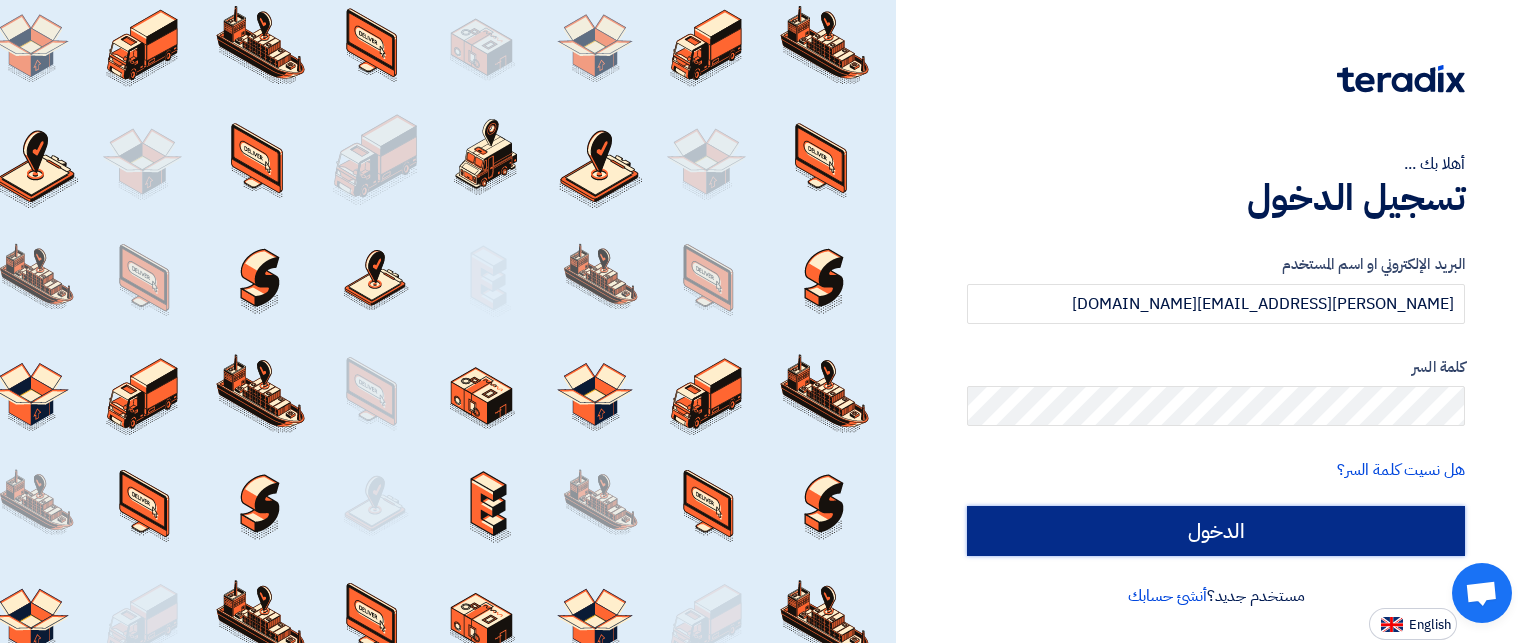 click on "الدخول" 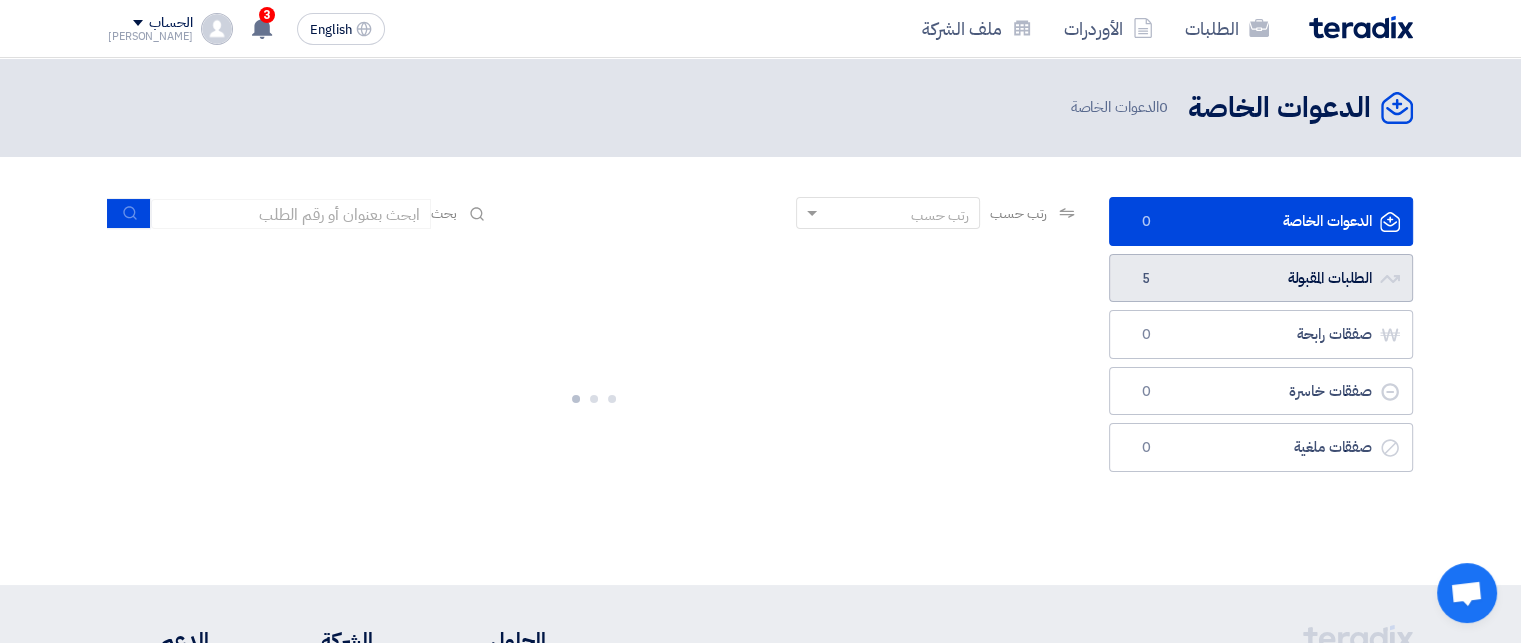 click on "الطلبات المقبولة
الطلبات المقبولة
5" 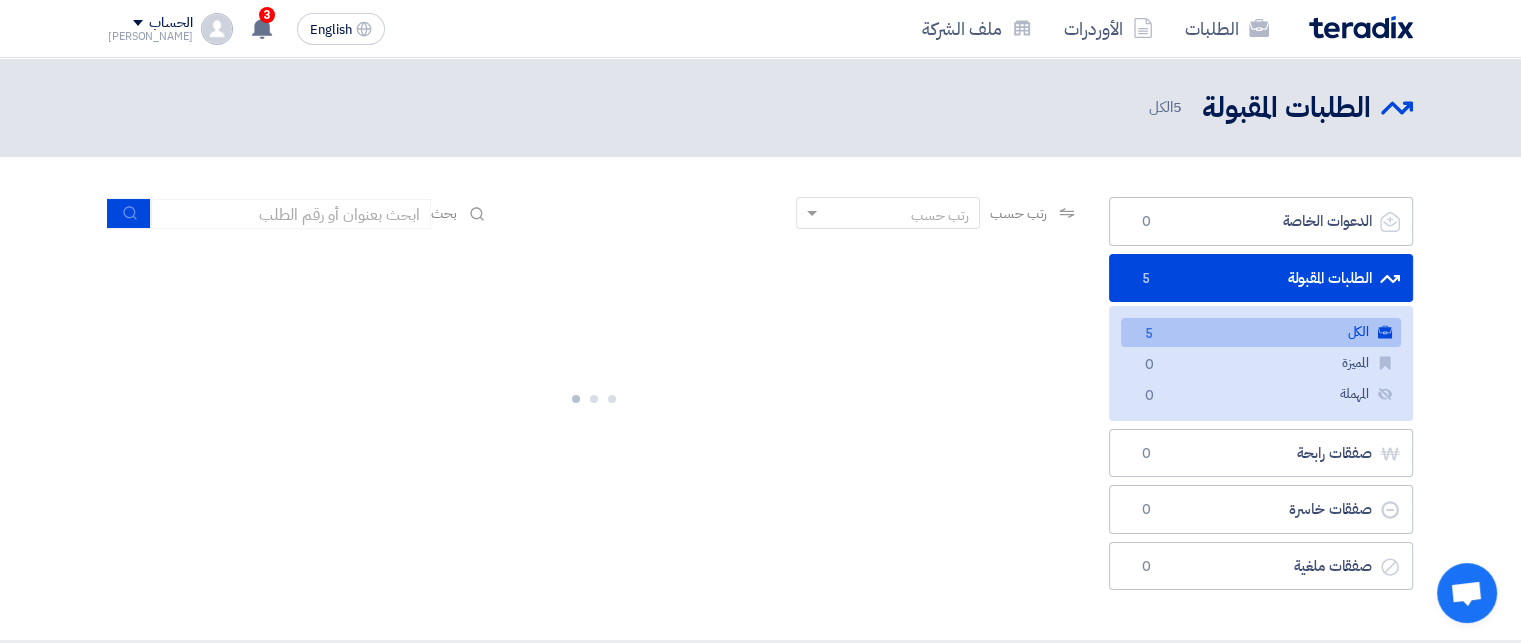 click on "الكل
الكل
5" 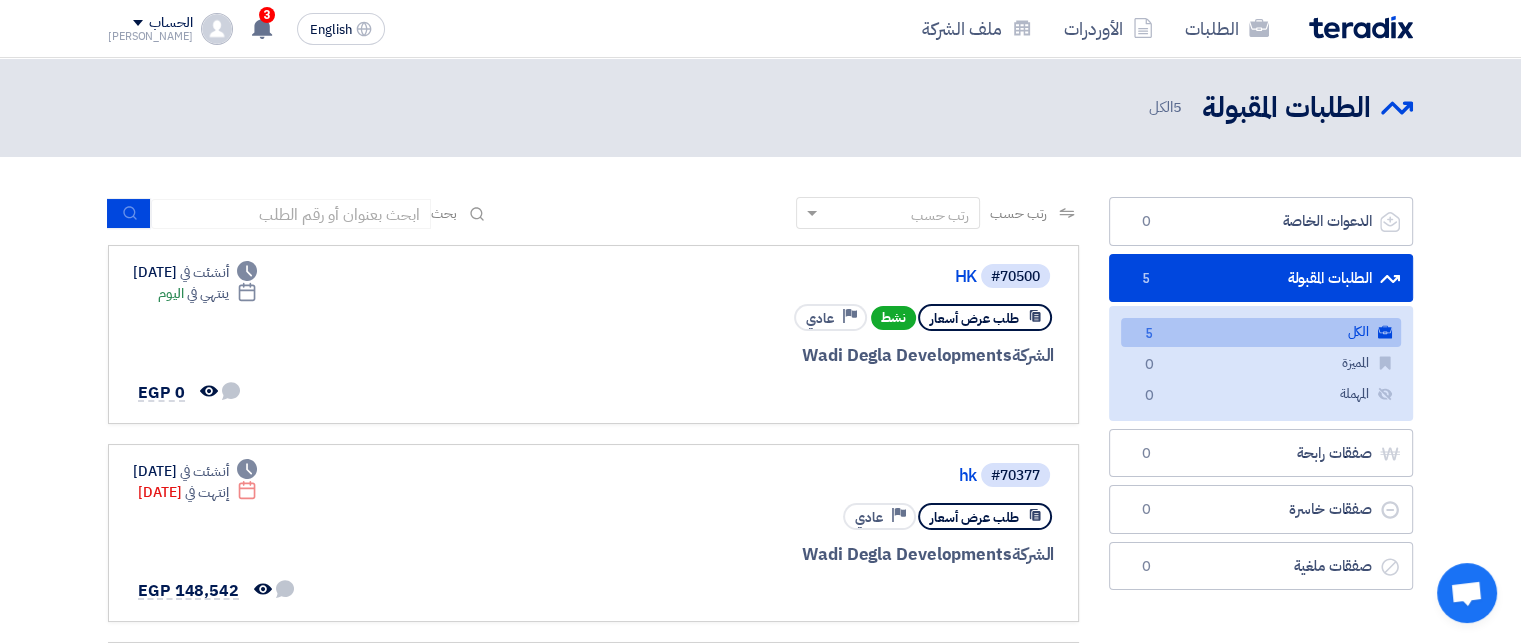 click on "5" 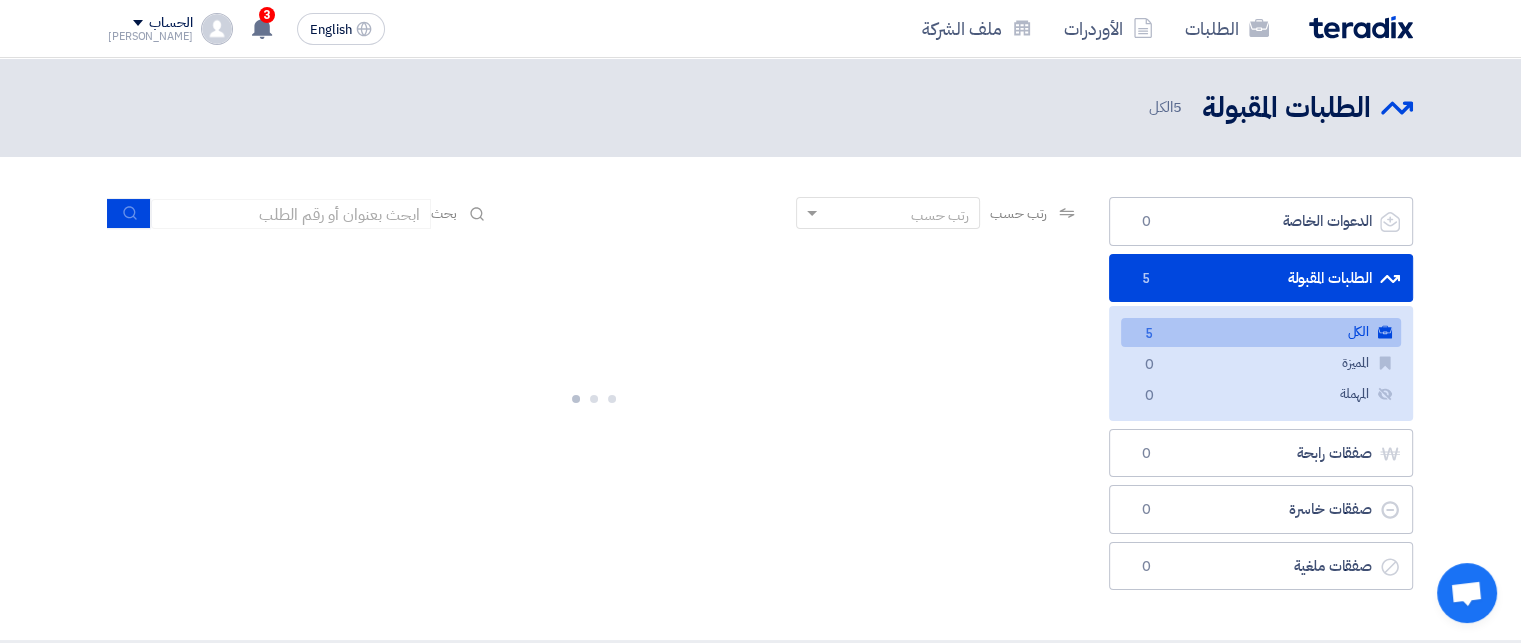 click on "5" 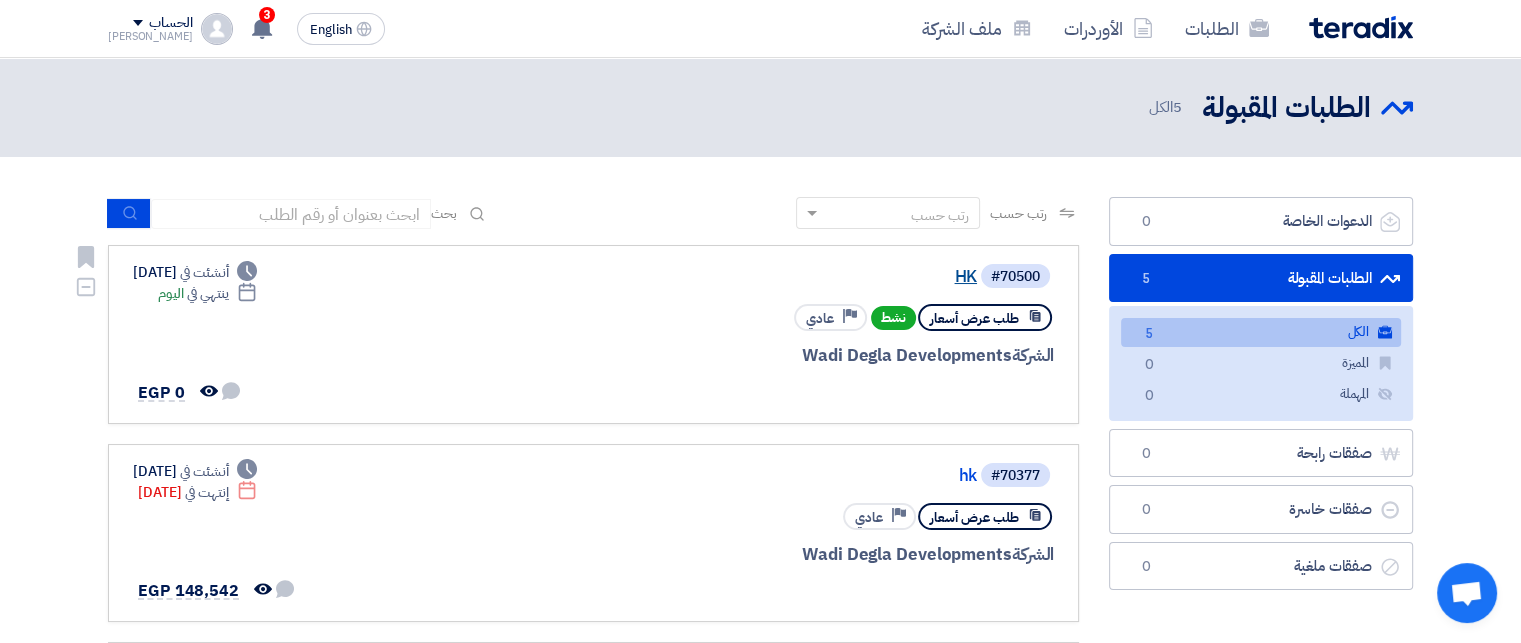 click on "HK" 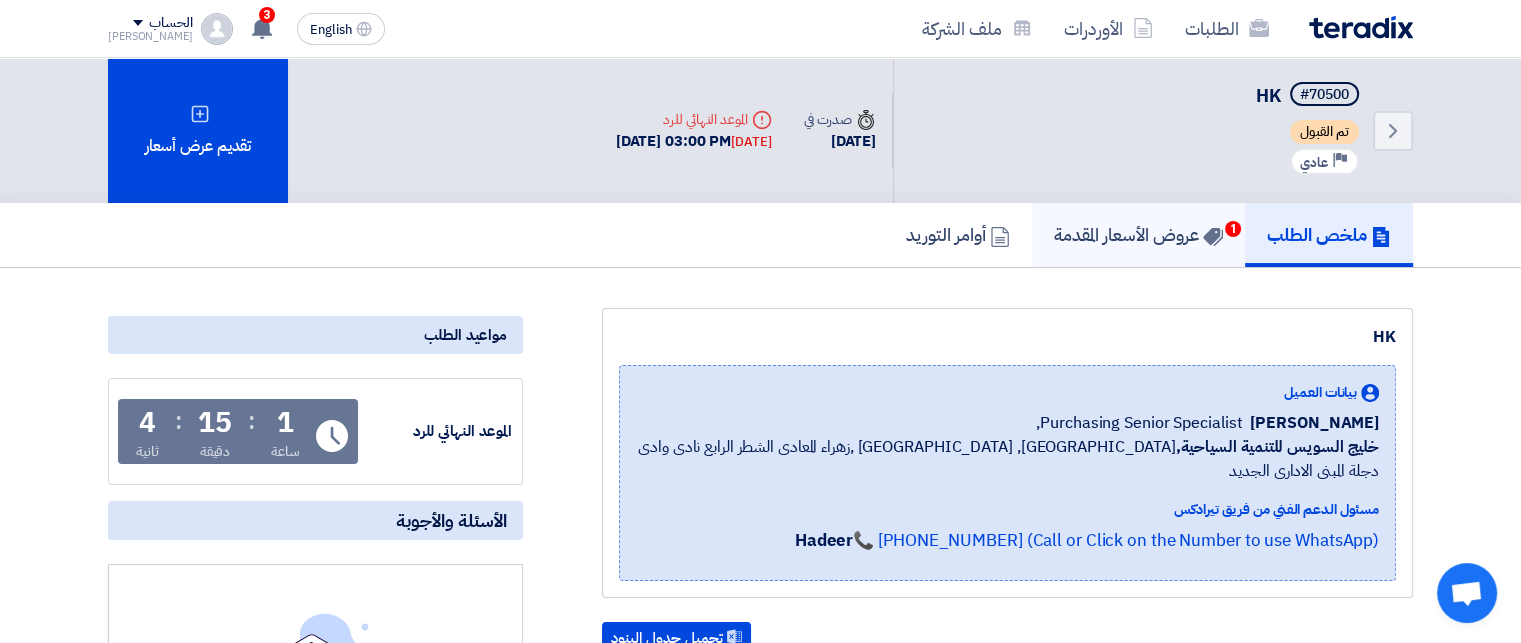 click on "عروض الأسعار المقدمة
1" 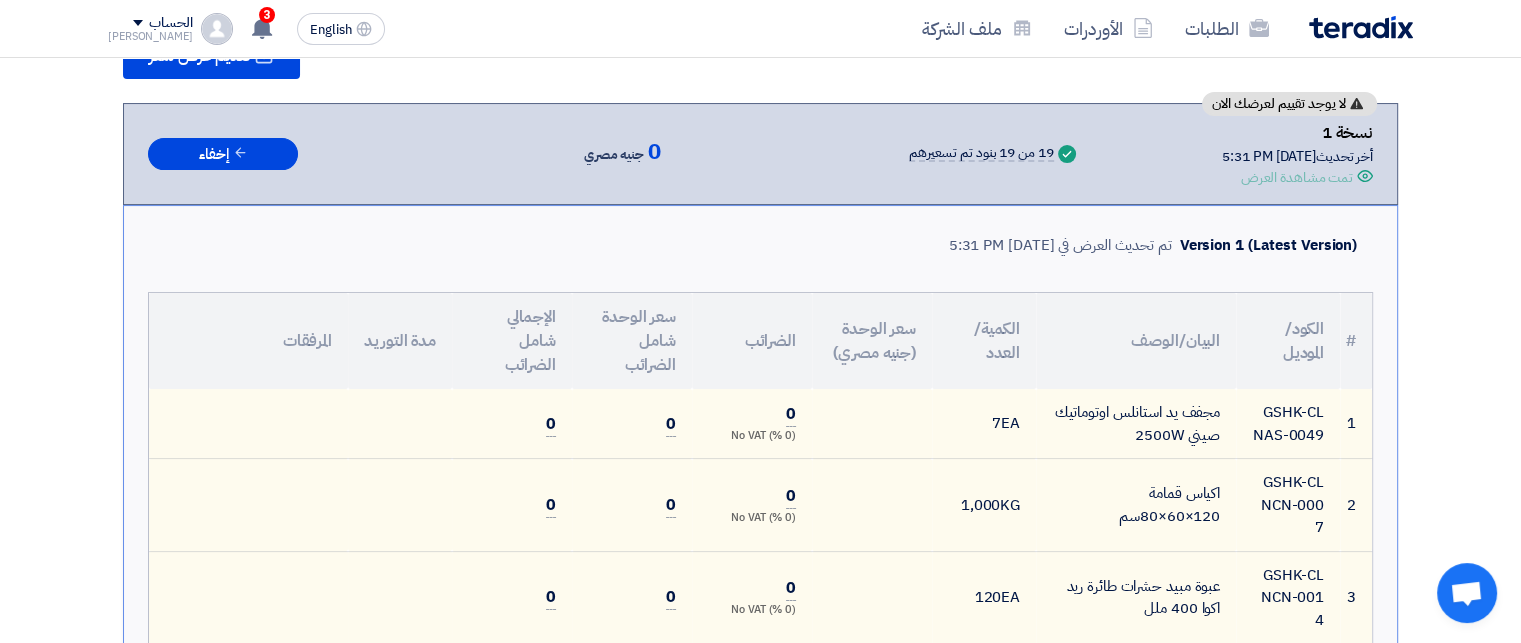 scroll, scrollTop: 304, scrollLeft: 0, axis: vertical 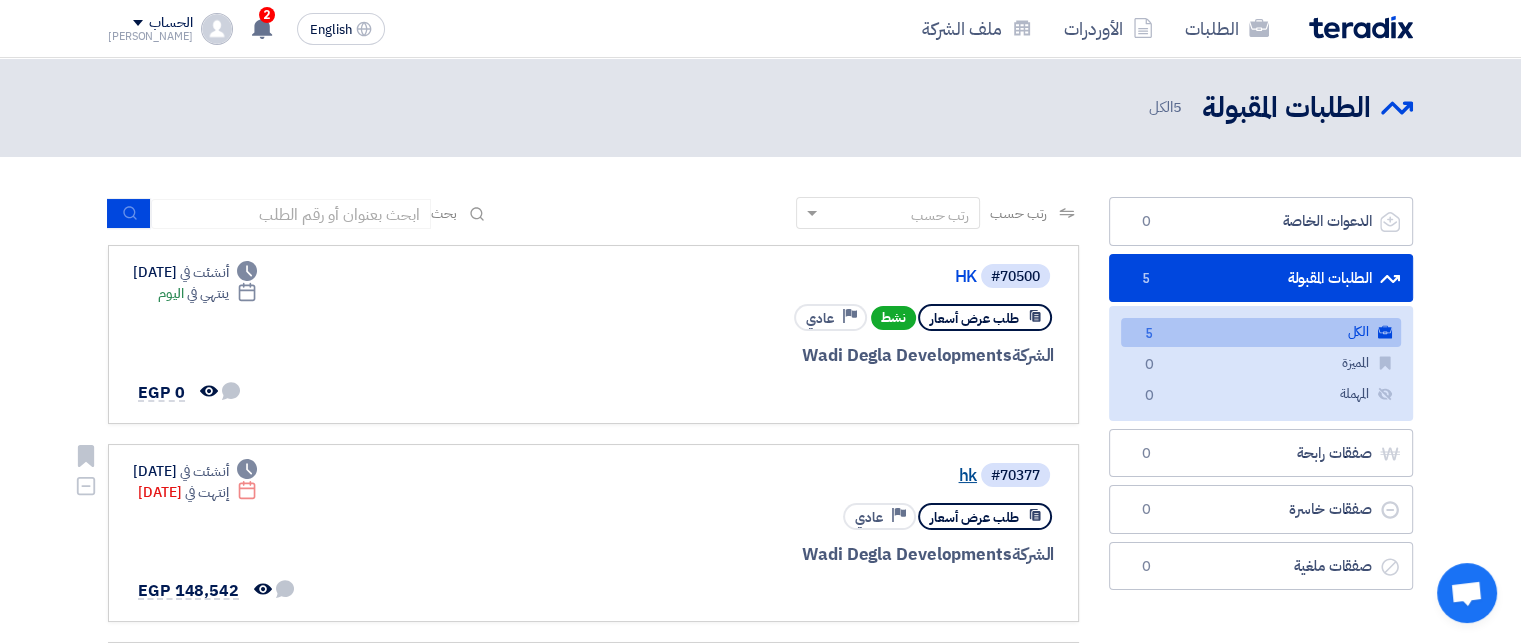 click on "hk" 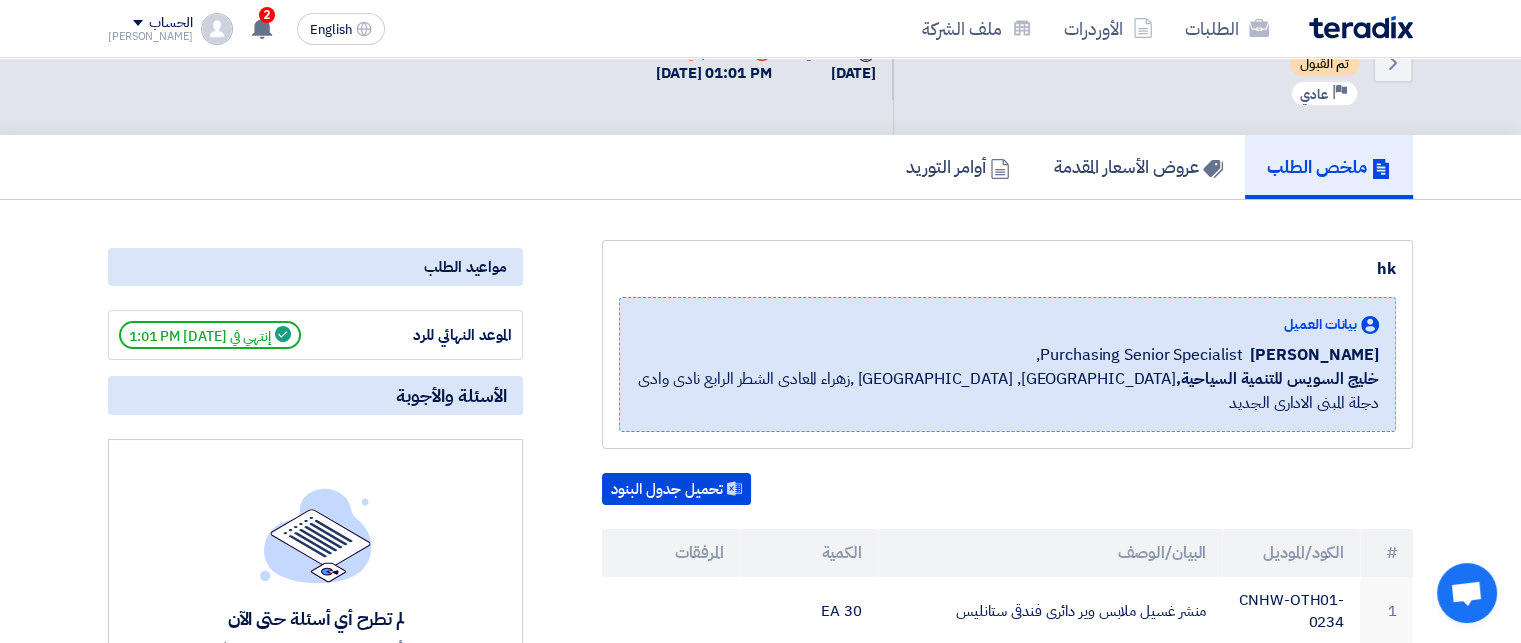 scroll, scrollTop: 0, scrollLeft: 0, axis: both 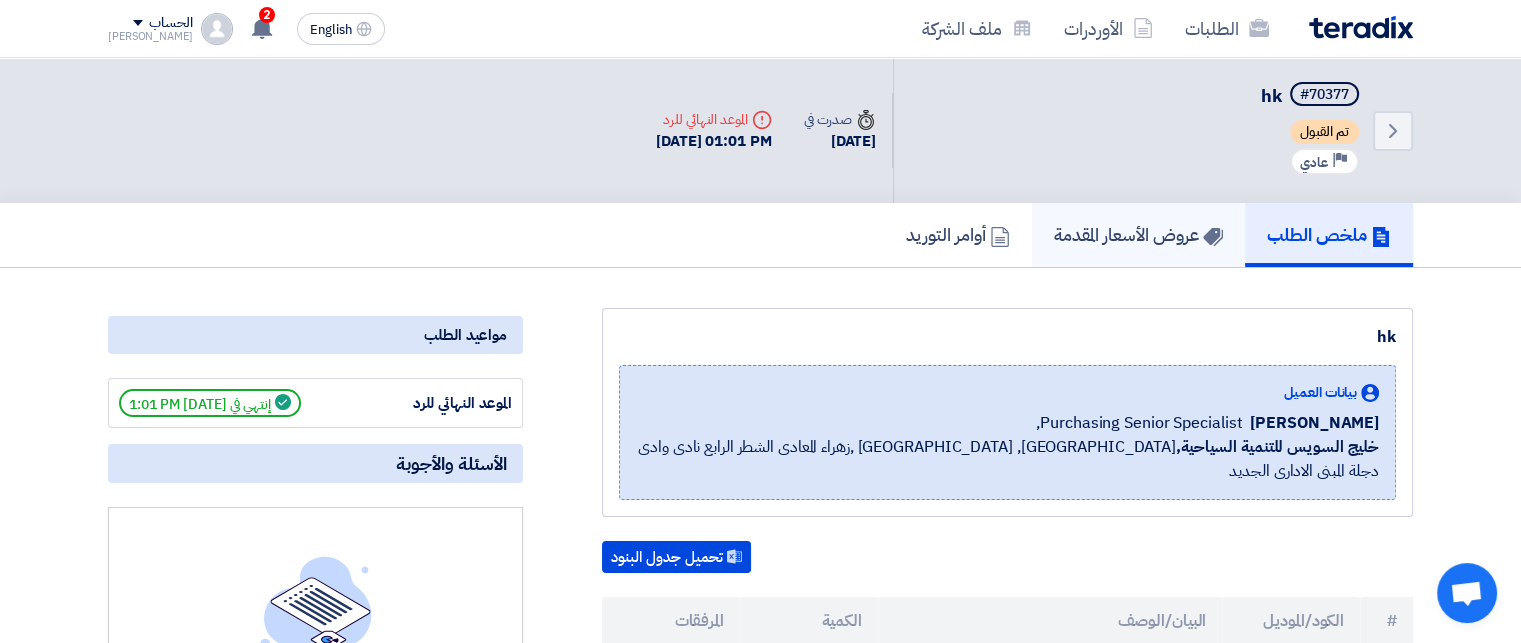 click on "عروض الأسعار المقدمة" 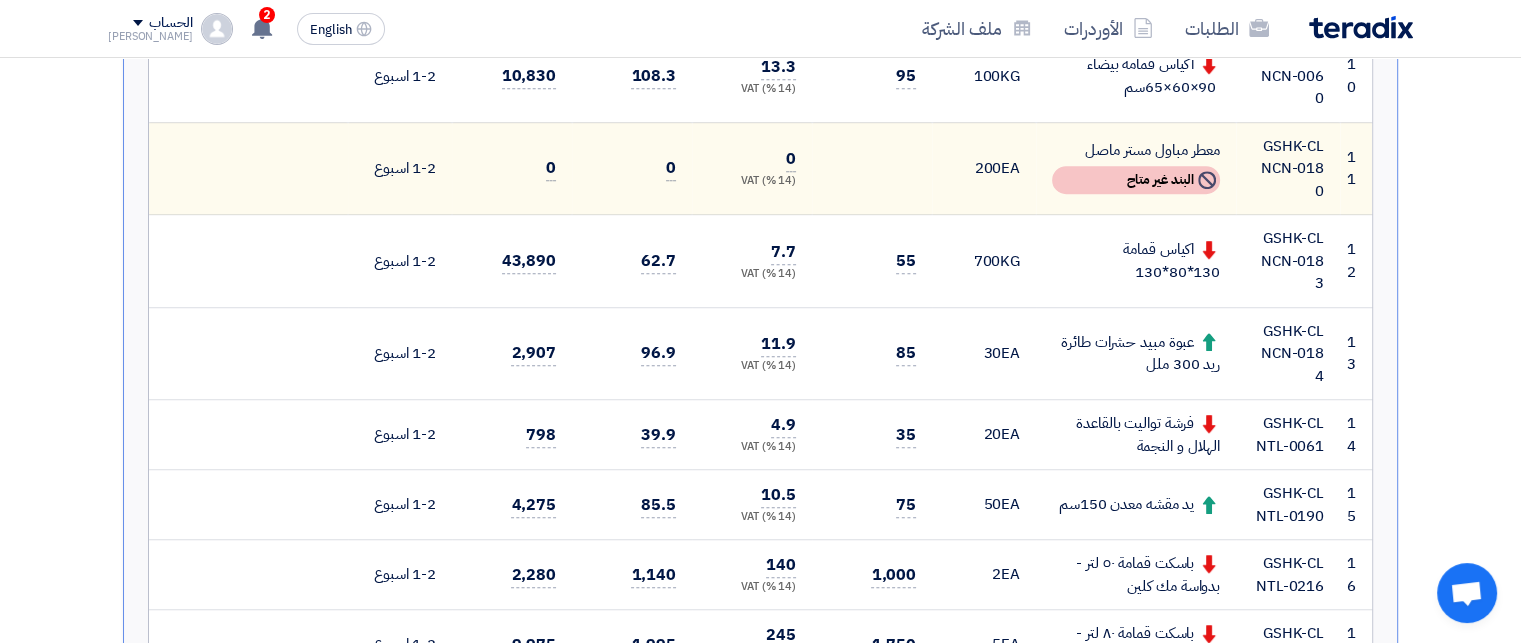scroll, scrollTop: 1400, scrollLeft: 0, axis: vertical 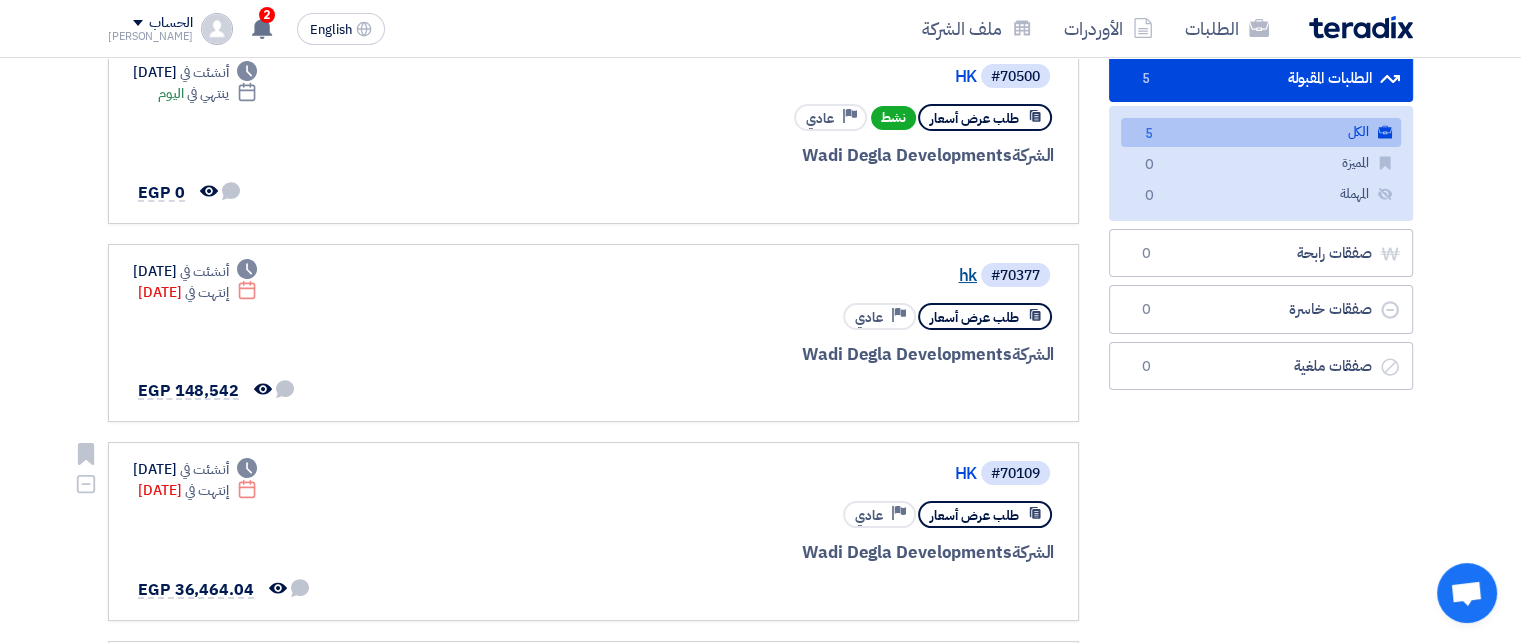 click on "HK" 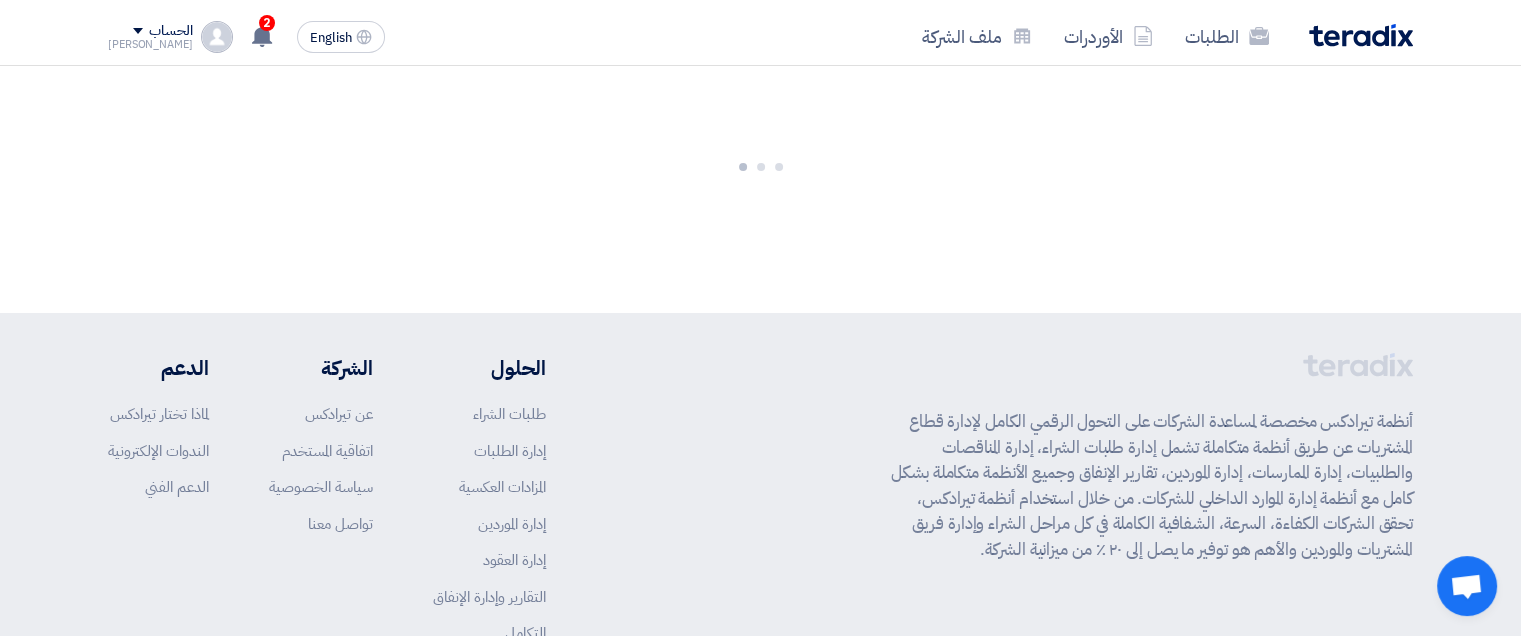 scroll, scrollTop: 0, scrollLeft: 0, axis: both 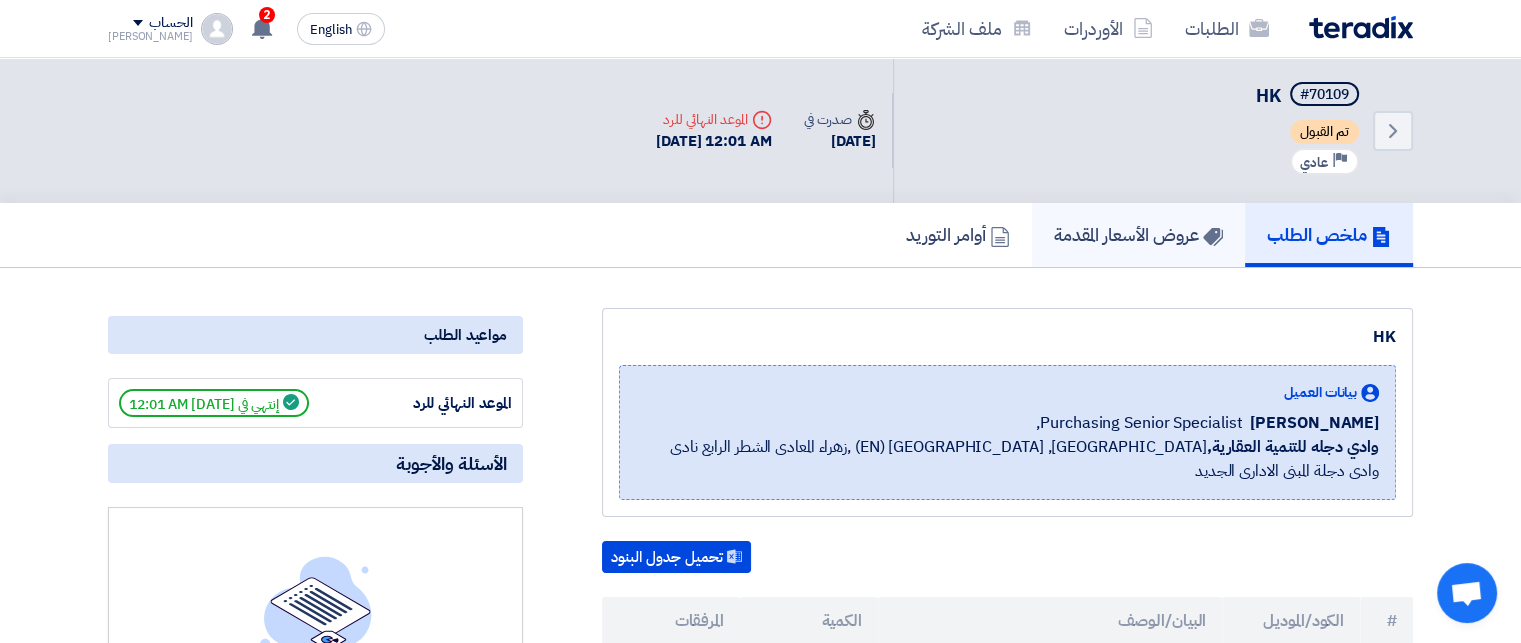 click on "عروض الأسعار المقدمة" 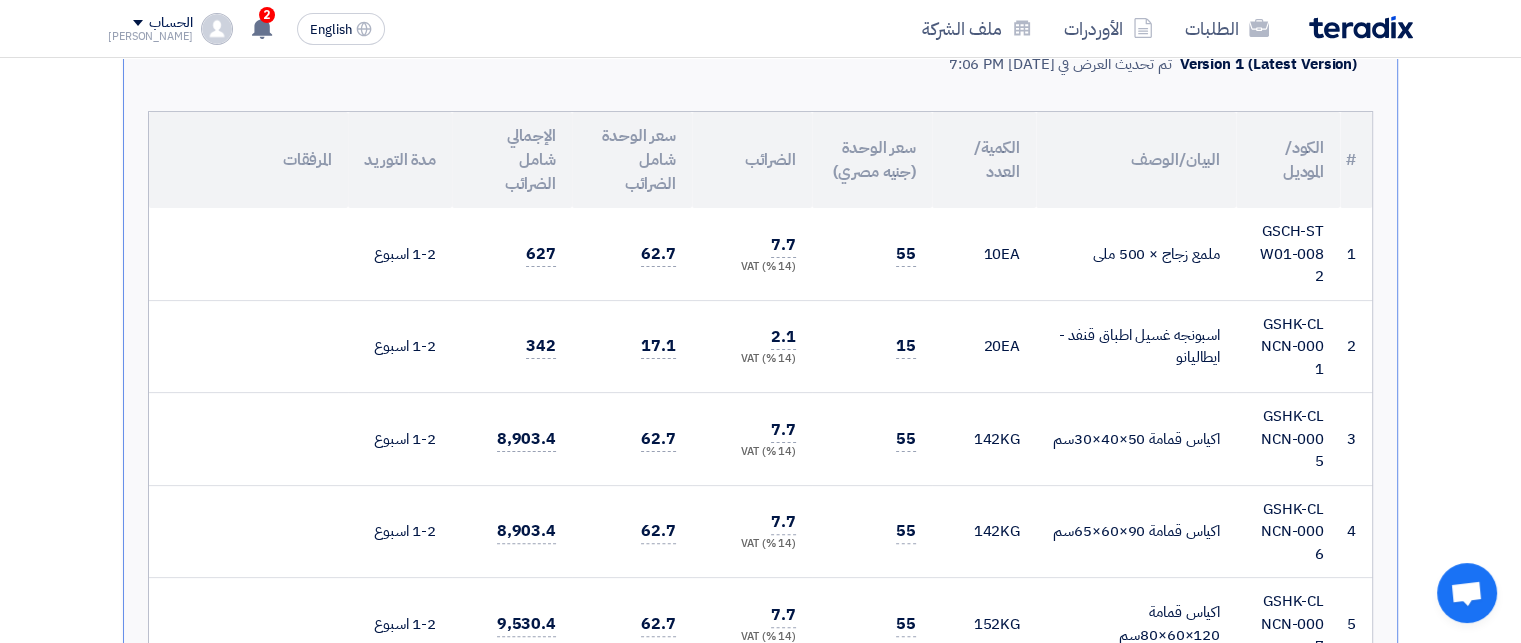 scroll, scrollTop: 431, scrollLeft: 0, axis: vertical 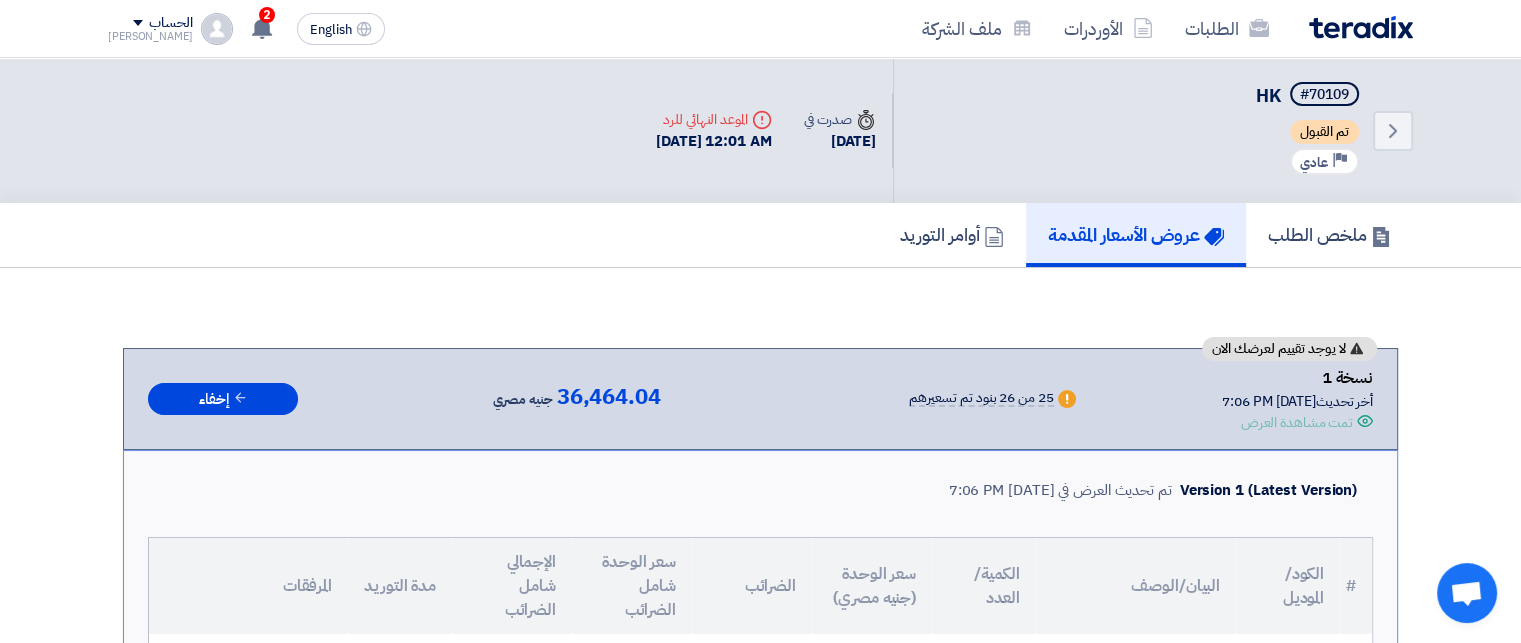 click on "عروض الأسعار المقدمة" 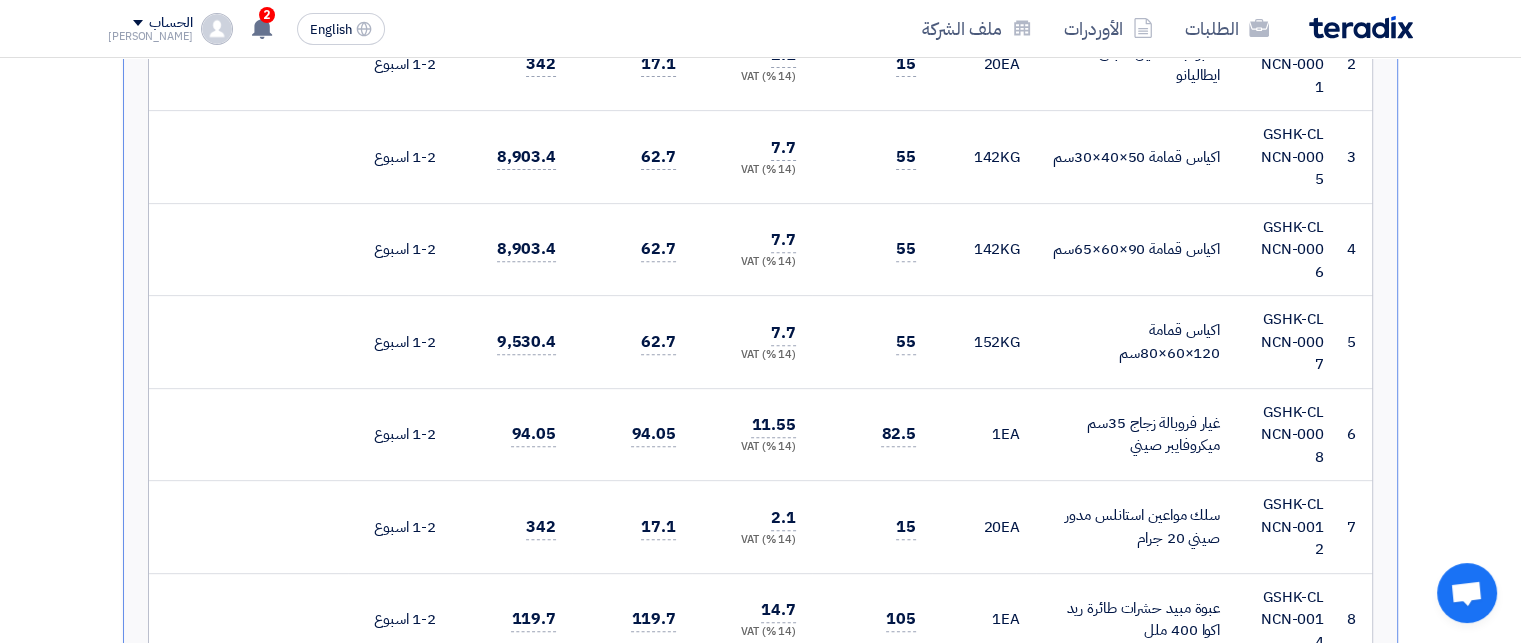 scroll, scrollTop: 0, scrollLeft: 0, axis: both 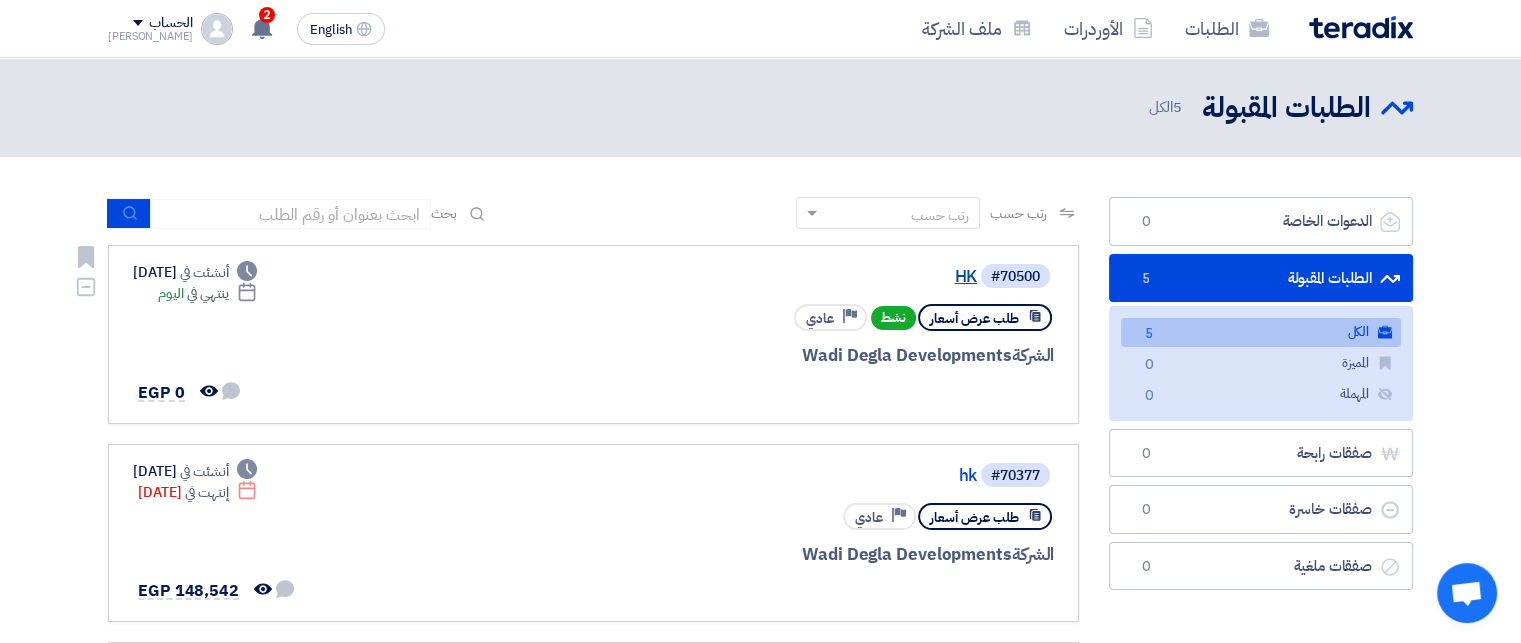 click on "HK" 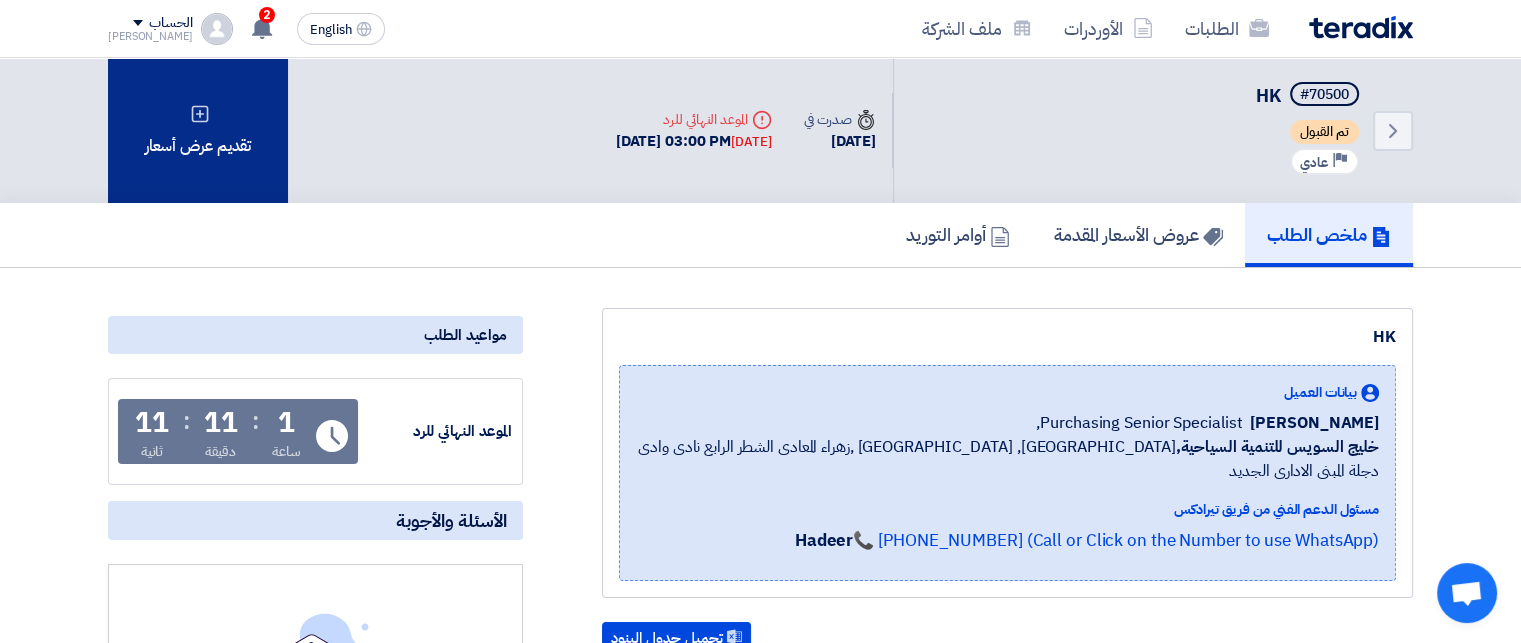 click on "تقديم عرض أسعار" 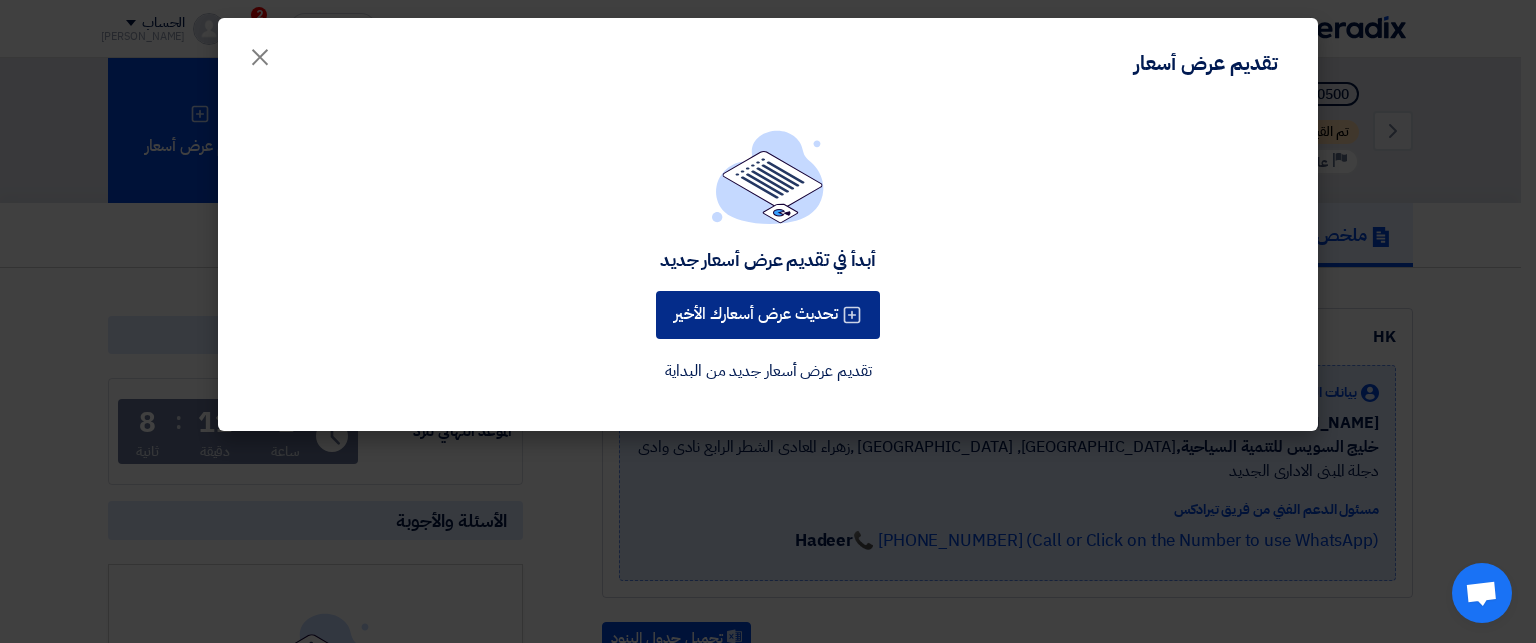click on "تحديث عرض أسعارك الأخير" 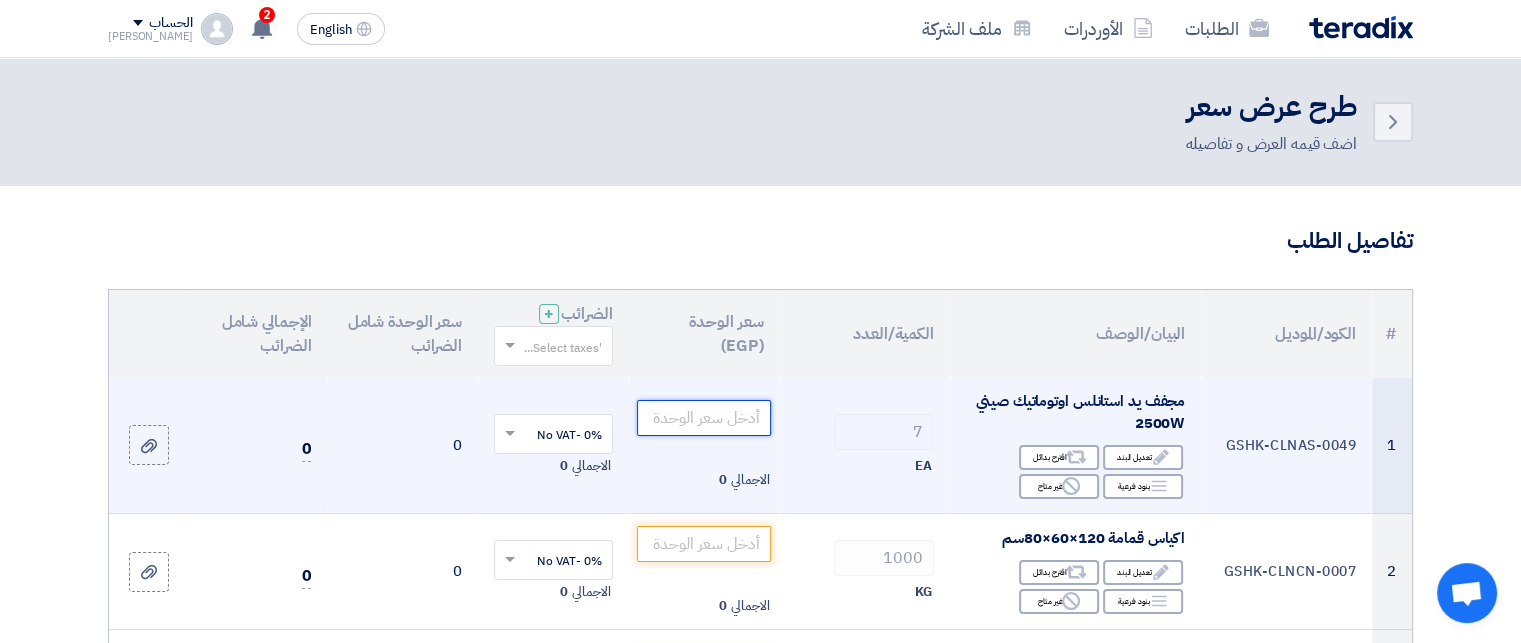 click 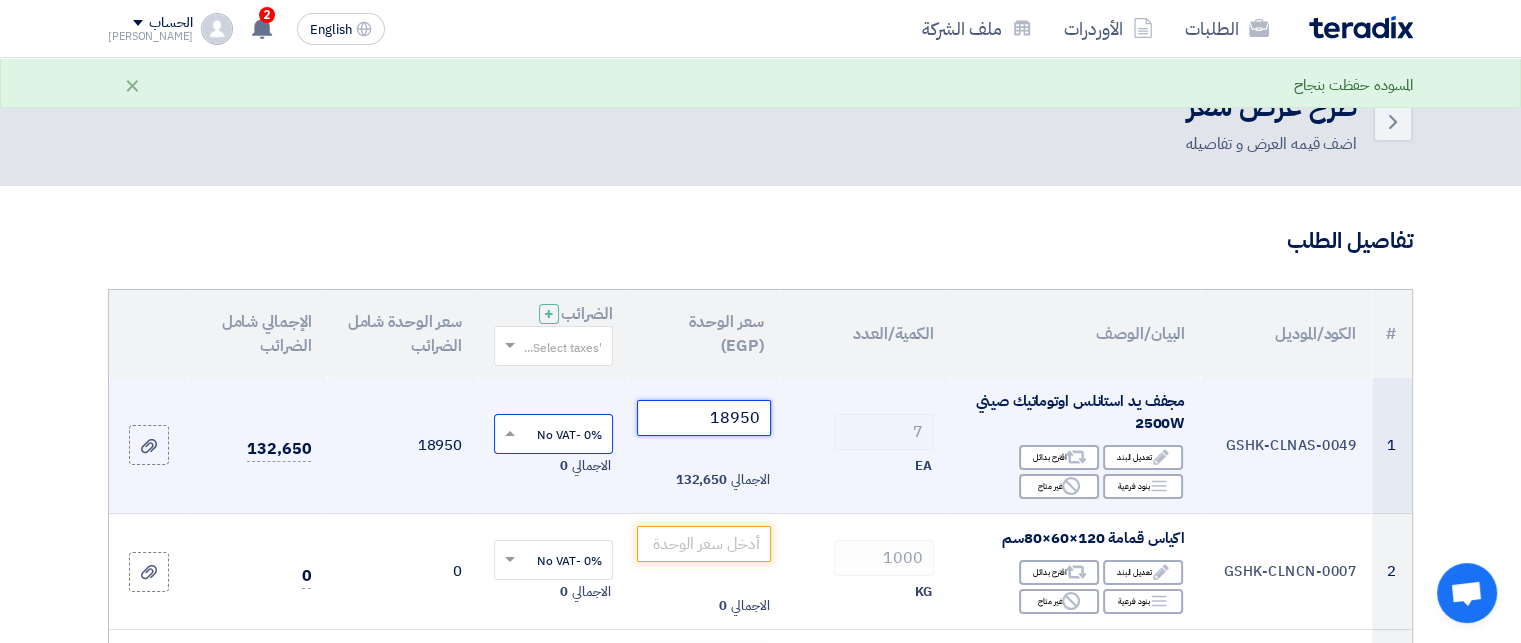 type on "18950" 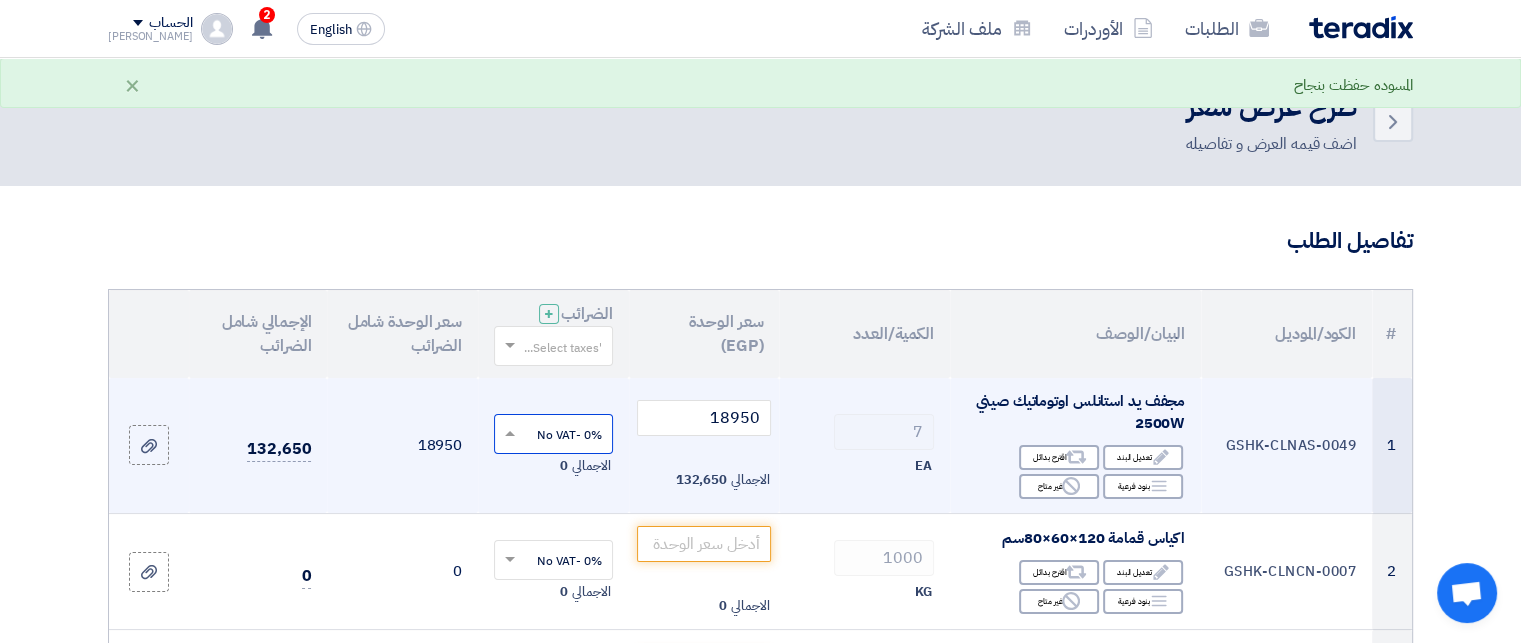 click 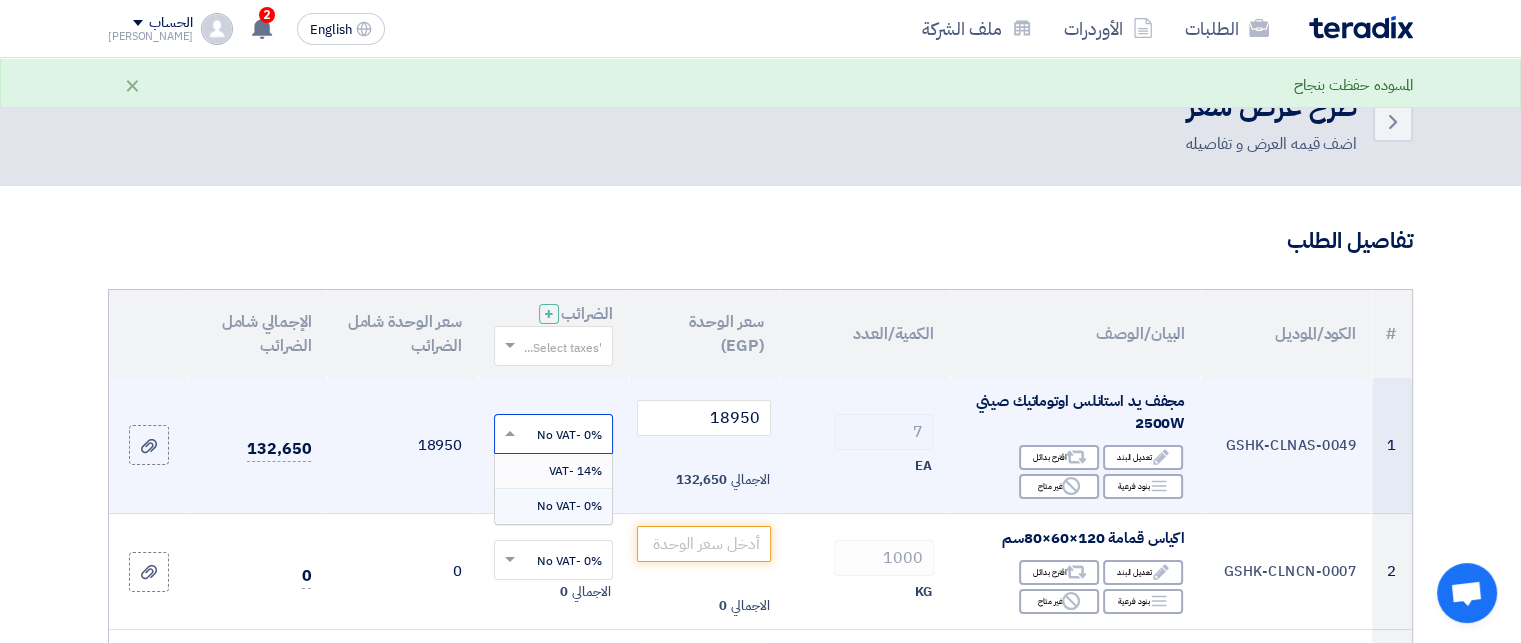 click on "14% -VAT" at bounding box center [575, 471] 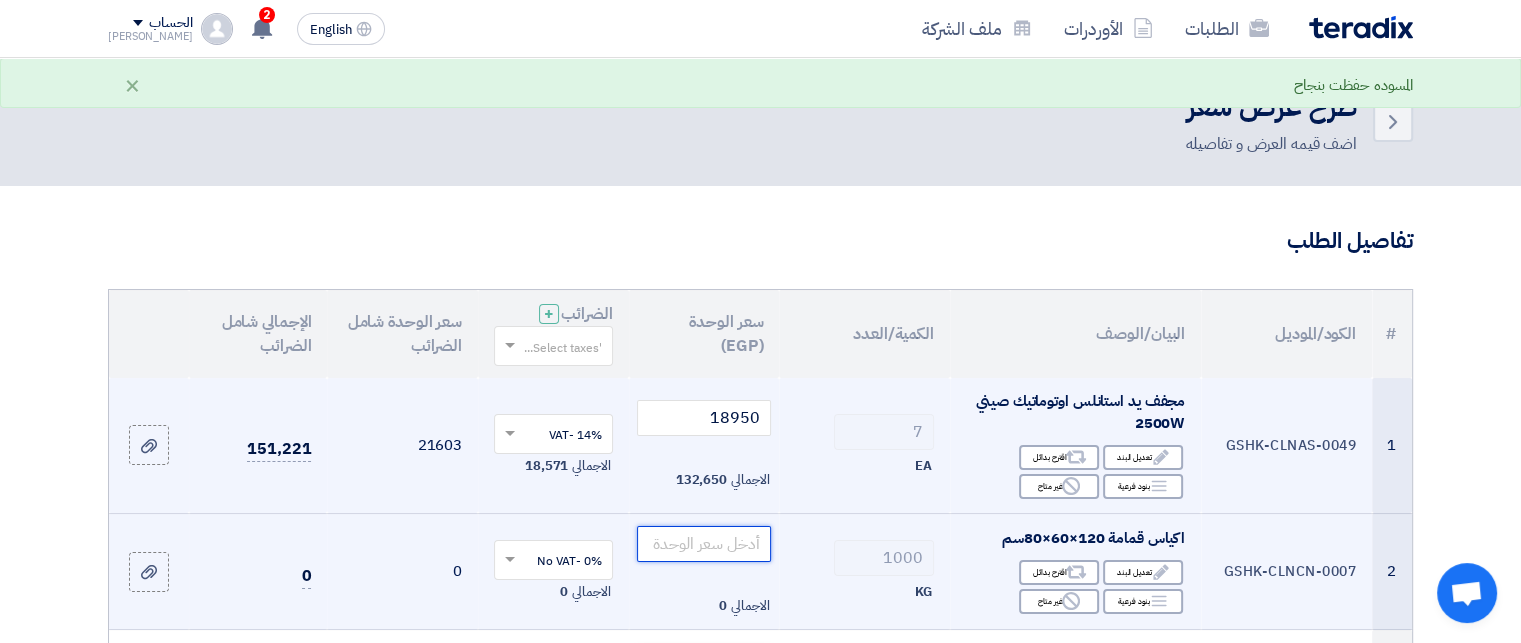 click 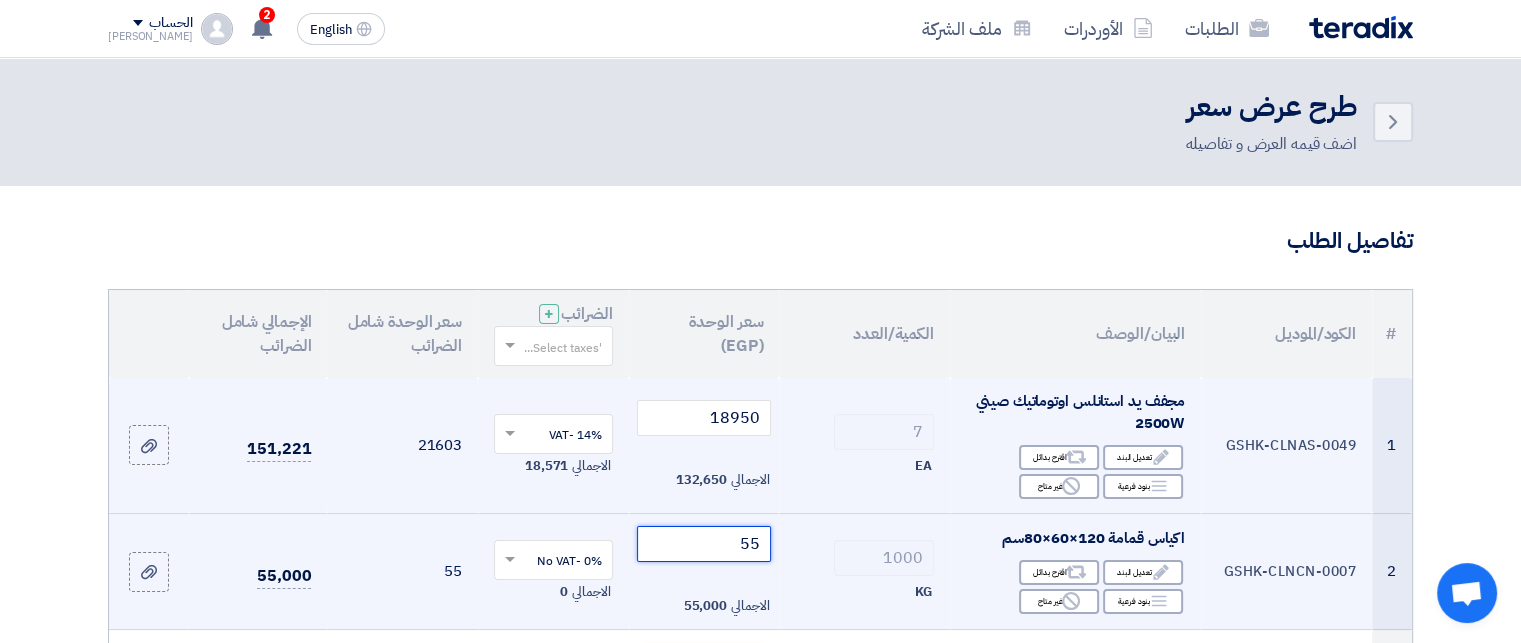 click 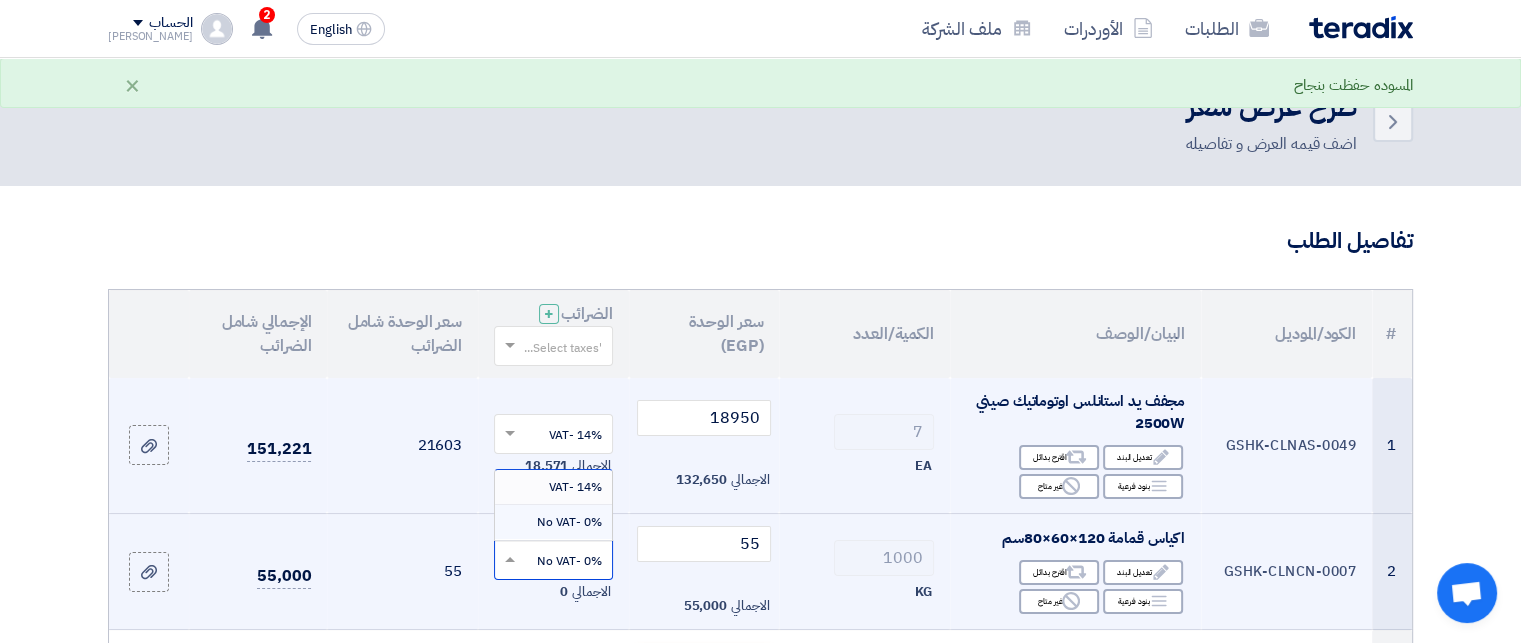 click on "14% -VAT" at bounding box center (553, 487) 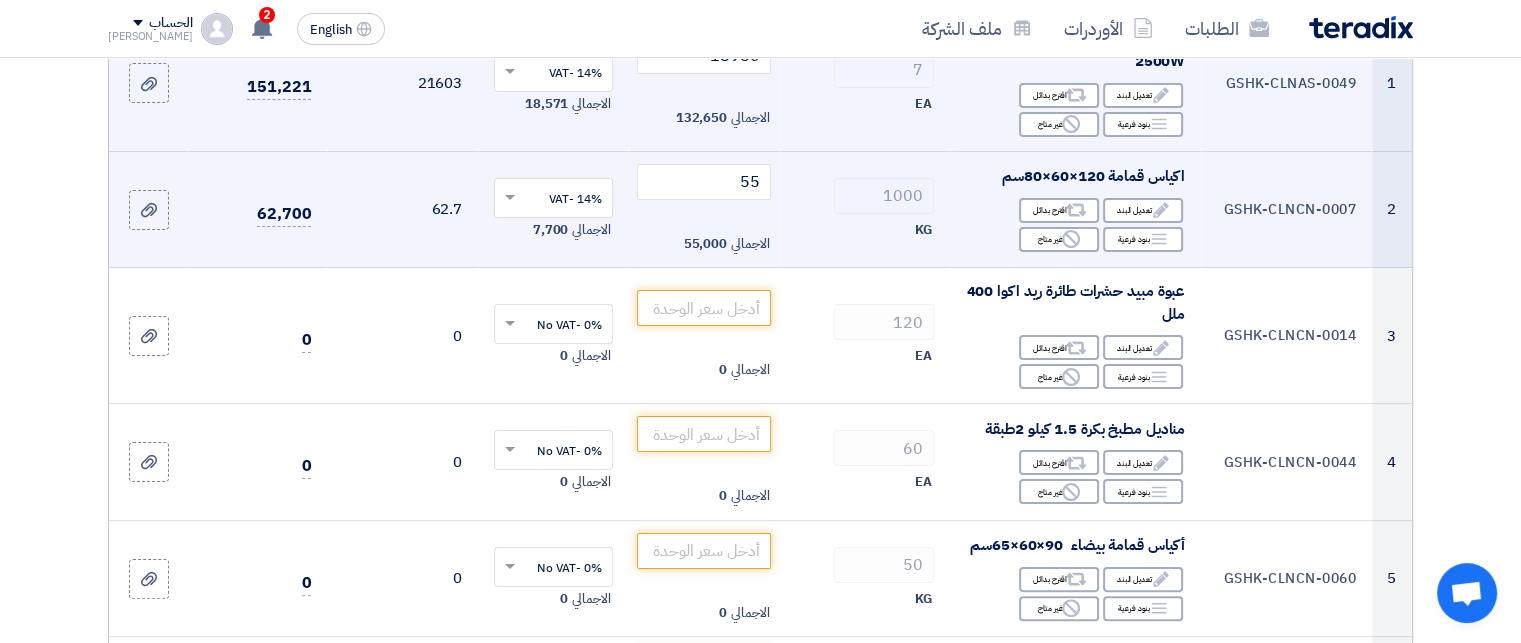 scroll, scrollTop: 378, scrollLeft: 0, axis: vertical 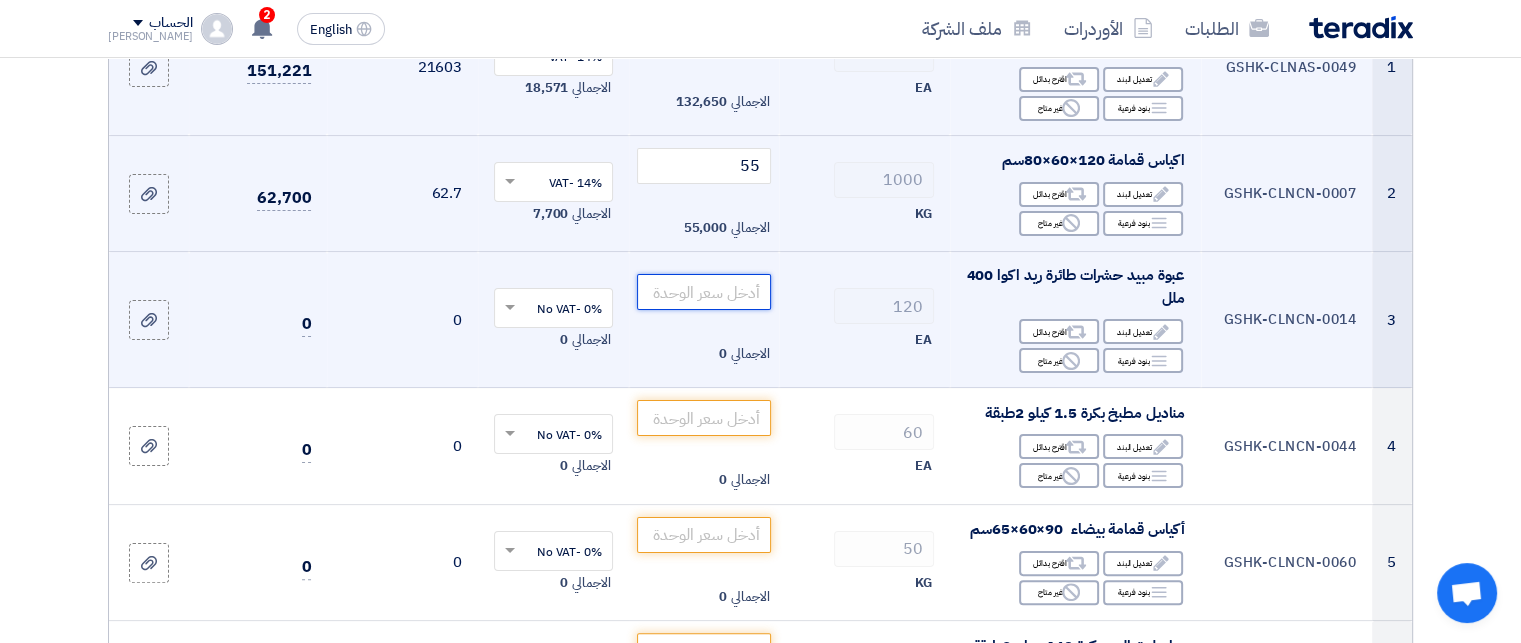 click 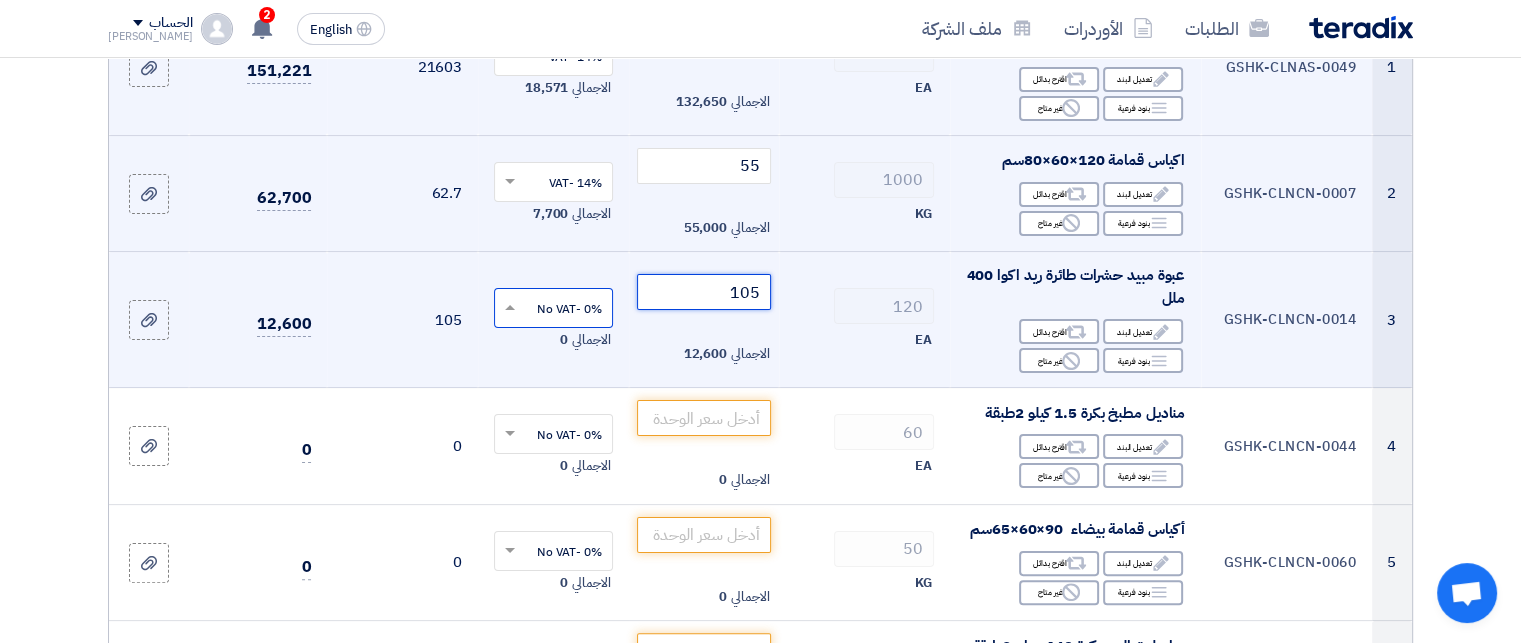 type on "105" 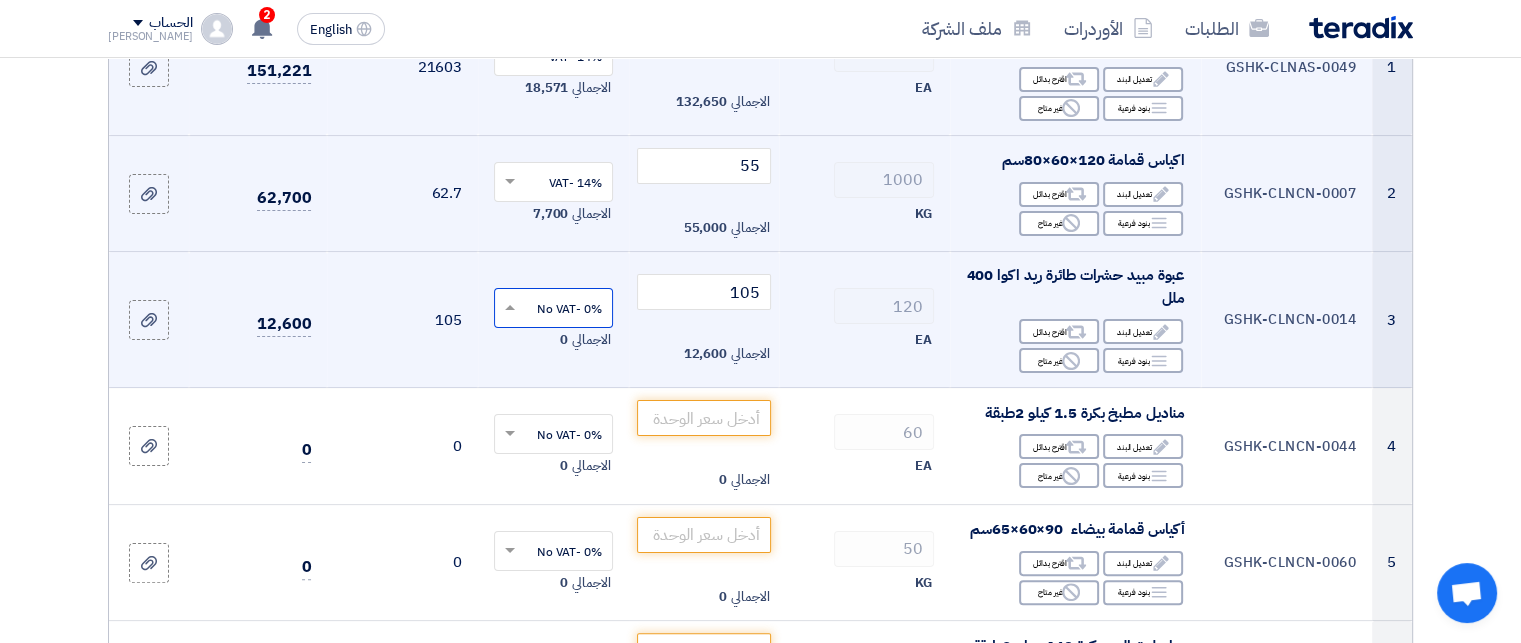 click 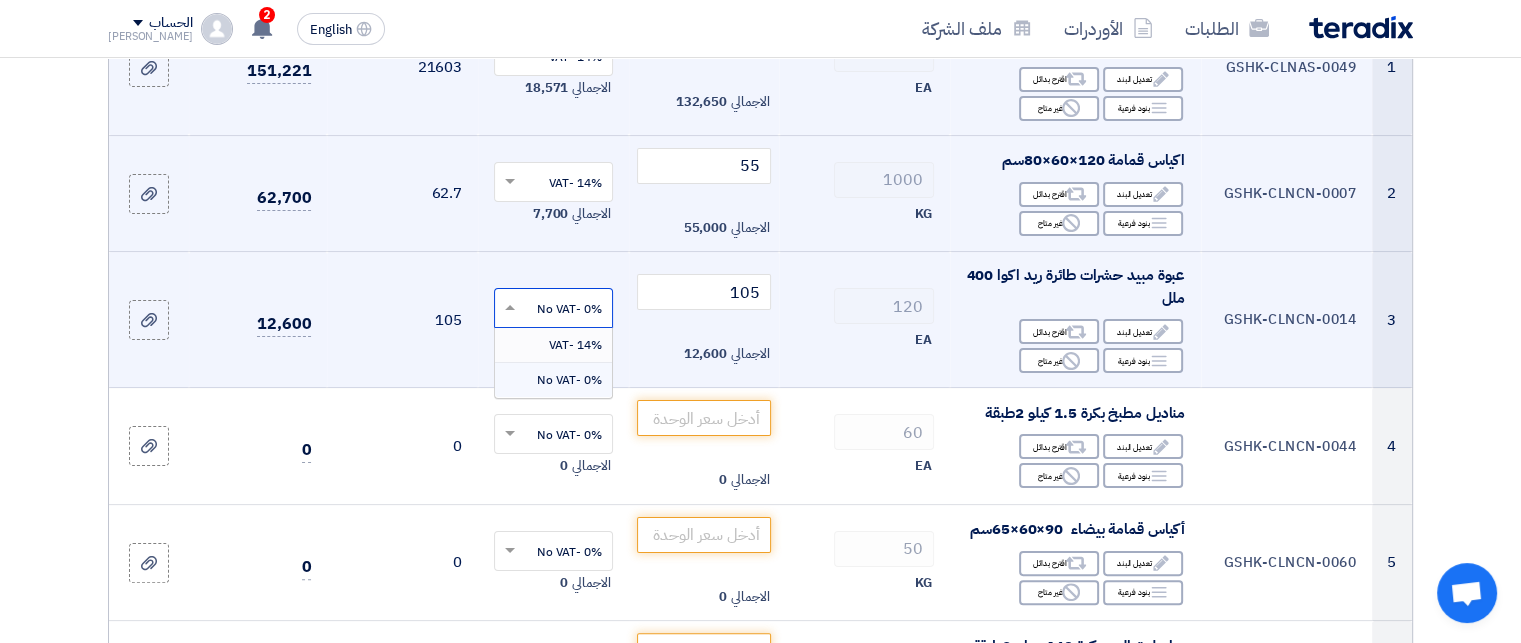 click on "14% -VAT" at bounding box center [575, 345] 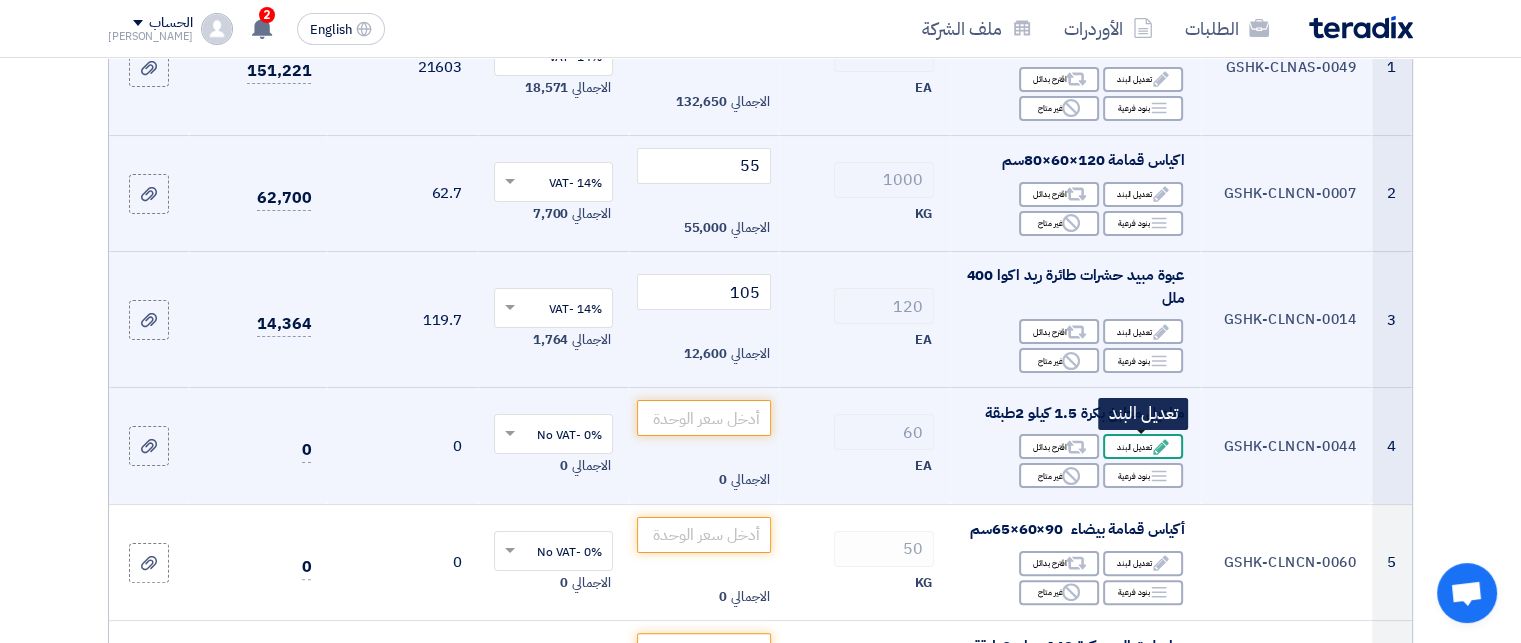 click on "Edit
تعديل البند" 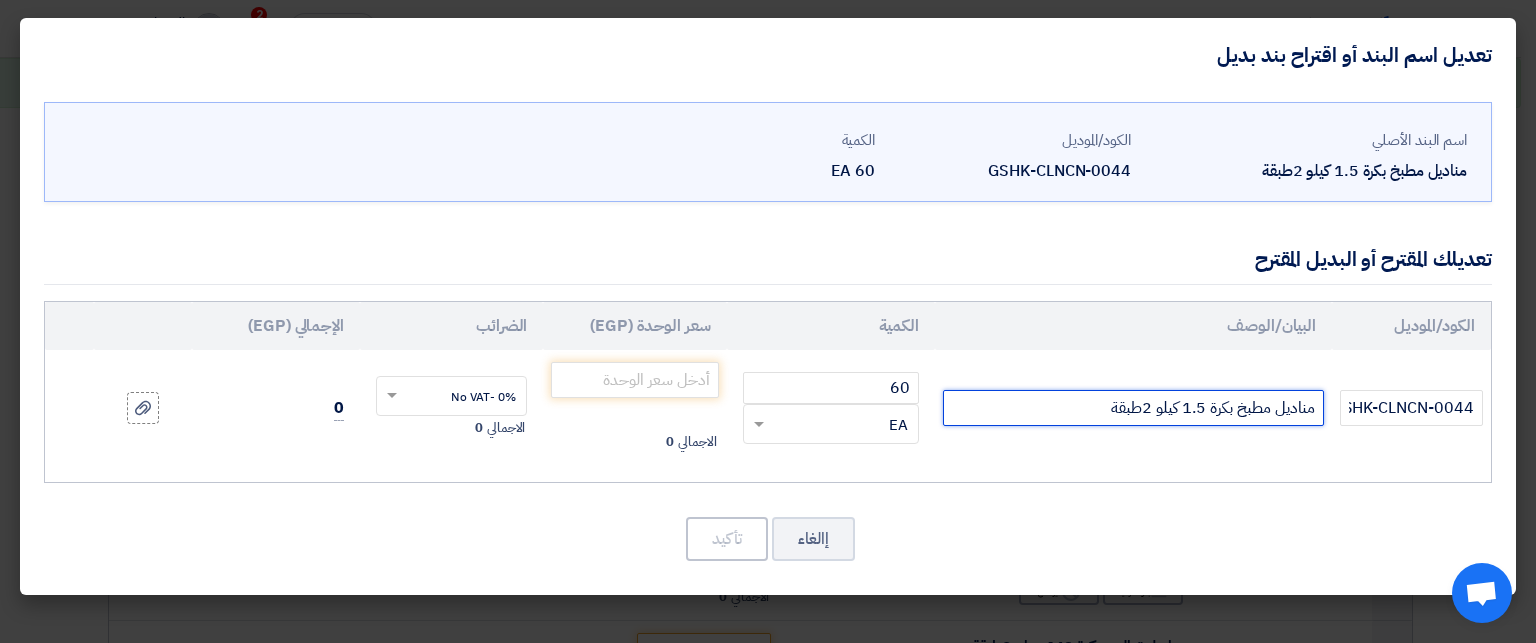 click on "مناديل مطبخ بكرة 1.5 كيلو 2طبقة" 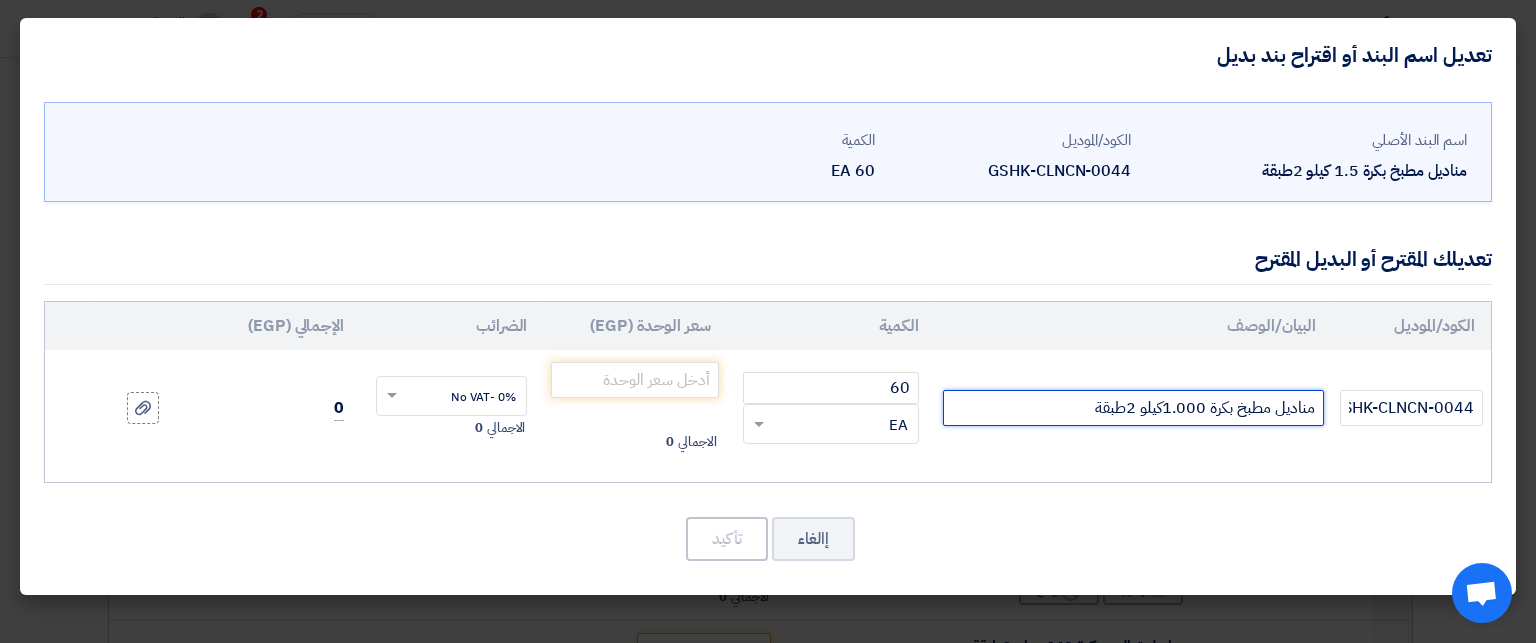 click on "مناديل مطبخ بكرة 1.000كيلو 2طبقة" 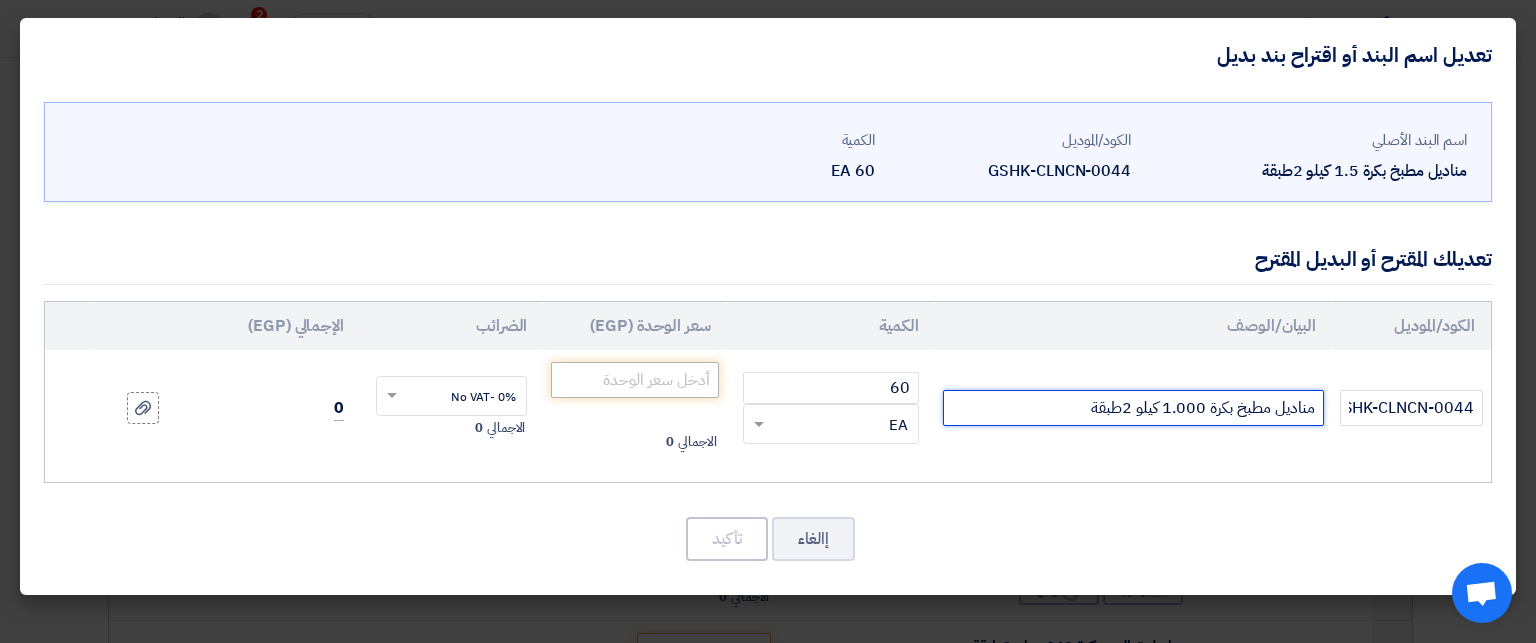 type on "مناديل مطبخ بكرة 1.000 كيلو 2طبقة" 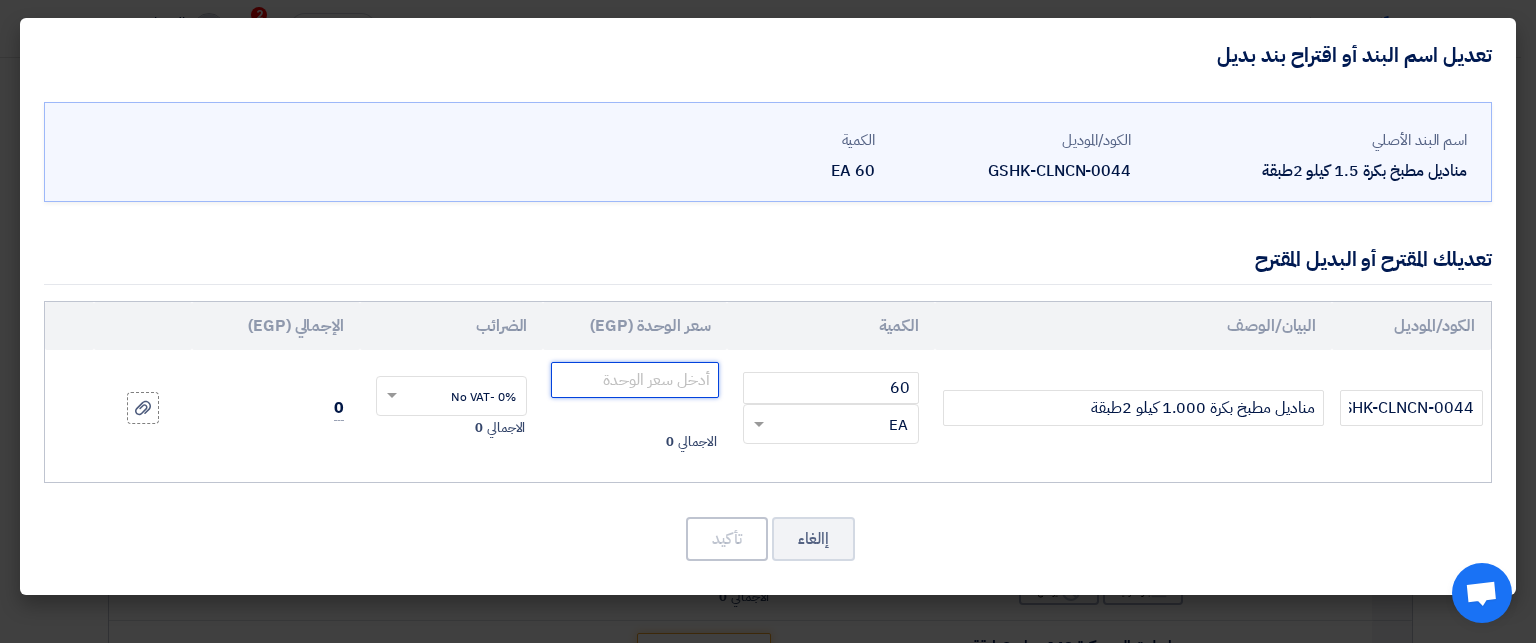click 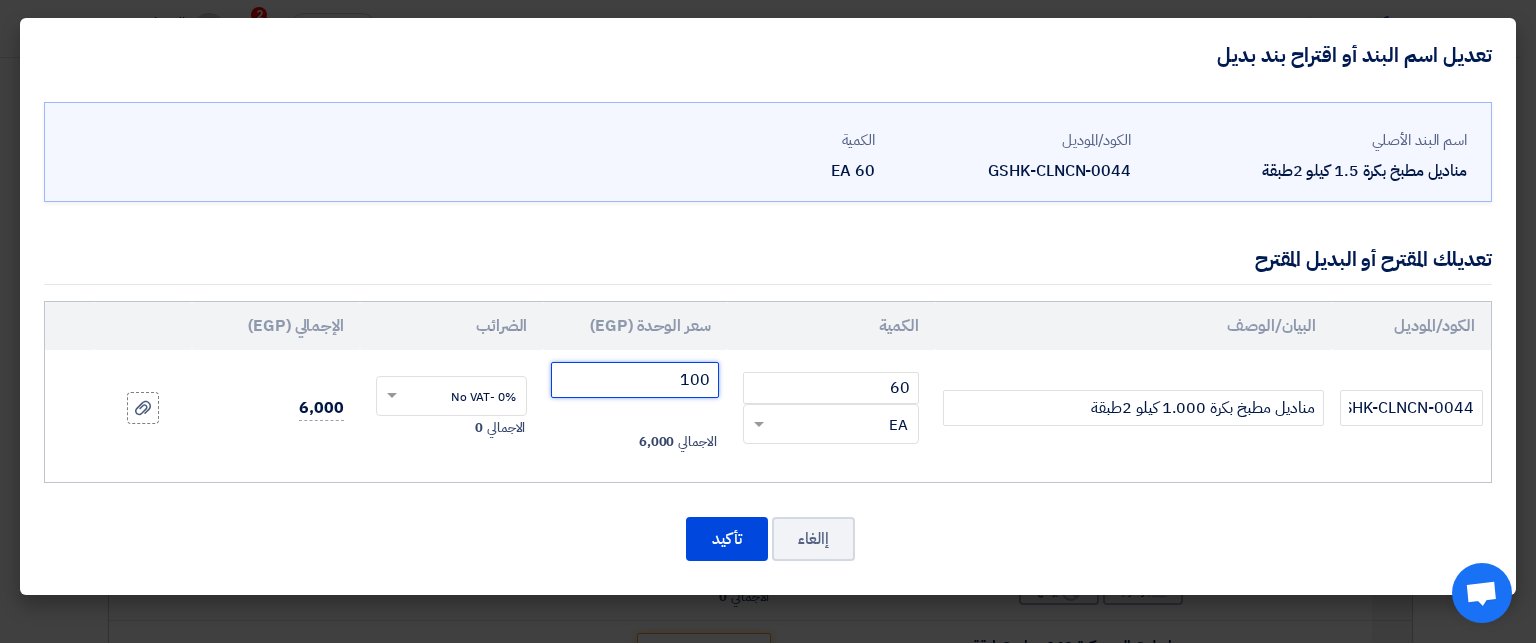 type on "100" 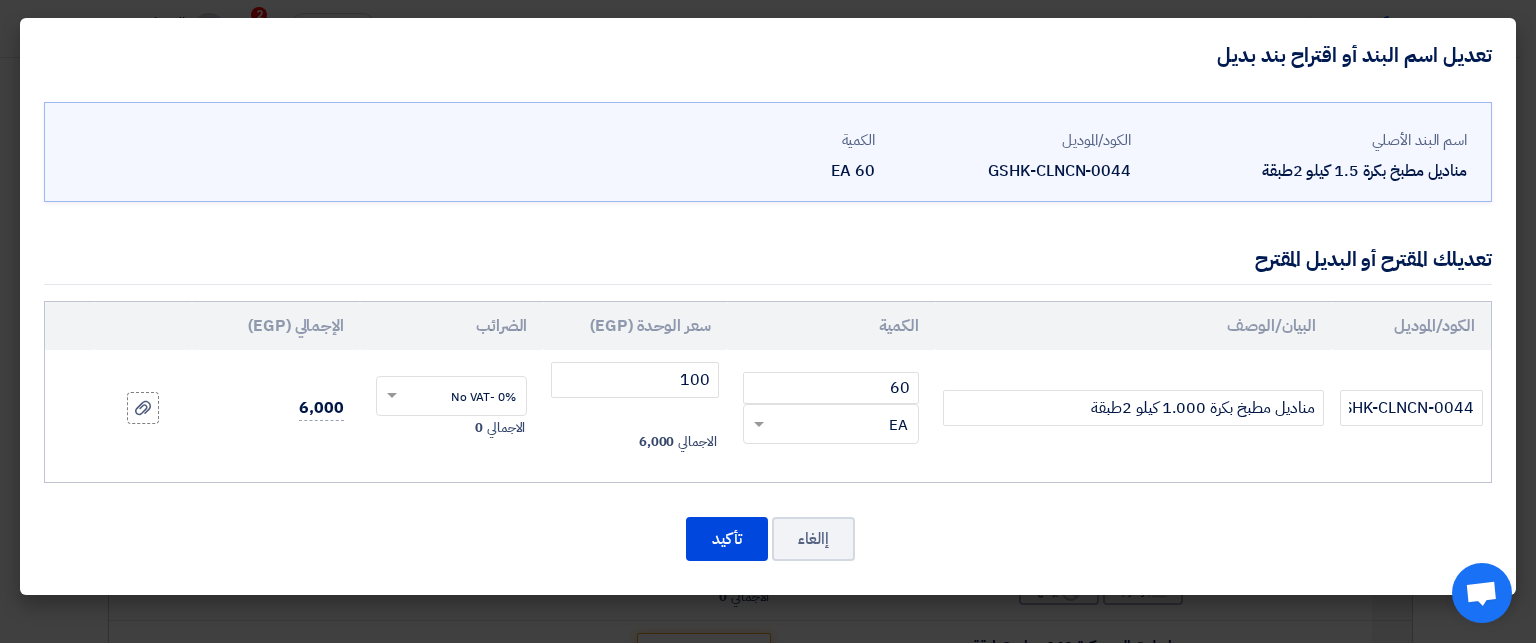 click 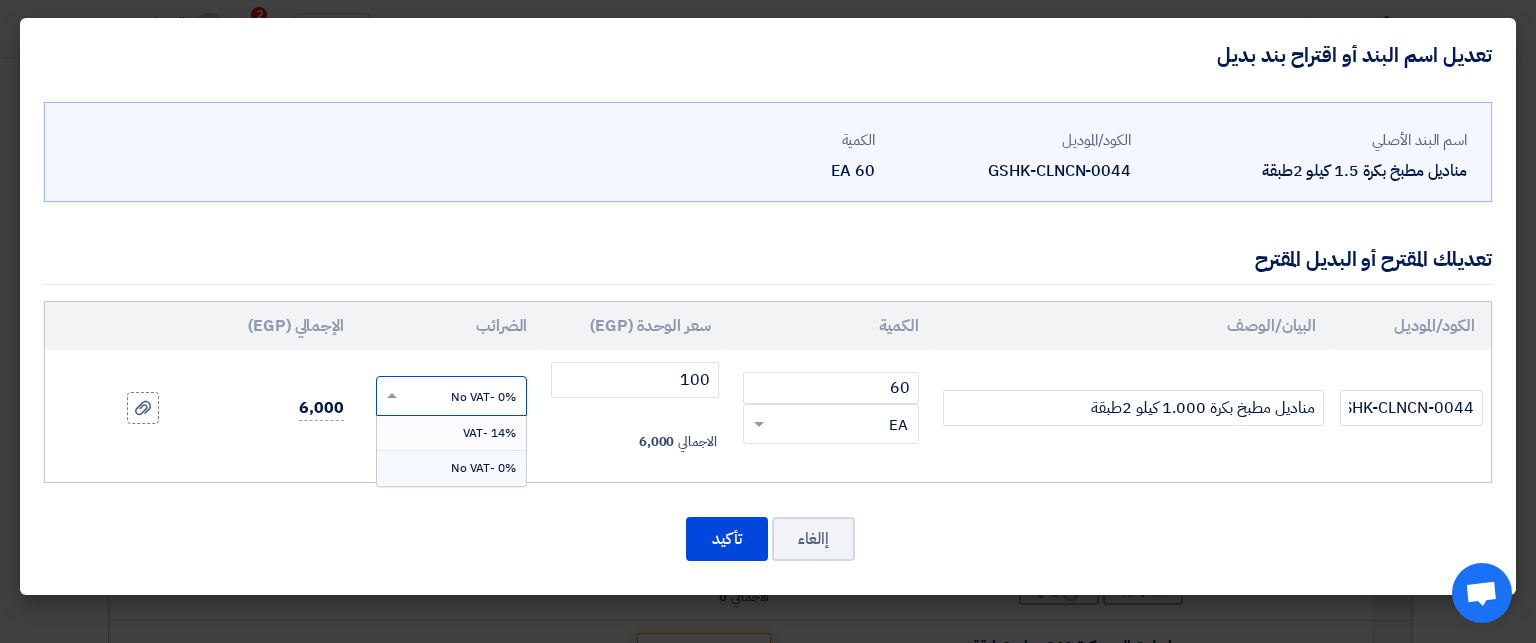 click on "14% -VAT" at bounding box center [489, 433] 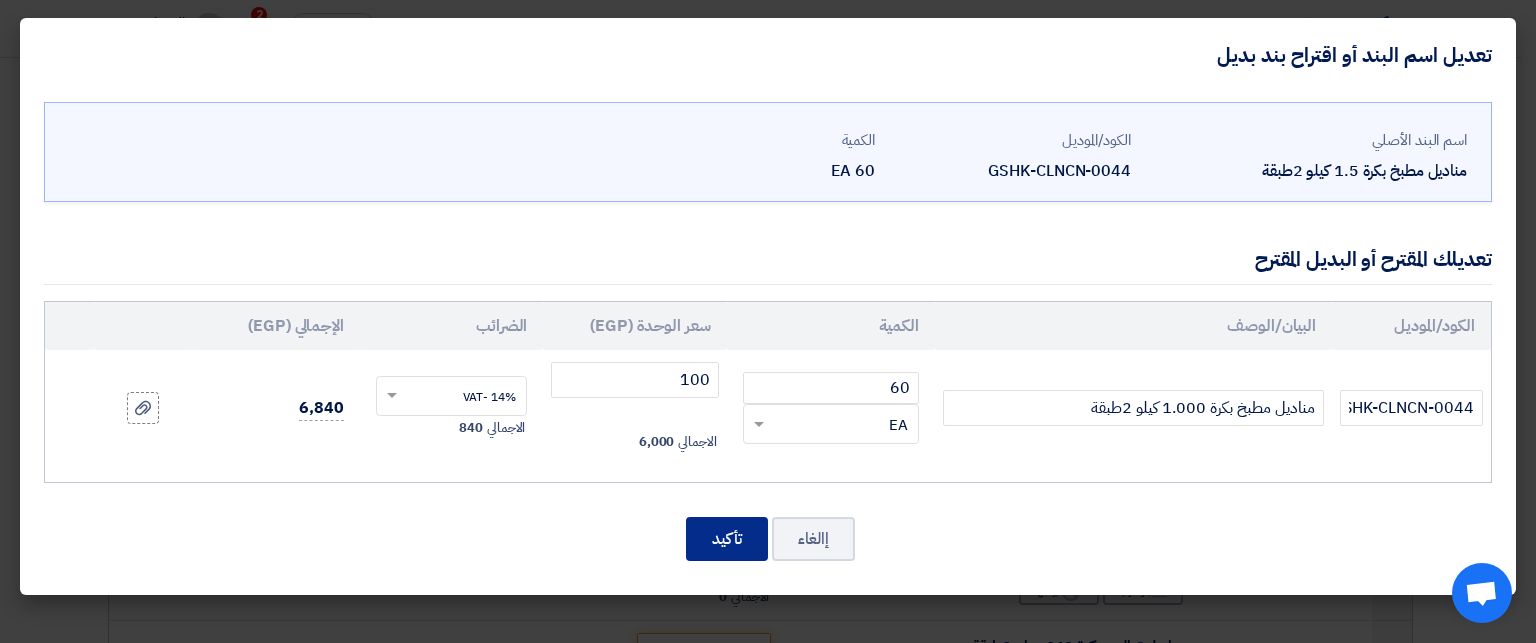 click on "تأكيد" 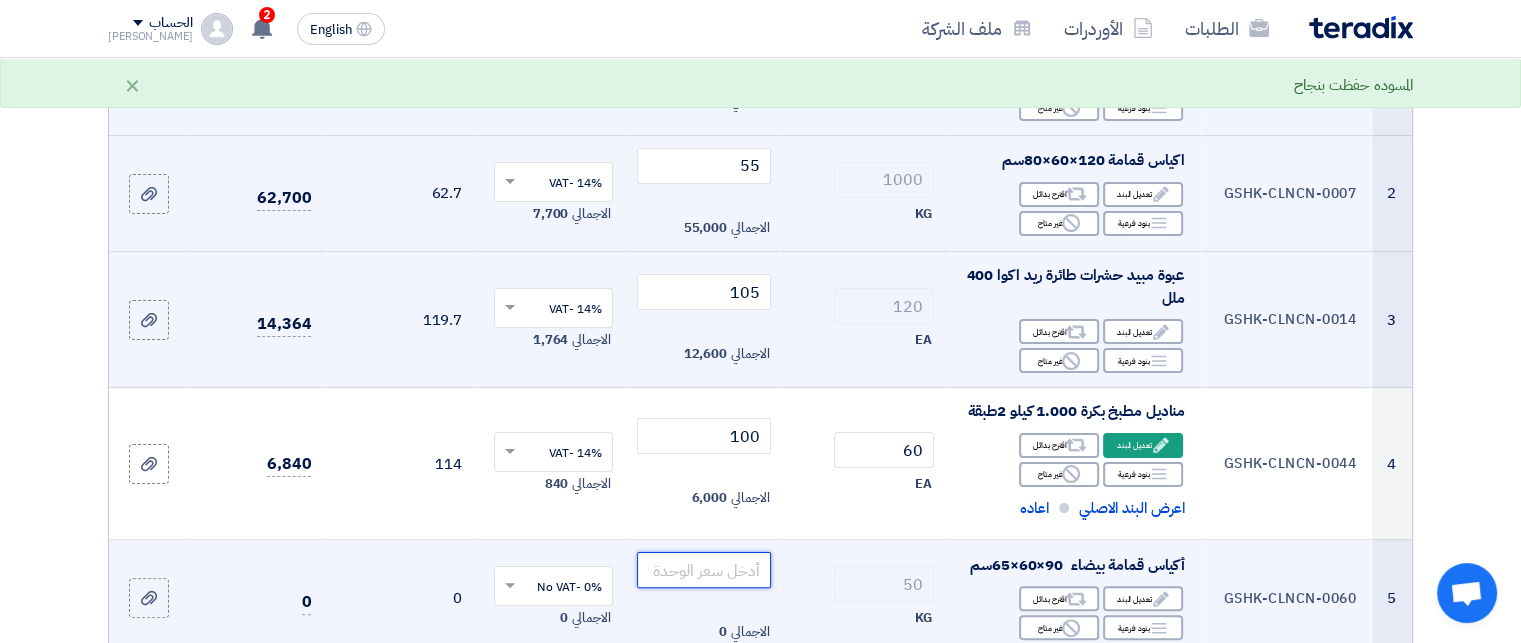 click 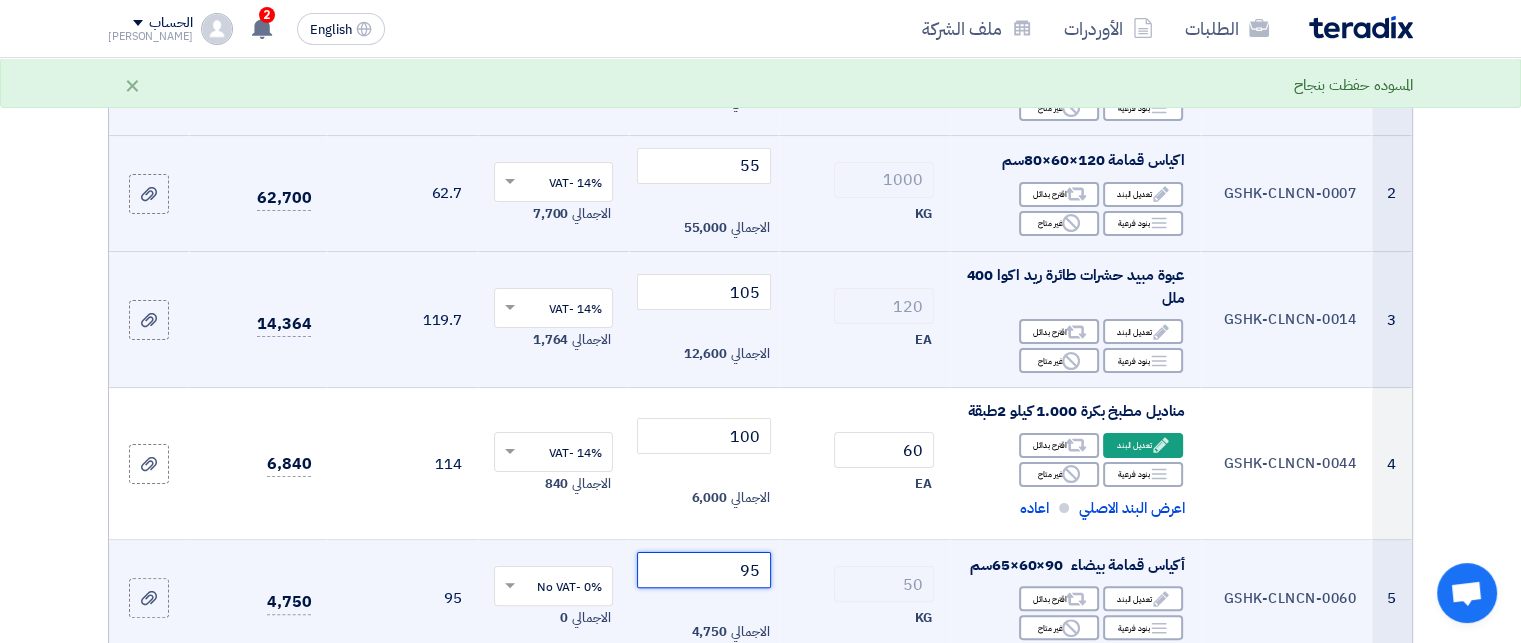 type on "95" 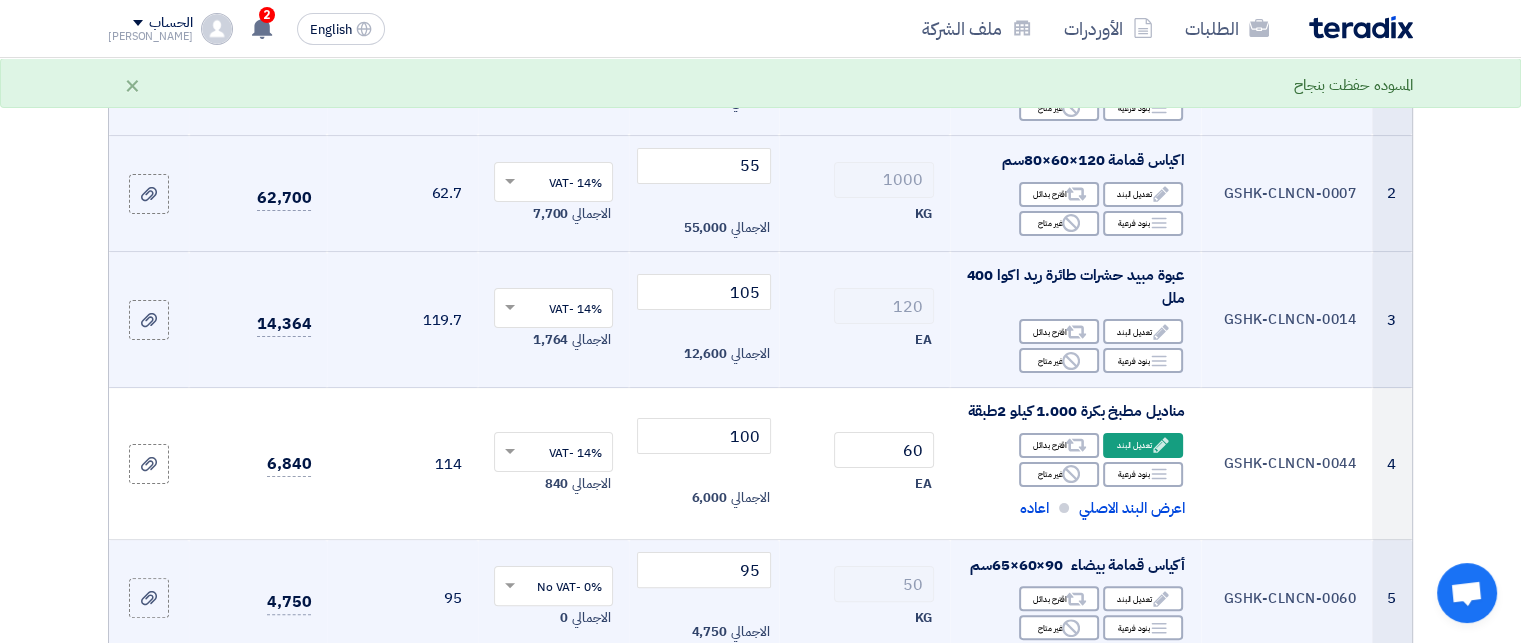 click 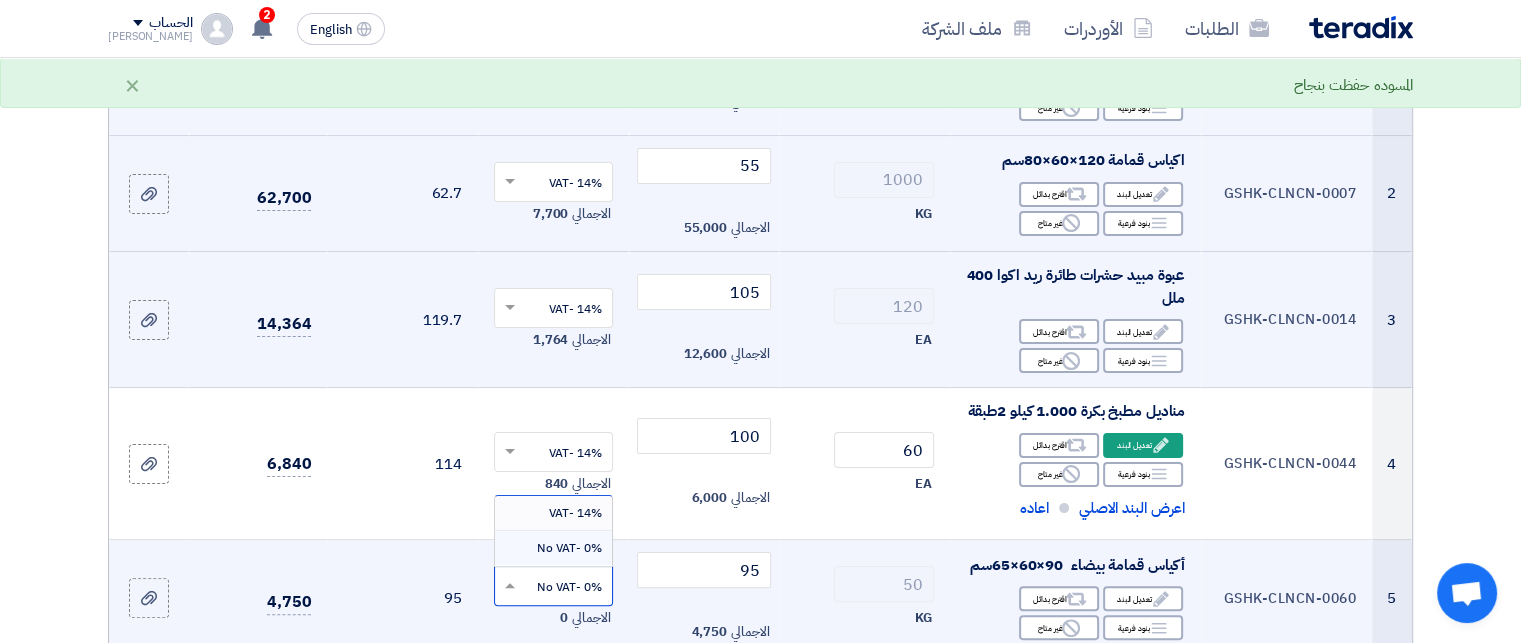 click on "14% -VAT" at bounding box center [553, 513] 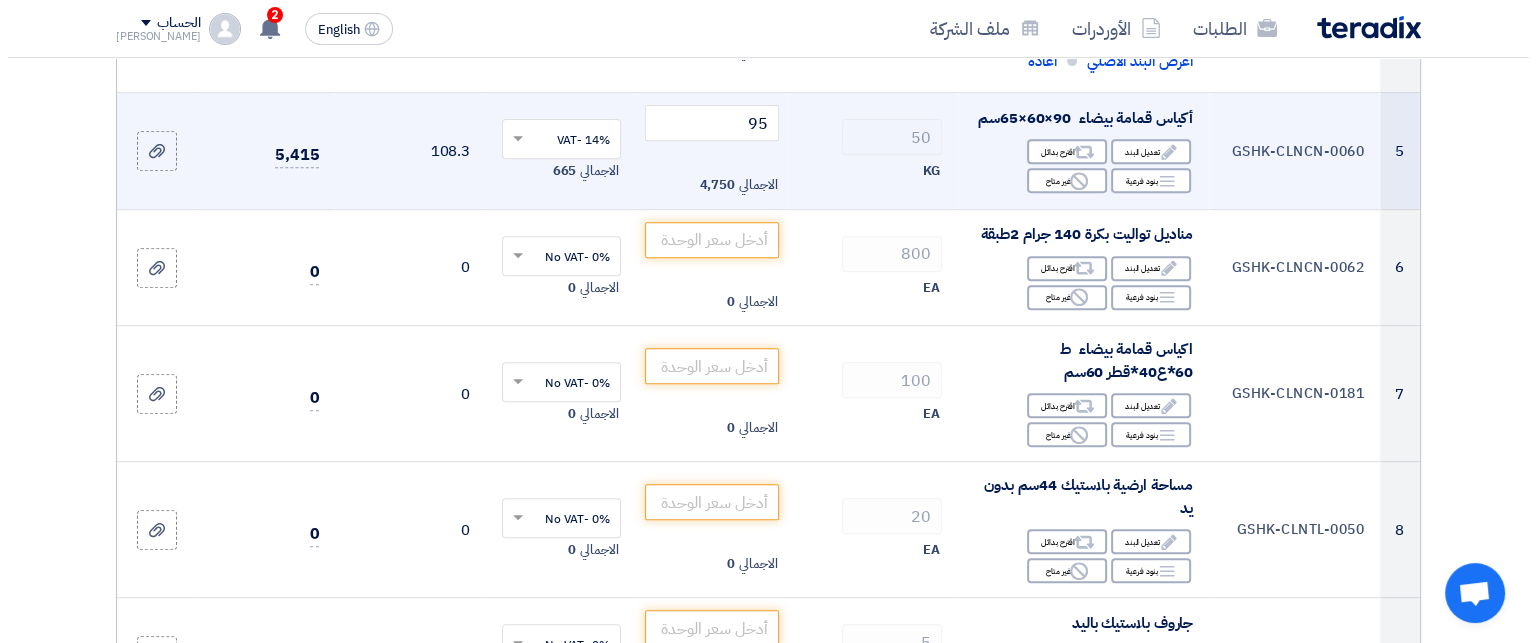 scroll, scrollTop: 858, scrollLeft: 0, axis: vertical 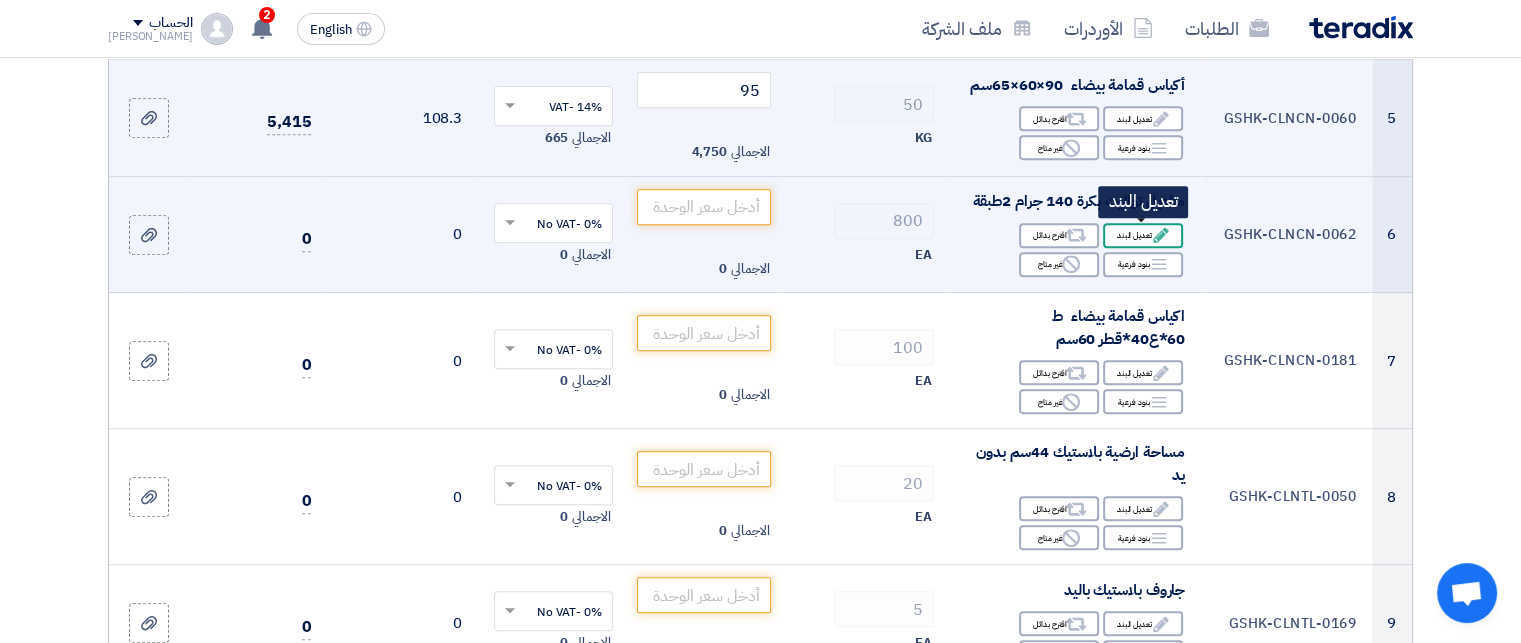 click on "Edit
تعديل البند" 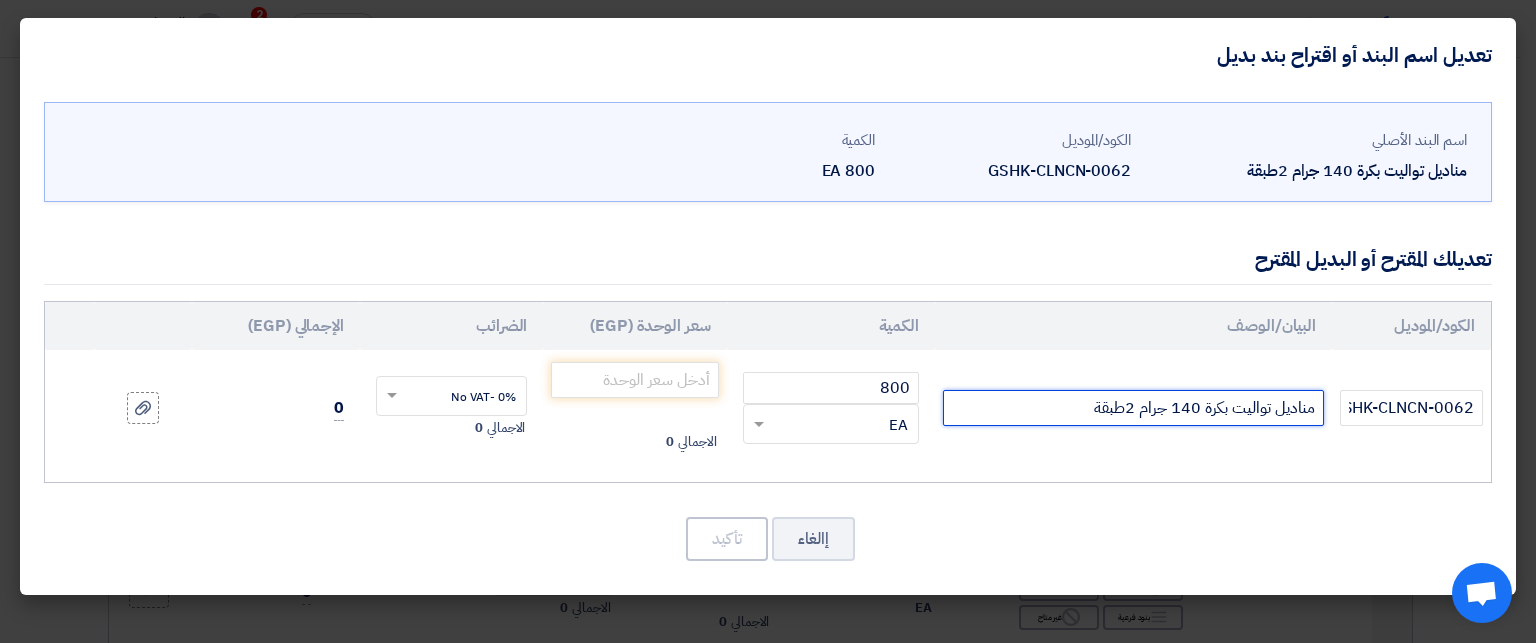drag, startPoint x: 1175, startPoint y: 403, endPoint x: 1196, endPoint y: 408, distance: 21.587032 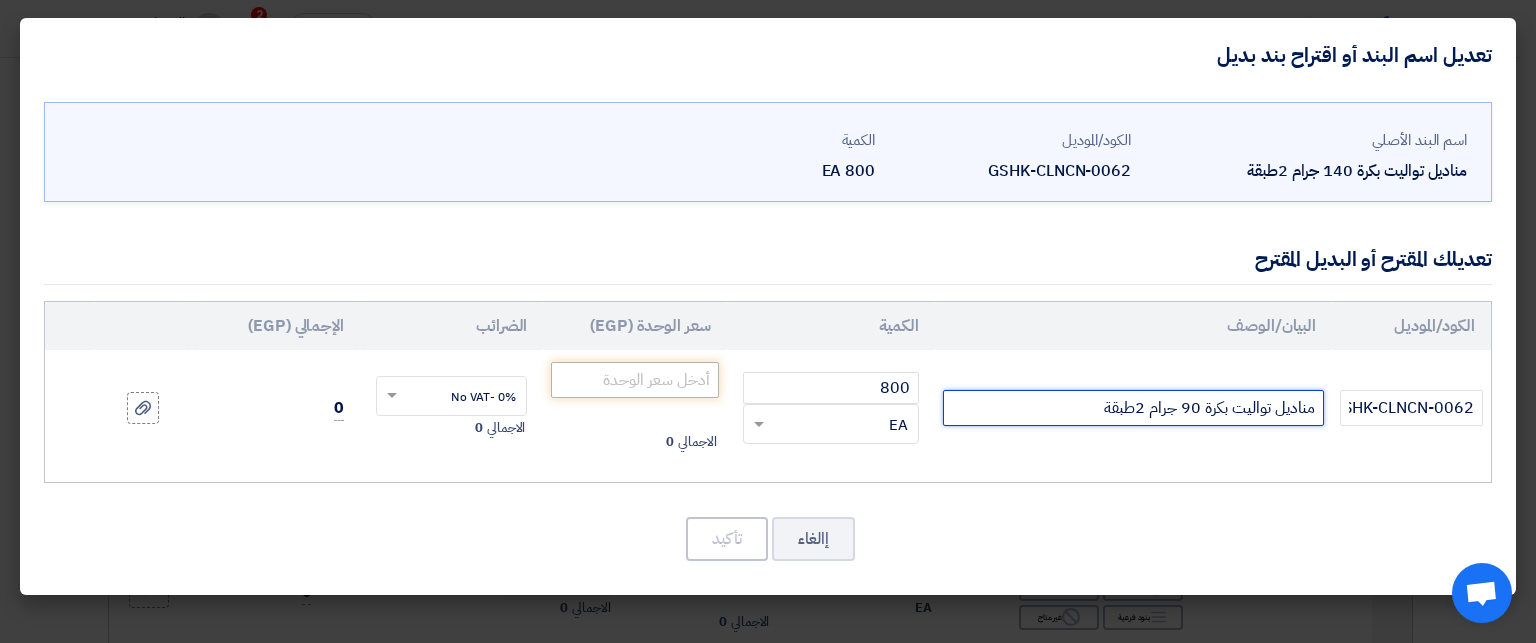 type on "مناديل تواليت بكرة 90 جرام 2طبقة" 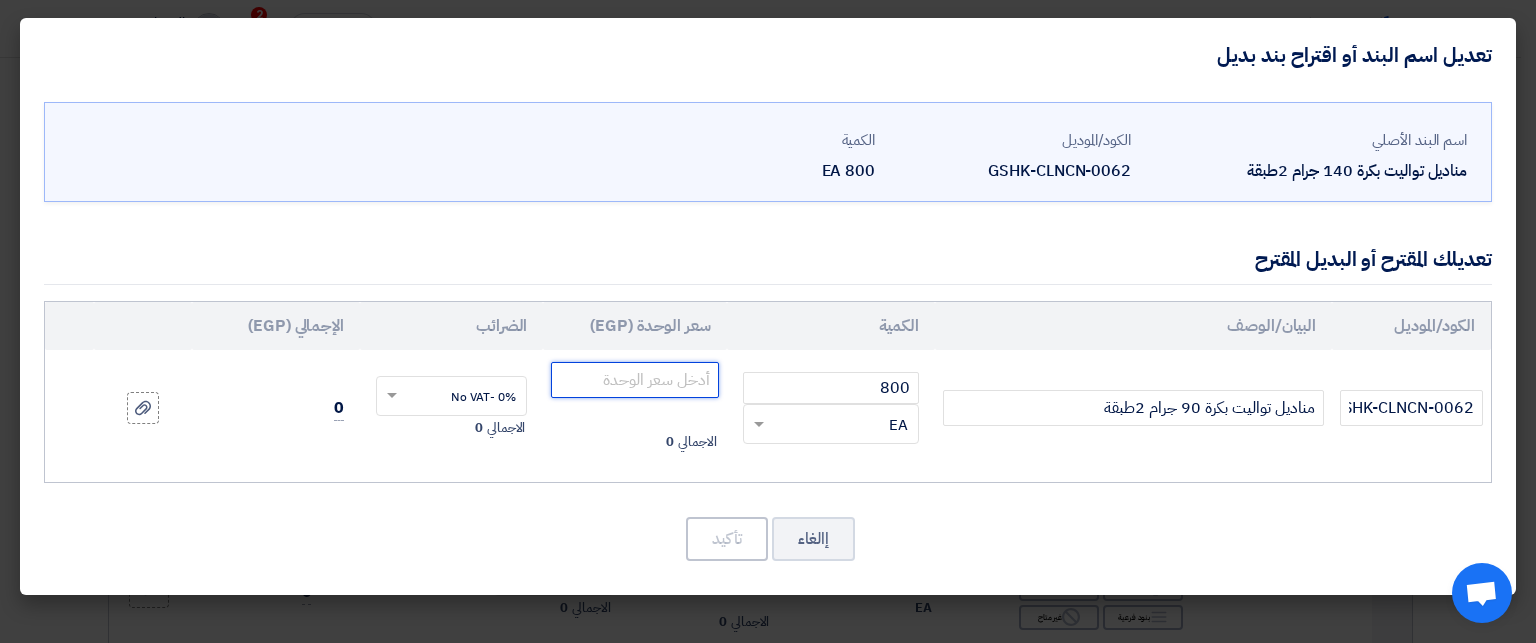 click 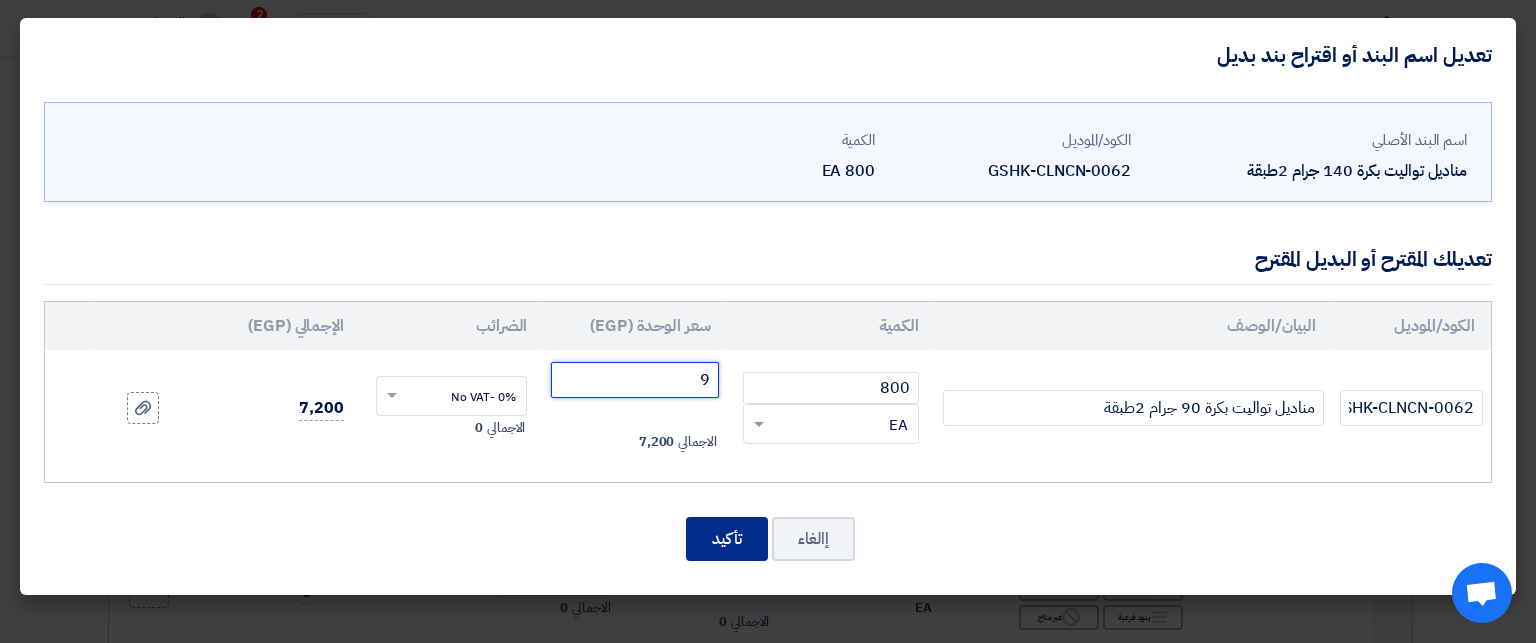 type on "9" 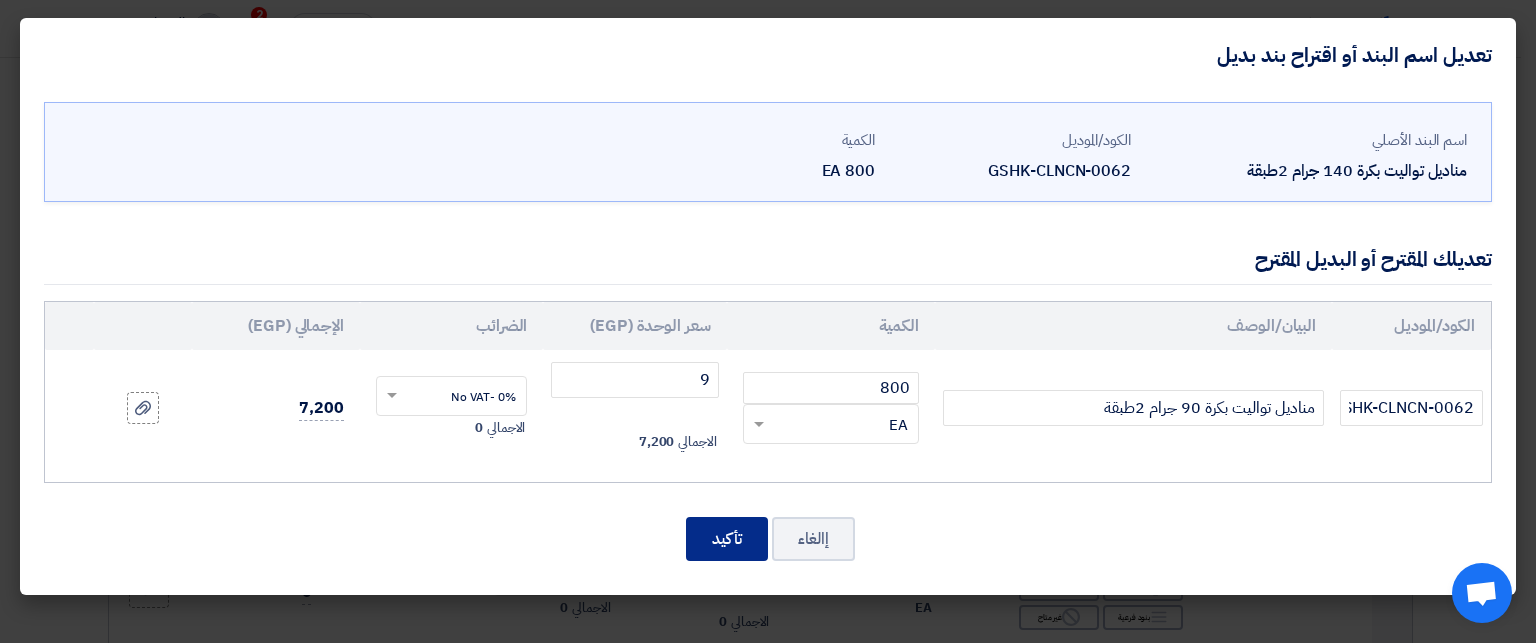 click on "تأكيد" 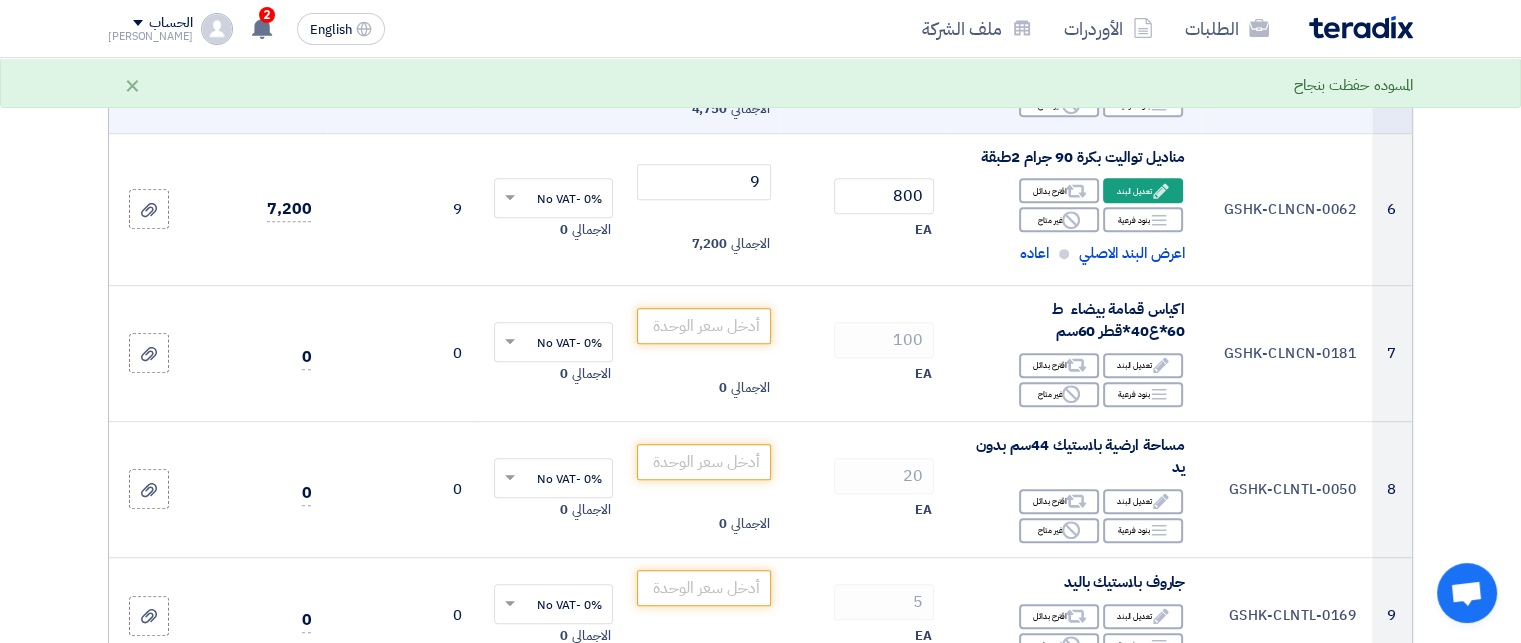 scroll, scrollTop: 874, scrollLeft: 0, axis: vertical 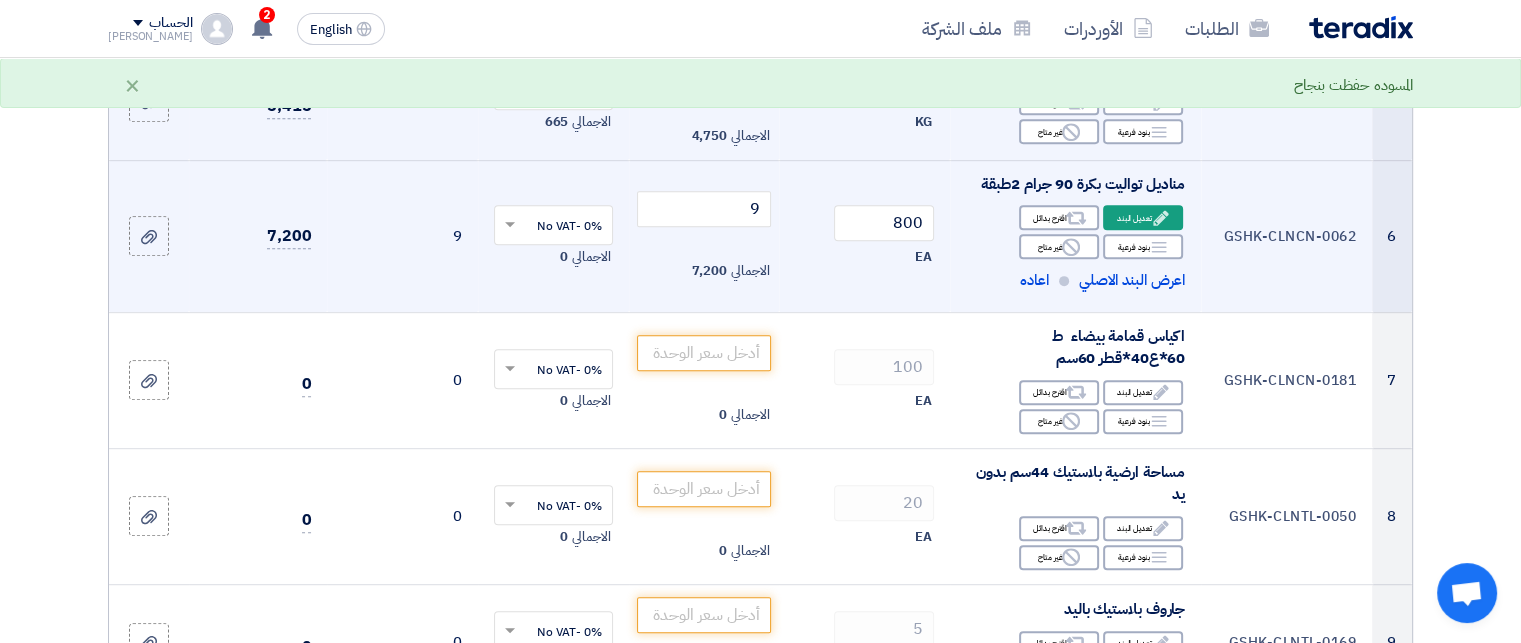 click 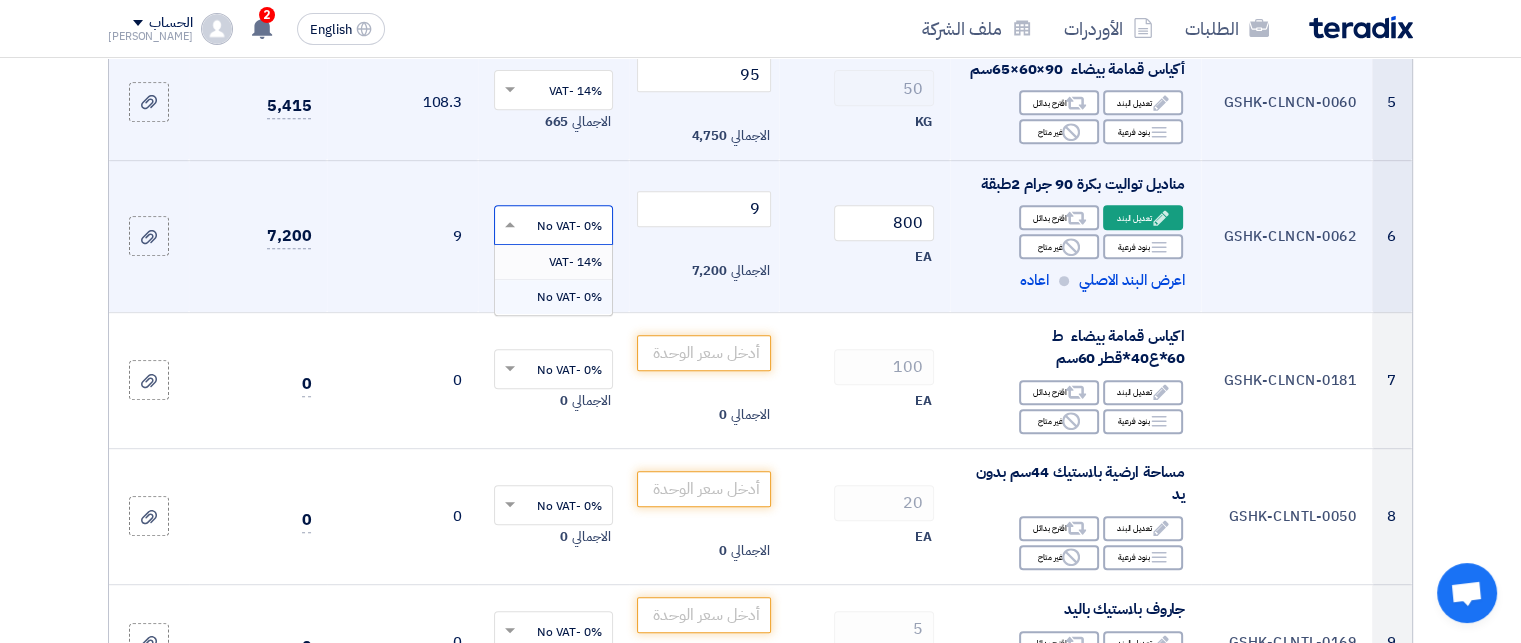 click on "14% -VAT" at bounding box center [575, 262] 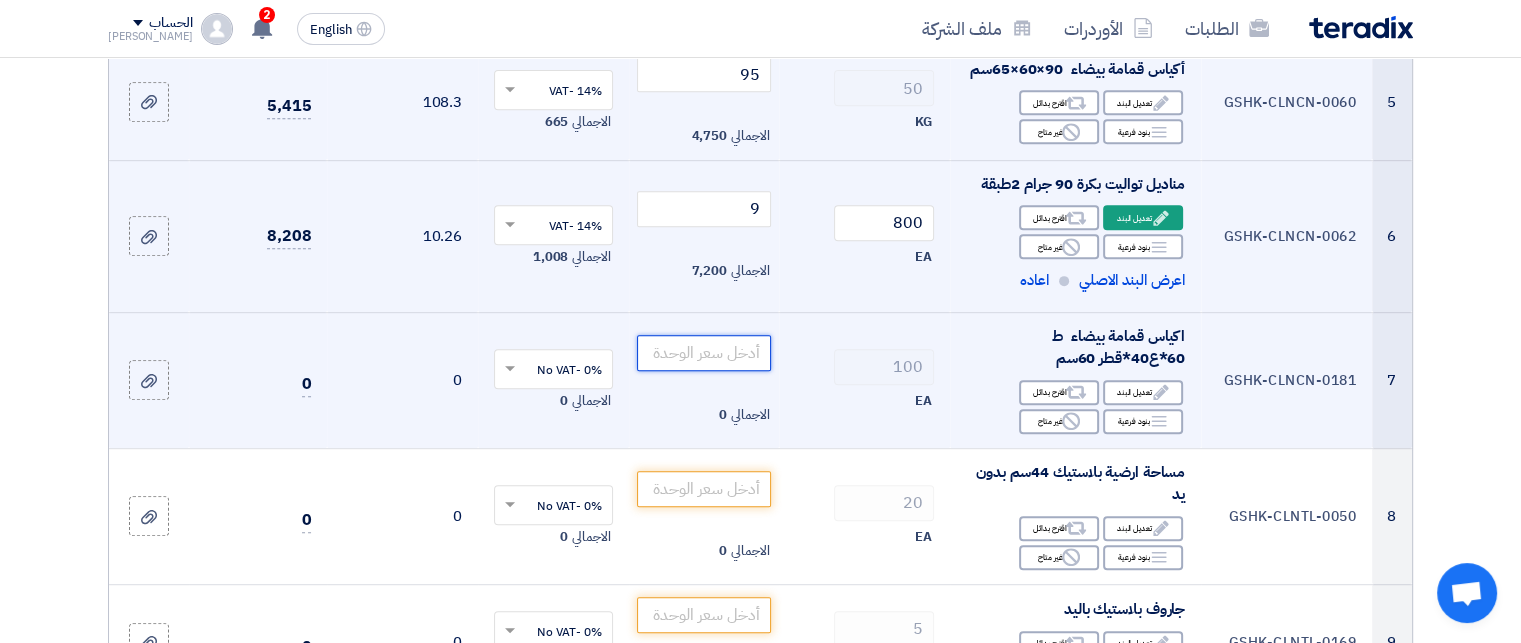click 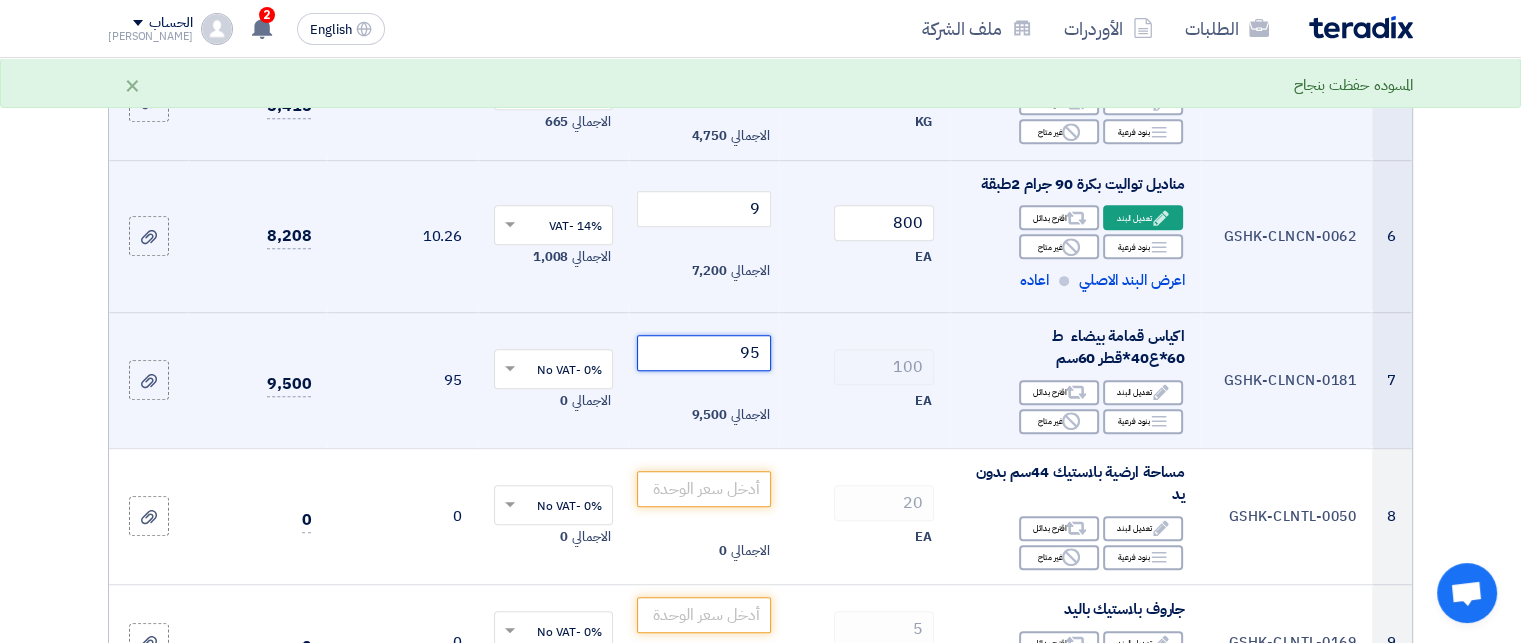 type on "95" 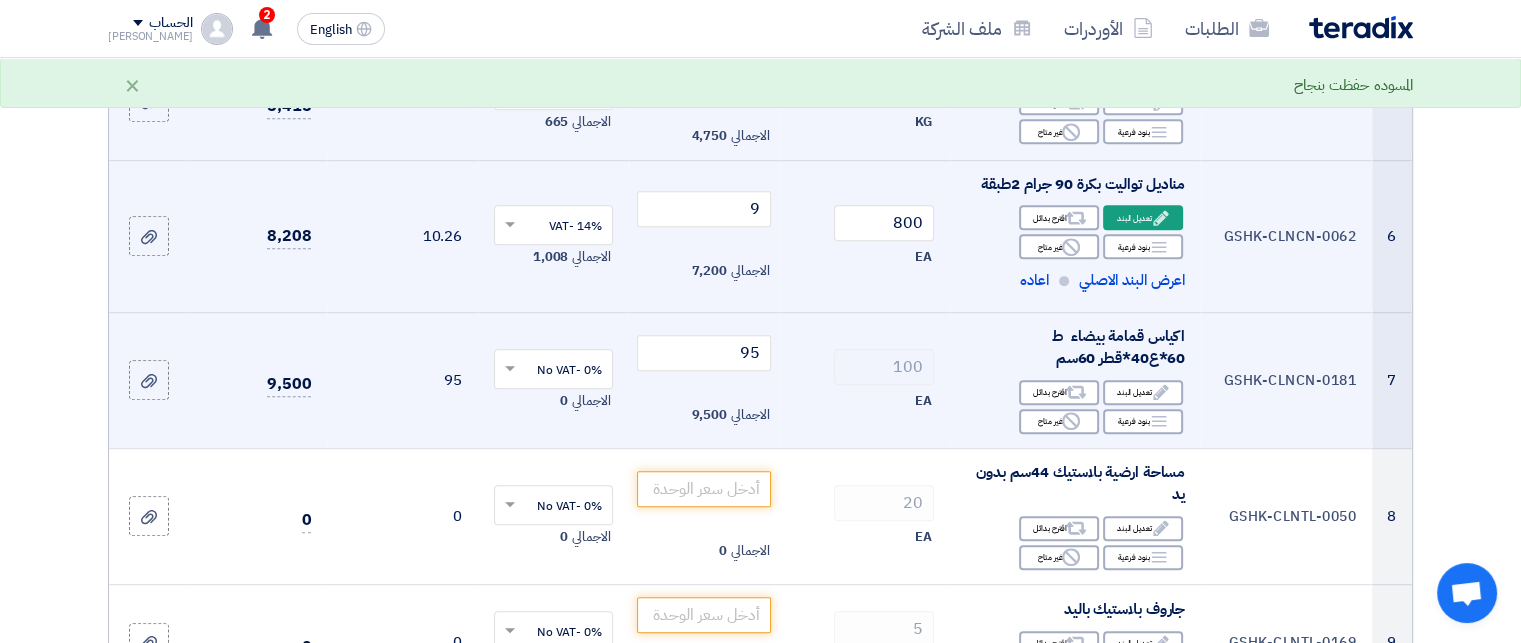 click 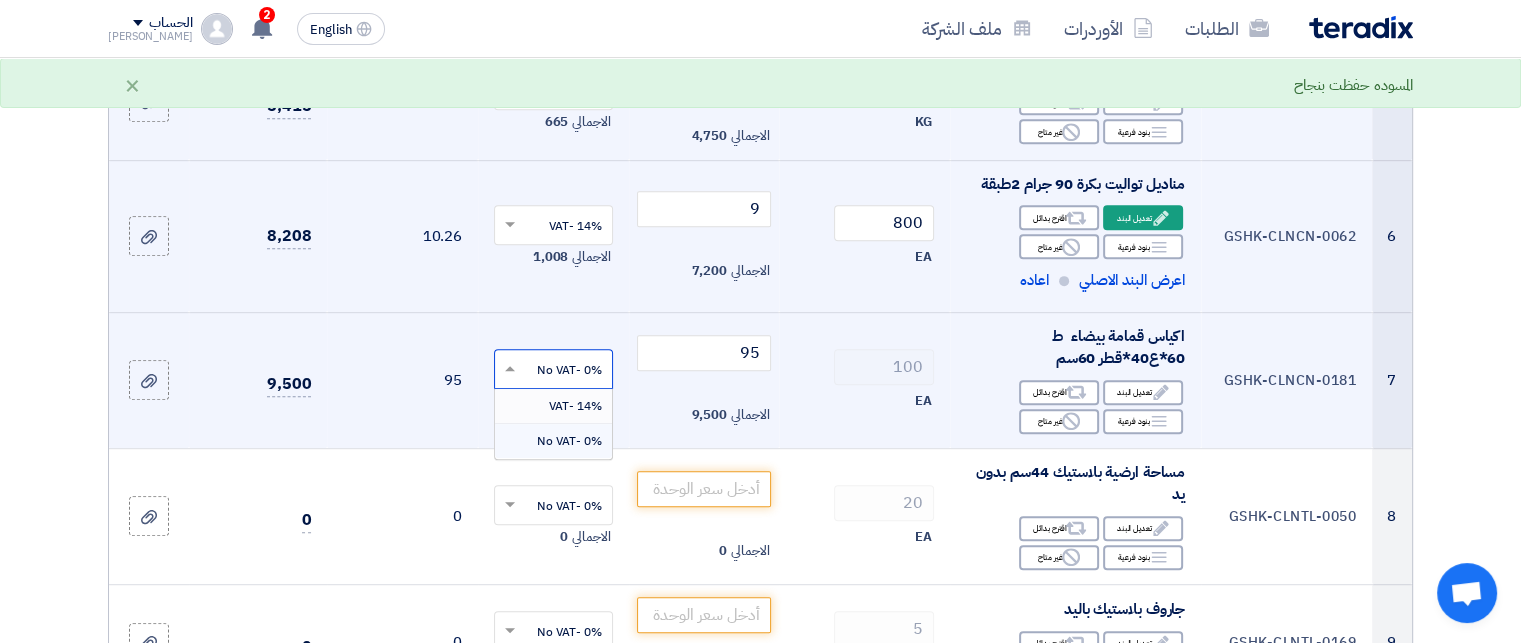 click on "14% -VAT" at bounding box center [575, 406] 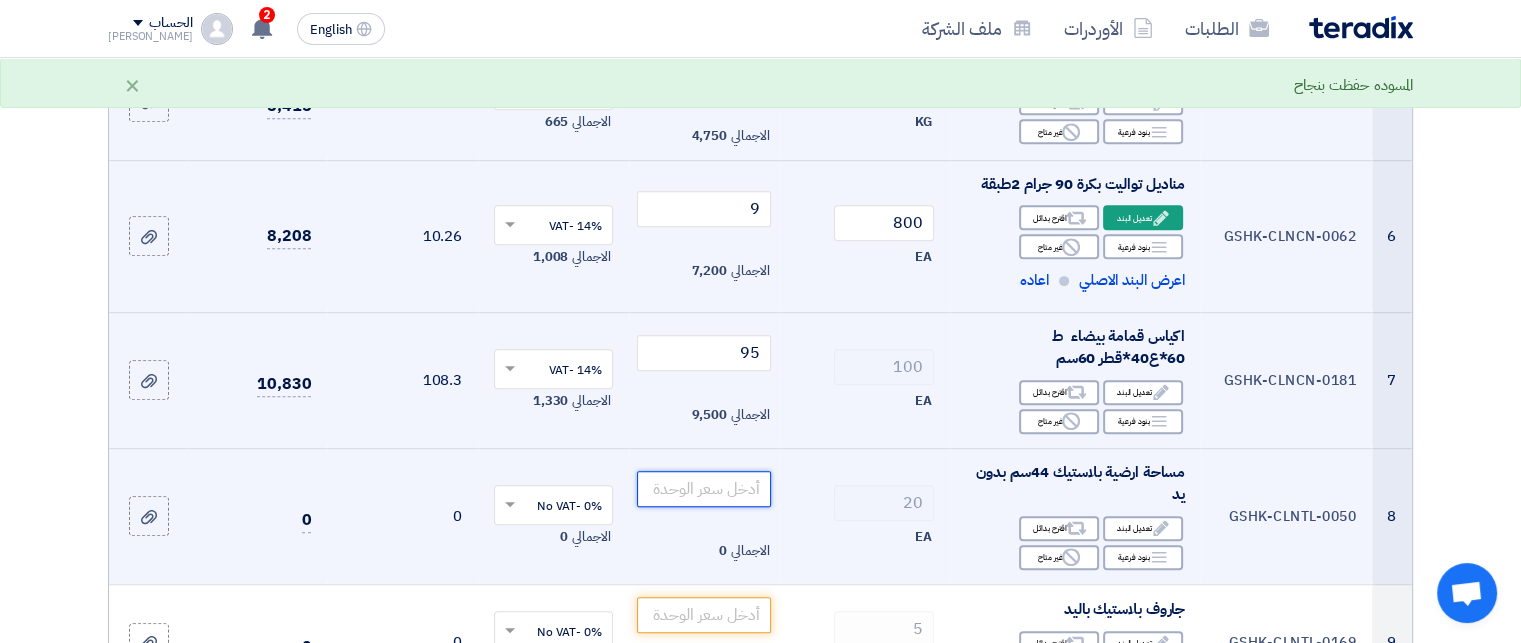 click 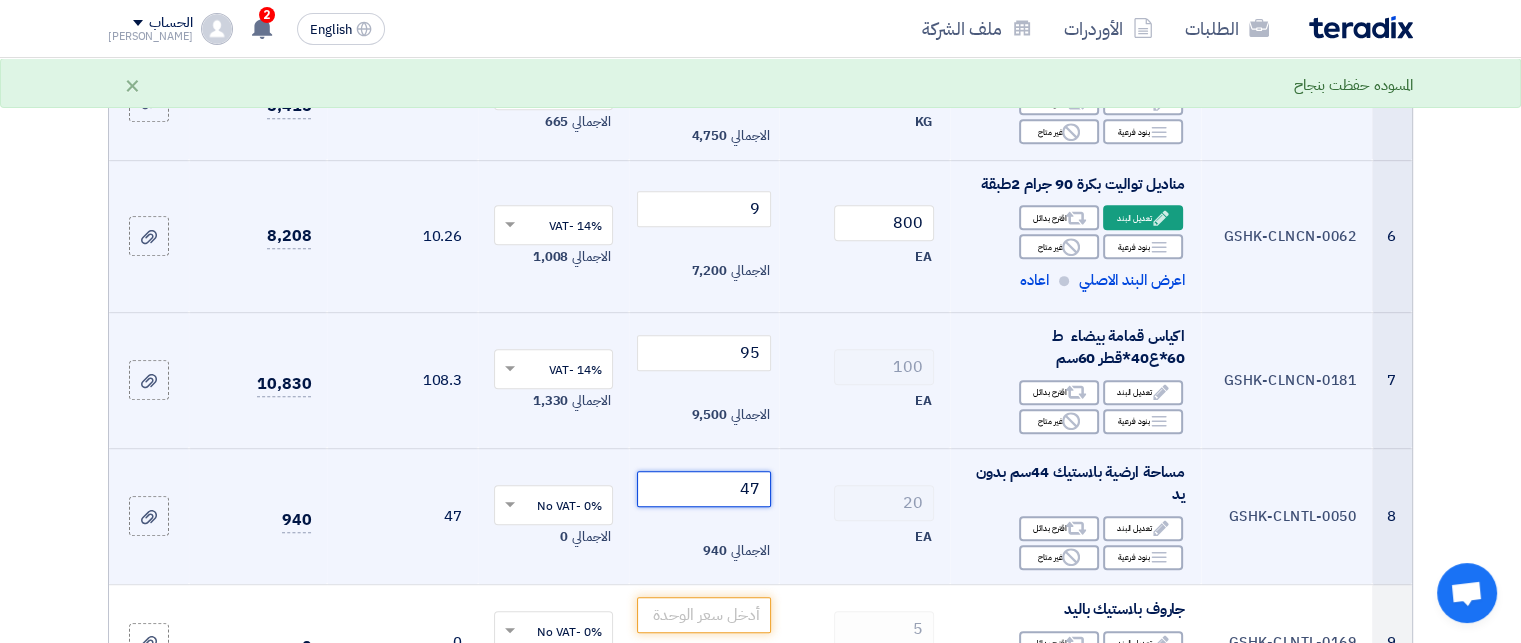 click 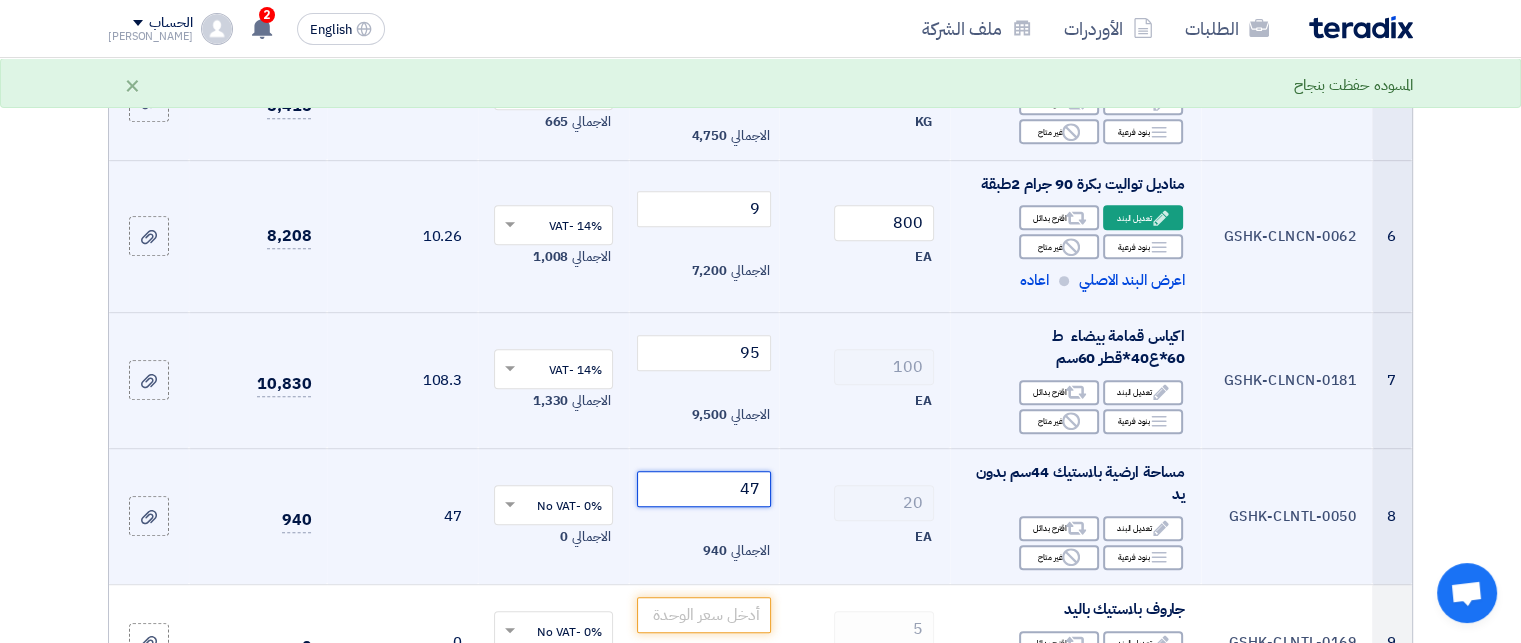 type on "47" 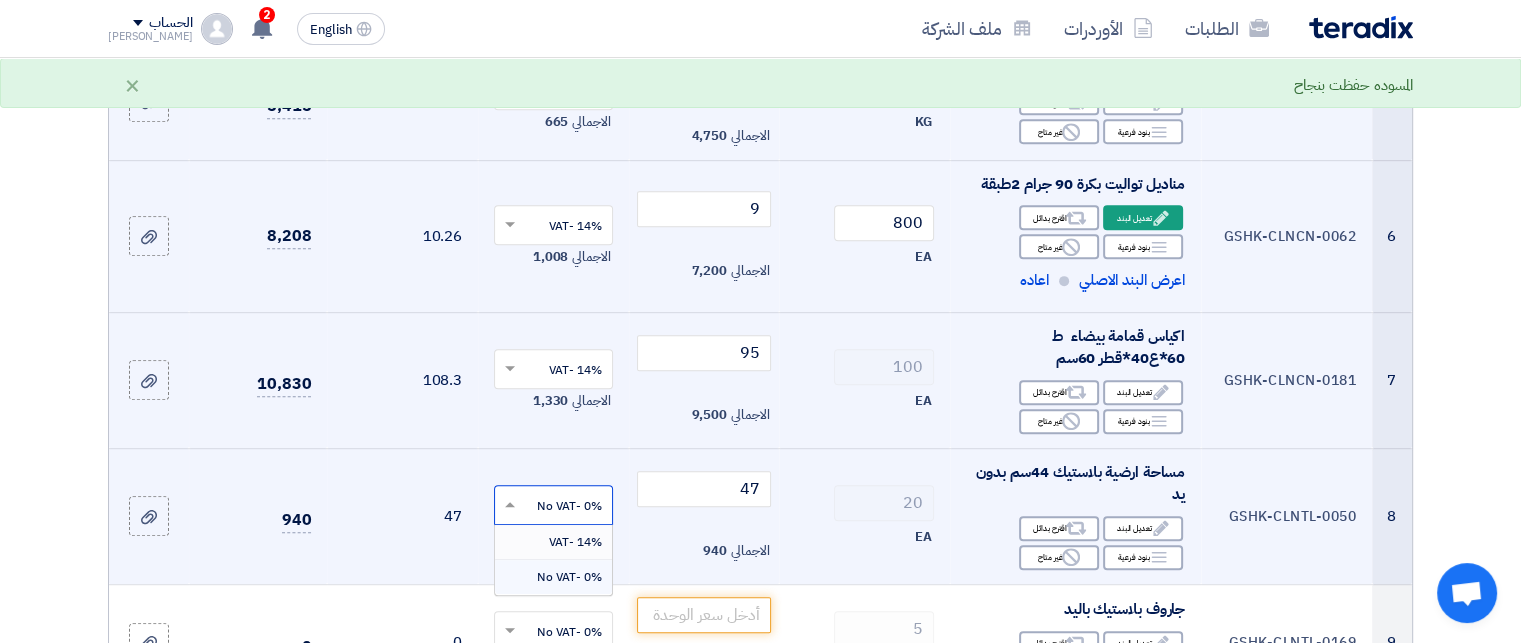 click on "14% -VAT" at bounding box center (575, 542) 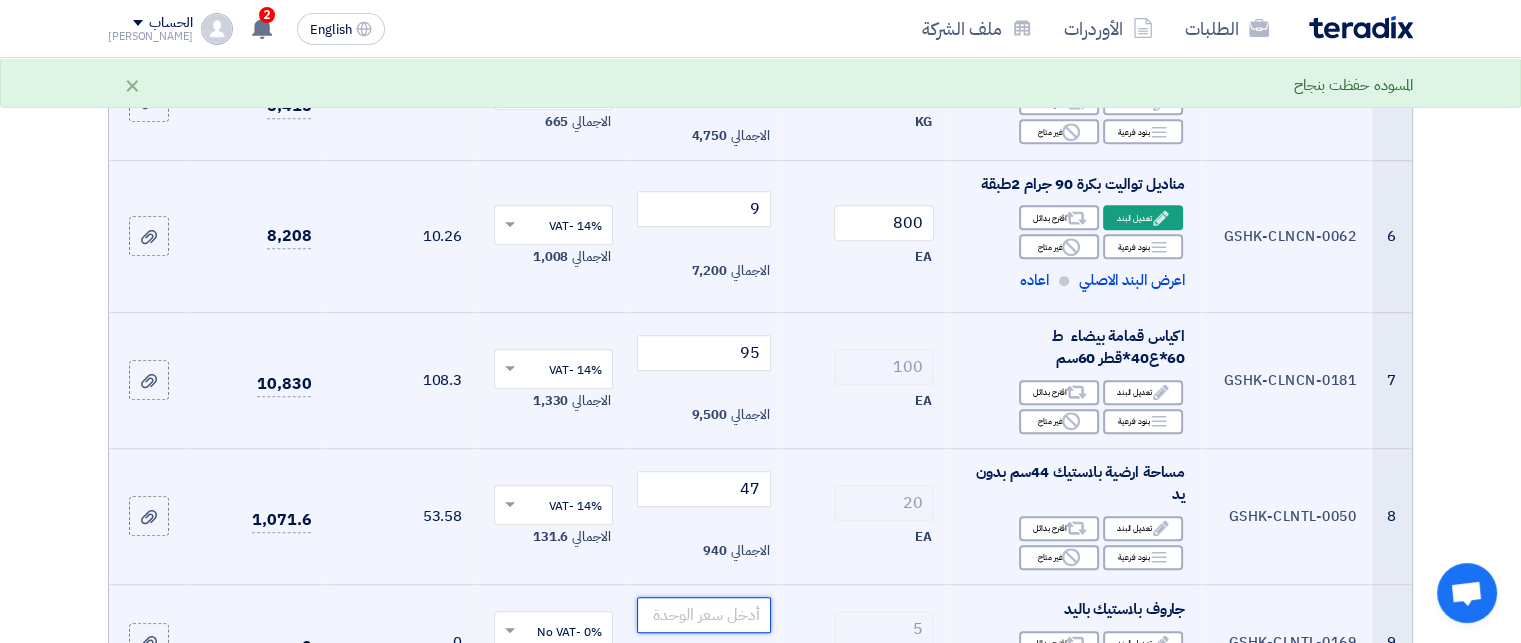 click 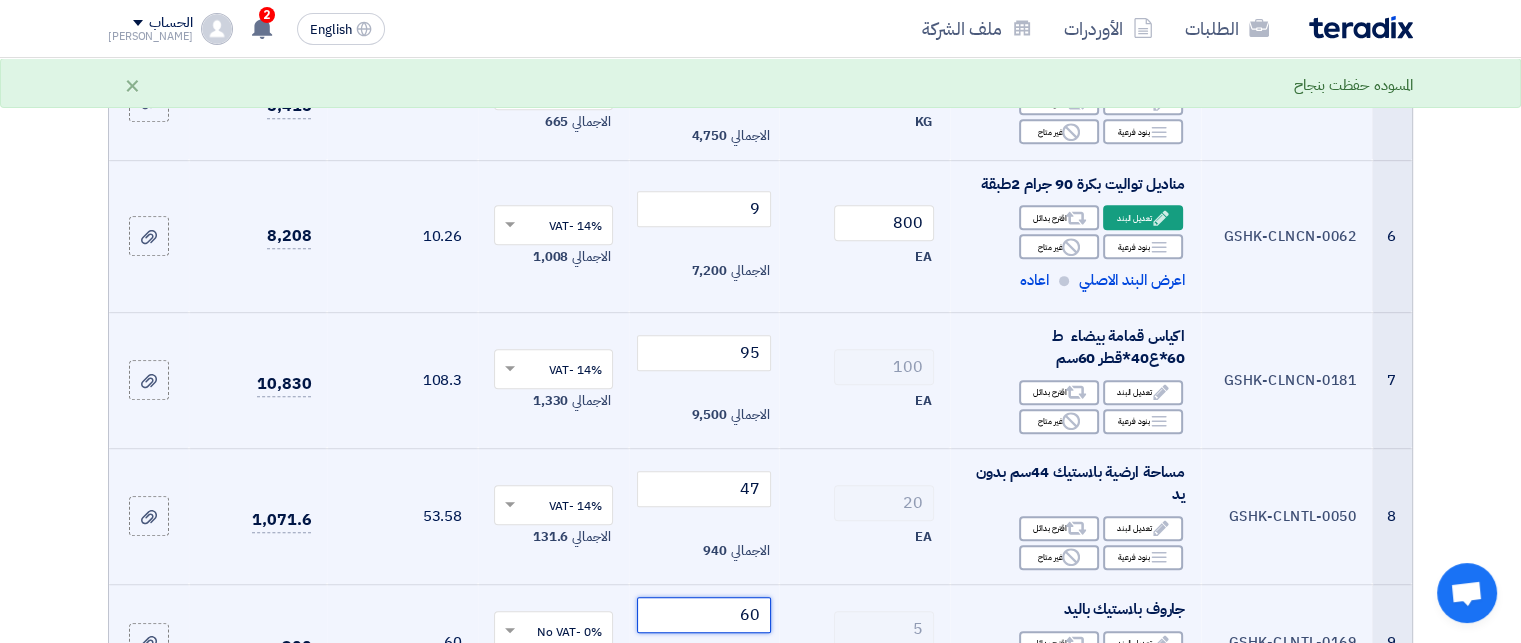 click 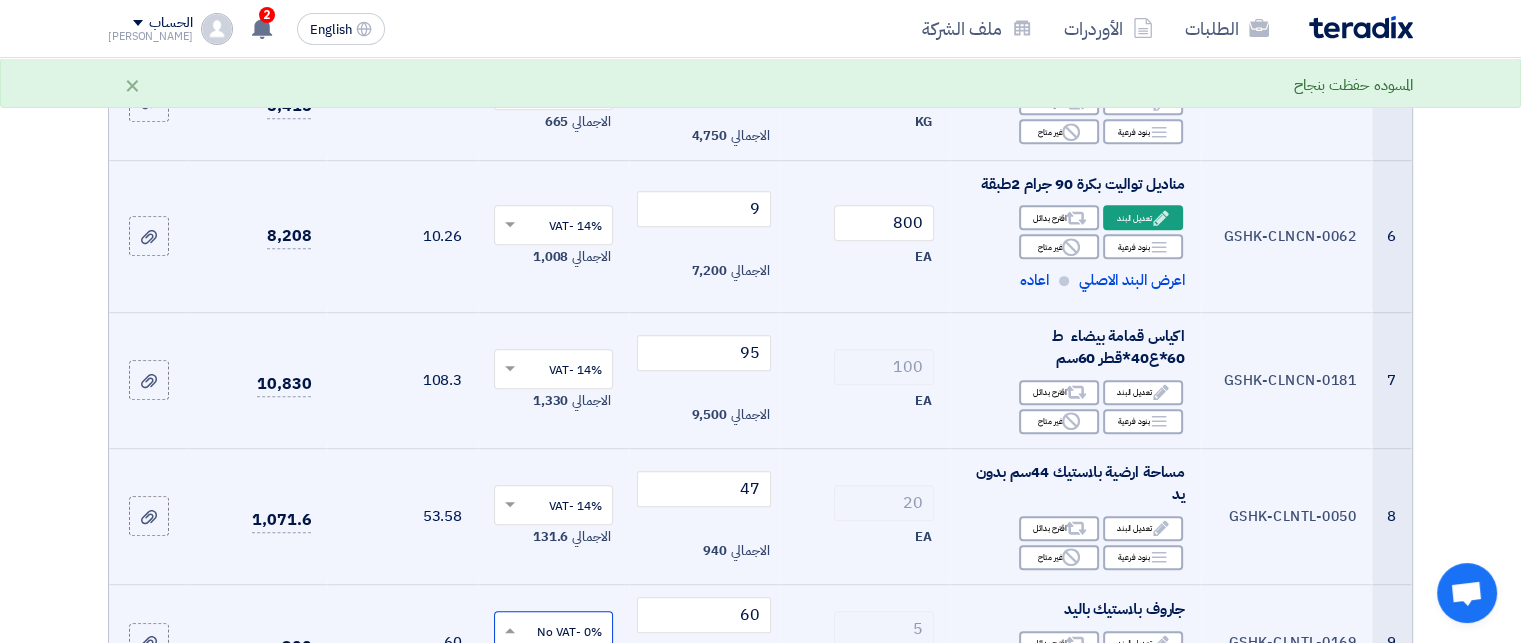 scroll, scrollTop: 878, scrollLeft: 0, axis: vertical 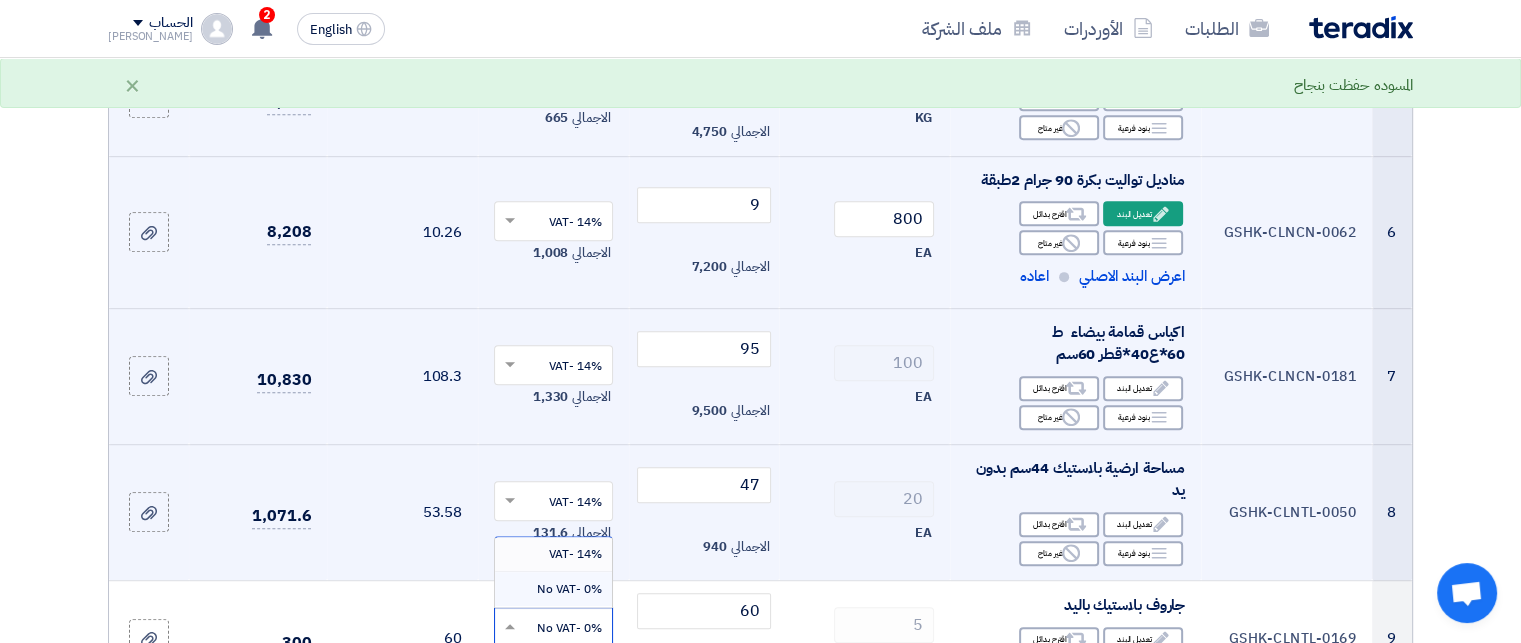click on "14% -VAT" at bounding box center [575, 554] 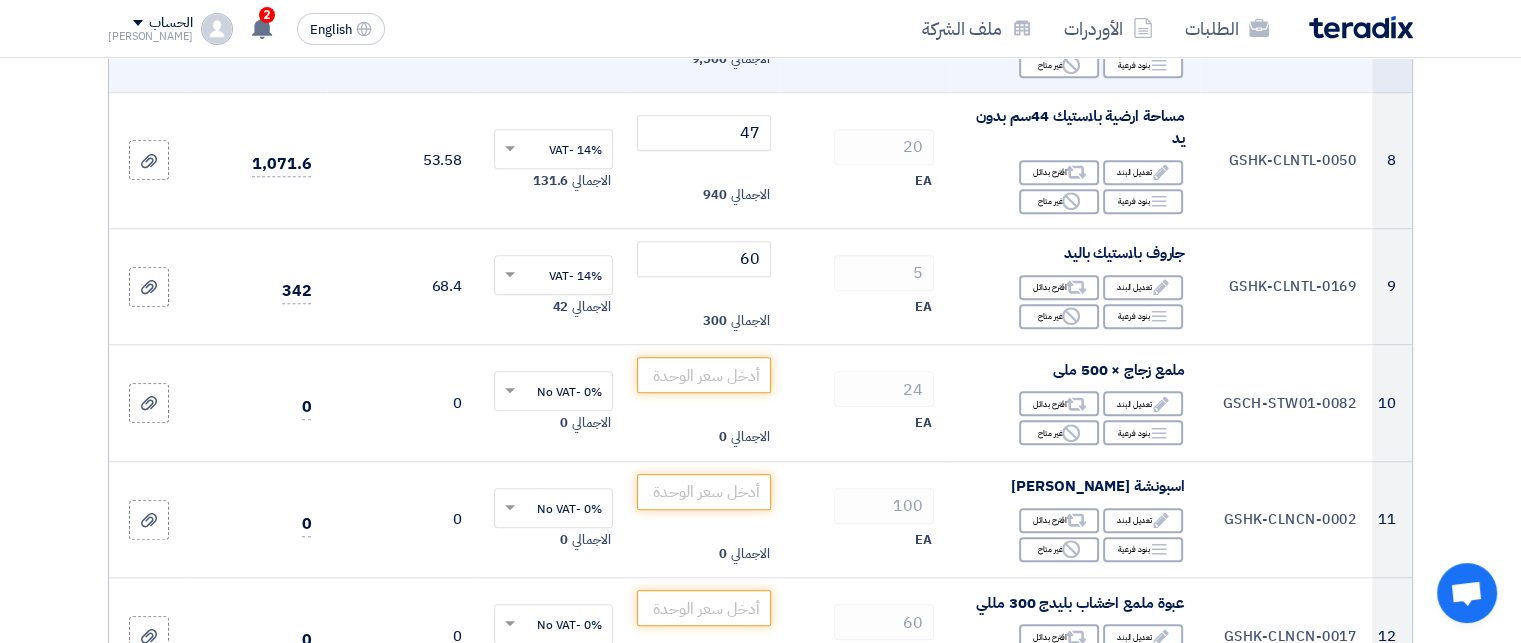 scroll, scrollTop: 1257, scrollLeft: 0, axis: vertical 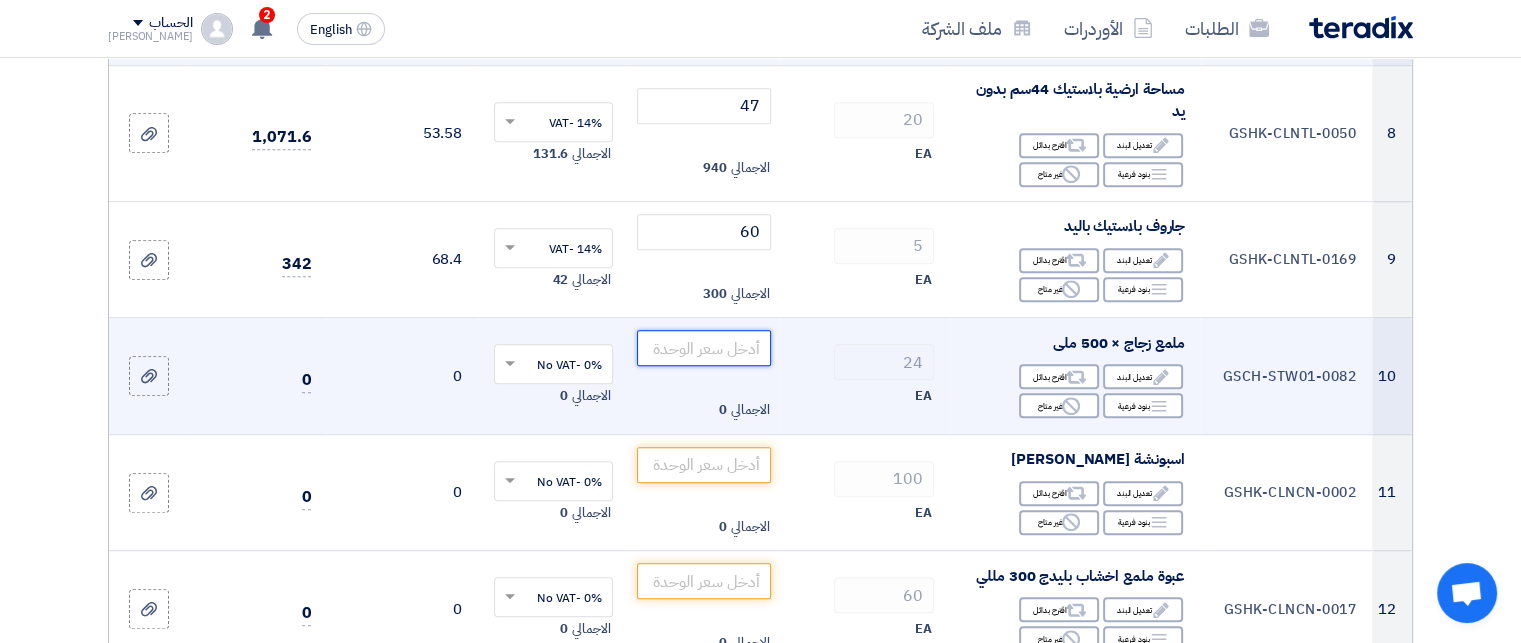 click 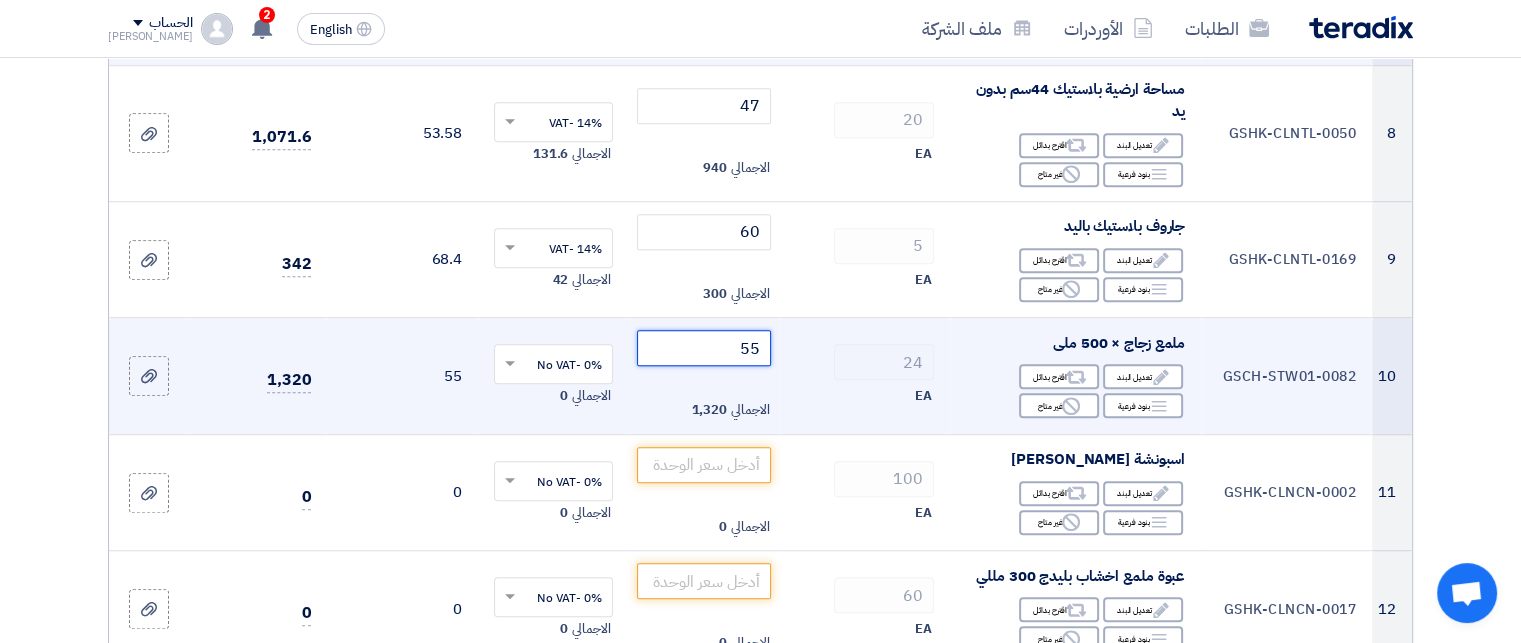 click 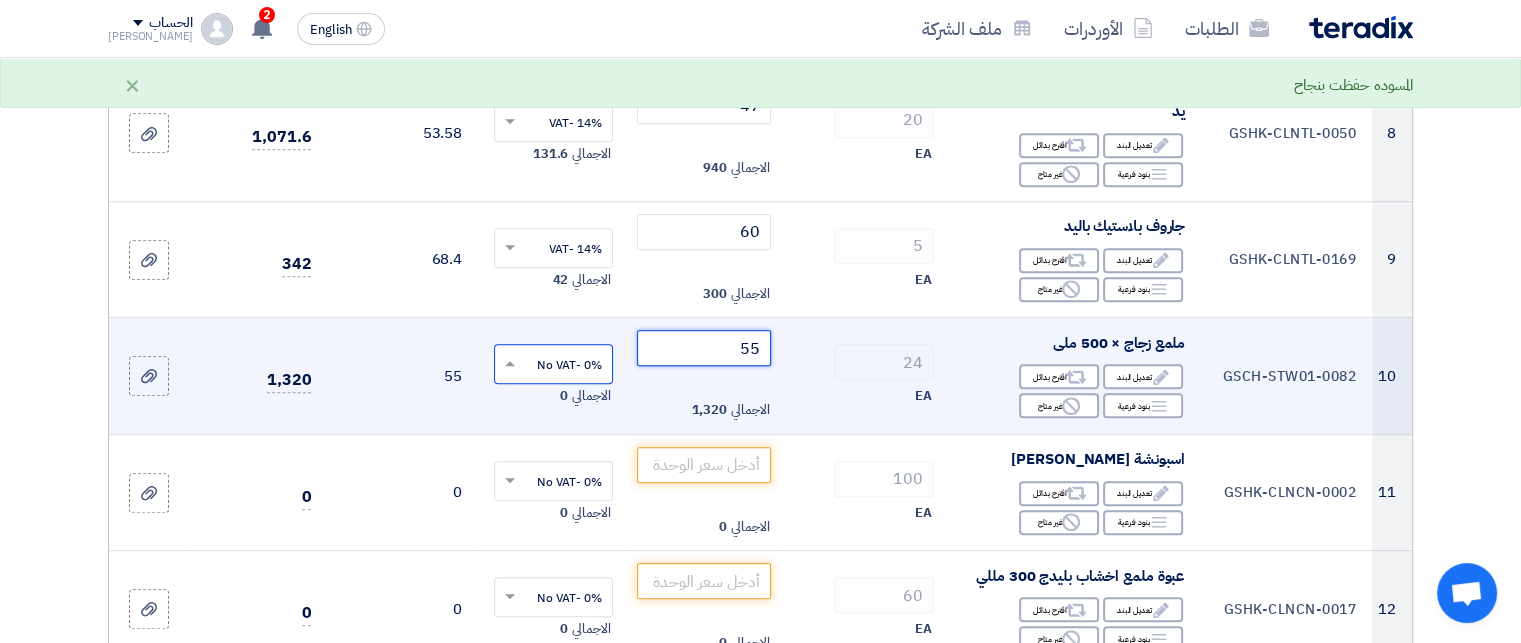 type on "55" 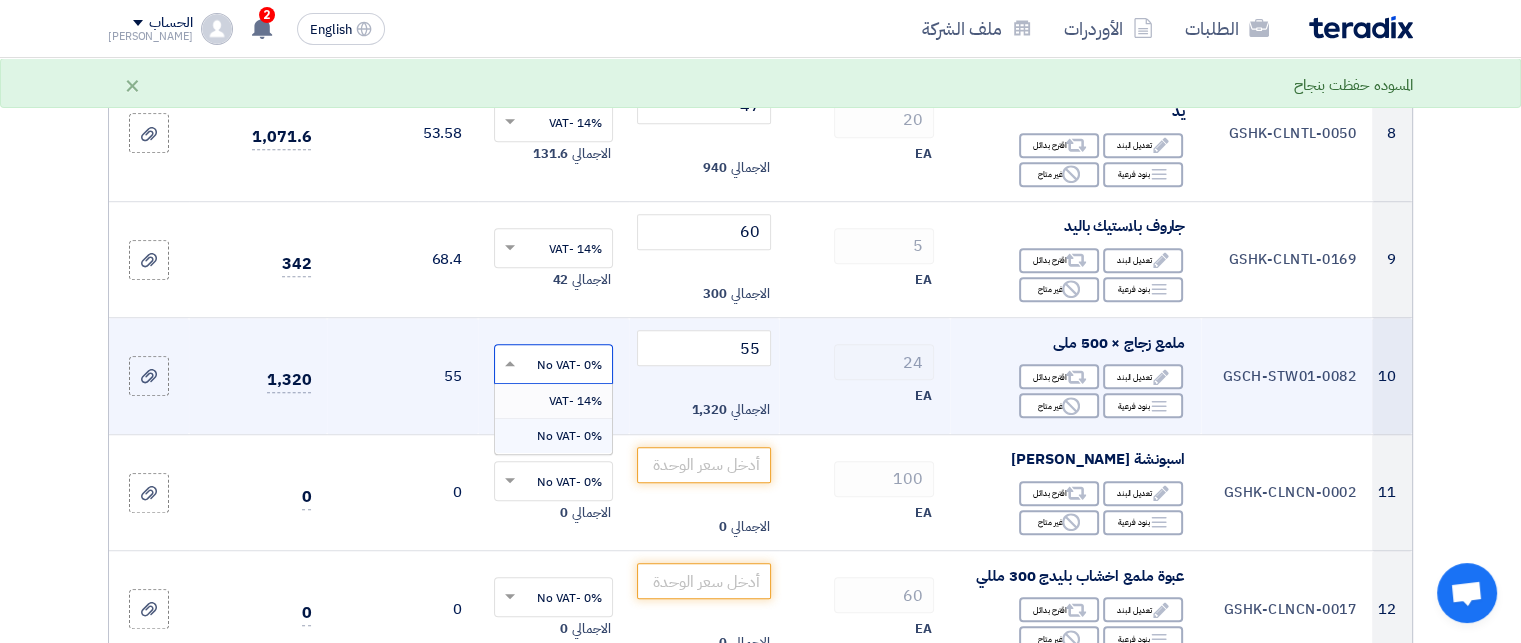 click on "14% -VAT" at bounding box center [575, 401] 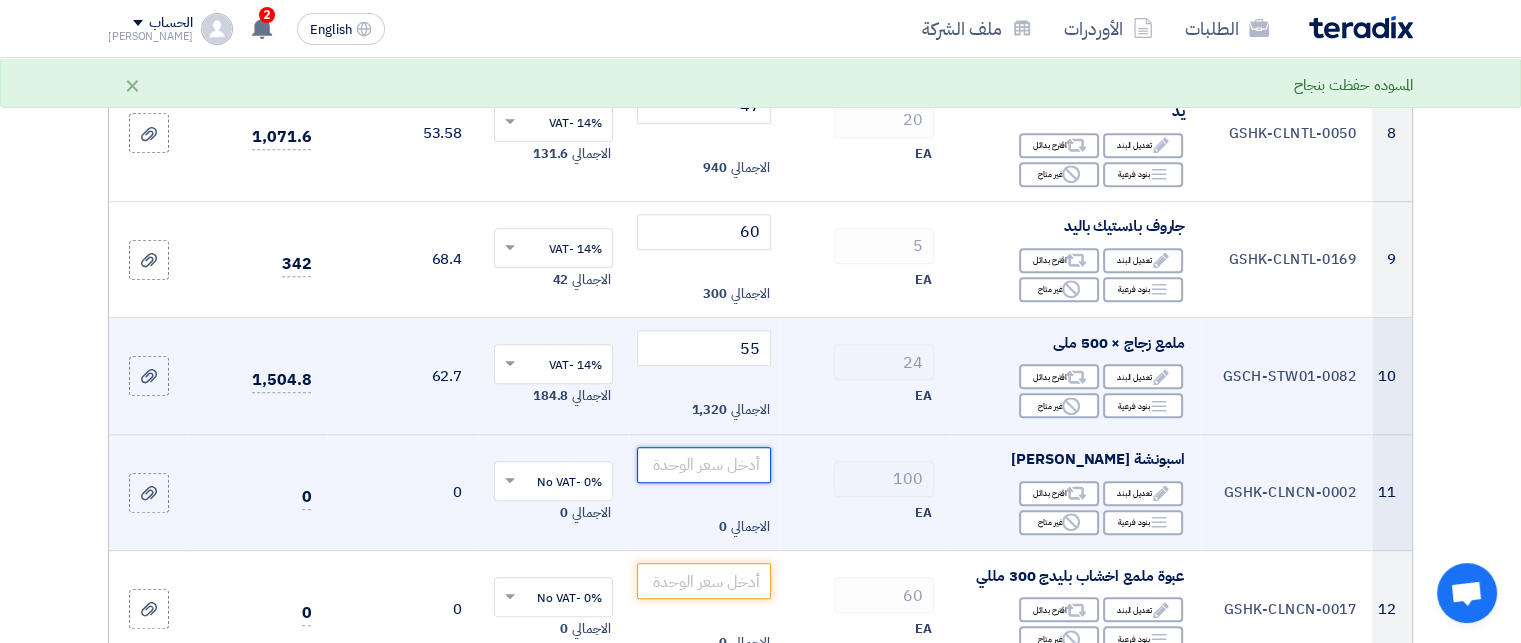 click 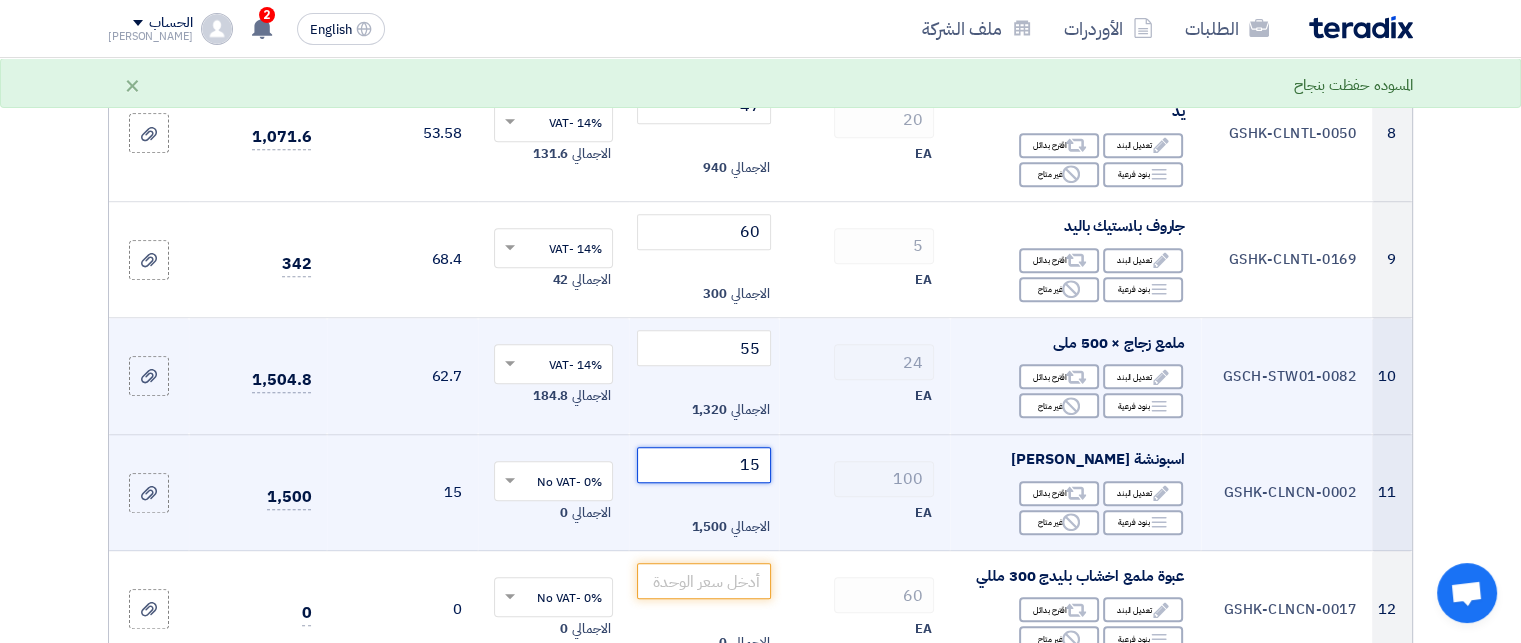 click 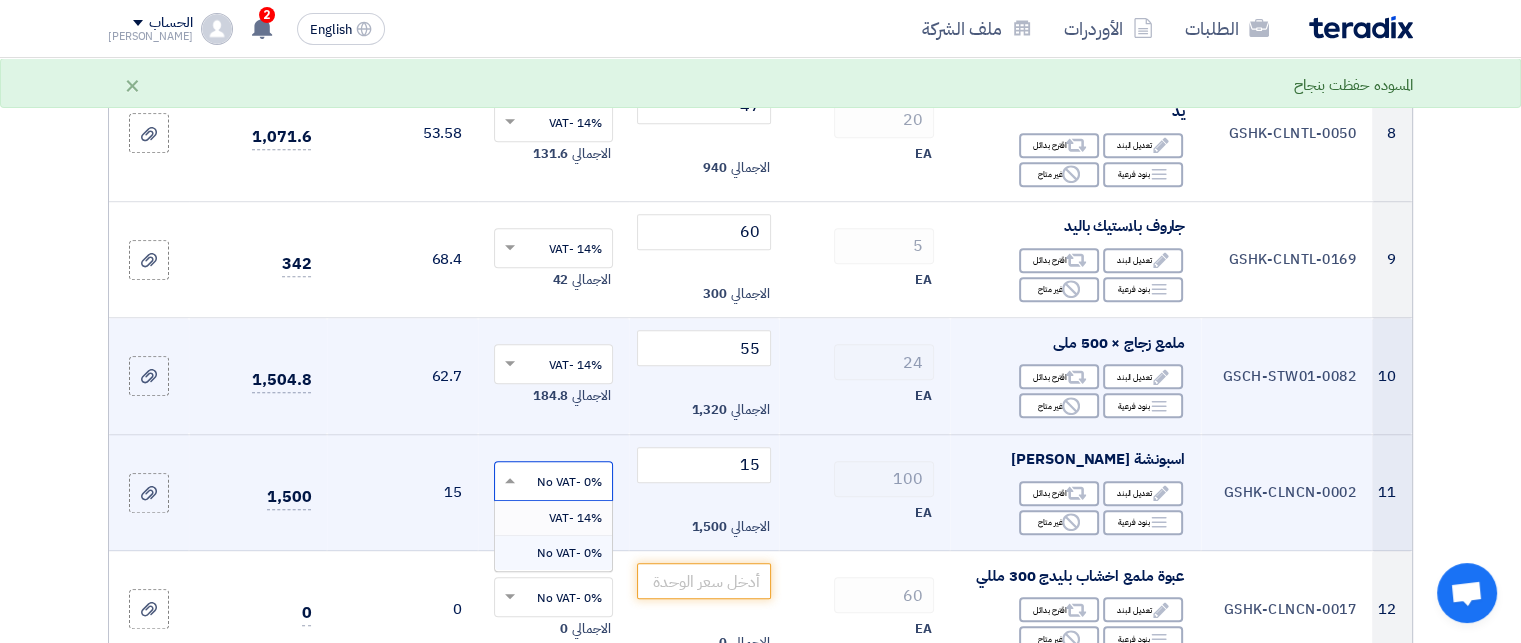 click on "14% -VAT" at bounding box center [575, 518] 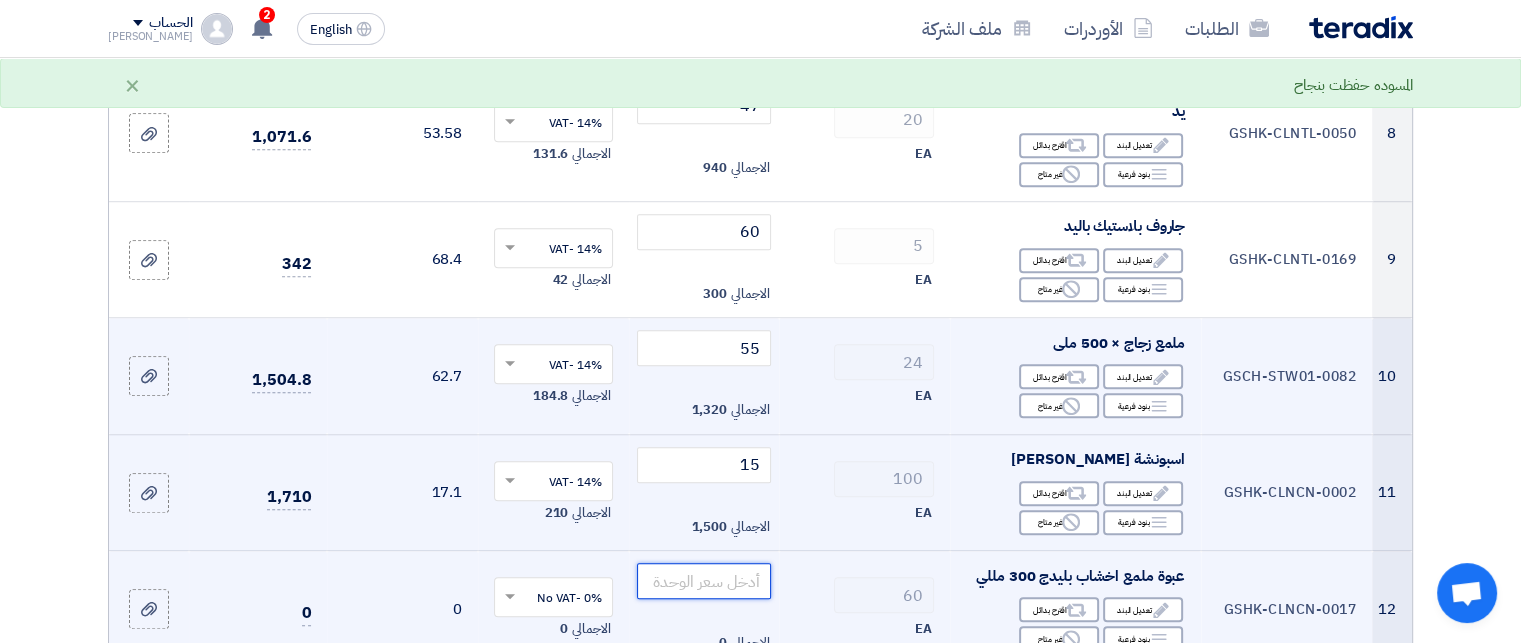 click 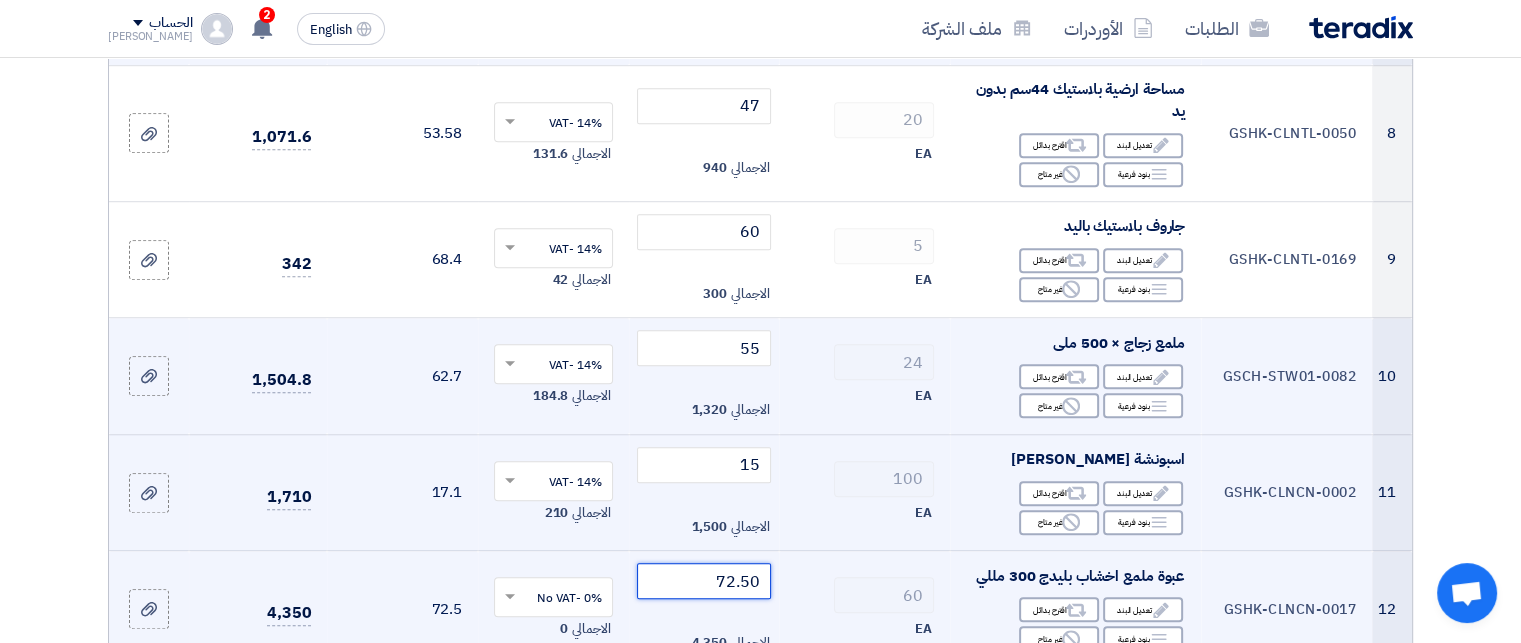 click 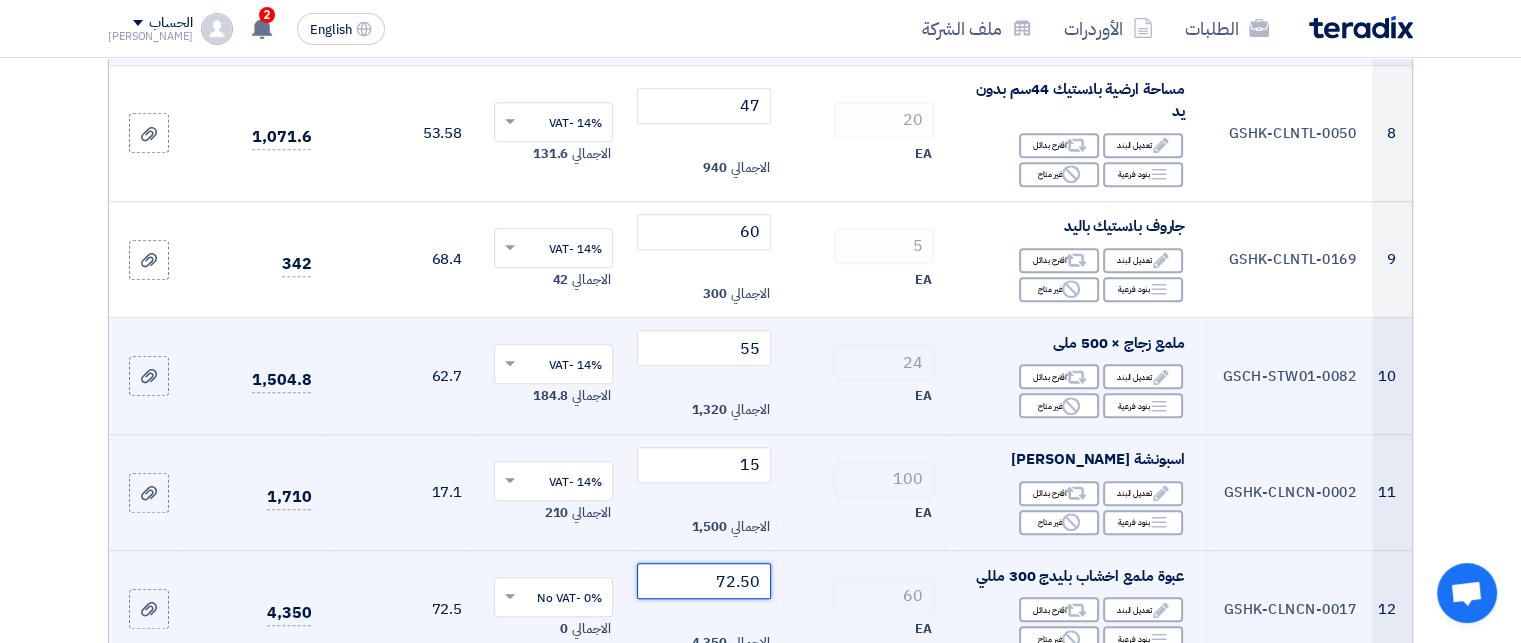type on "72.50" 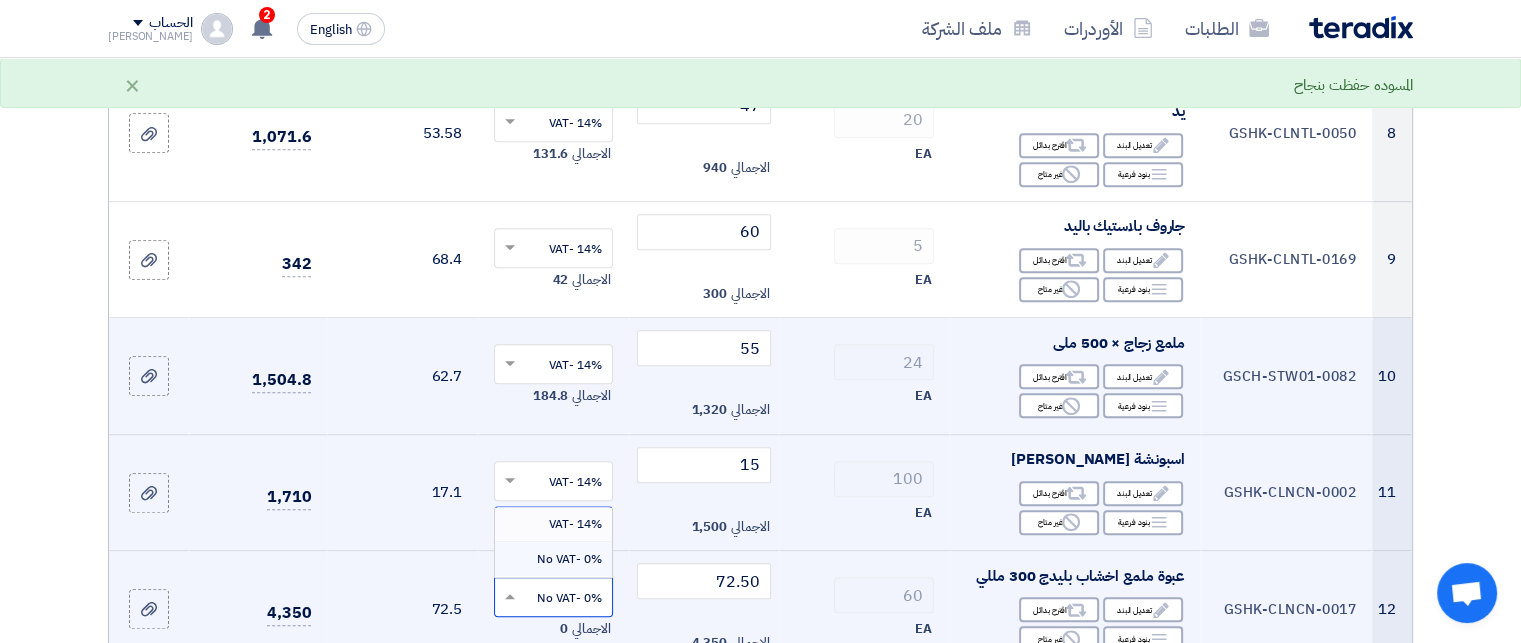 click on "14% -VAT" at bounding box center (575, 524) 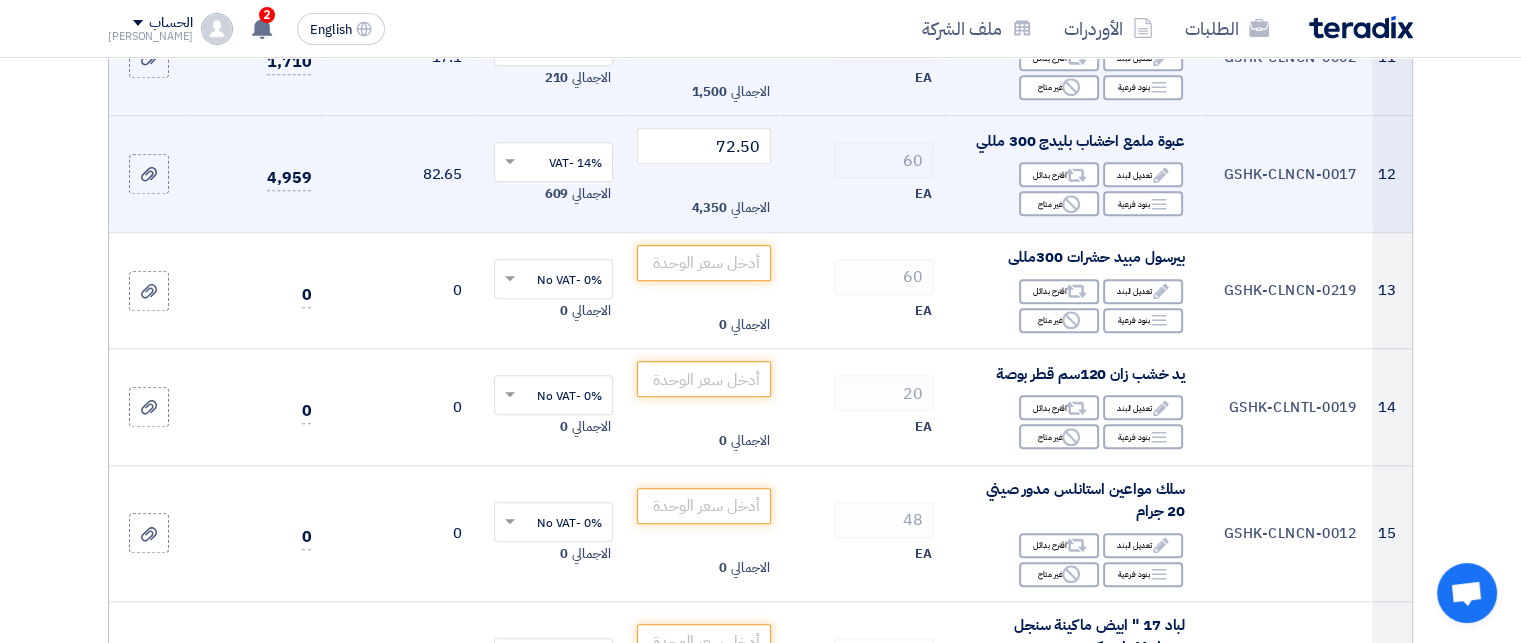 scroll, scrollTop: 1725, scrollLeft: 0, axis: vertical 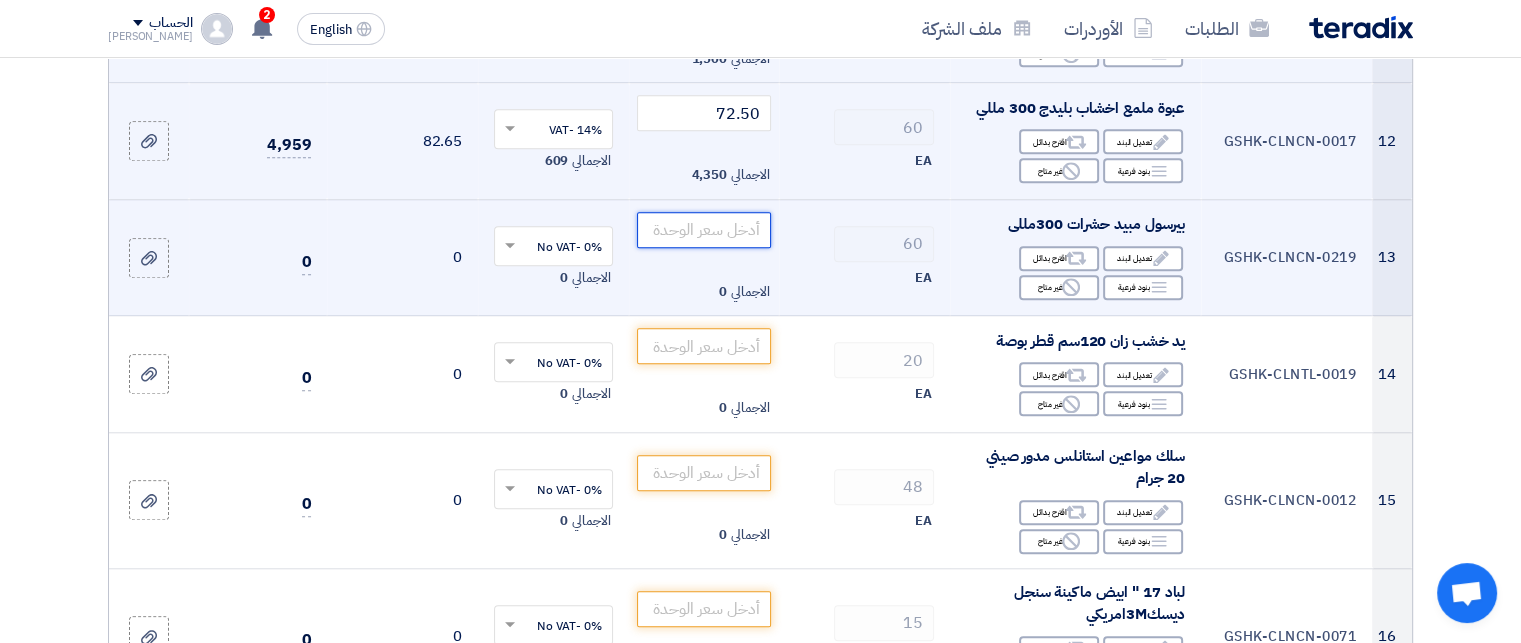 click 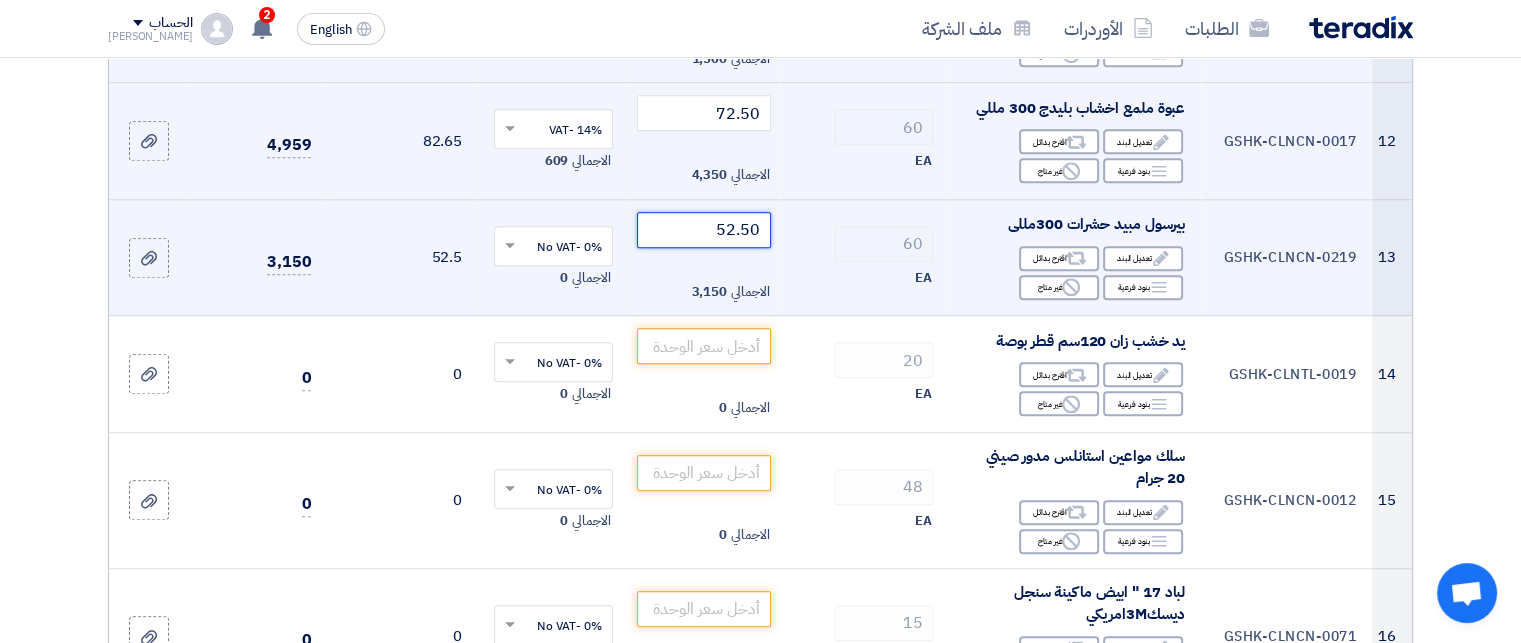click 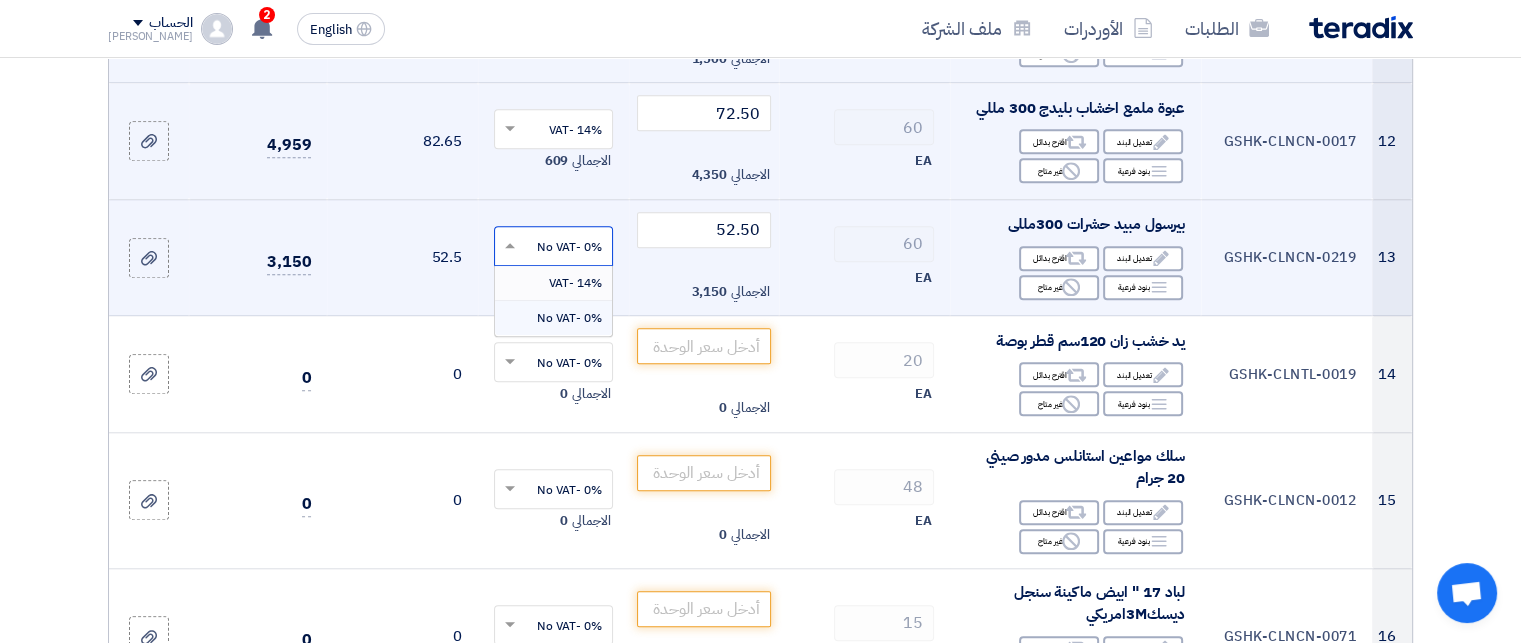 click on "14% -VAT" at bounding box center [575, 283] 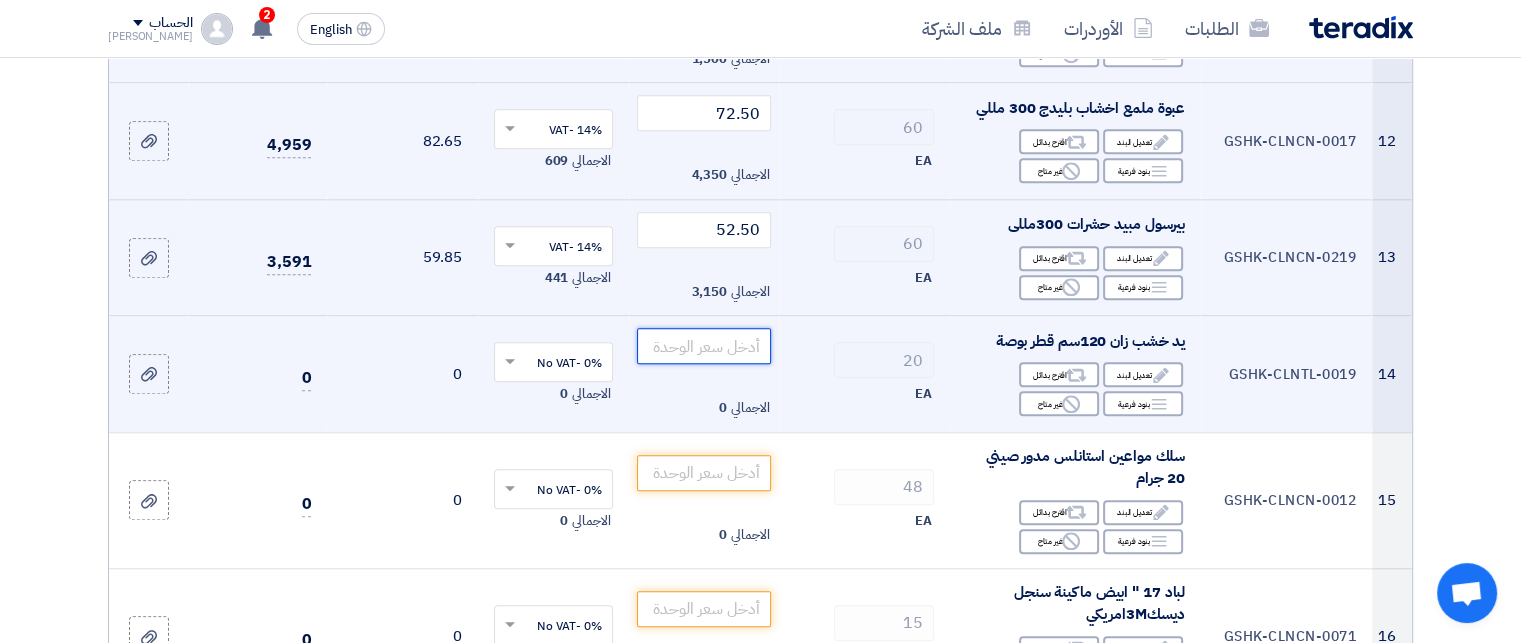 click 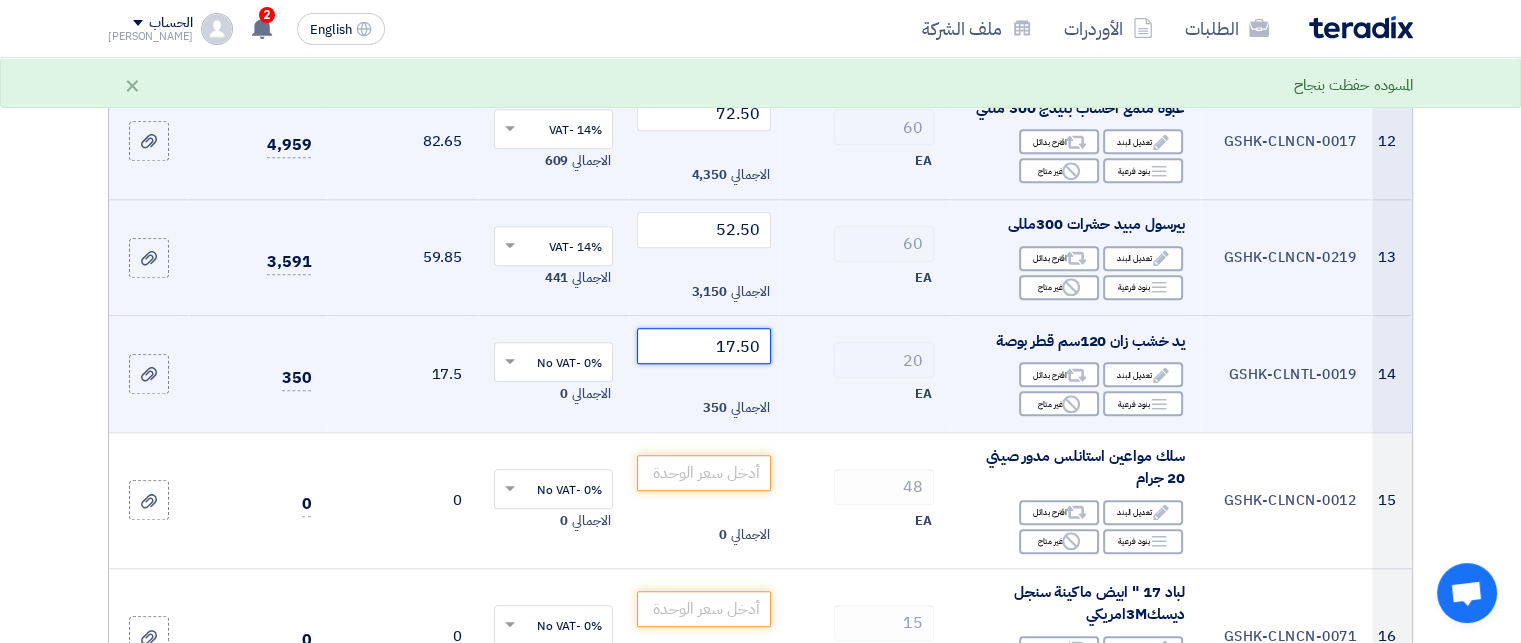click 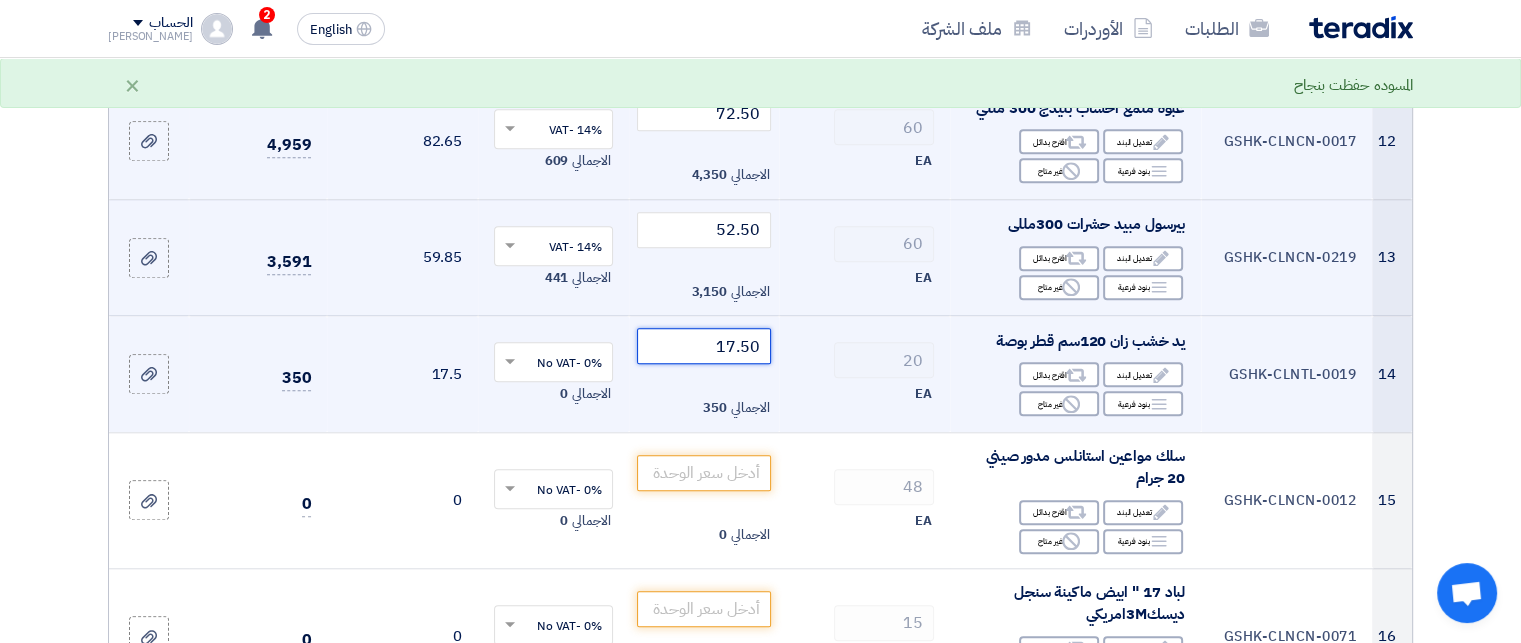 type on "17.50" 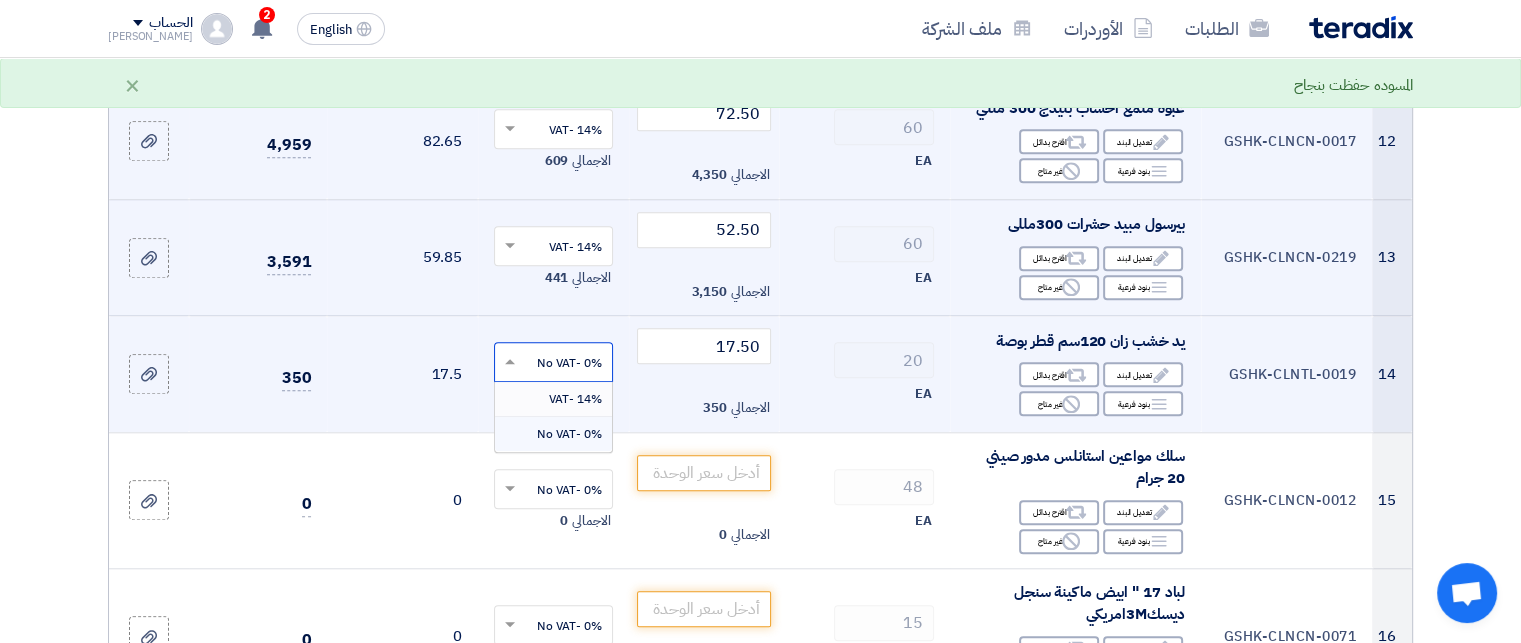click on "14% -VAT" at bounding box center [575, 399] 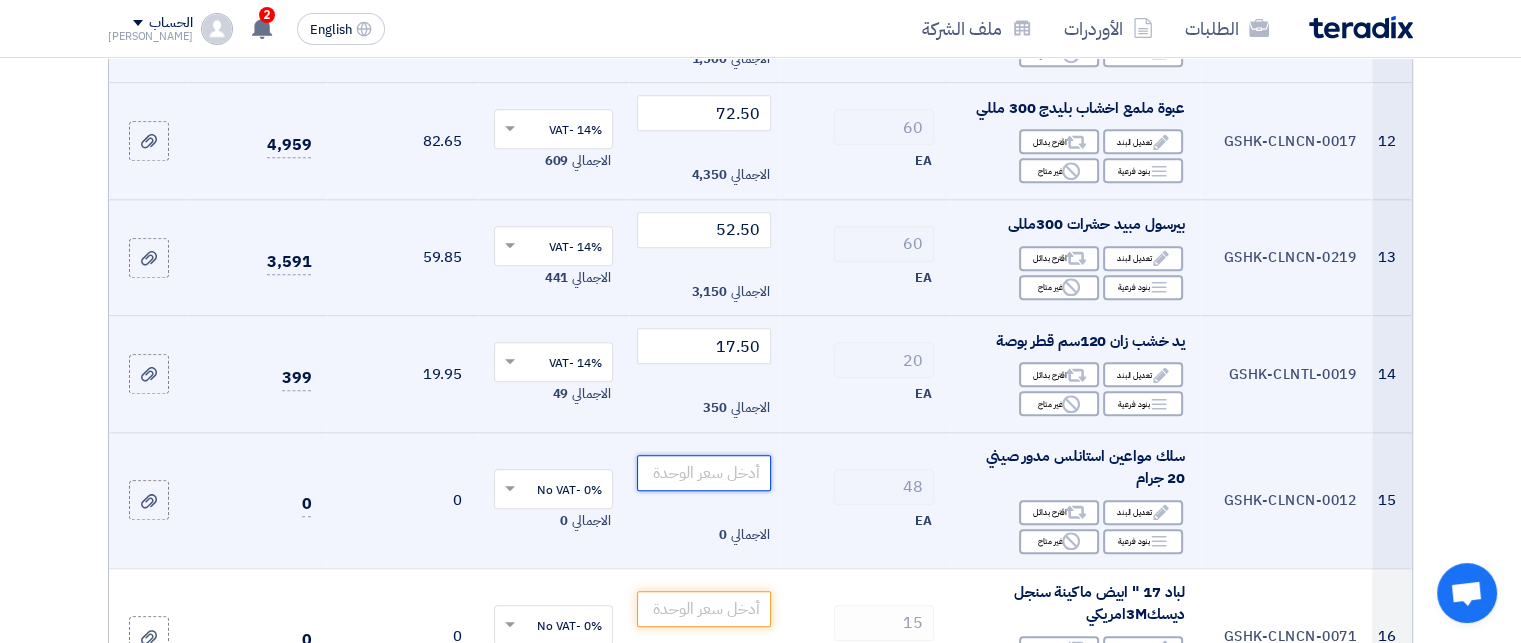 click 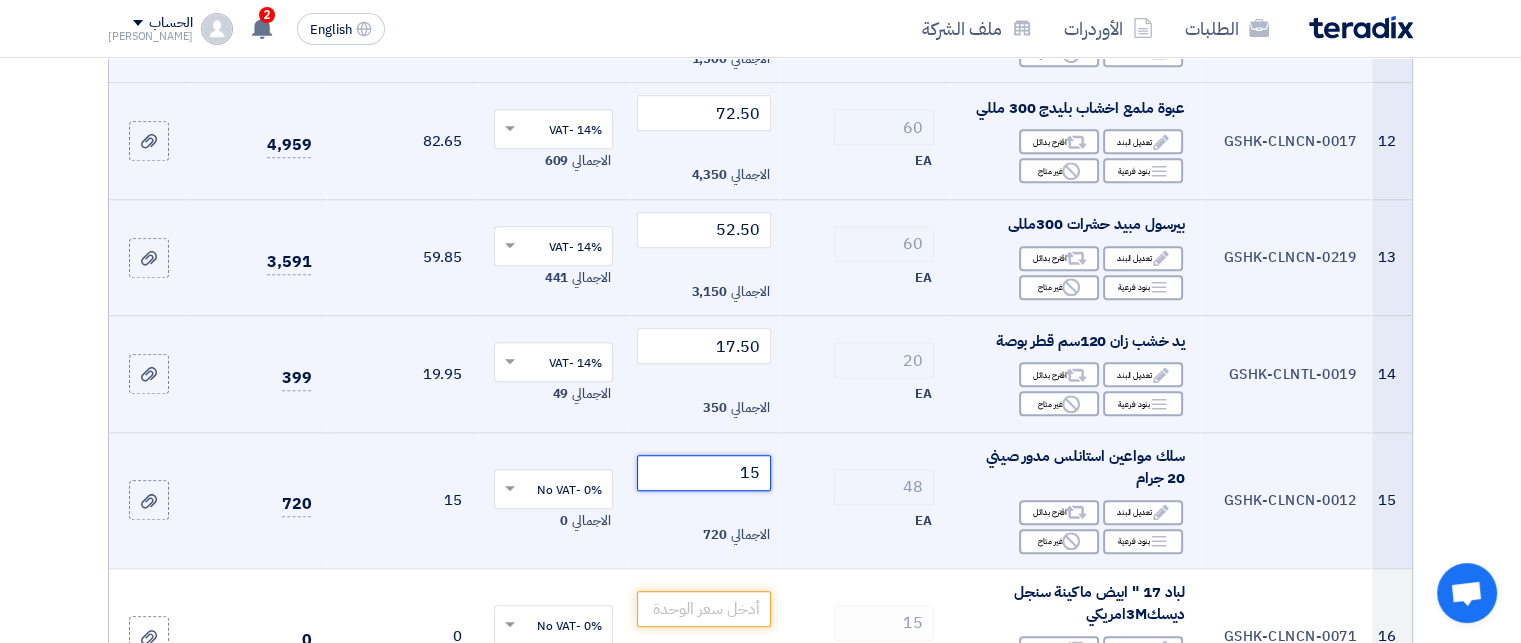 click 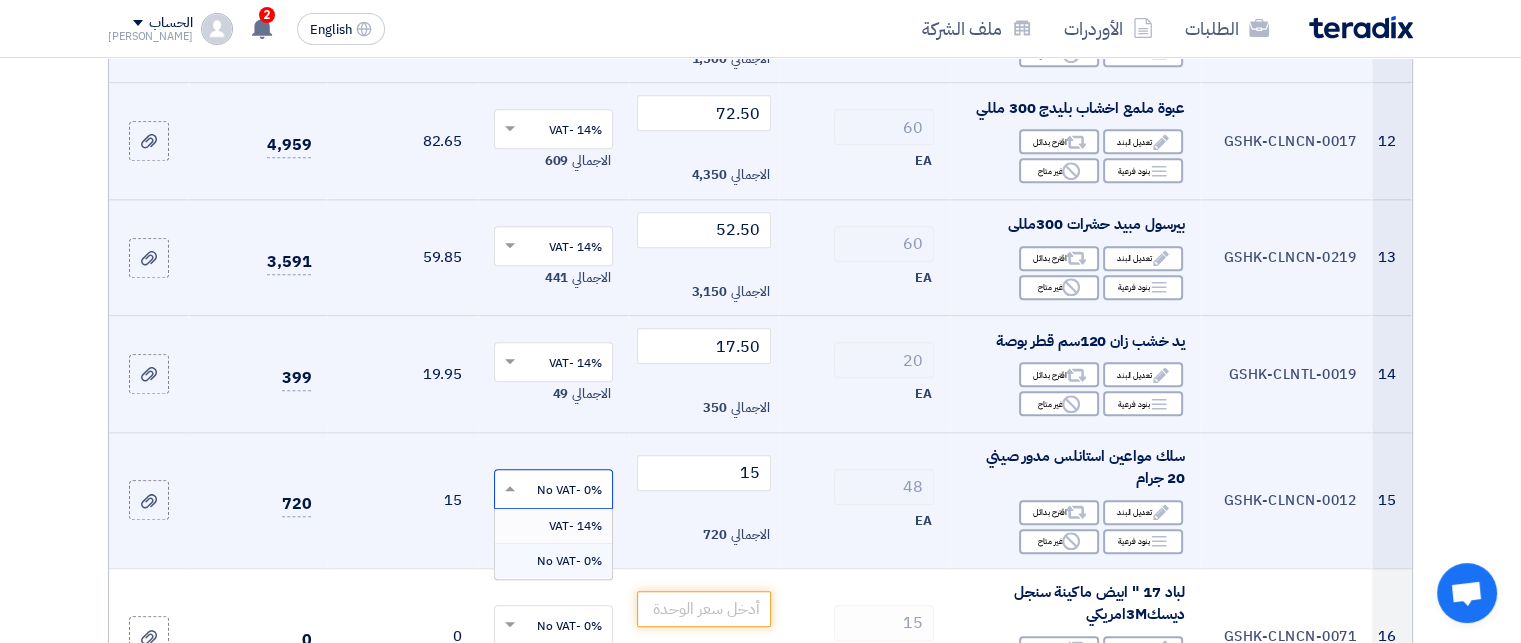 click on "14% -VAT" at bounding box center (575, 526) 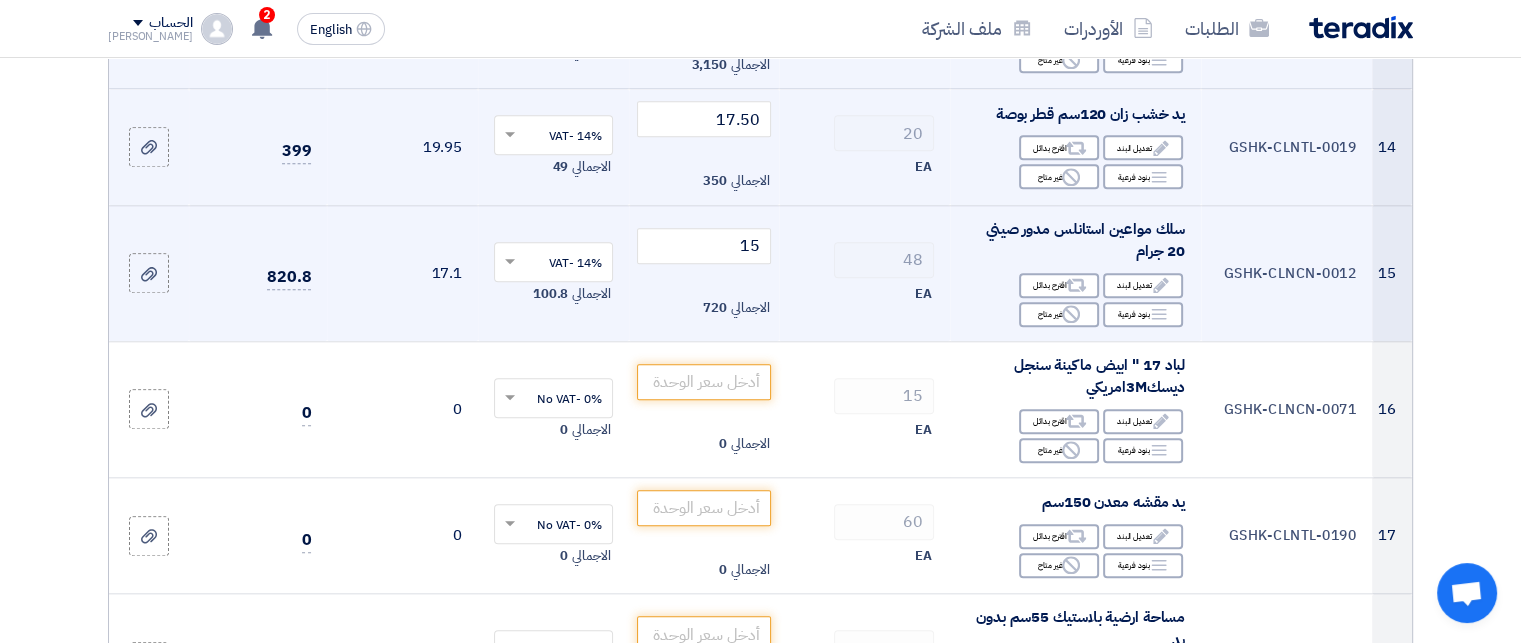 scroll, scrollTop: 1973, scrollLeft: 0, axis: vertical 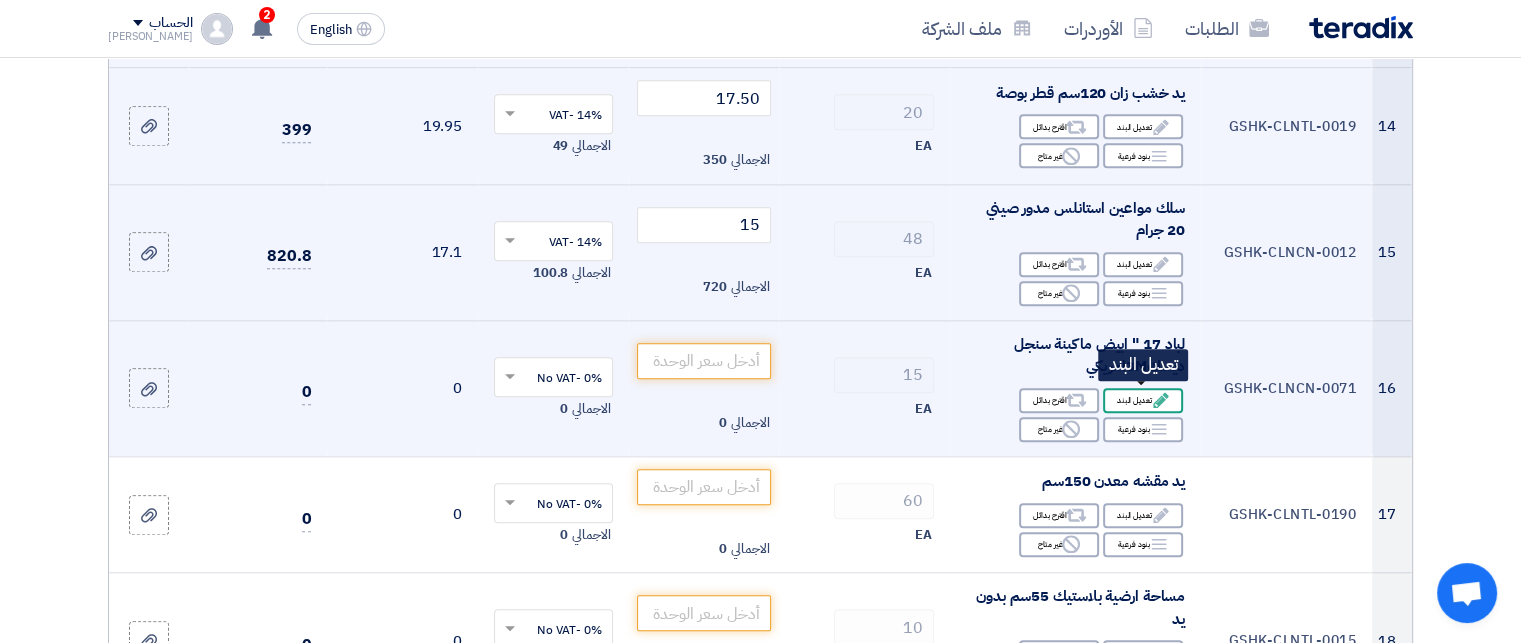 click on "Edit
تعديل البند" 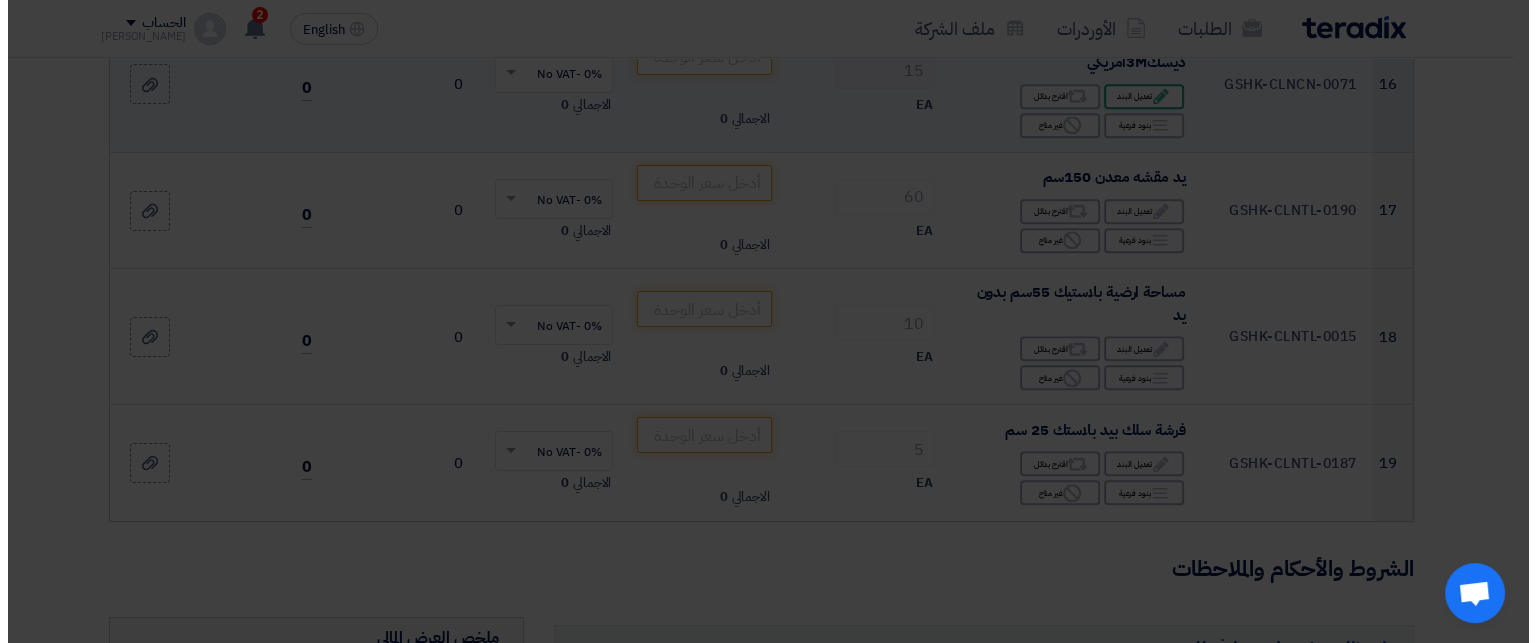 scroll, scrollTop: 1670, scrollLeft: 0, axis: vertical 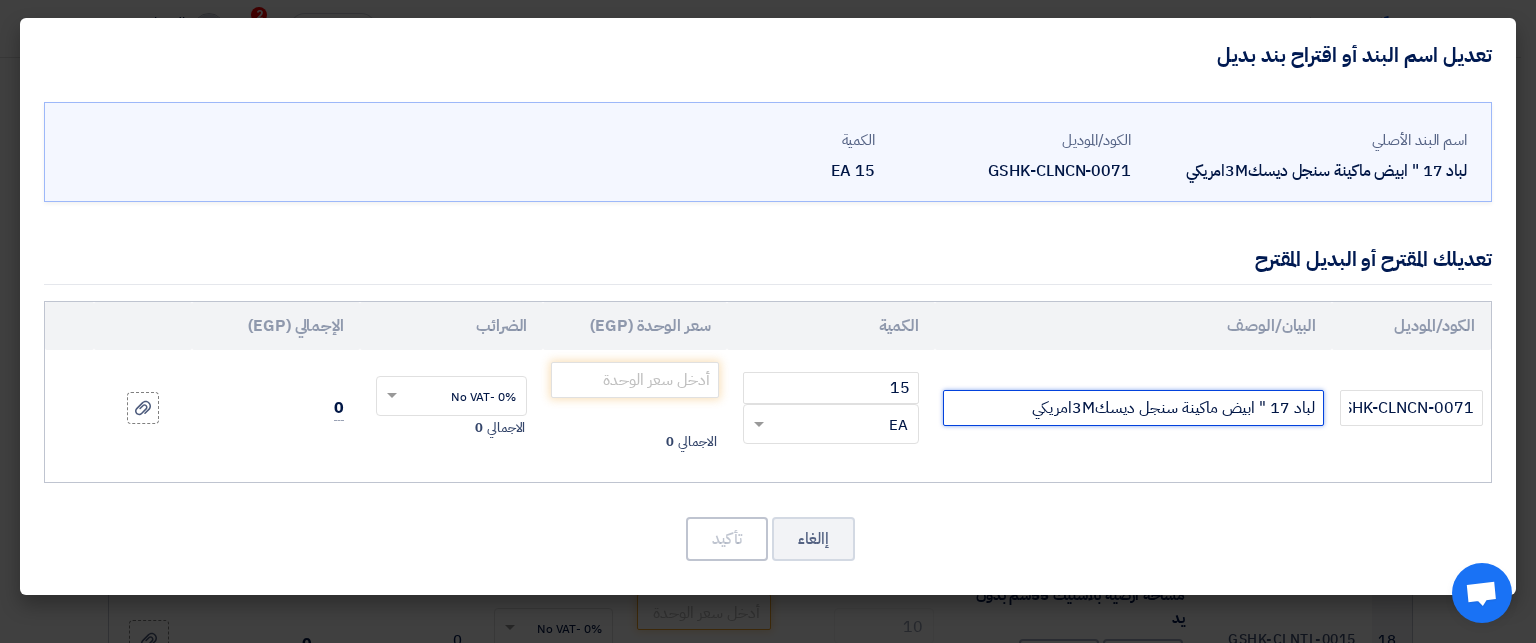 drag, startPoint x: 1029, startPoint y: 406, endPoint x: 1135, endPoint y: 414, distance: 106.30146 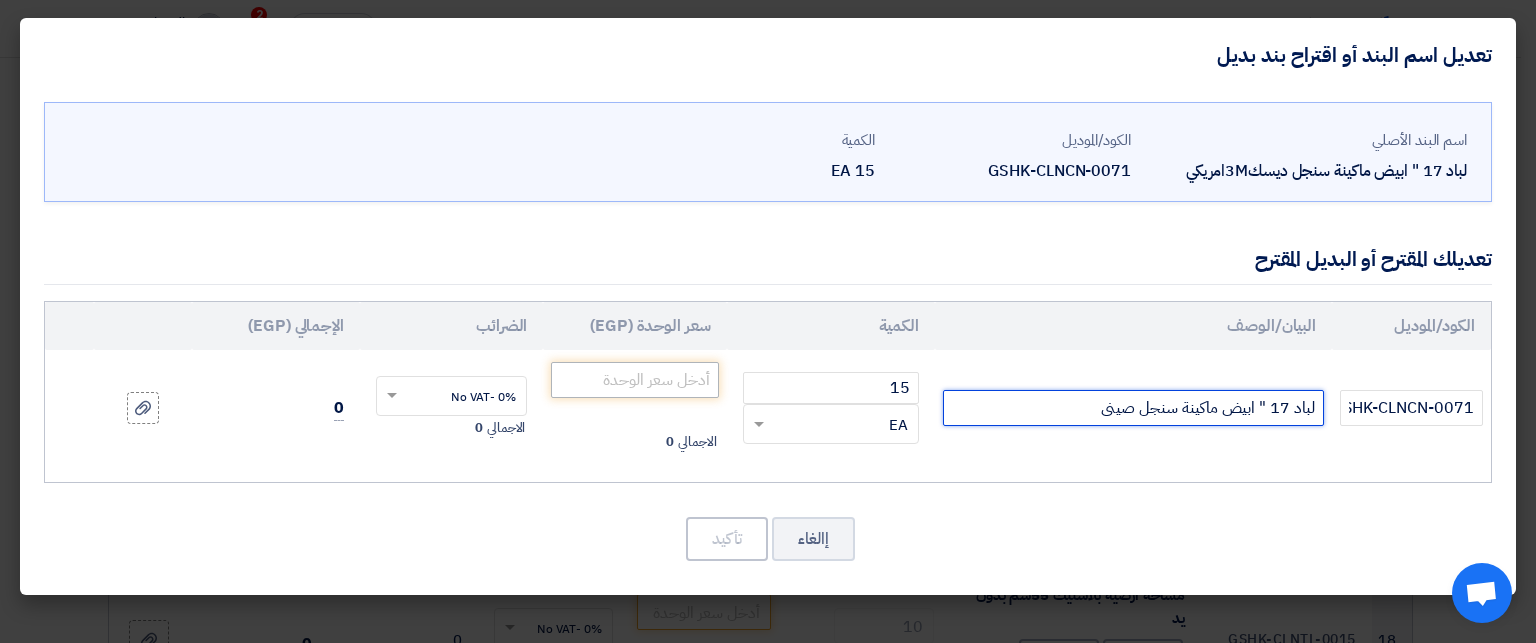 type on "لباد 17 " ابيض ماكينة سنجل صينى" 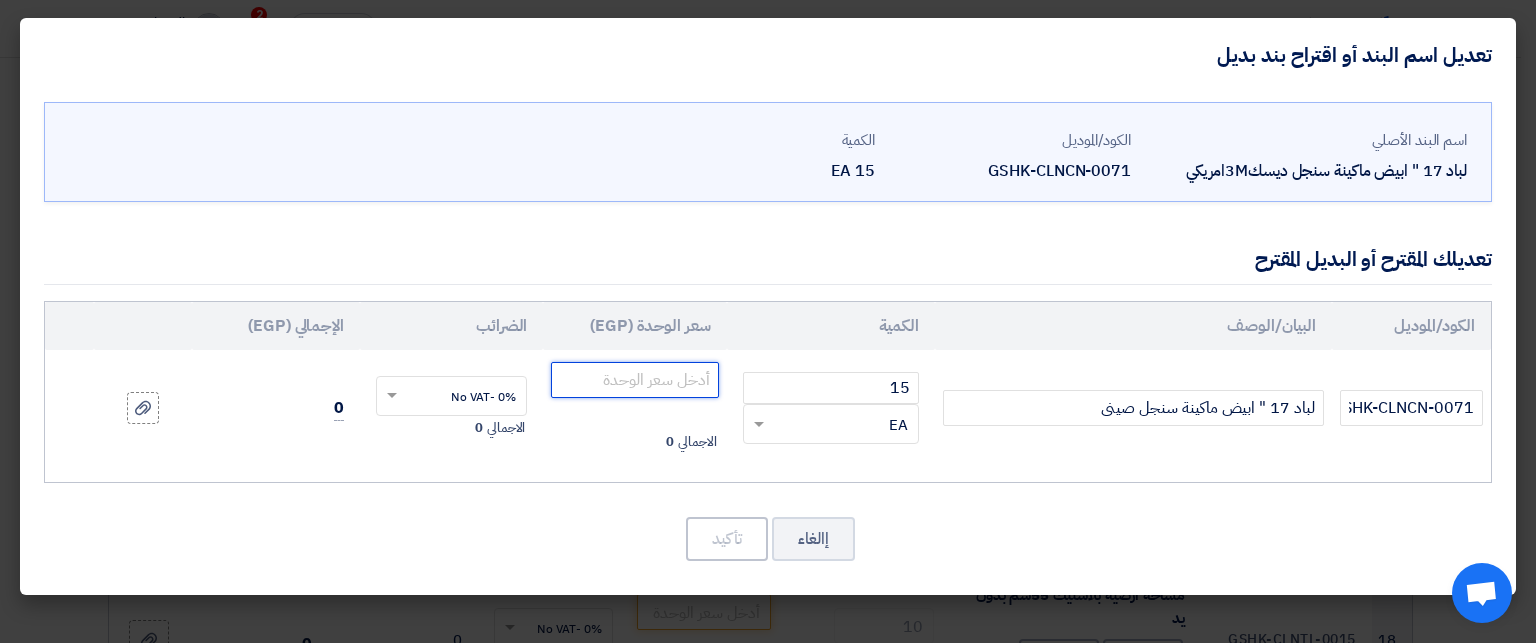 click 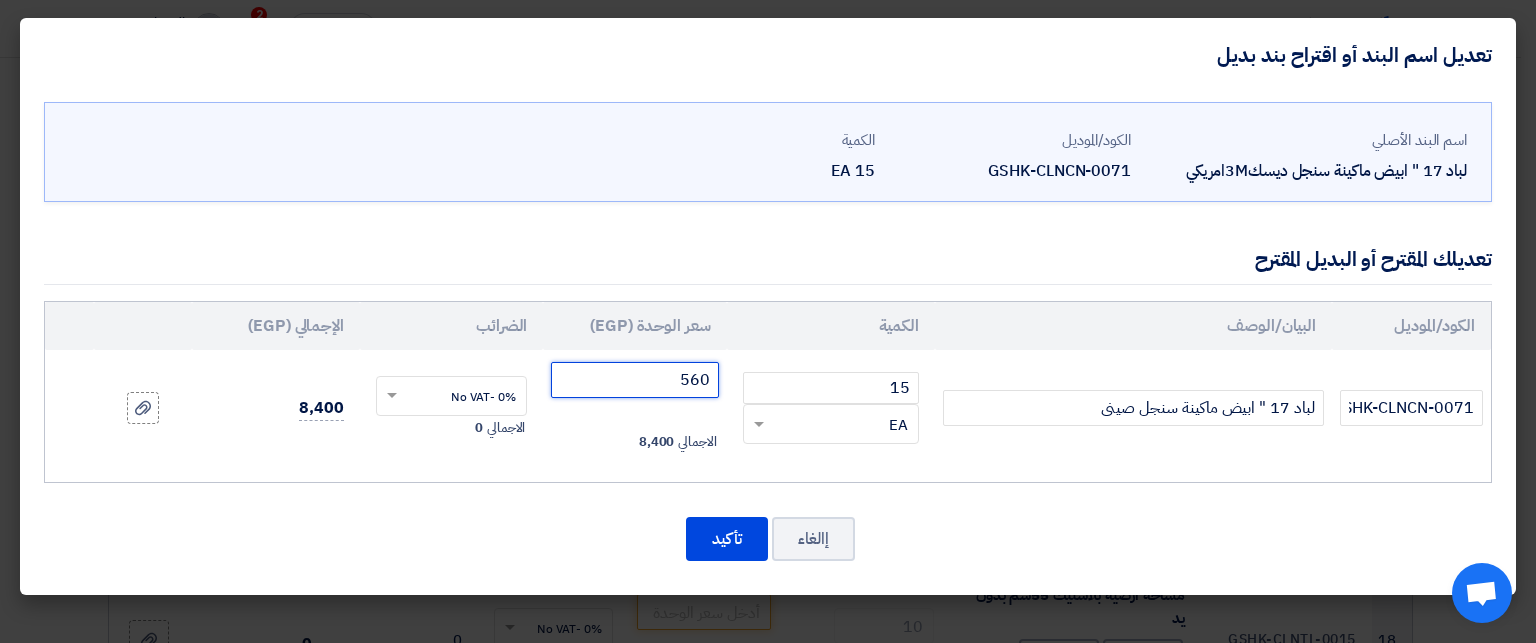 click 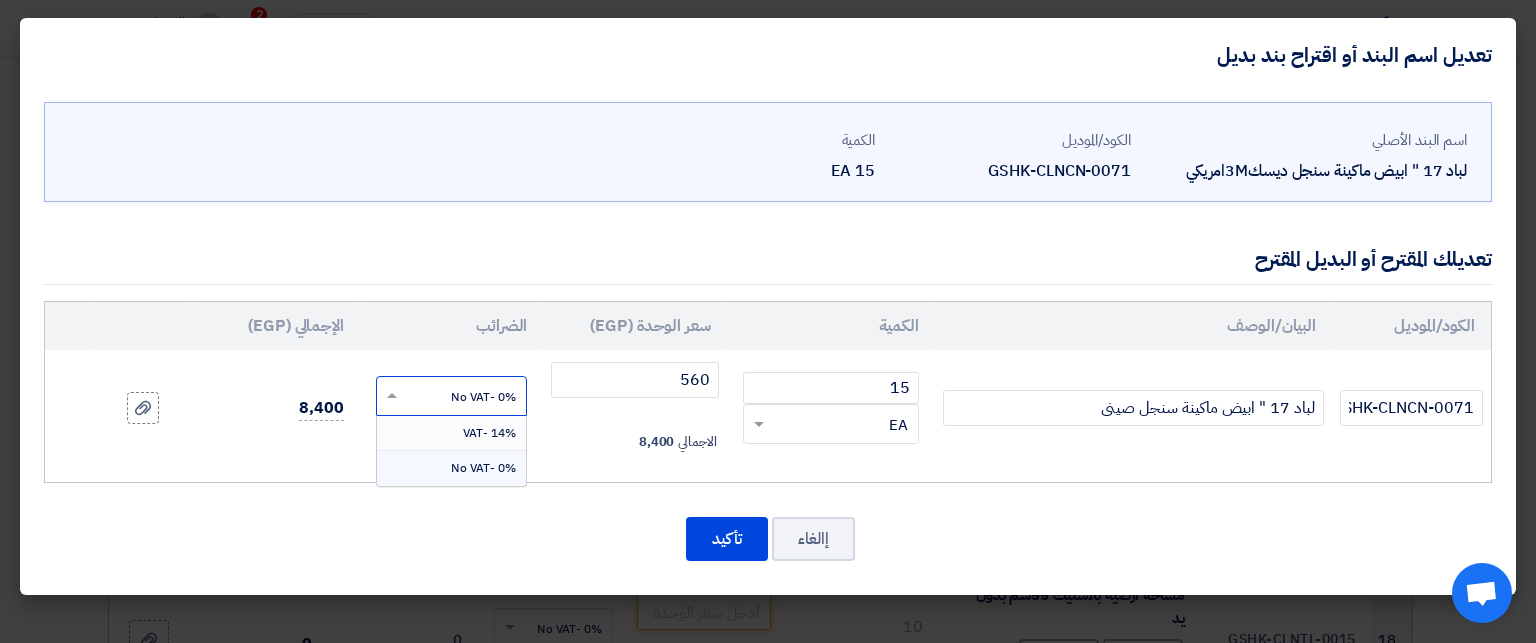 click on "14% -VAT" at bounding box center [451, 433] 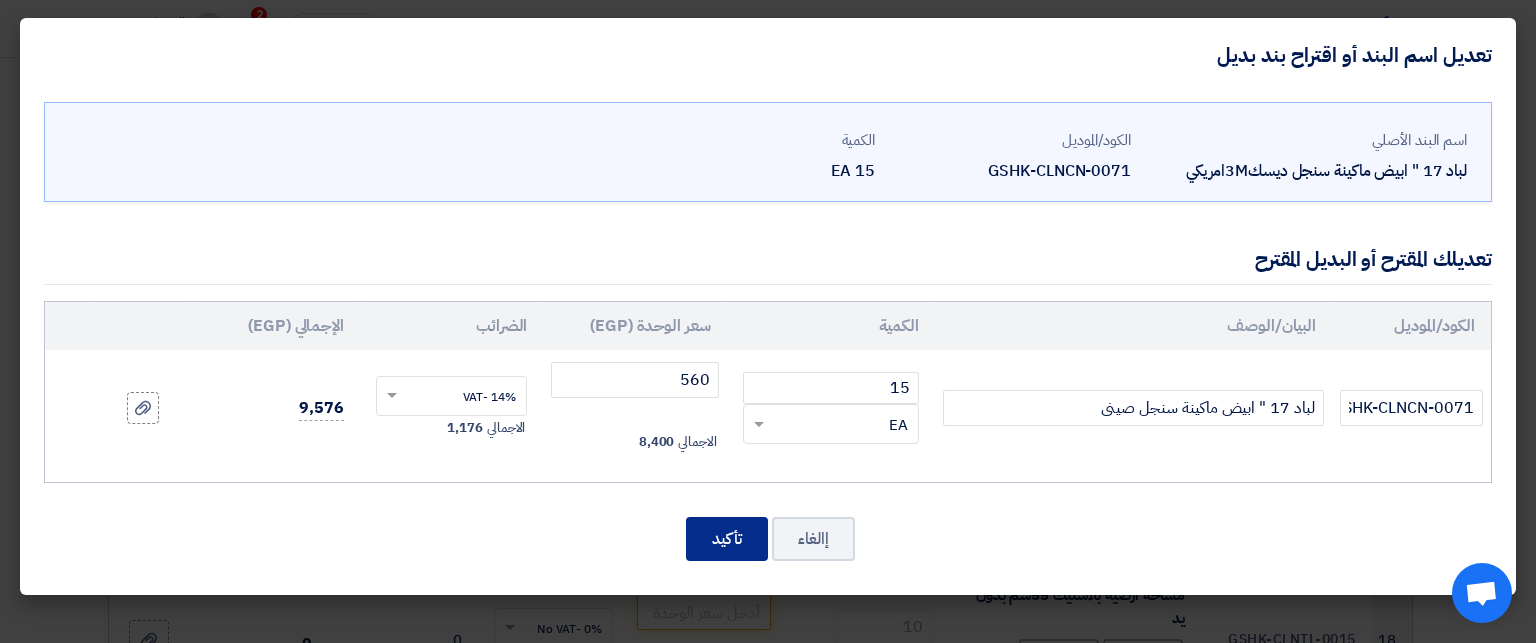 click on "تأكيد" 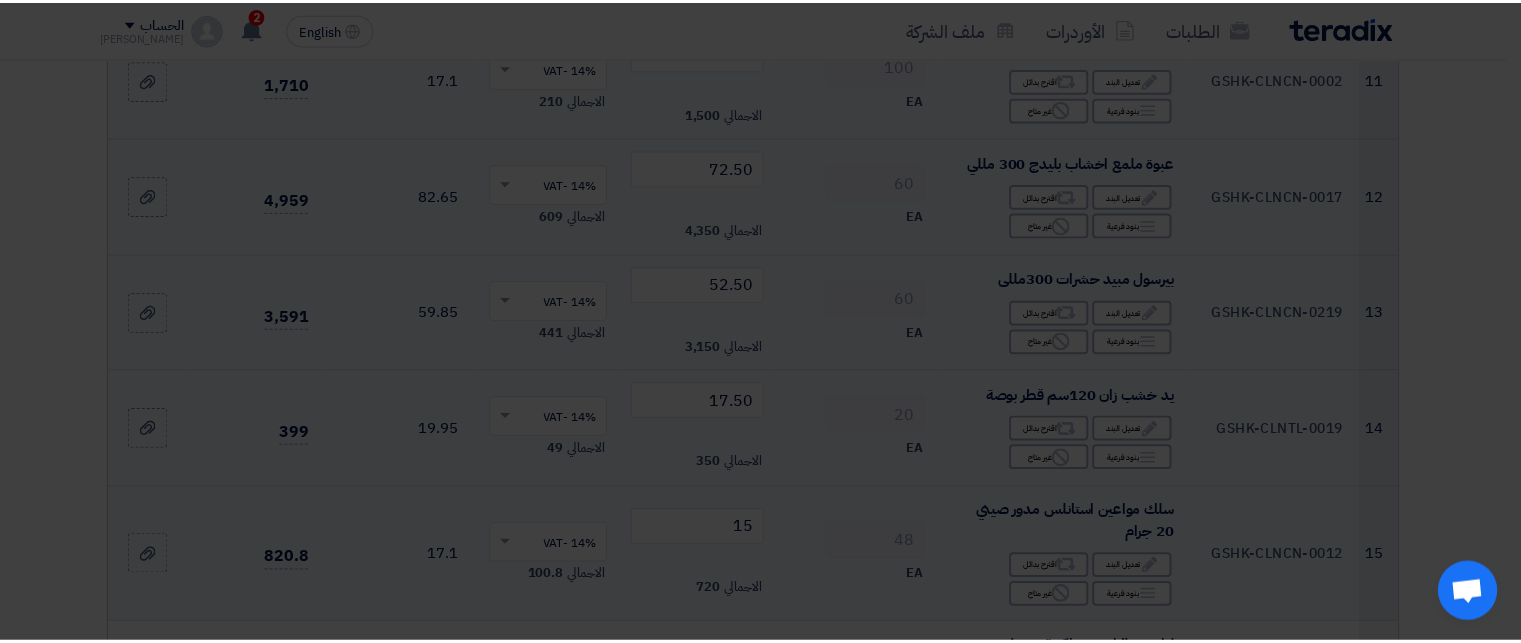scroll, scrollTop: 1973, scrollLeft: 0, axis: vertical 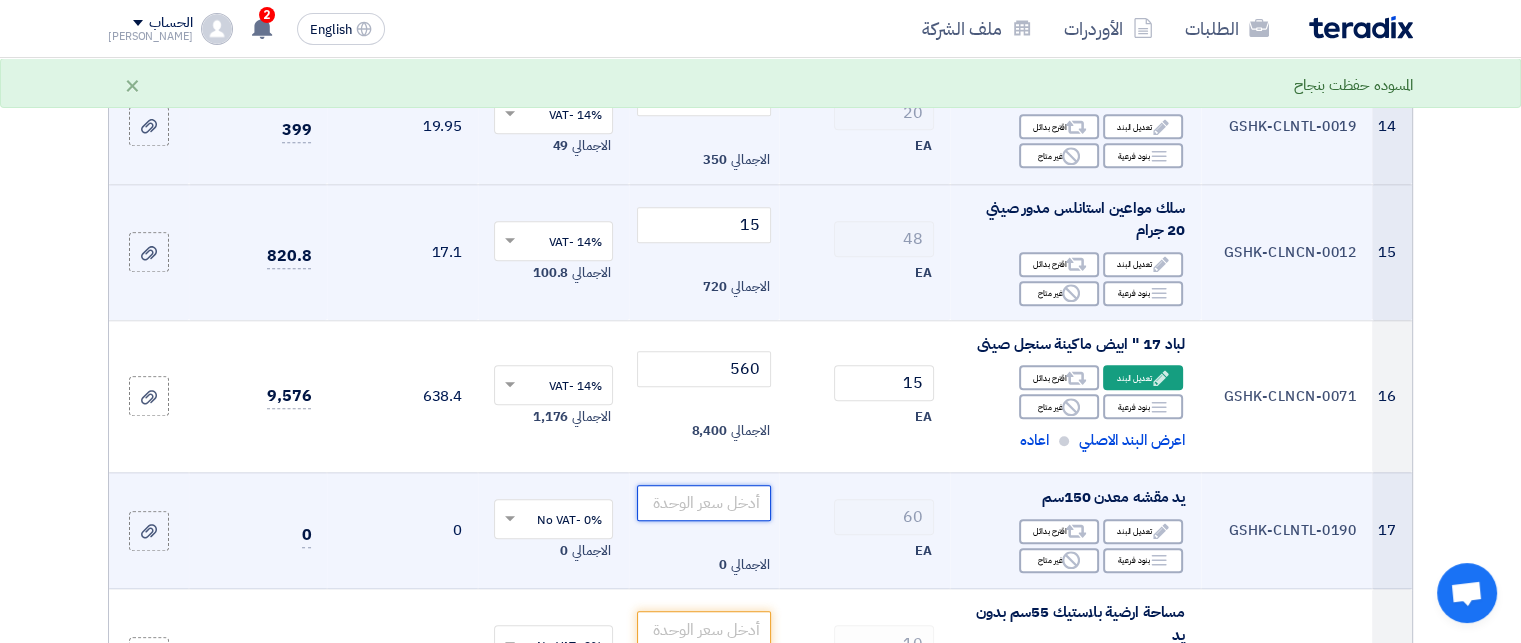click 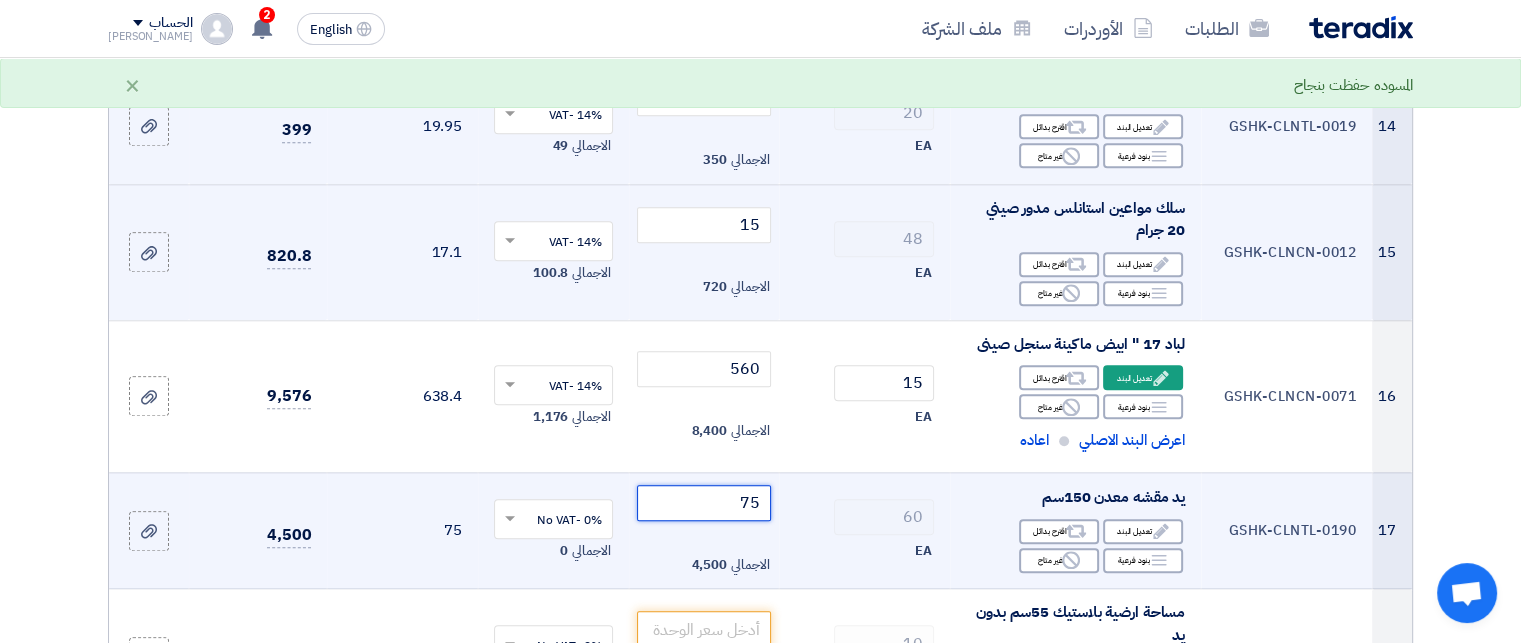 click 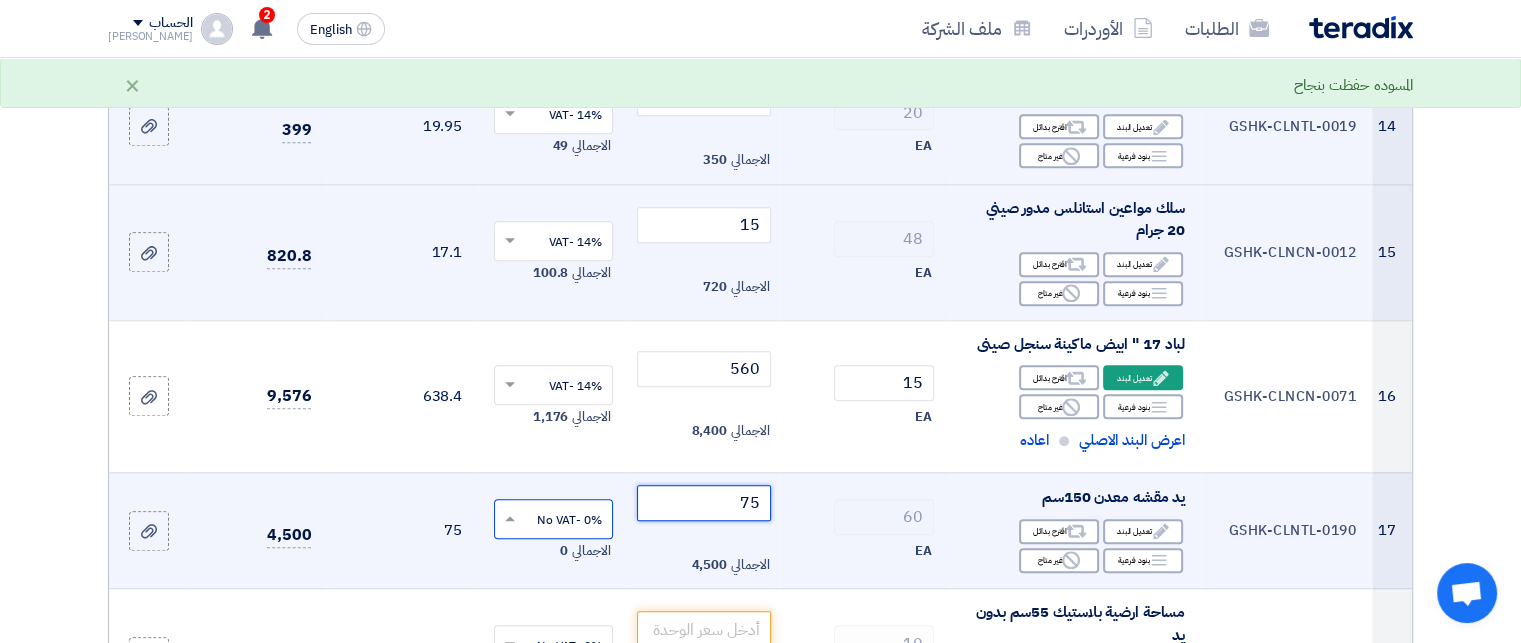 type on "75" 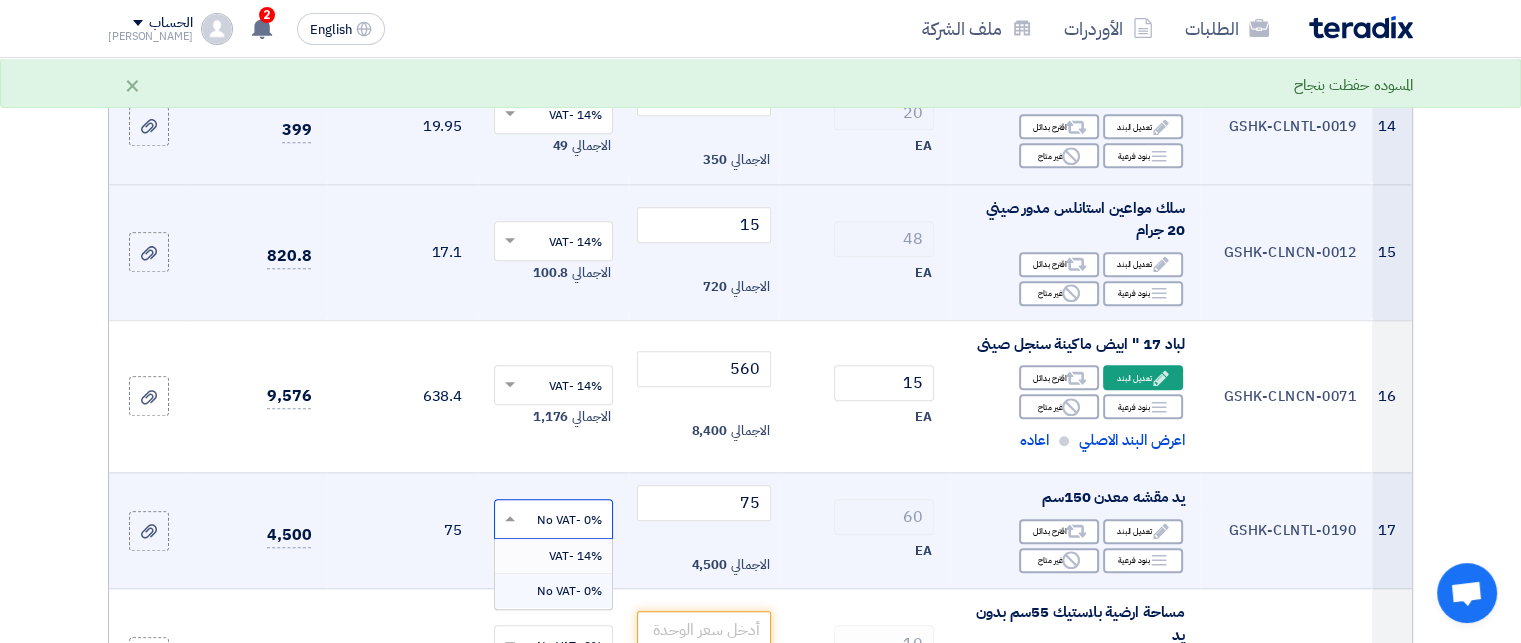 click on "14% -VAT" at bounding box center [575, 556] 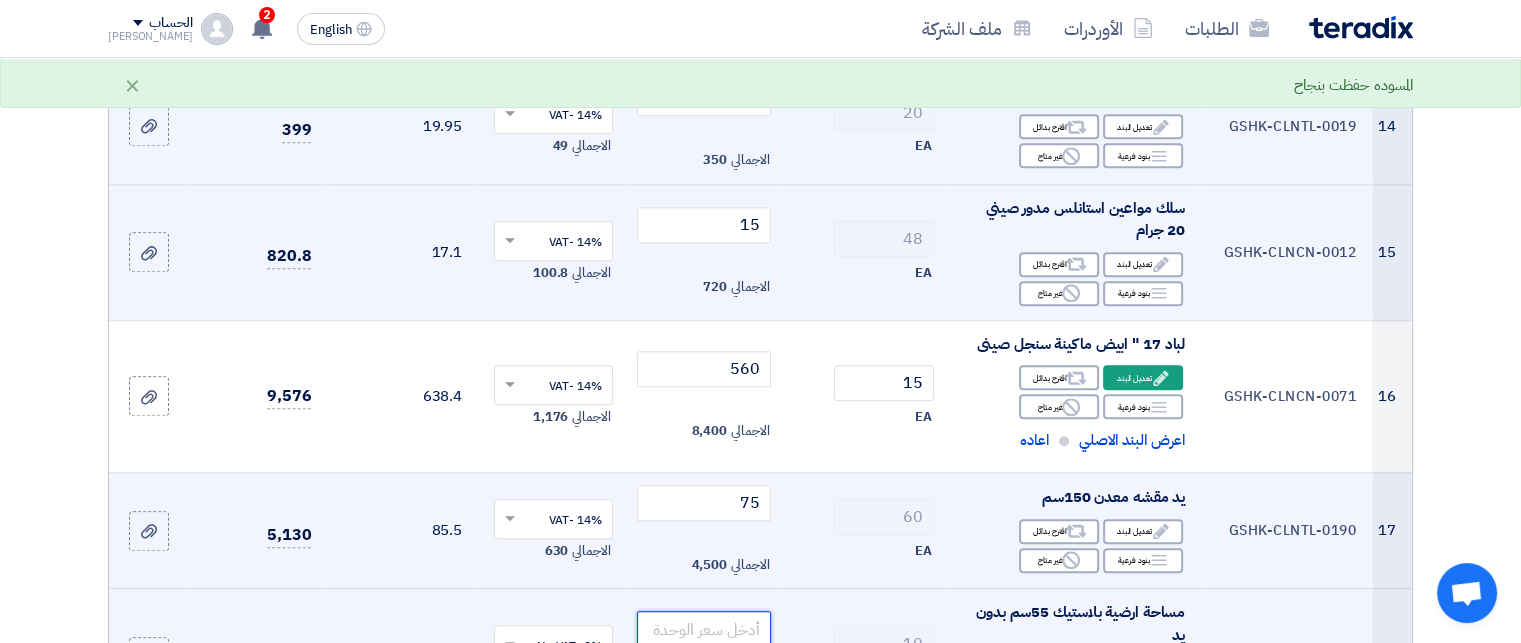 click 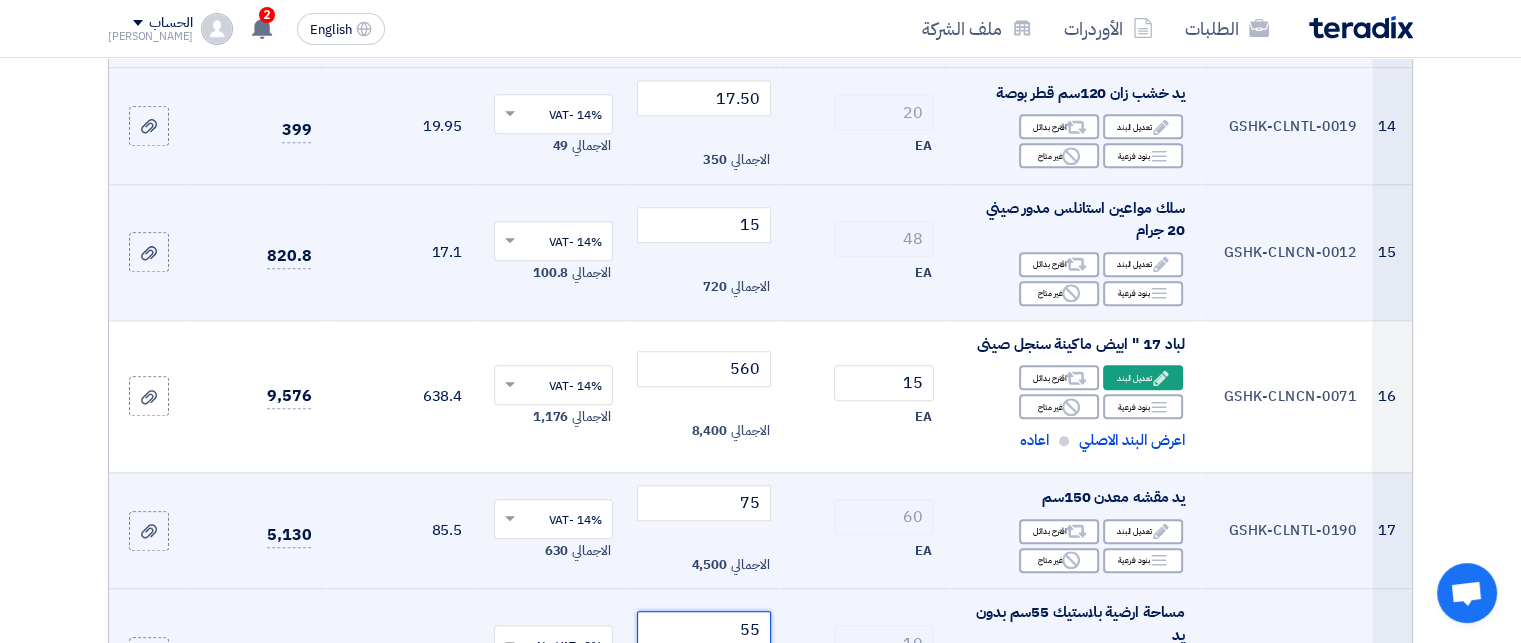 click 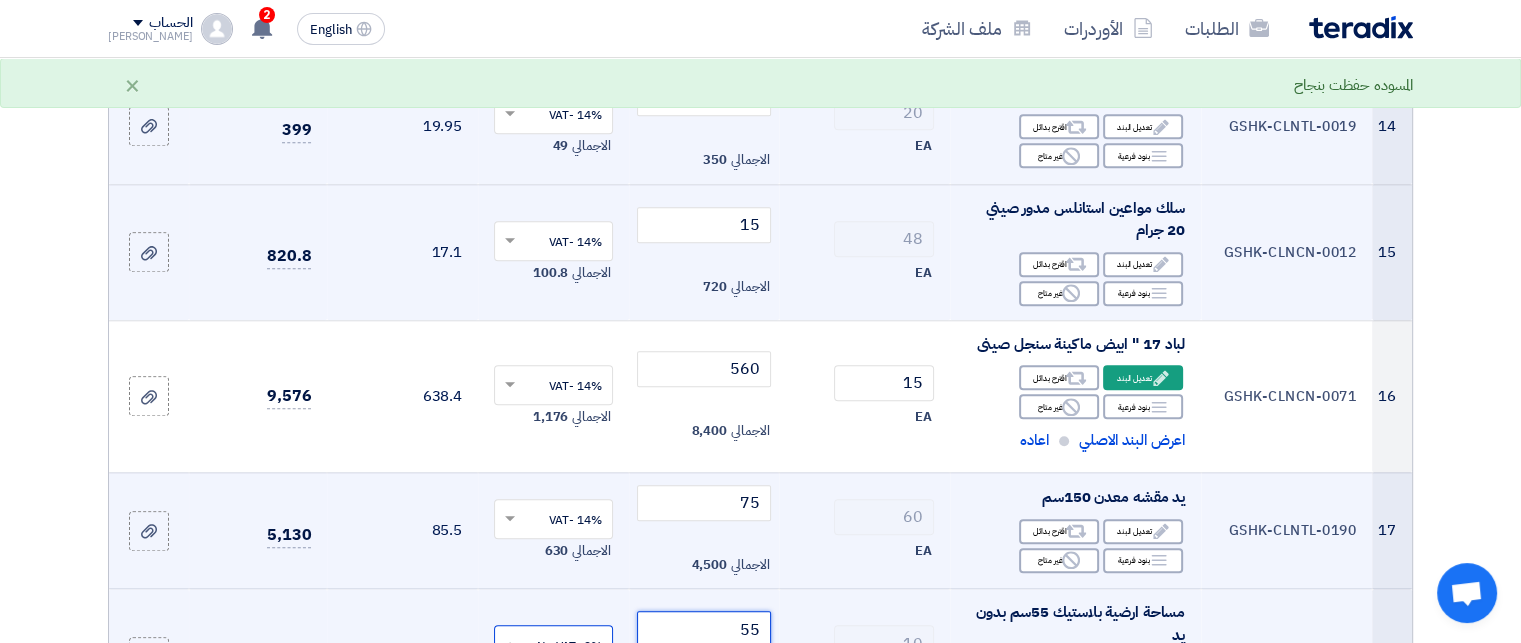 type on "55" 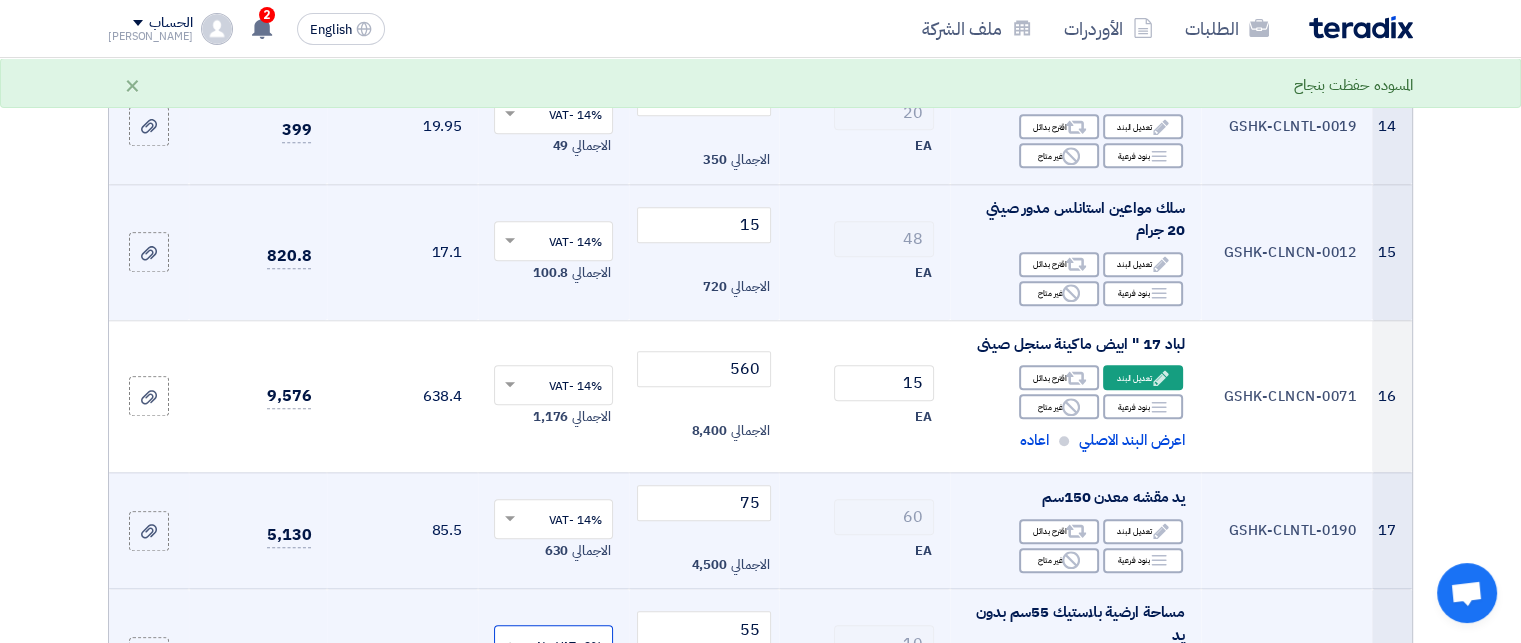 scroll, scrollTop: 1989, scrollLeft: 0, axis: vertical 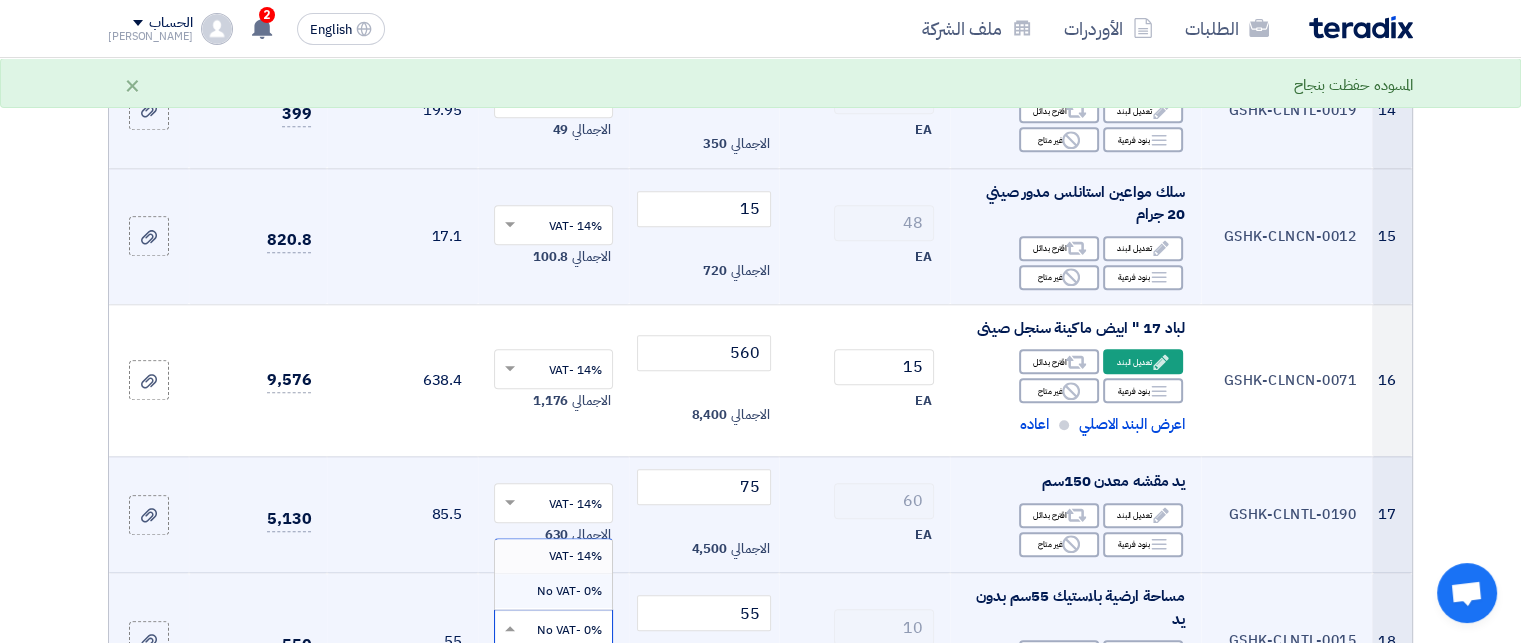 click on "14% -VAT" at bounding box center [575, 556] 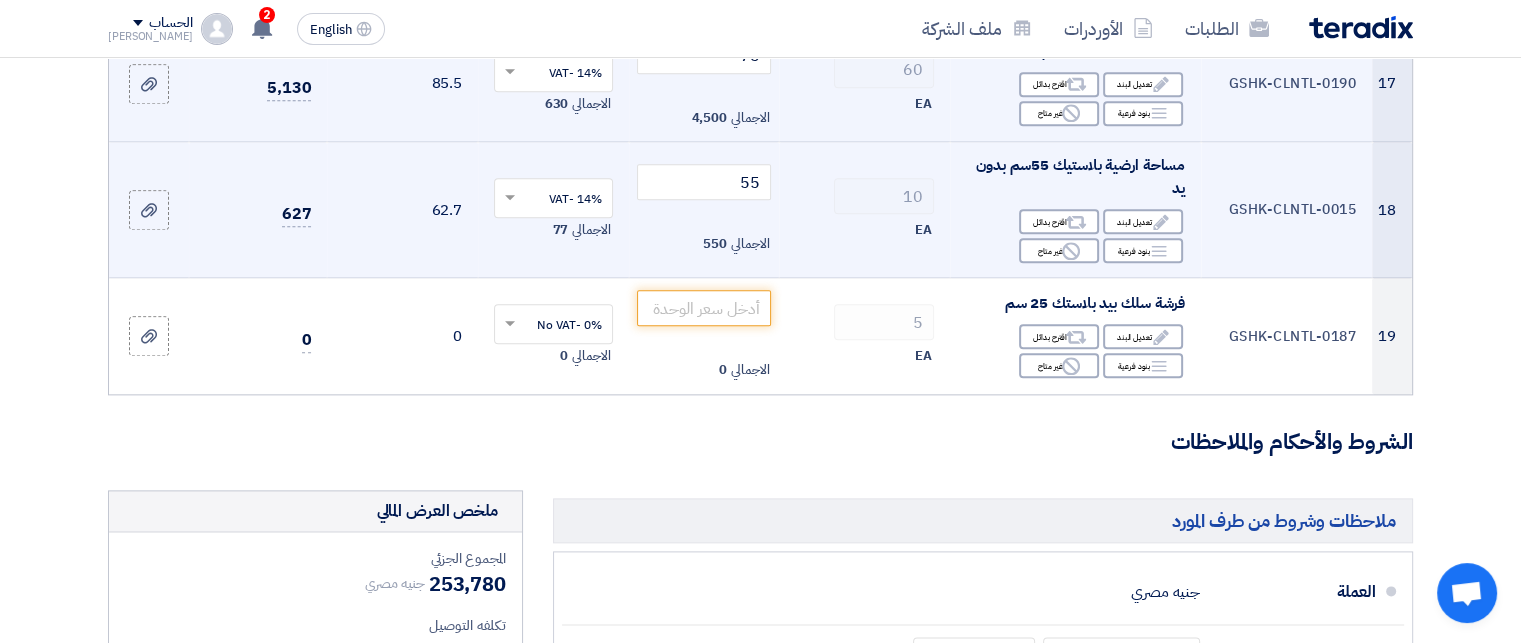 scroll, scrollTop: 2448, scrollLeft: 0, axis: vertical 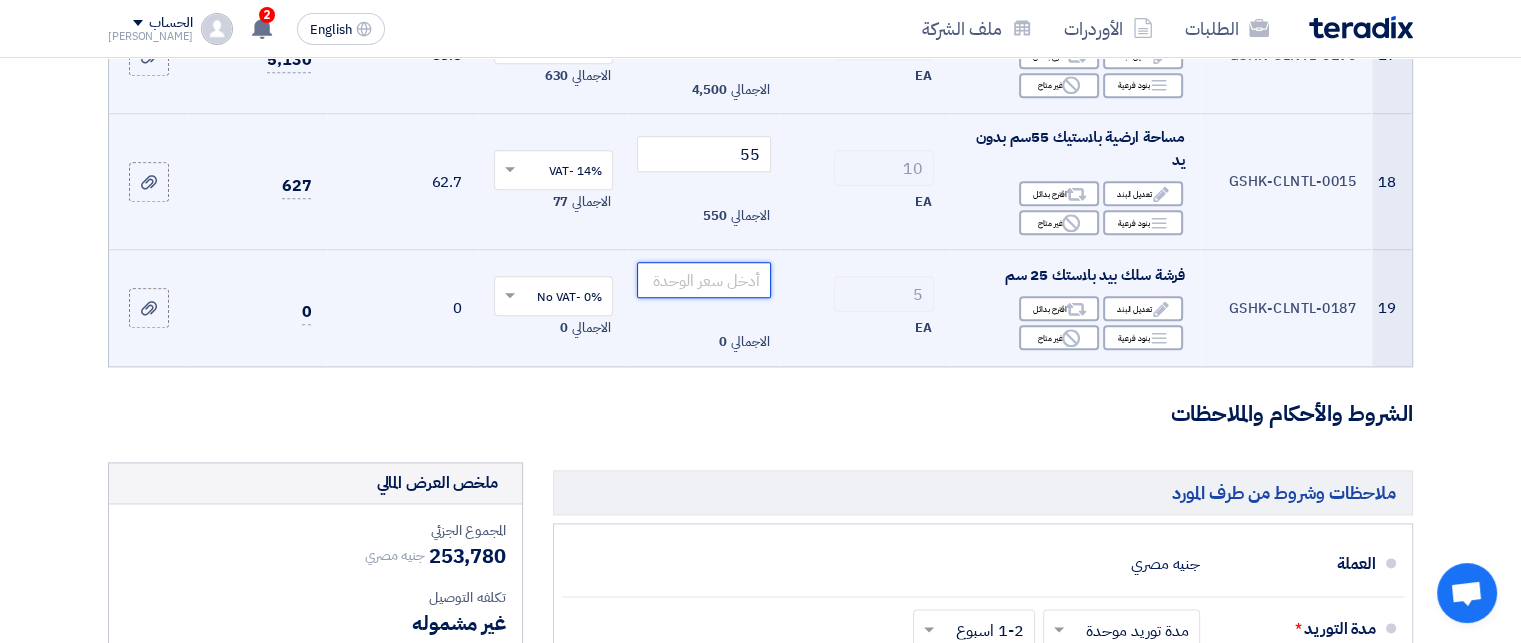 click 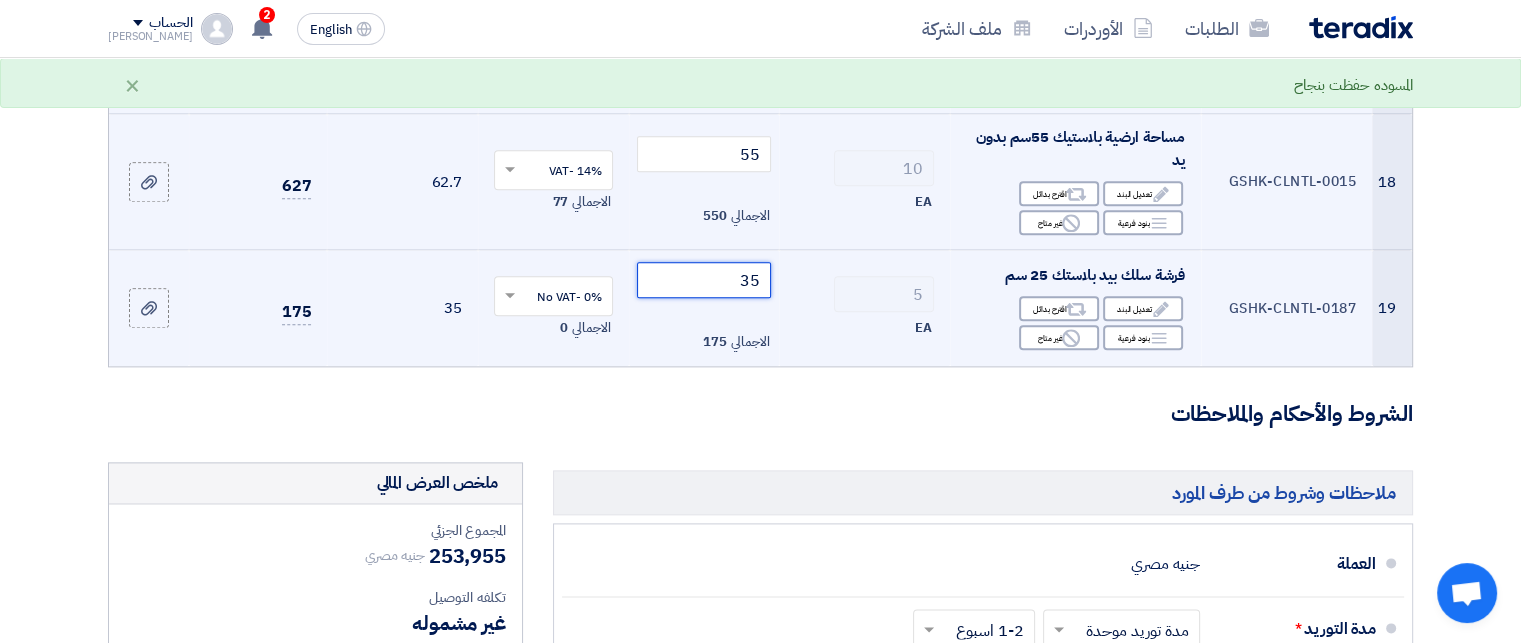 click 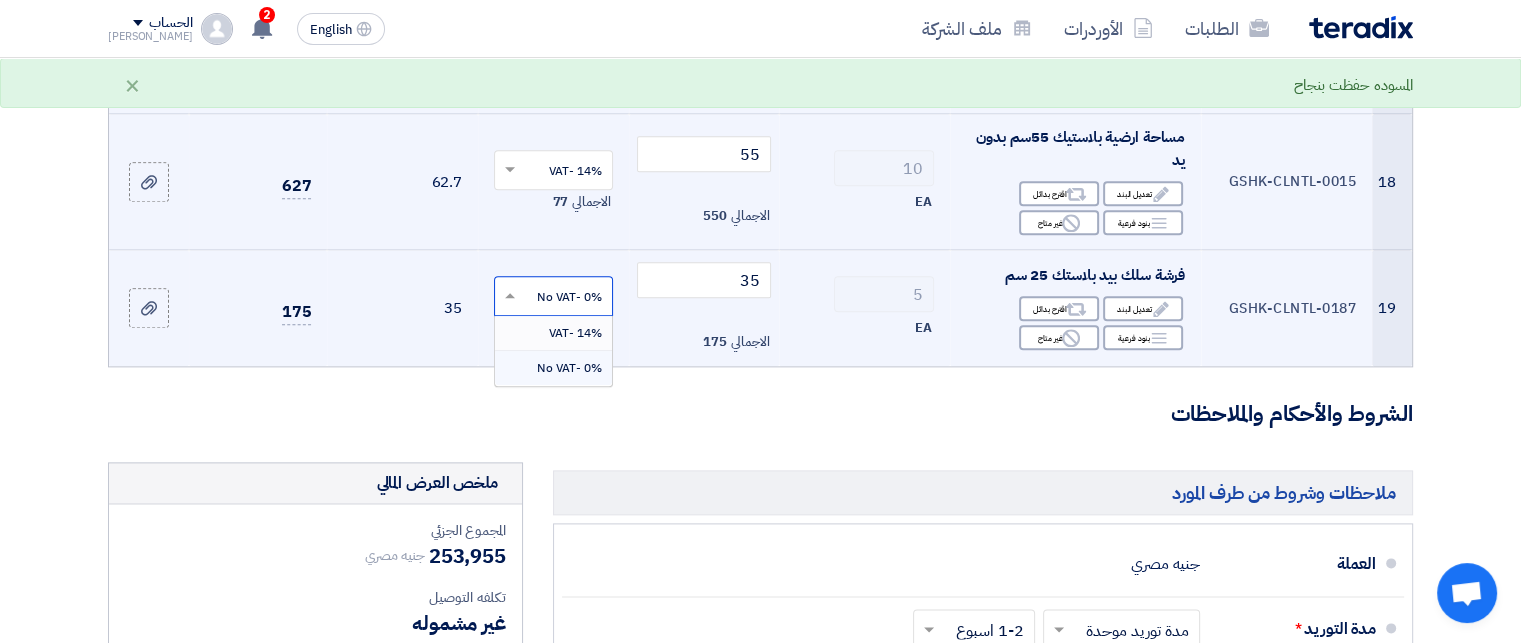 click on "14% -VAT" at bounding box center (575, 333) 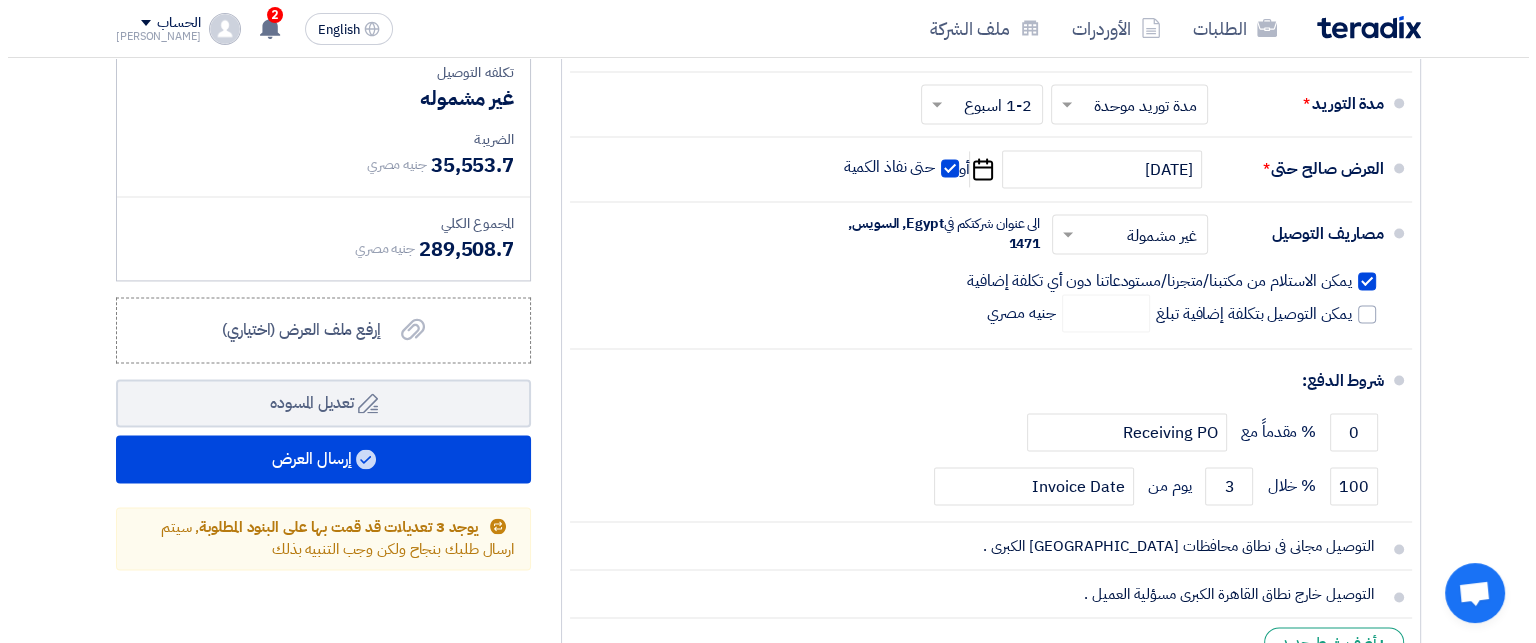 scroll, scrollTop: 2995, scrollLeft: 0, axis: vertical 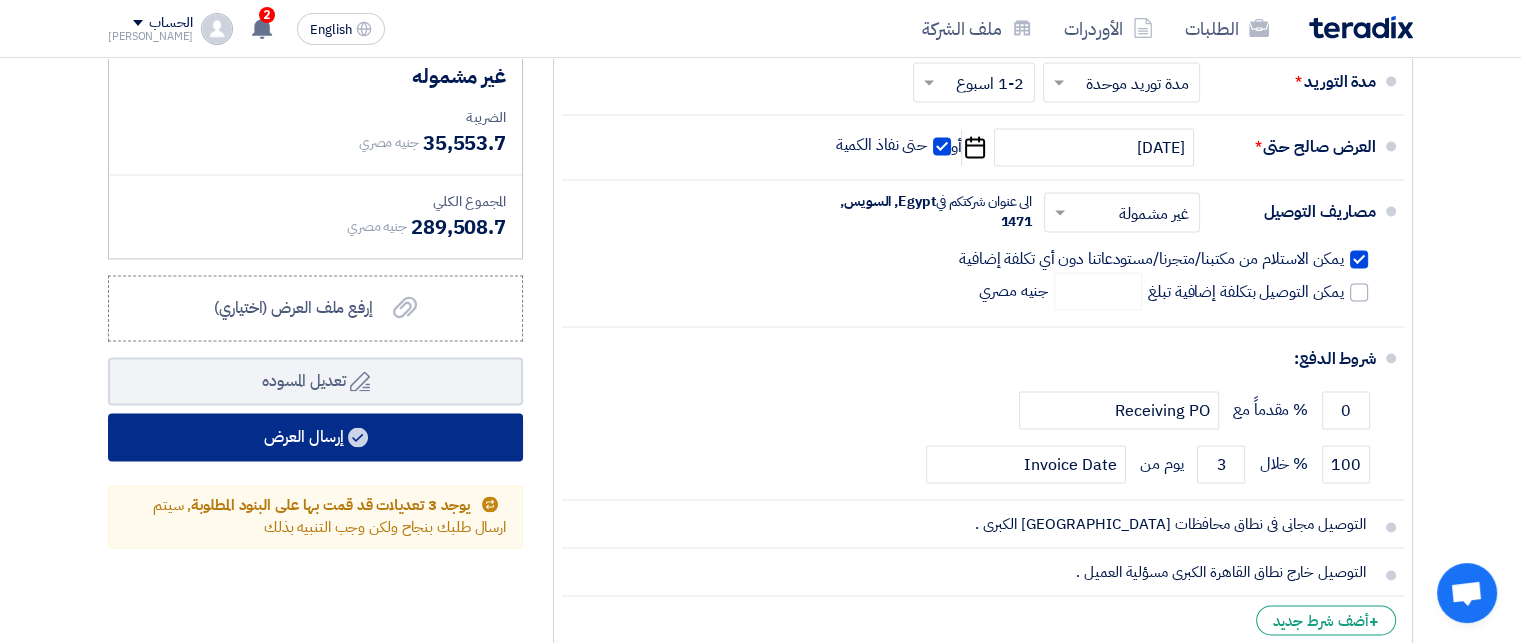click on "إرسال العرض" 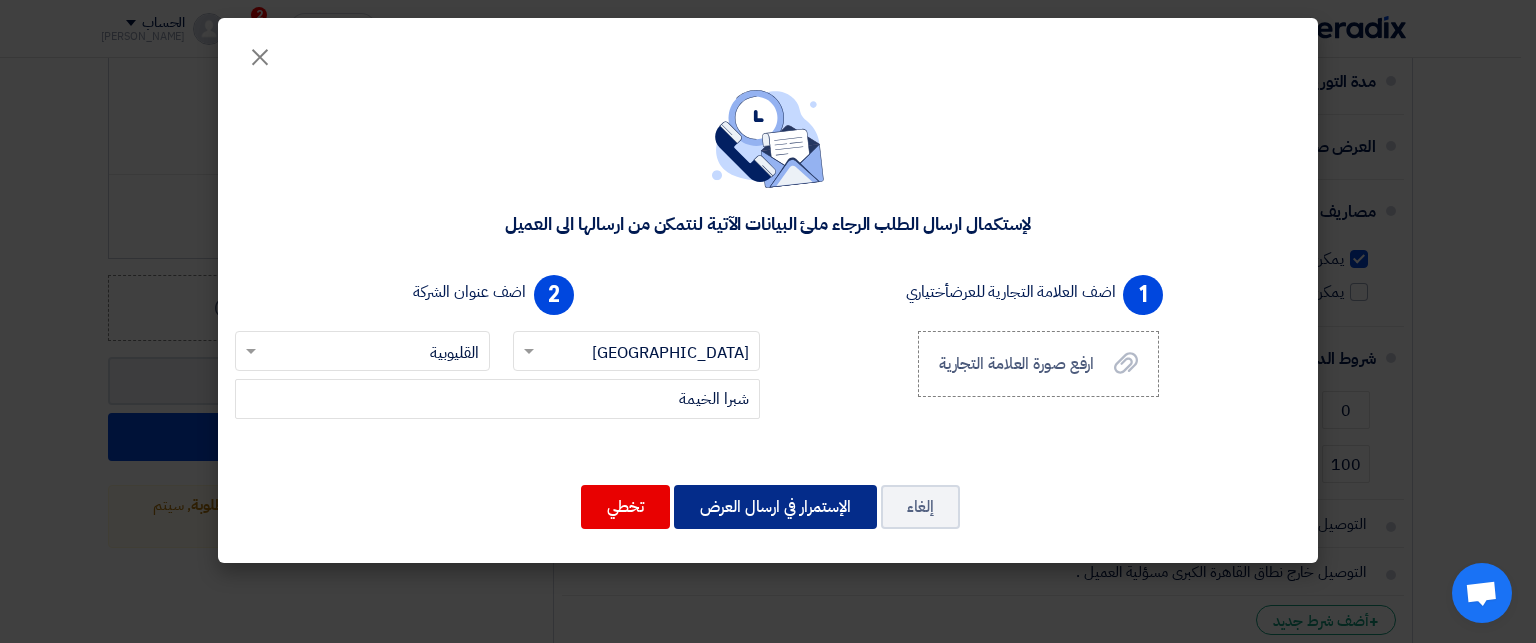 click on "الإستمرار في ارسال العرض" 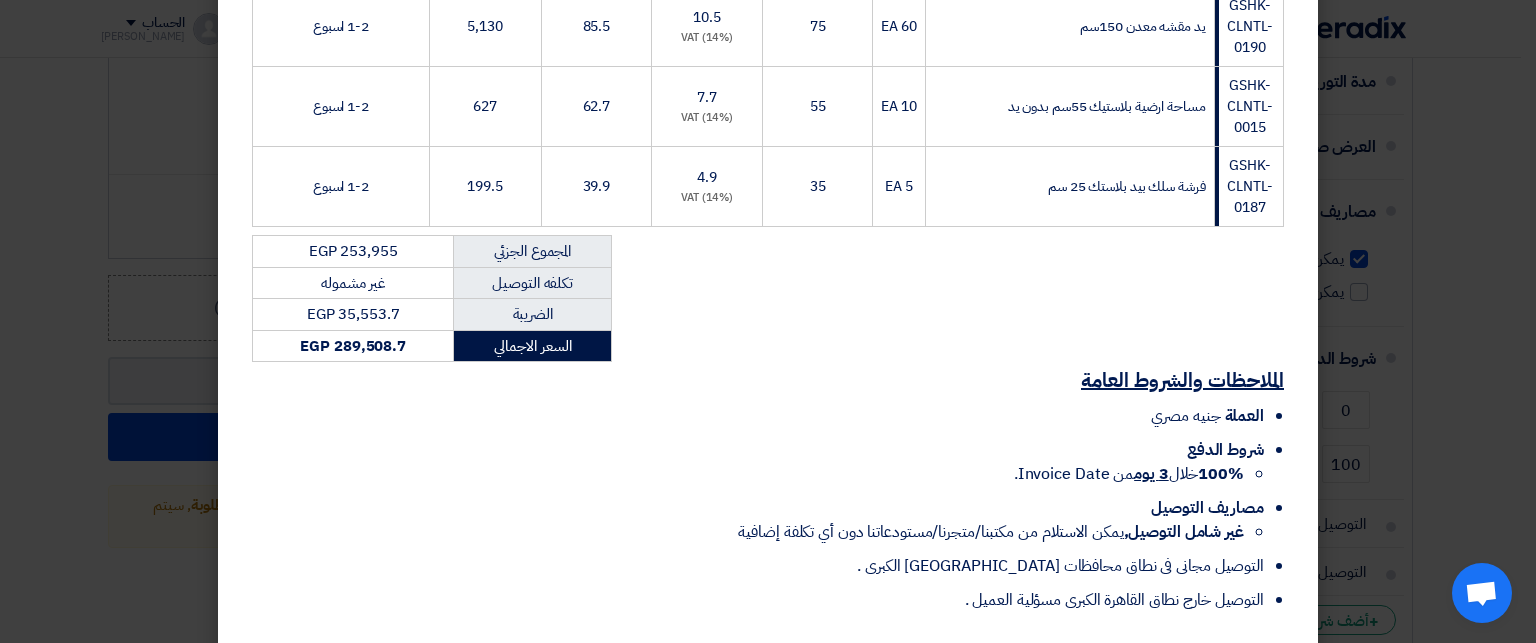 scroll, scrollTop: 1735, scrollLeft: 0, axis: vertical 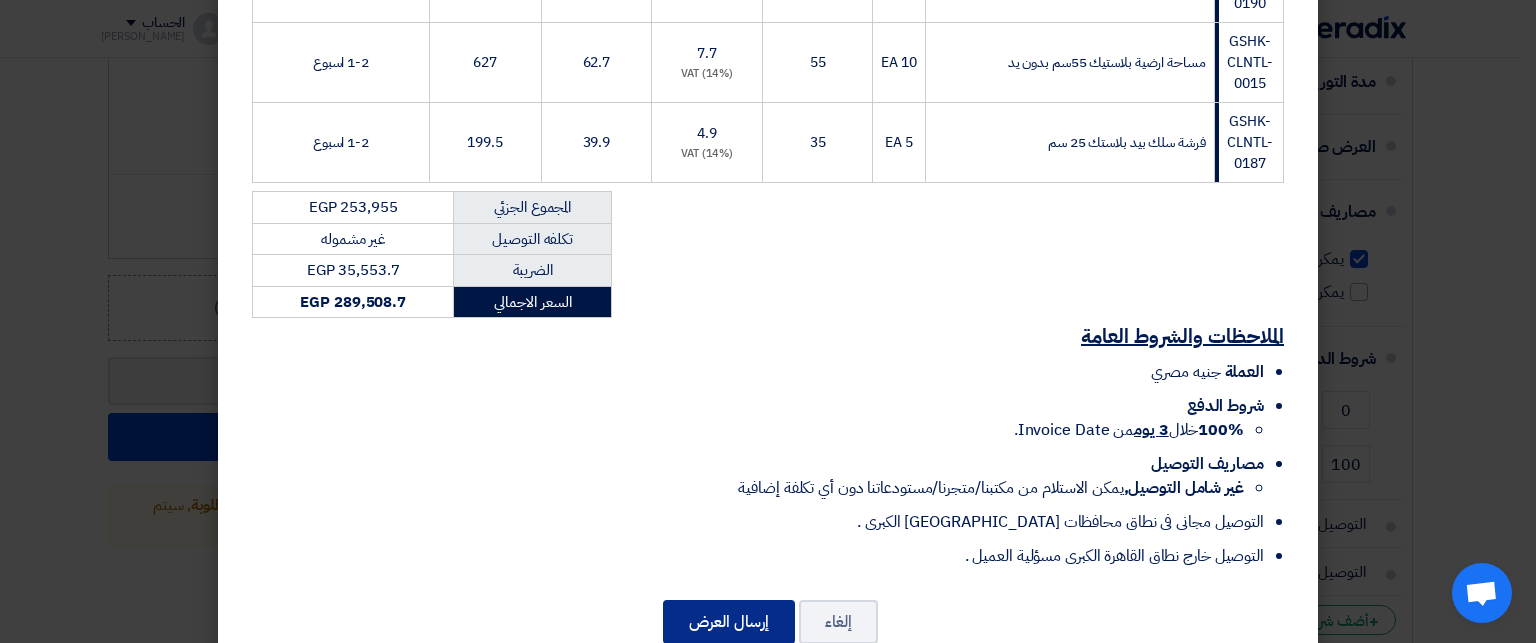 click on "إرسال العرض" 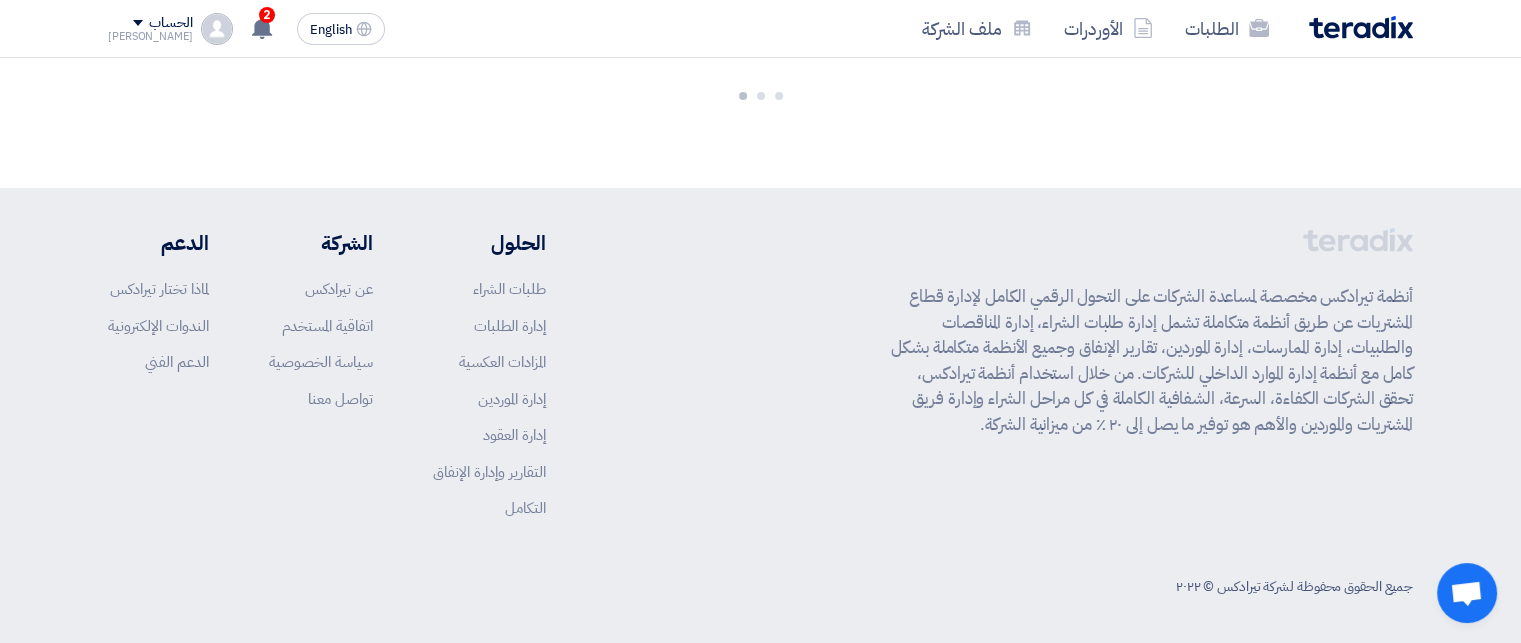scroll, scrollTop: 2764, scrollLeft: 0, axis: vertical 